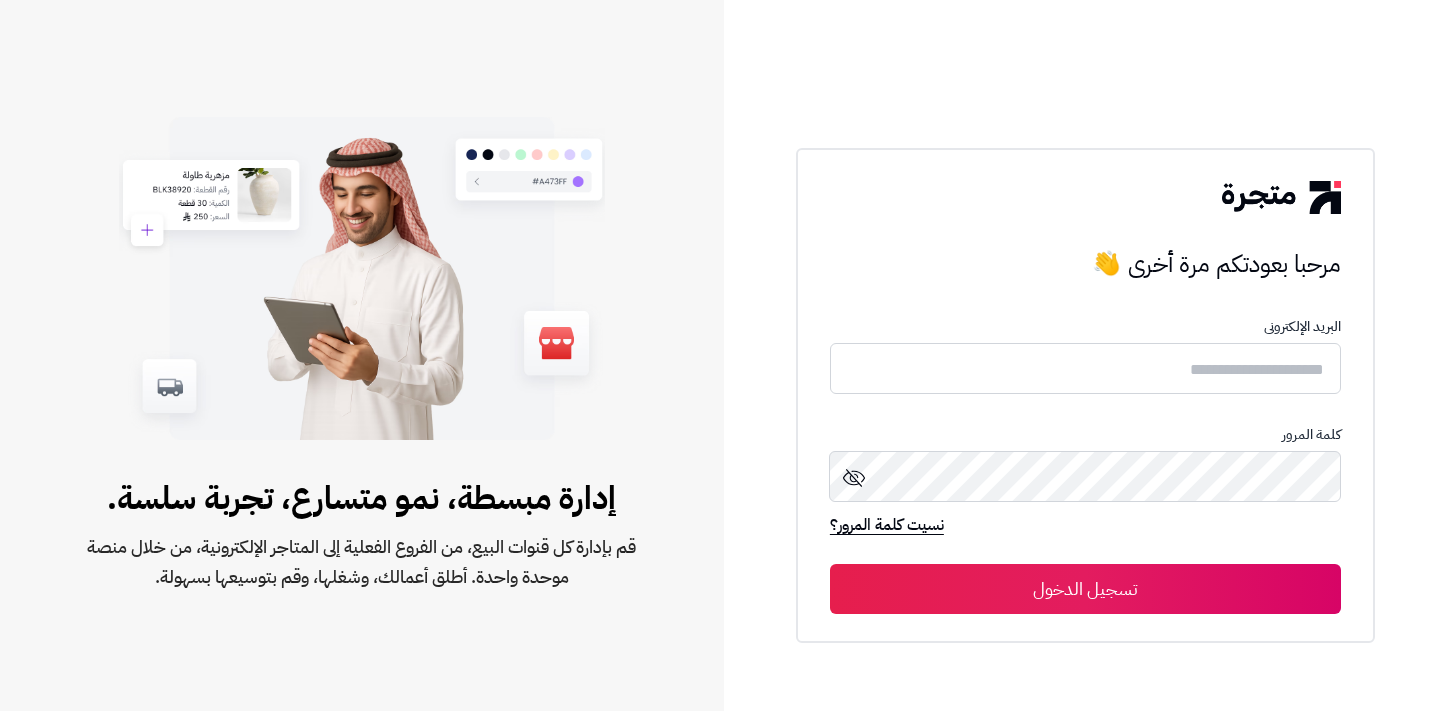 scroll, scrollTop: 0, scrollLeft: 0, axis: both 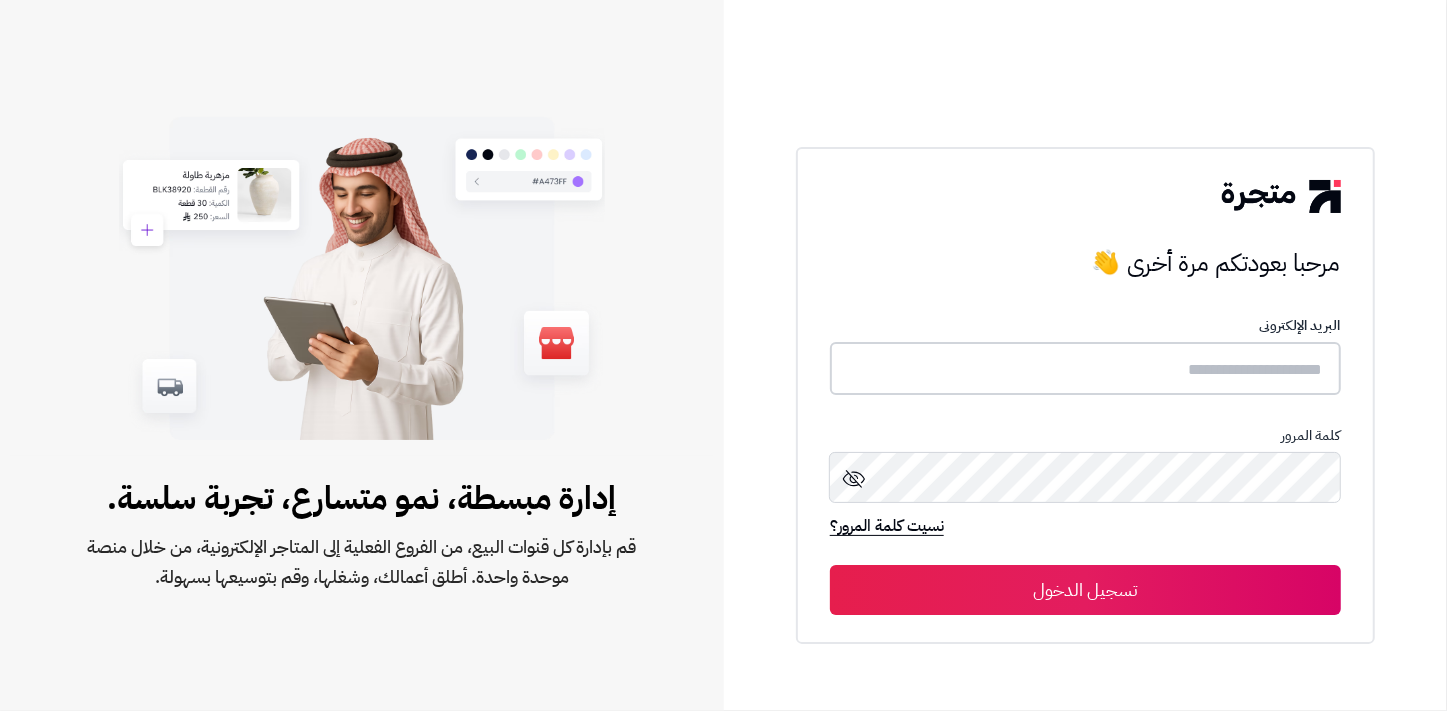 click at bounding box center [1085, 368] 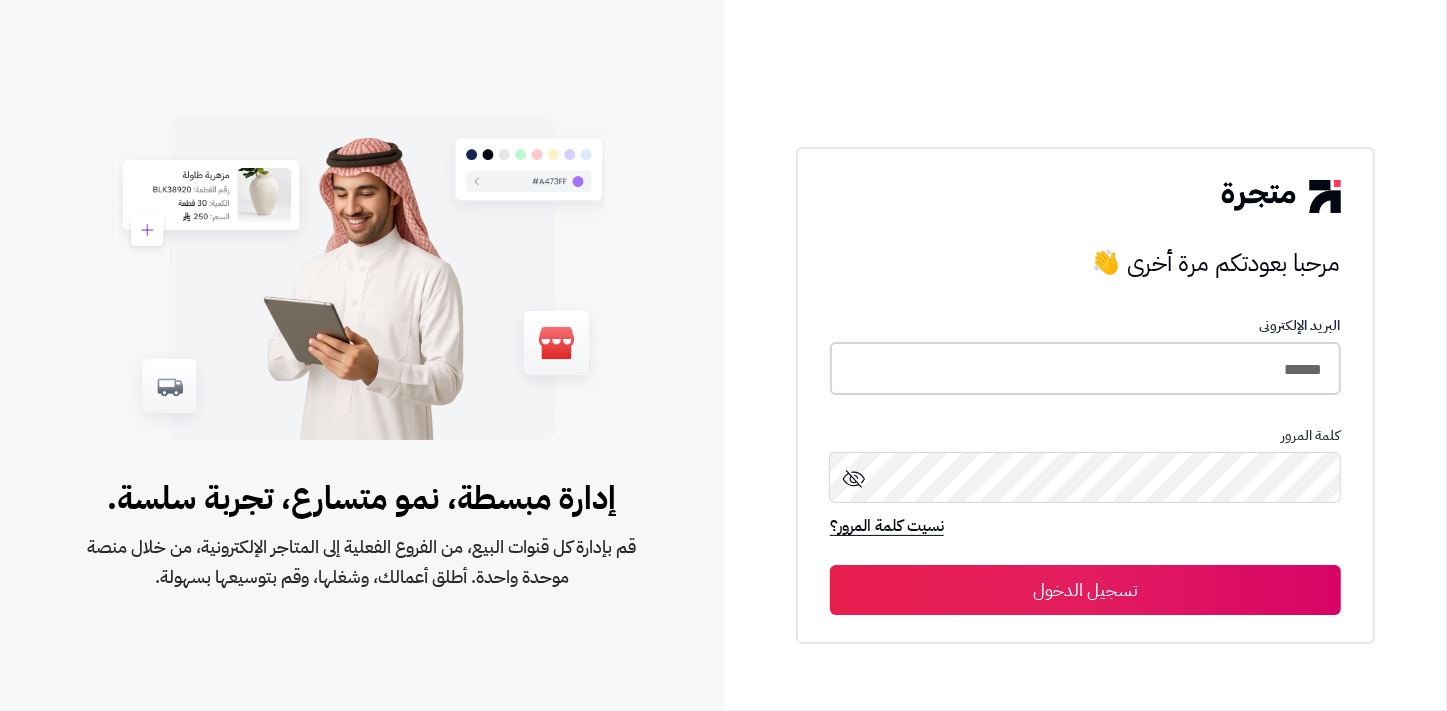 type on "******" 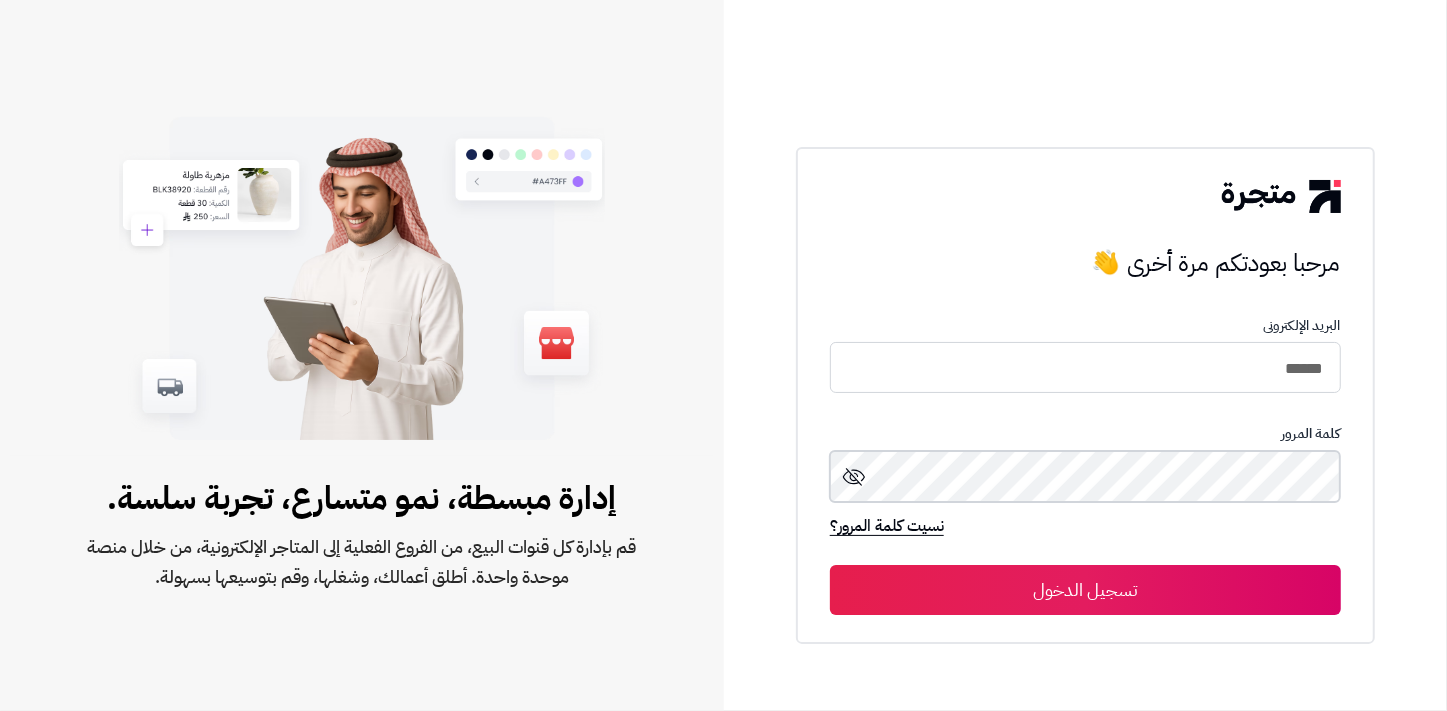 click on "تسجيل الدخول" at bounding box center (1085, 590) 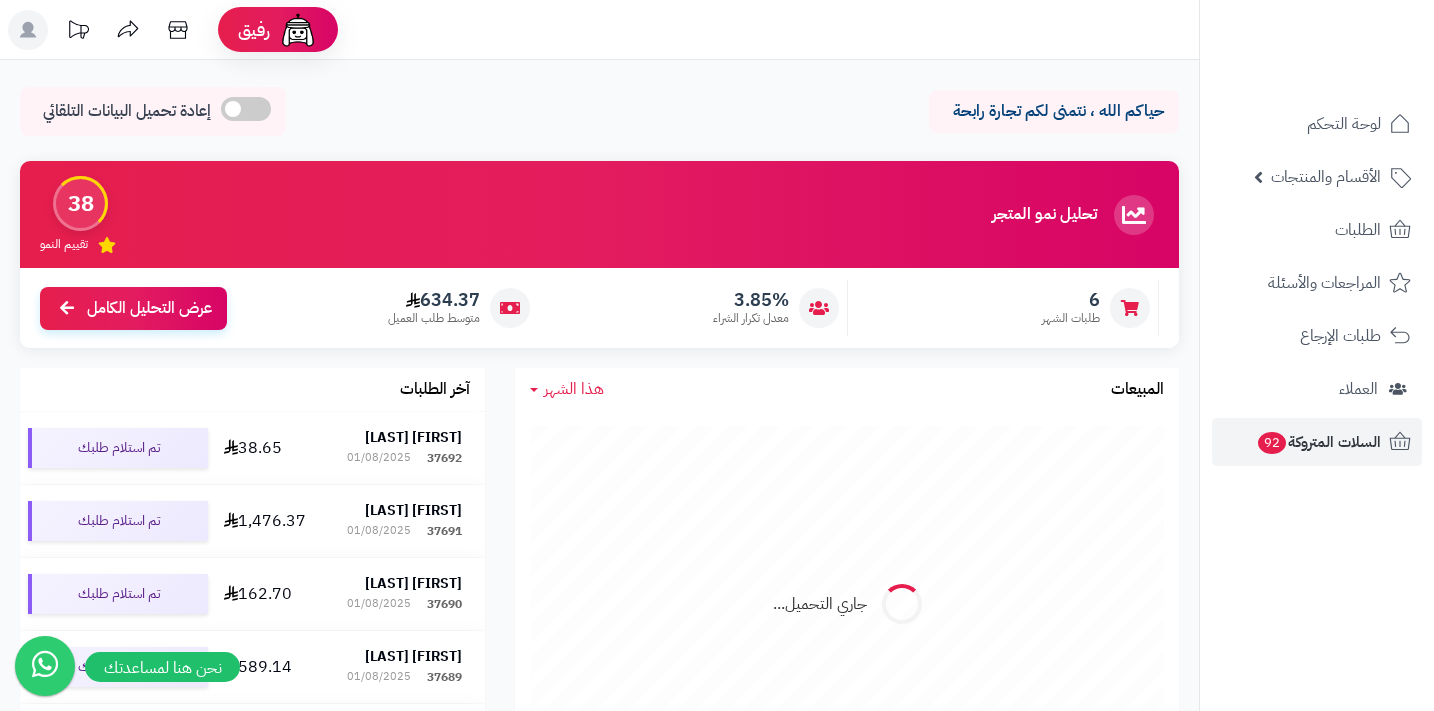 scroll, scrollTop: 0, scrollLeft: 0, axis: both 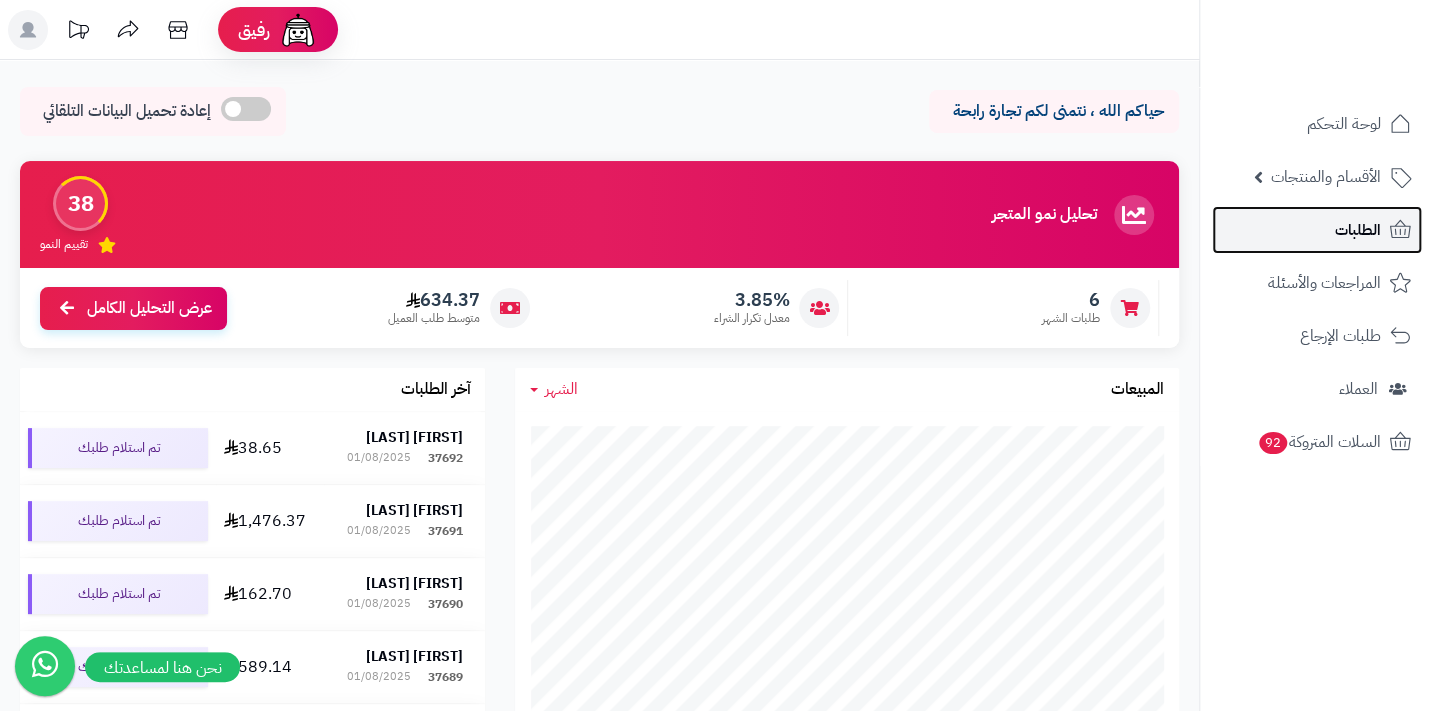 click on "الطلبات" at bounding box center (1358, 230) 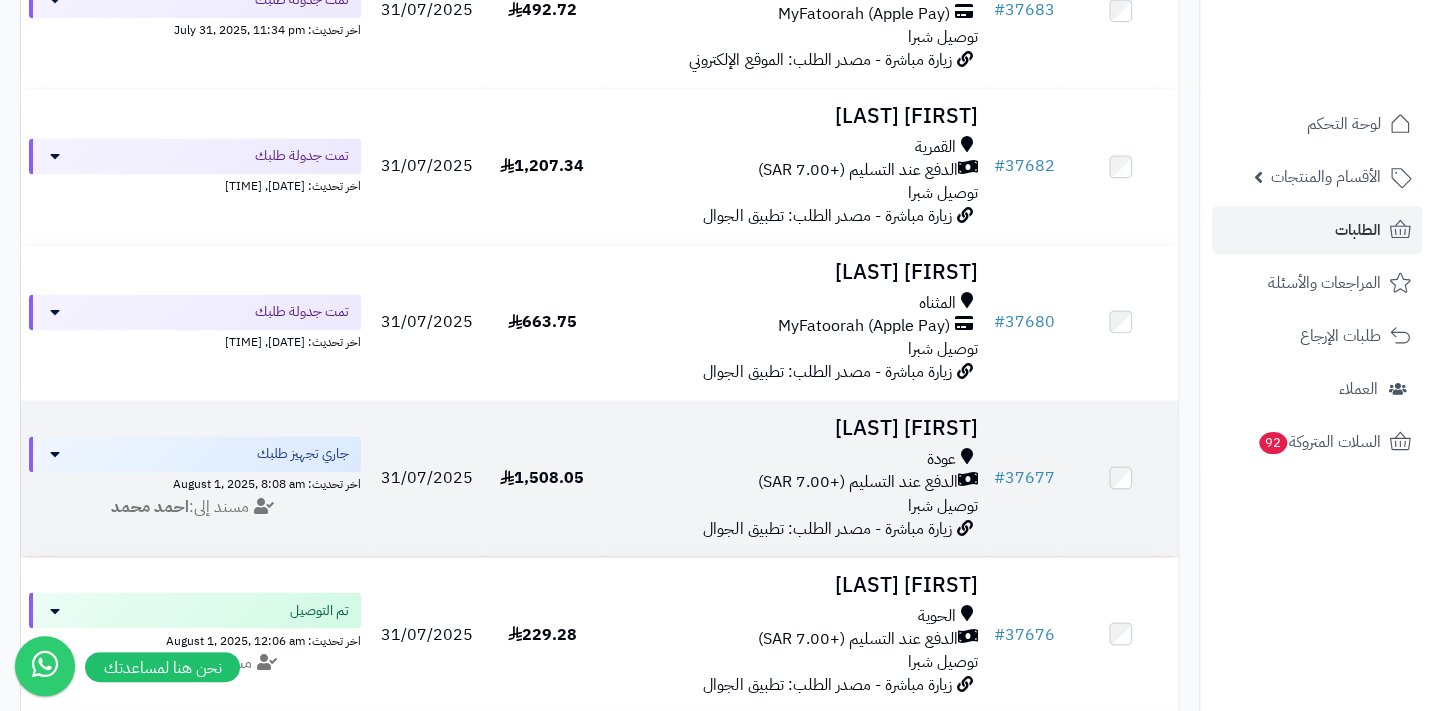 scroll, scrollTop: 1363, scrollLeft: 0, axis: vertical 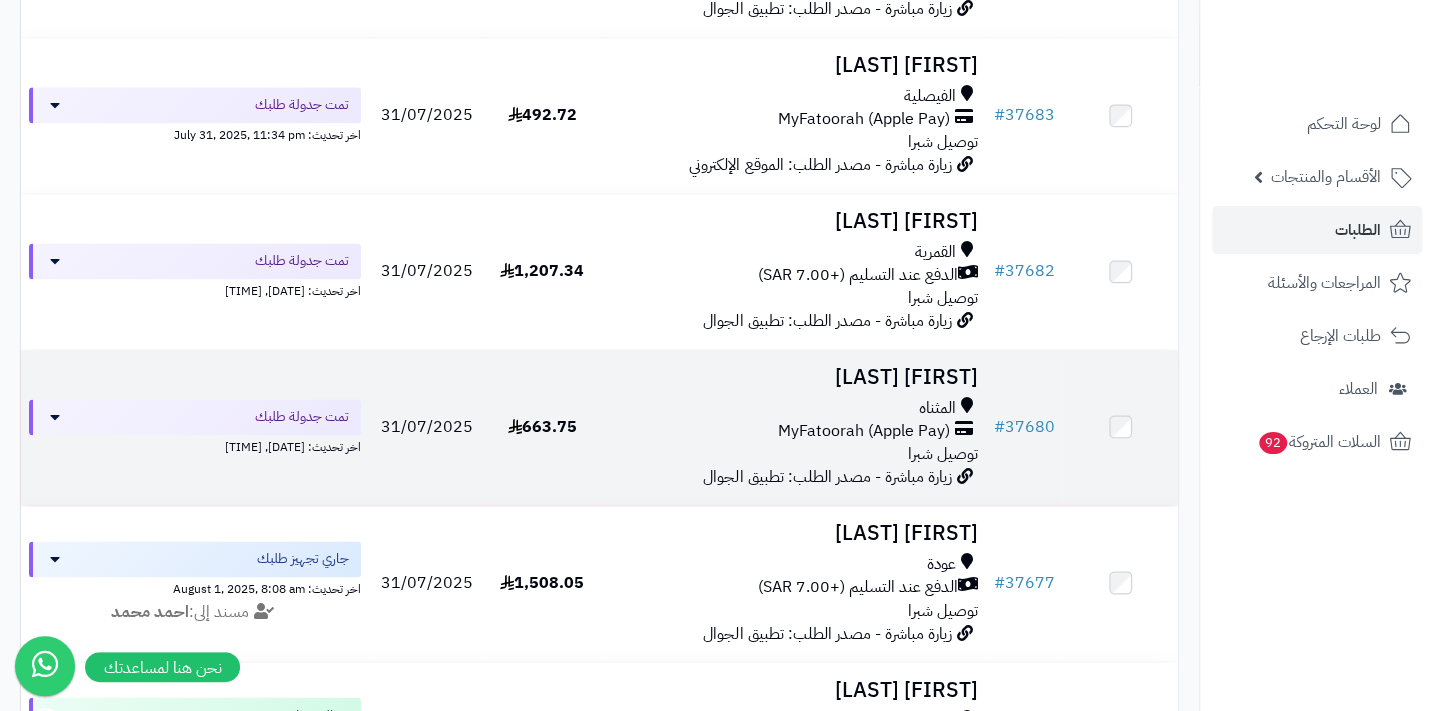 click on "المثناه
MyFatoorah (Apple Pay)
توصيل [LOCATION]" at bounding box center (792, 431) 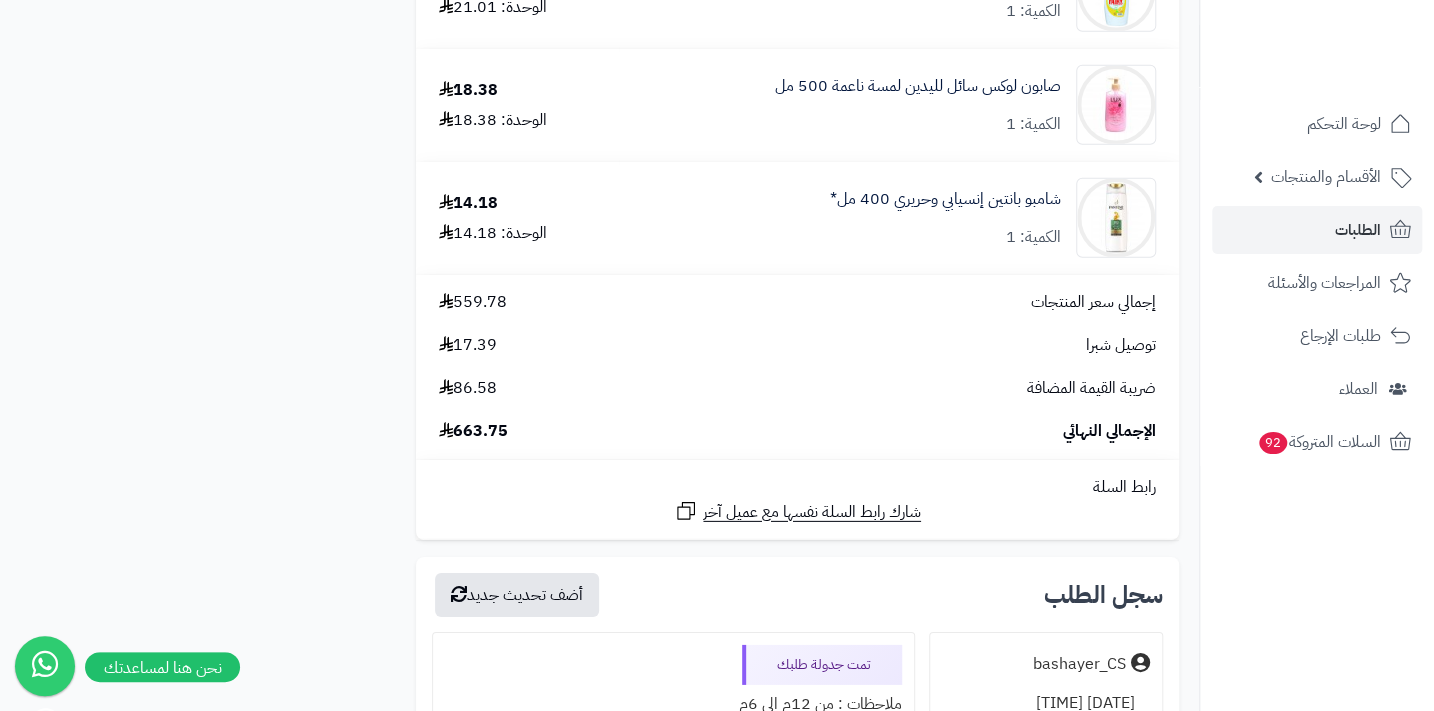 scroll, scrollTop: 3272, scrollLeft: 0, axis: vertical 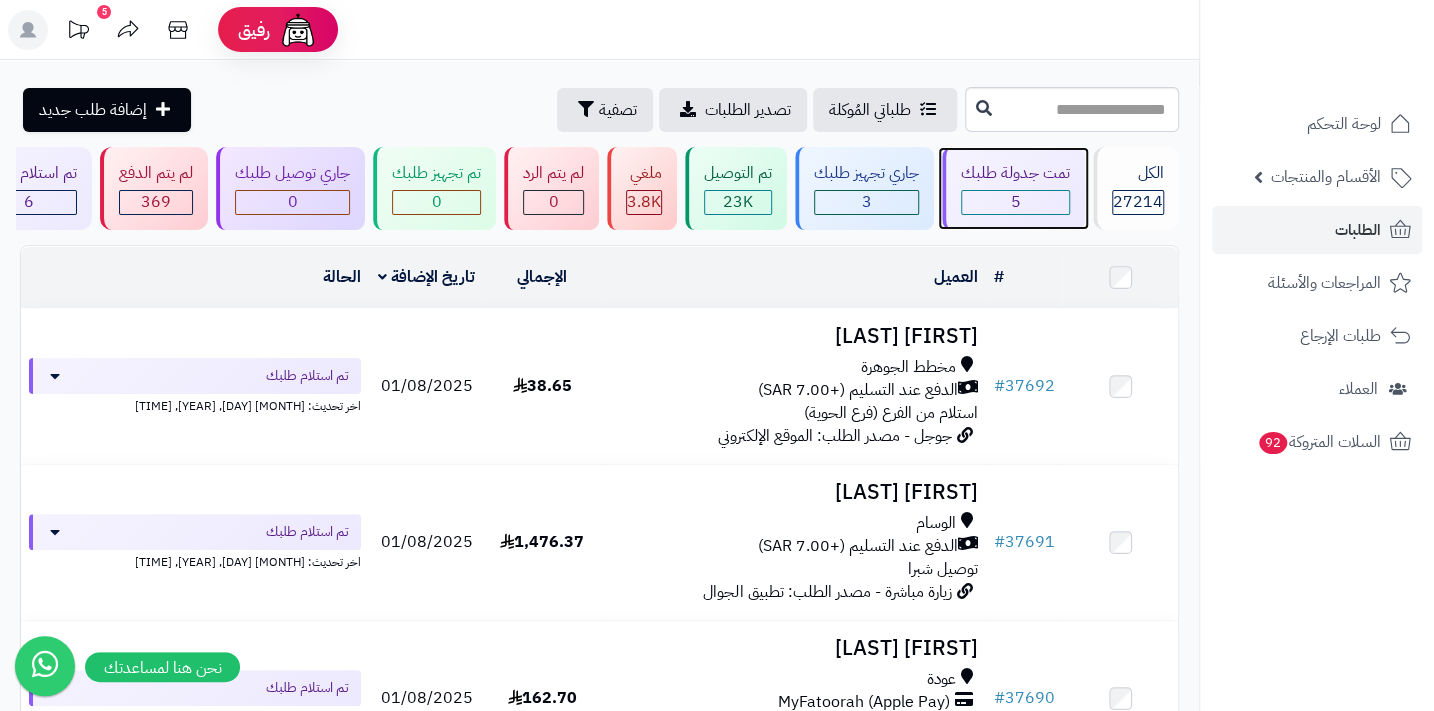 click on "5" at bounding box center [1015, 202] 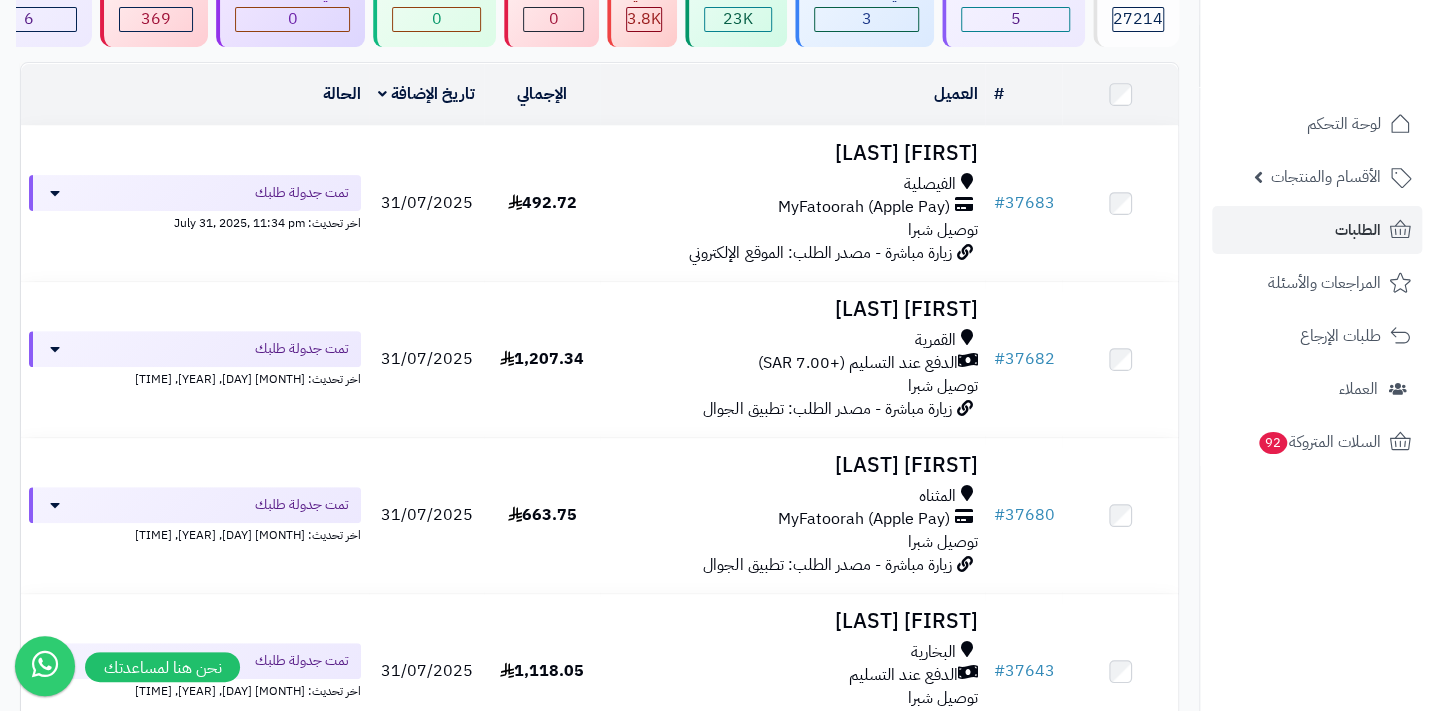 scroll, scrollTop: 181, scrollLeft: 0, axis: vertical 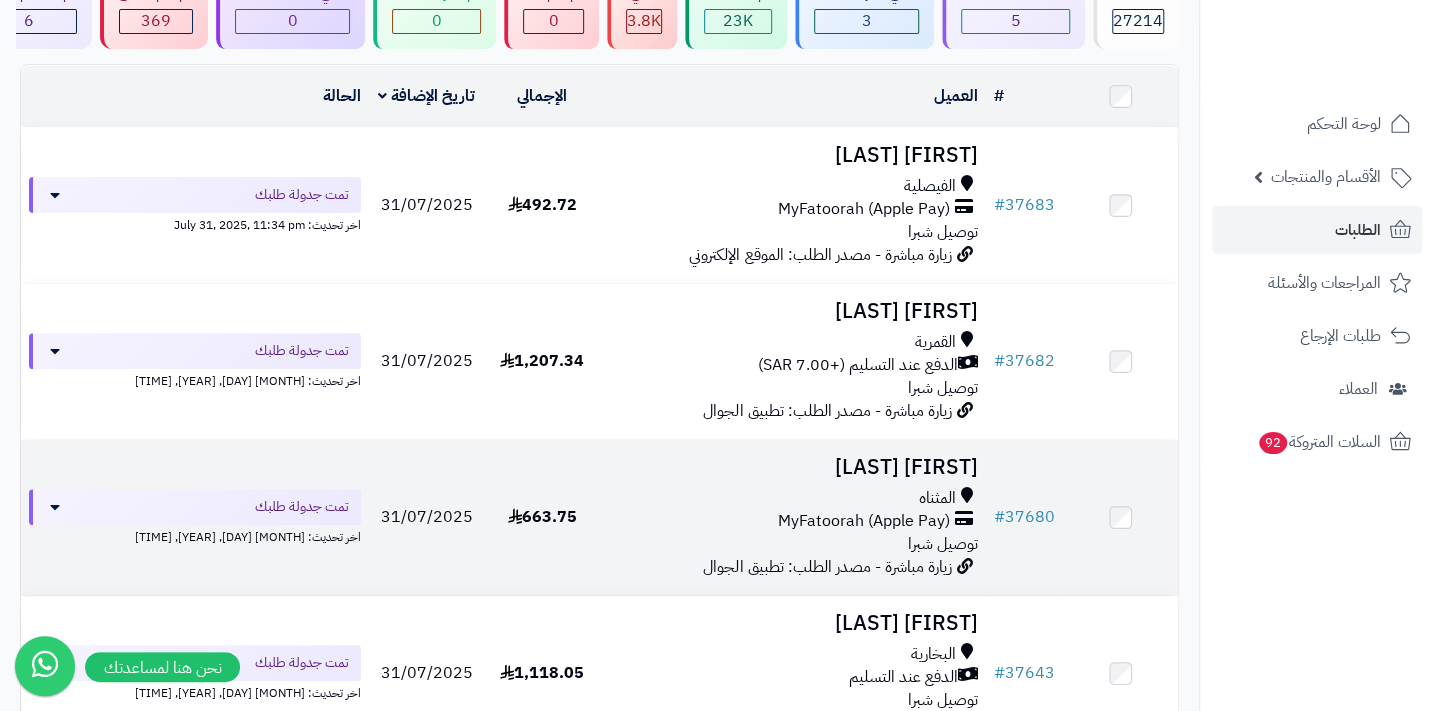 click on "المثناه" at bounding box center [792, 498] 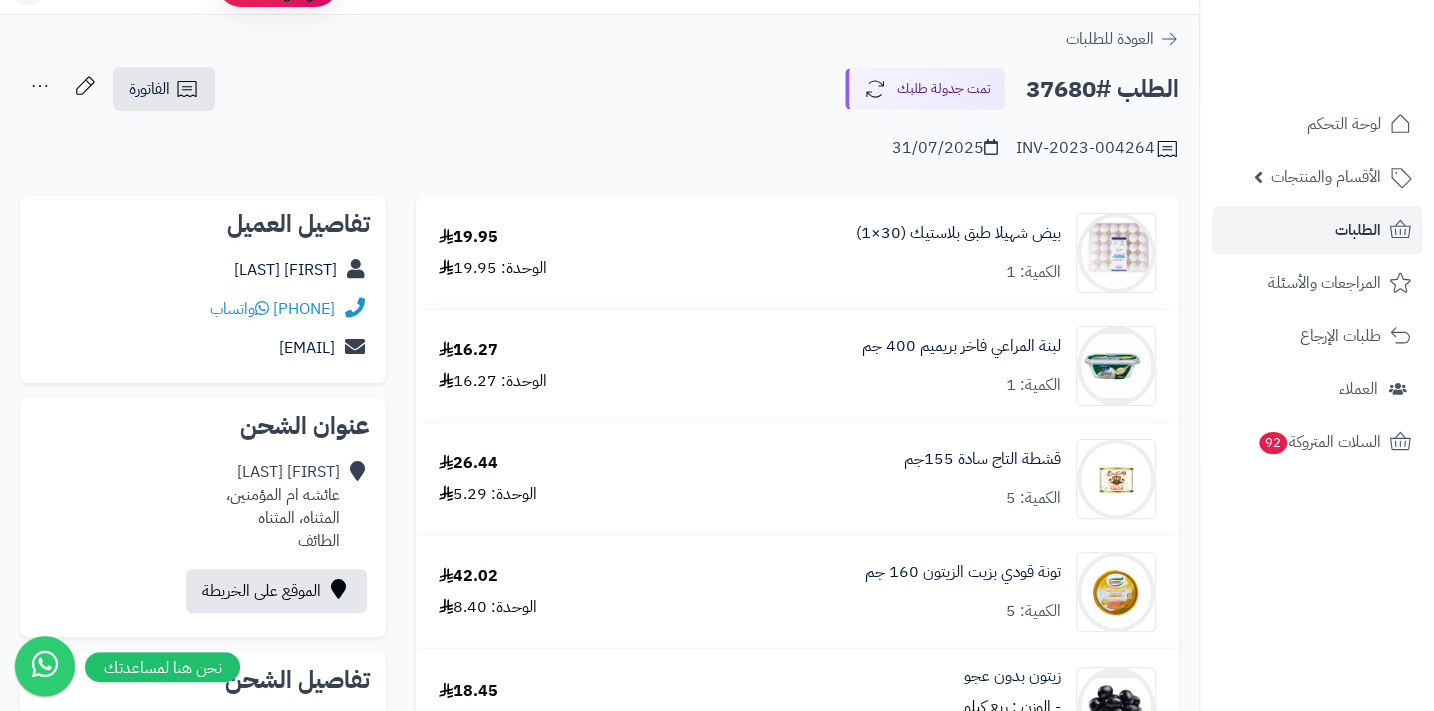 scroll, scrollTop: 0, scrollLeft: 0, axis: both 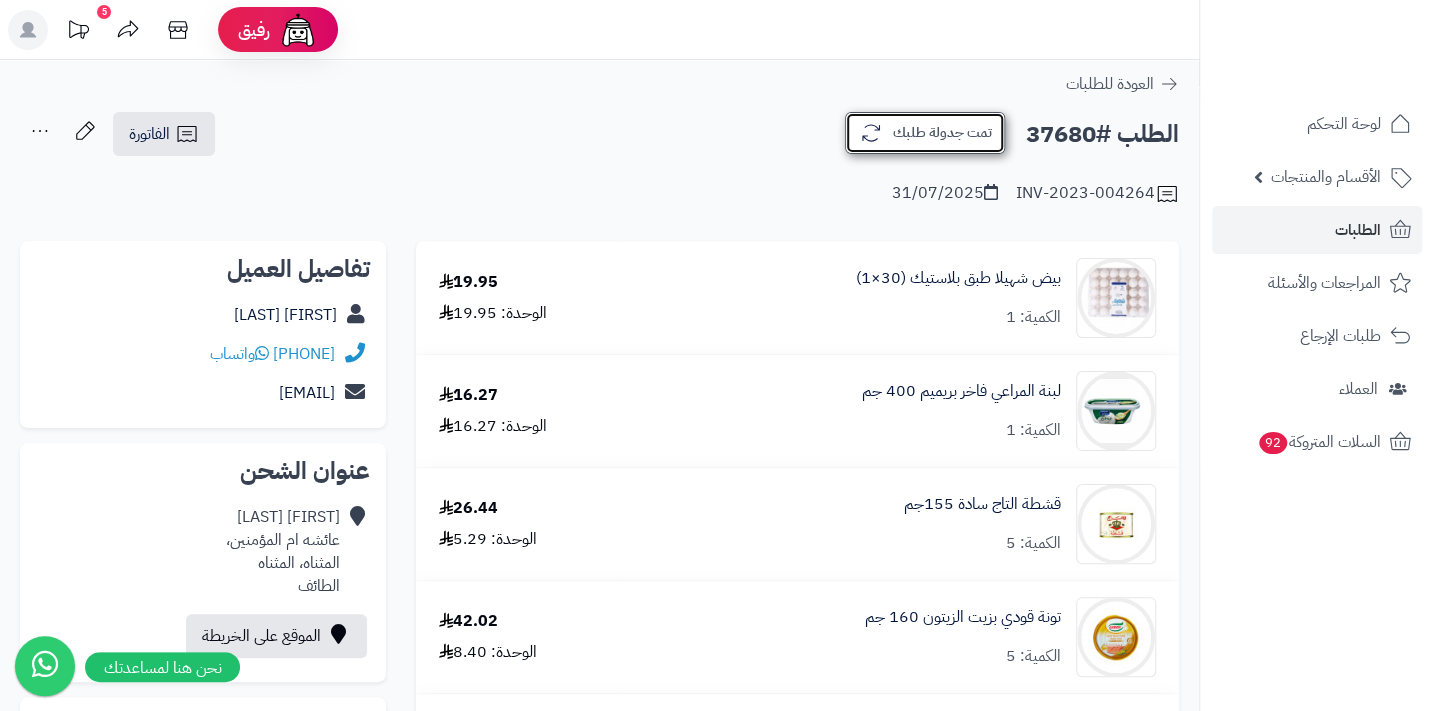 click on "تمت جدولة طلبك" at bounding box center (925, 133) 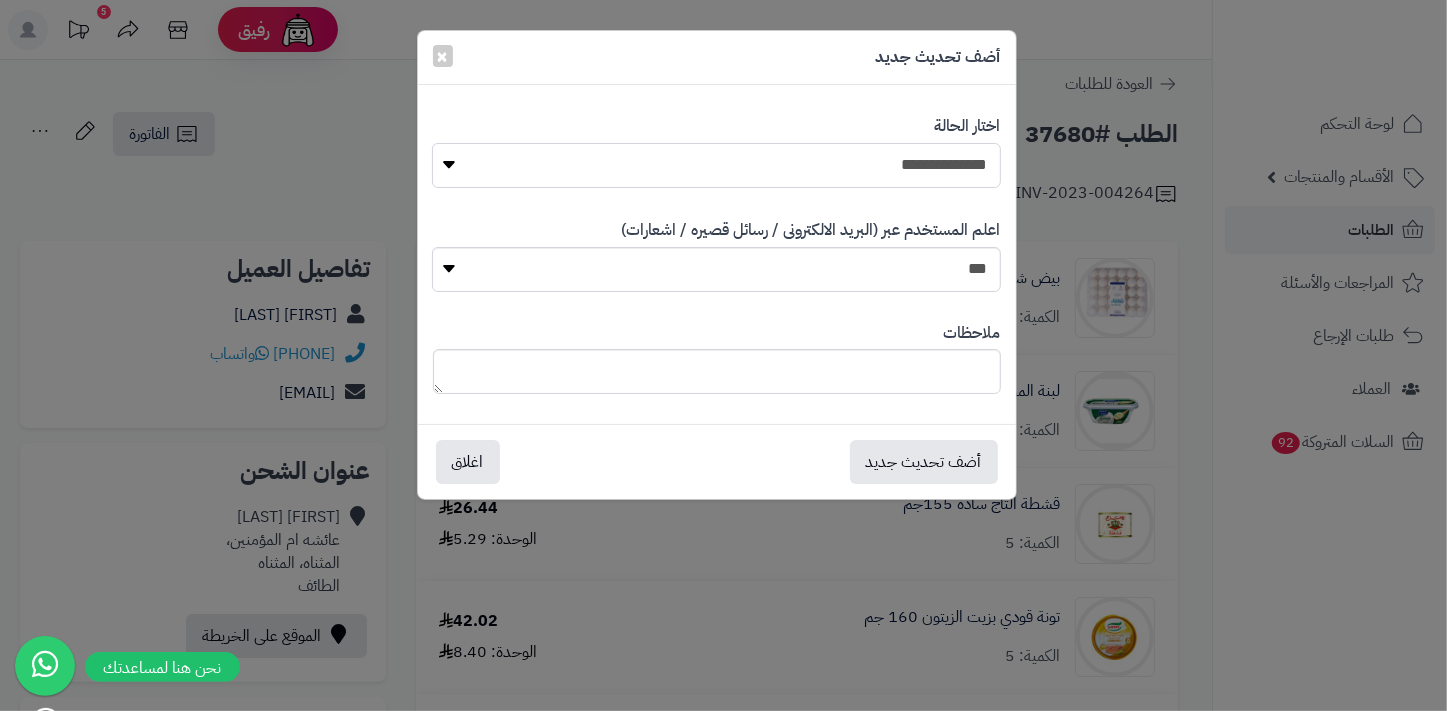click on "**********" at bounding box center (716, 165) 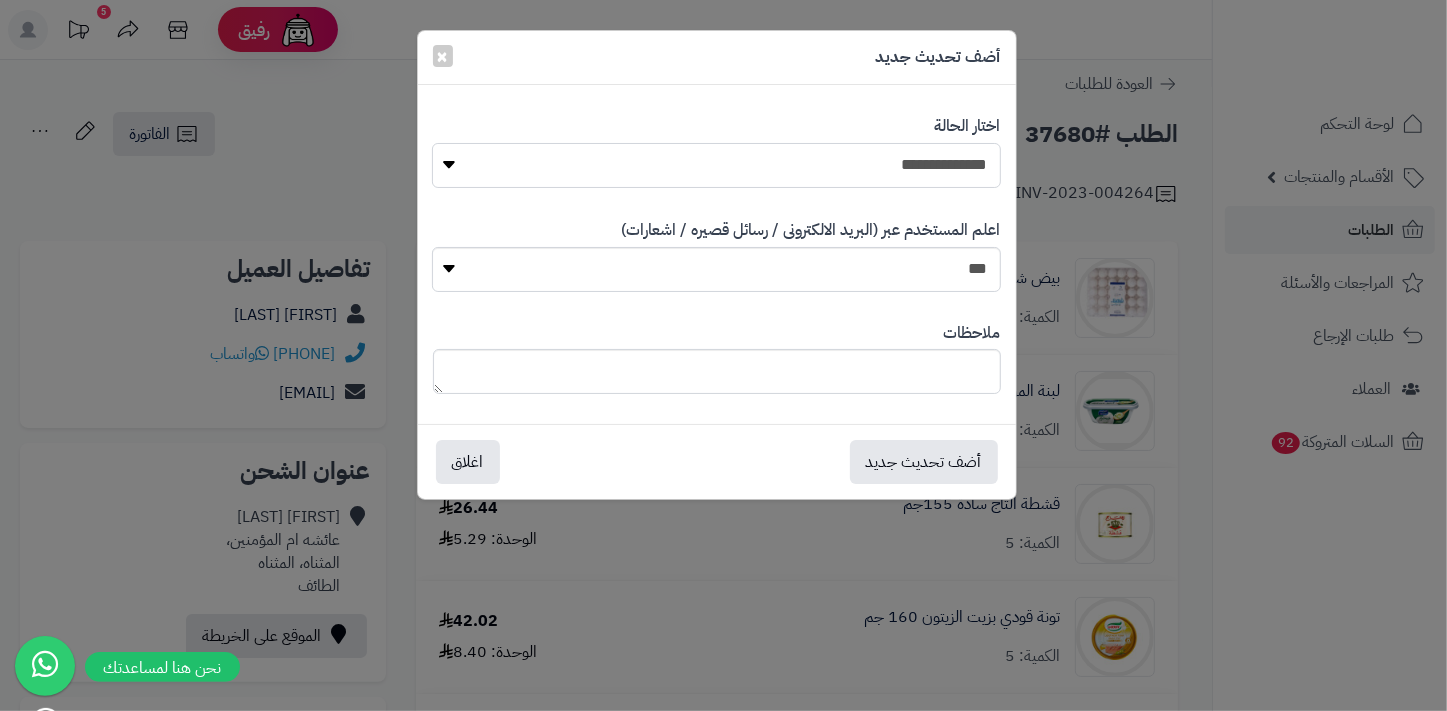 select on "*" 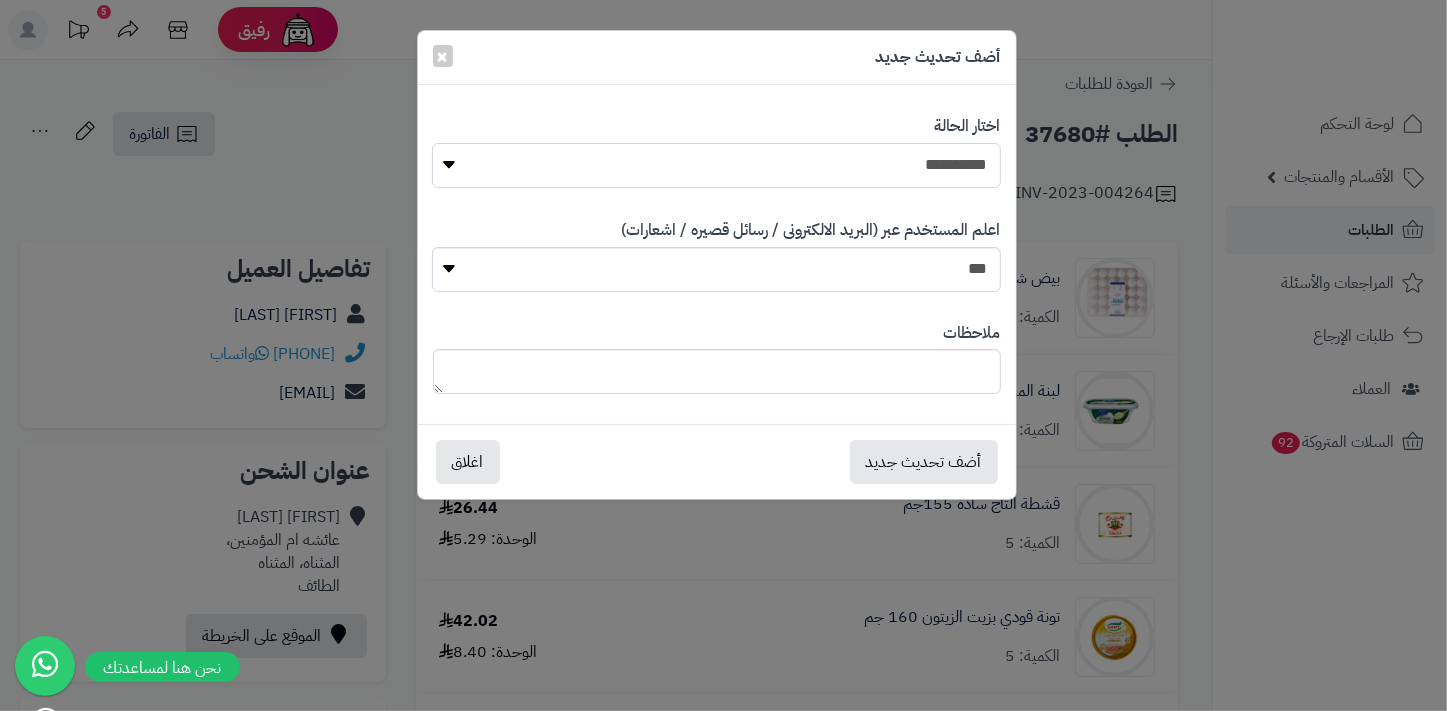 click on "**********" at bounding box center [716, 165] 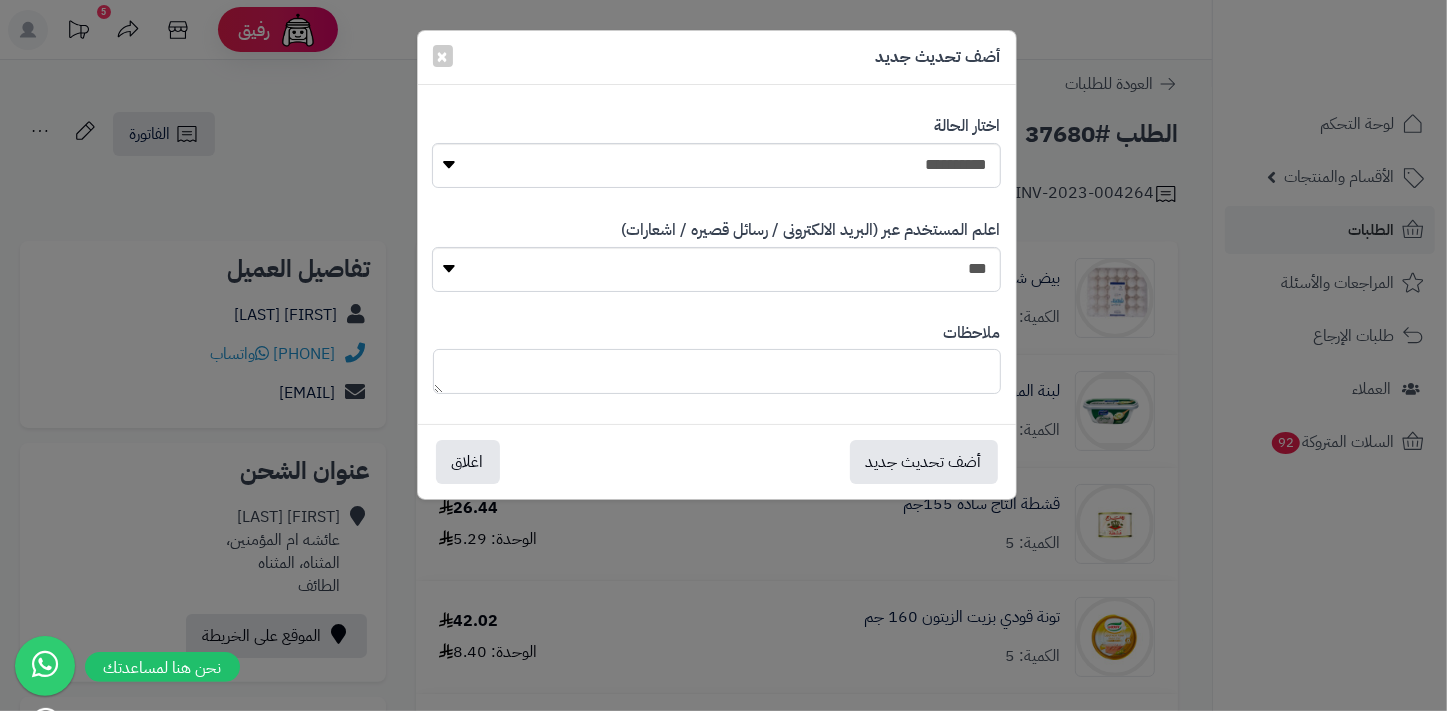 click at bounding box center (717, 371) 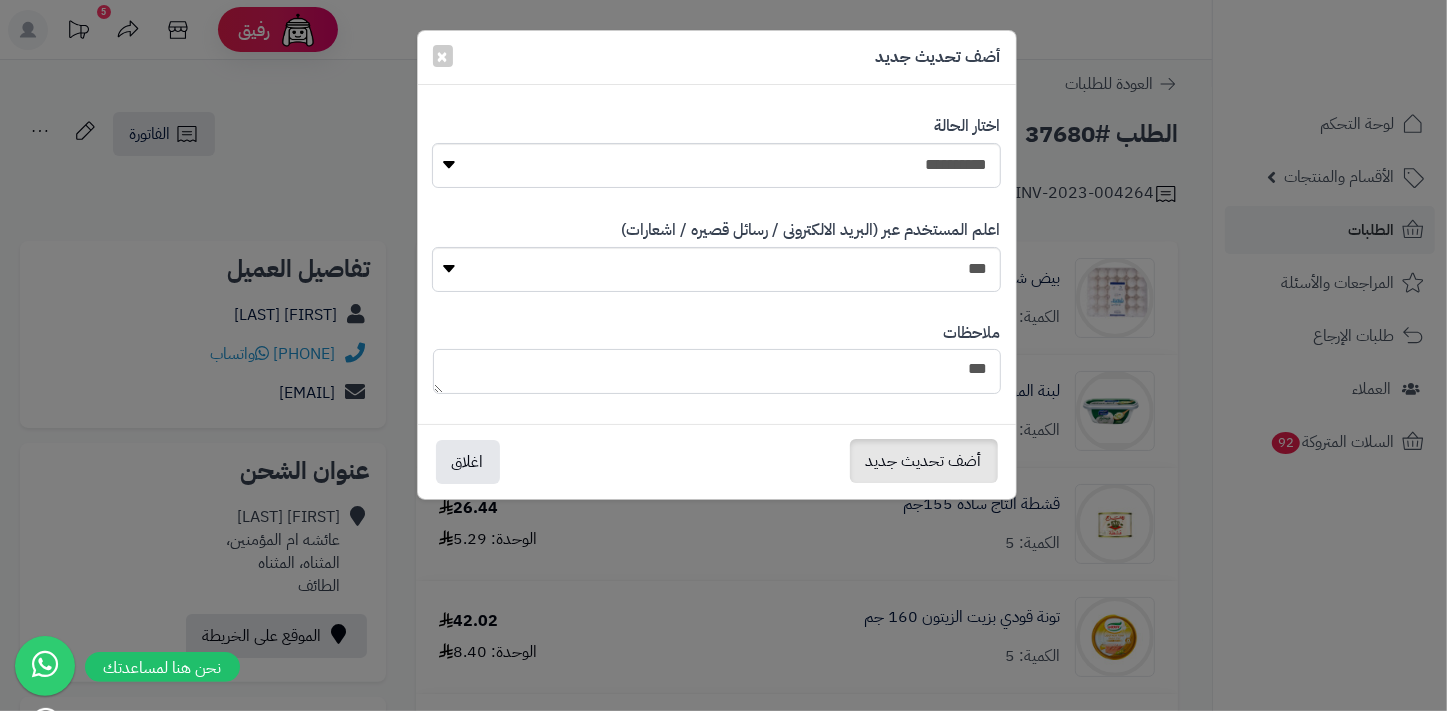 type on "***" 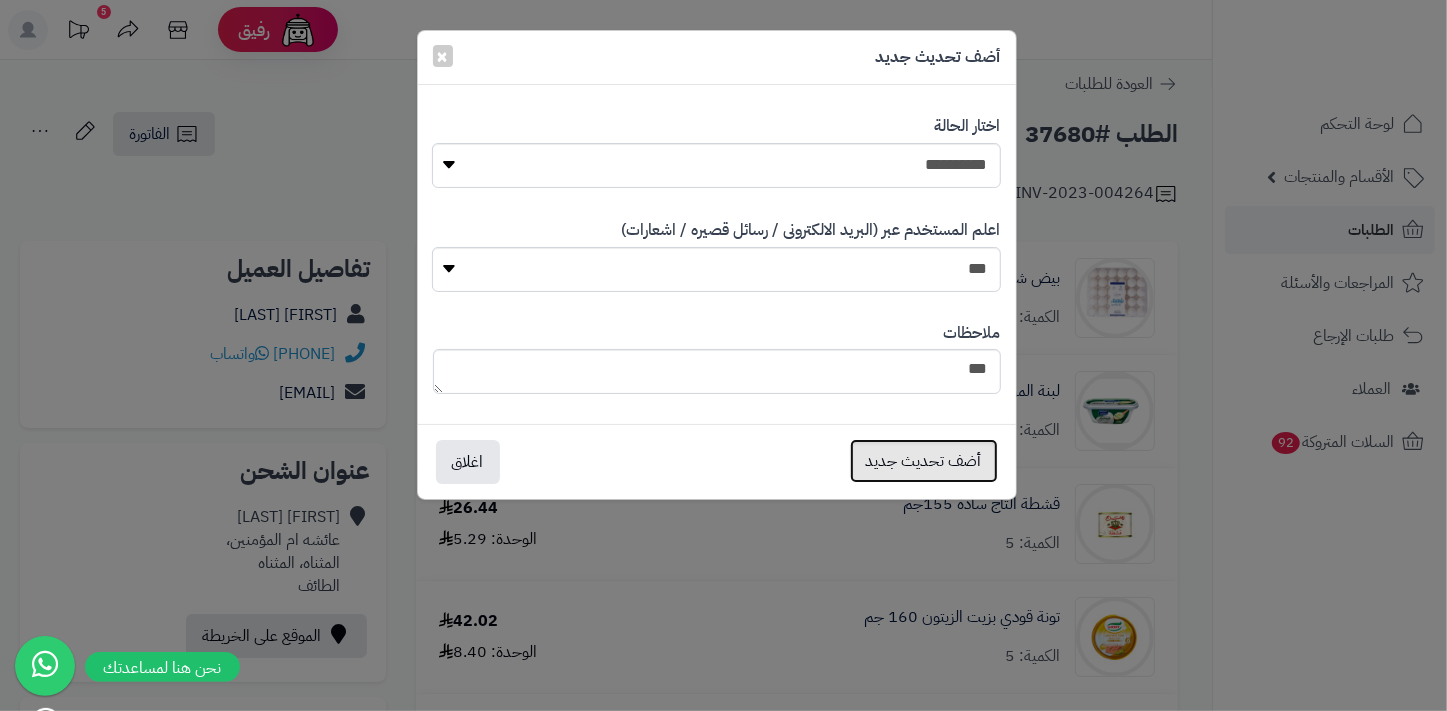 click on "أضف تحديث جديد" at bounding box center (924, 461) 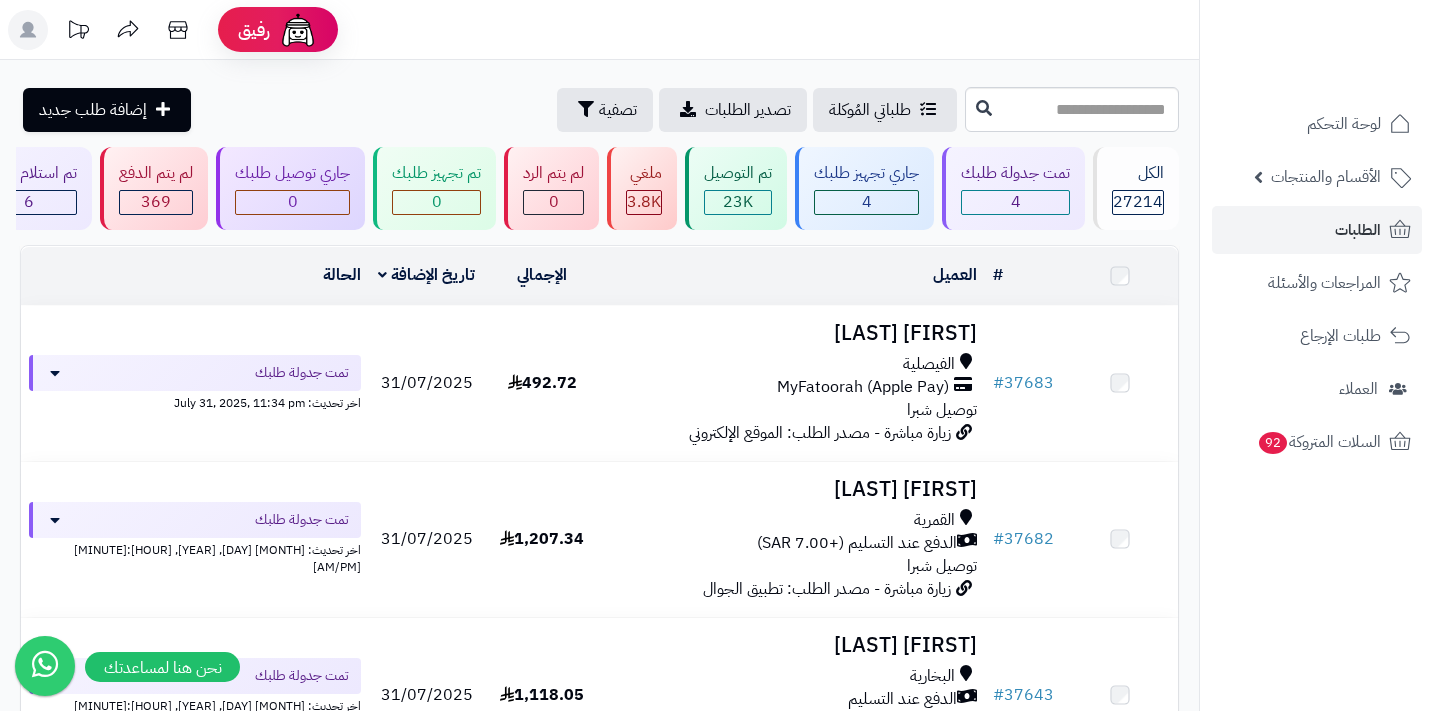 scroll, scrollTop: 182, scrollLeft: 0, axis: vertical 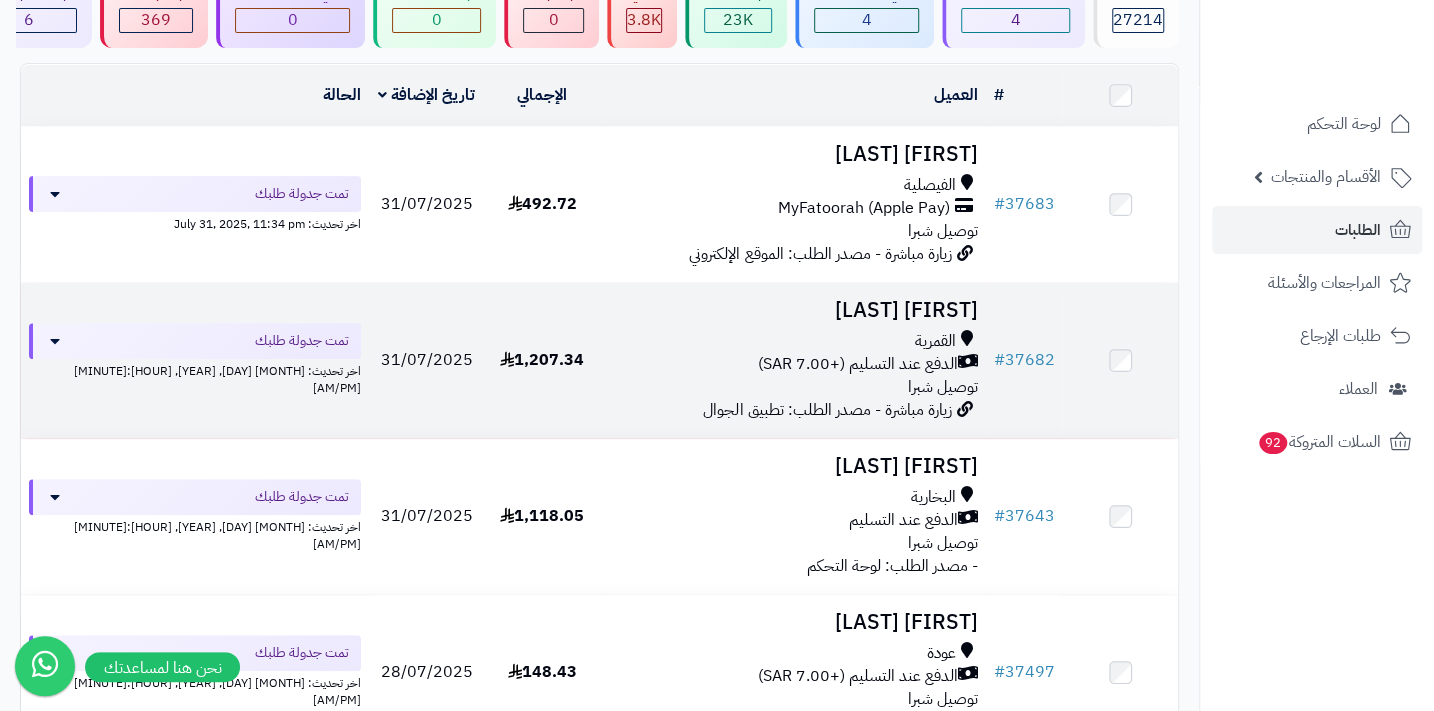 click on "القمرية" at bounding box center [792, 341] 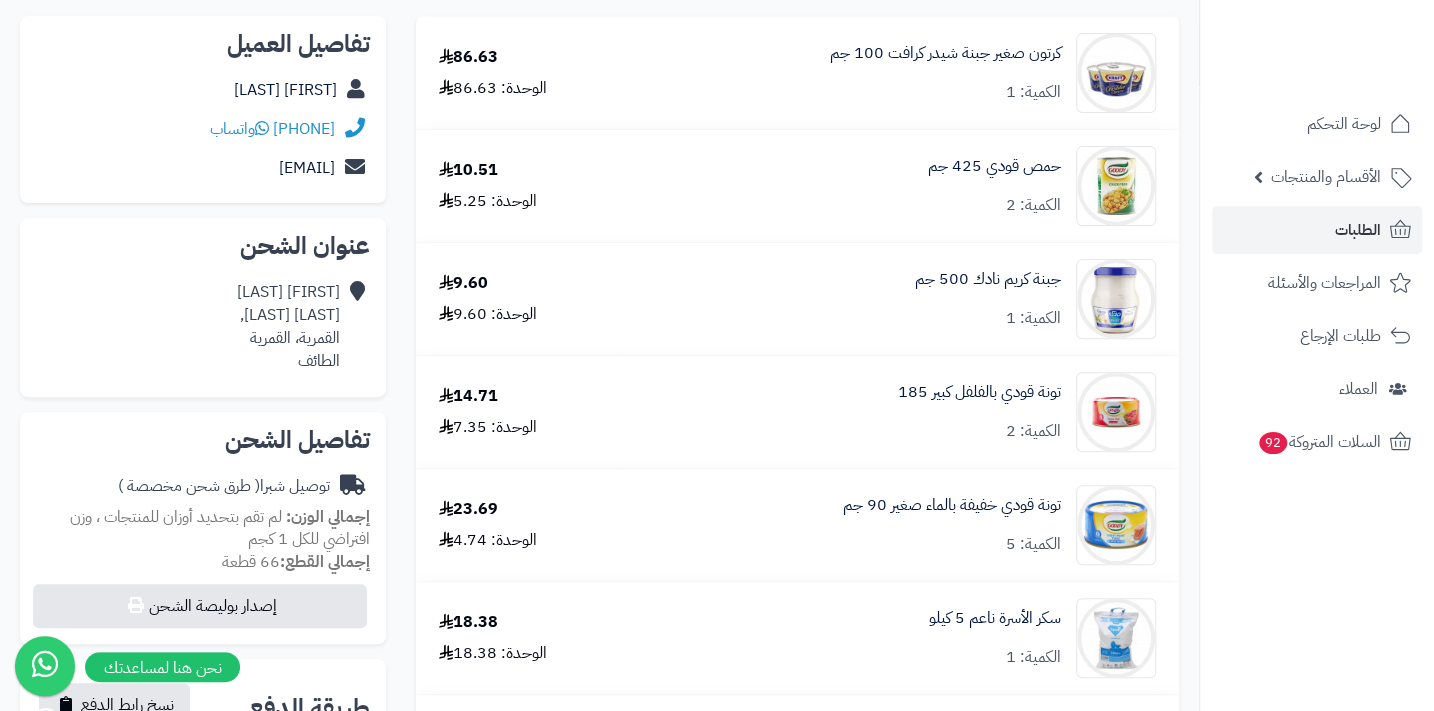 scroll, scrollTop: 0, scrollLeft: 0, axis: both 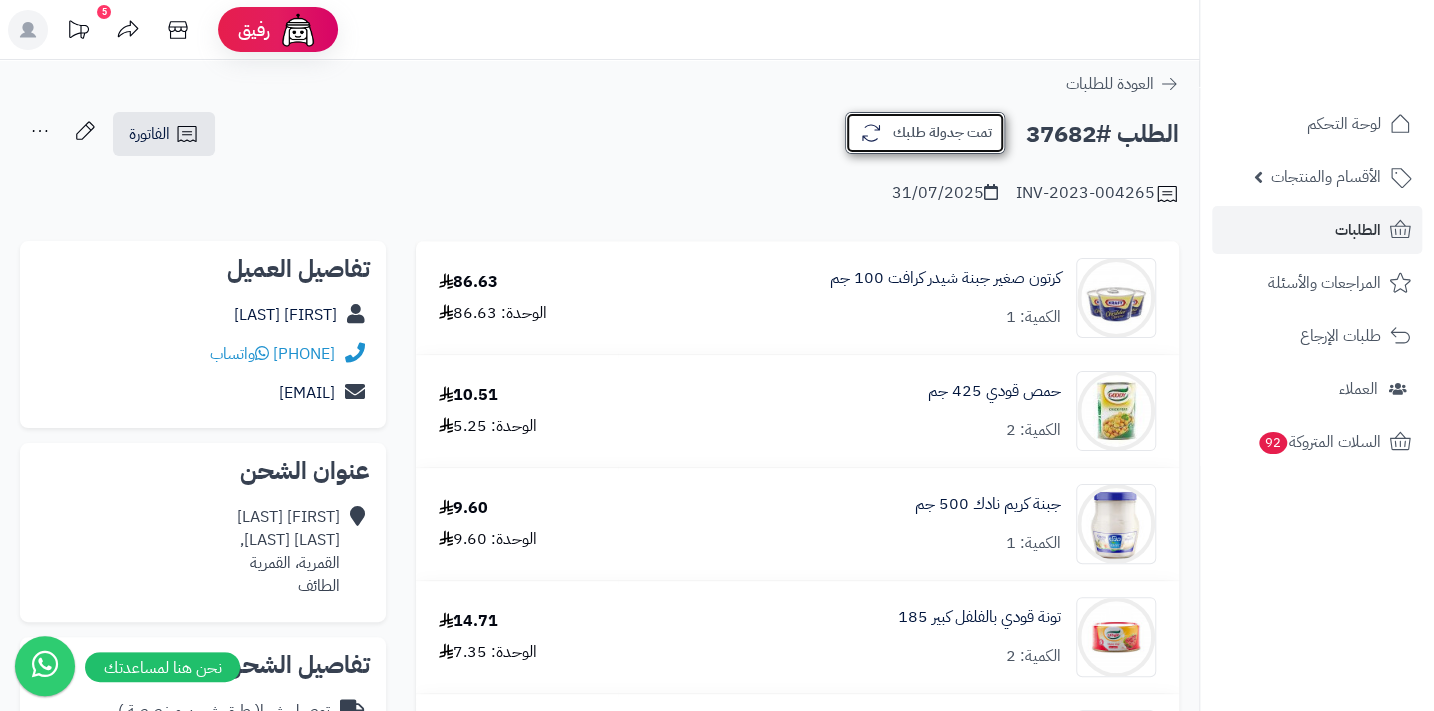 click on "تمت جدولة طلبك" at bounding box center [925, 133] 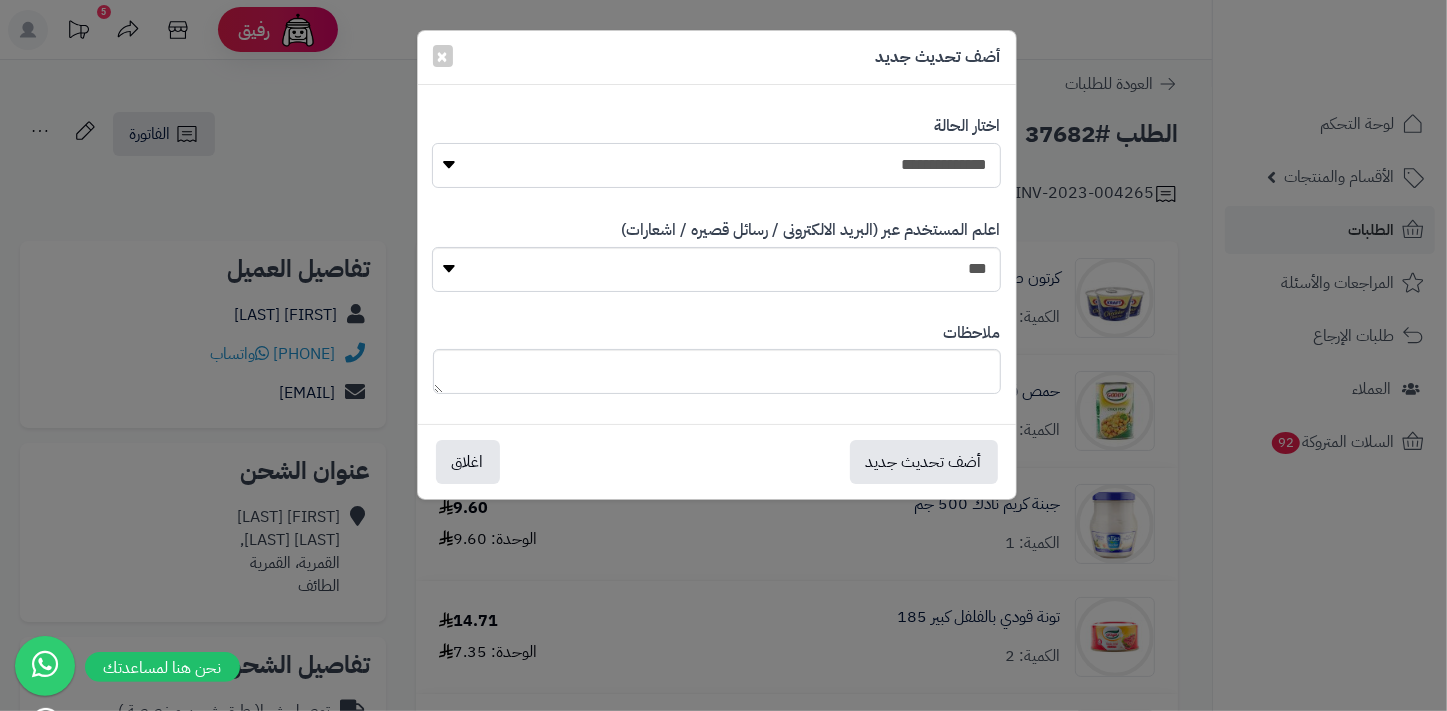 click on "**********" at bounding box center (716, 165) 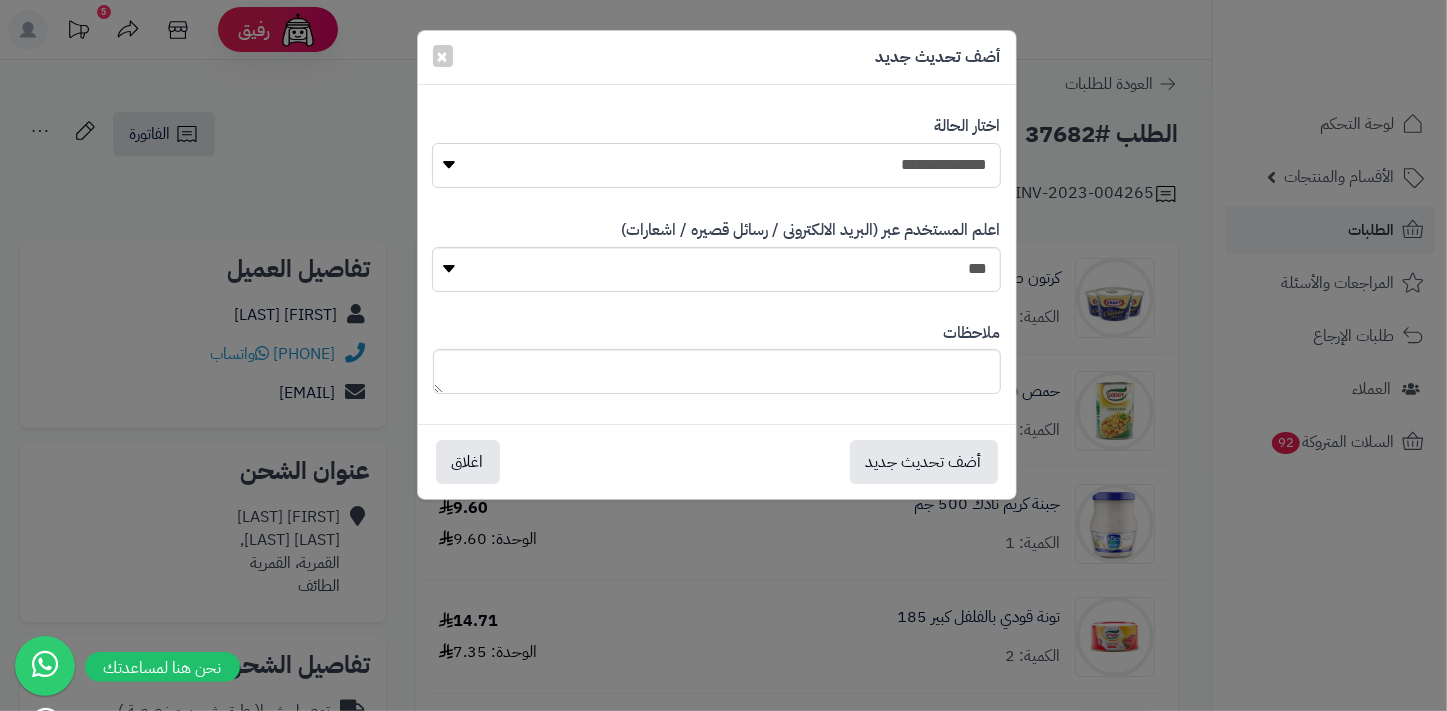 select on "*" 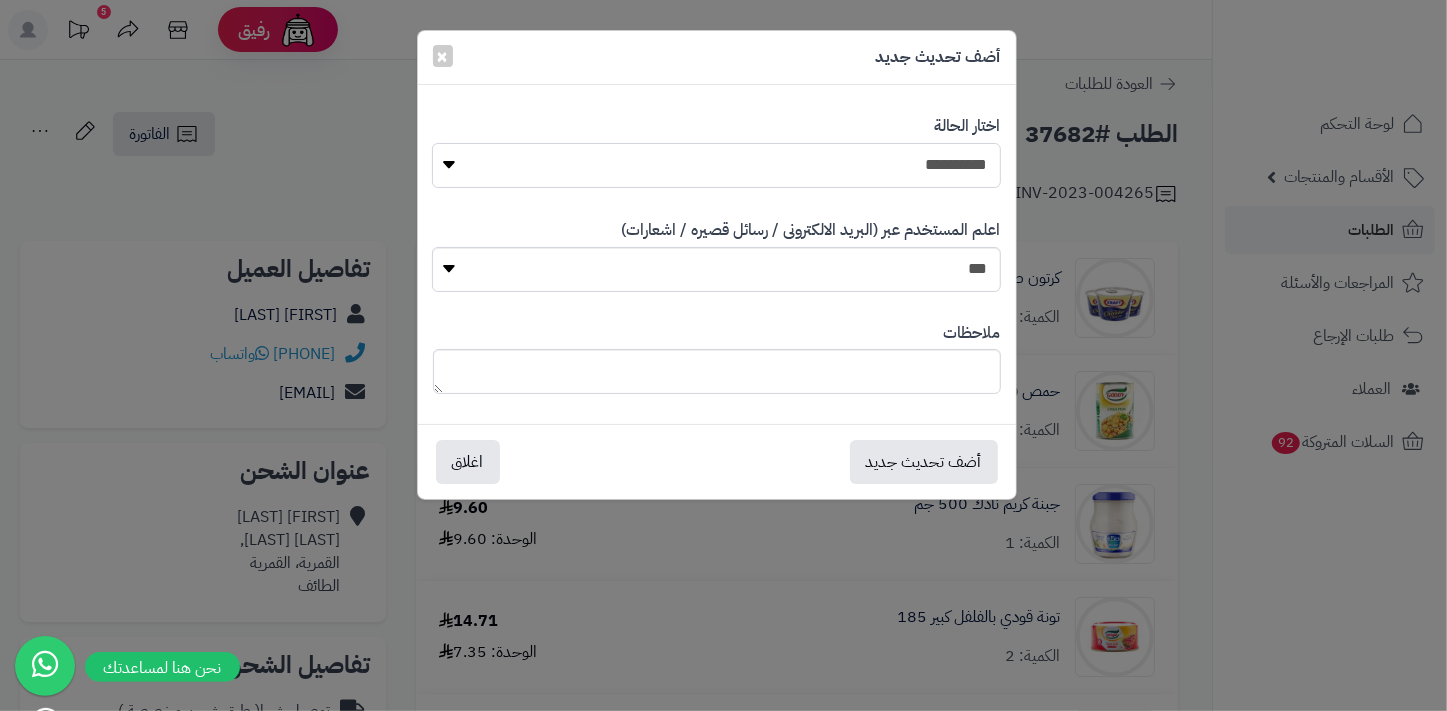 click on "**********" at bounding box center [716, 165] 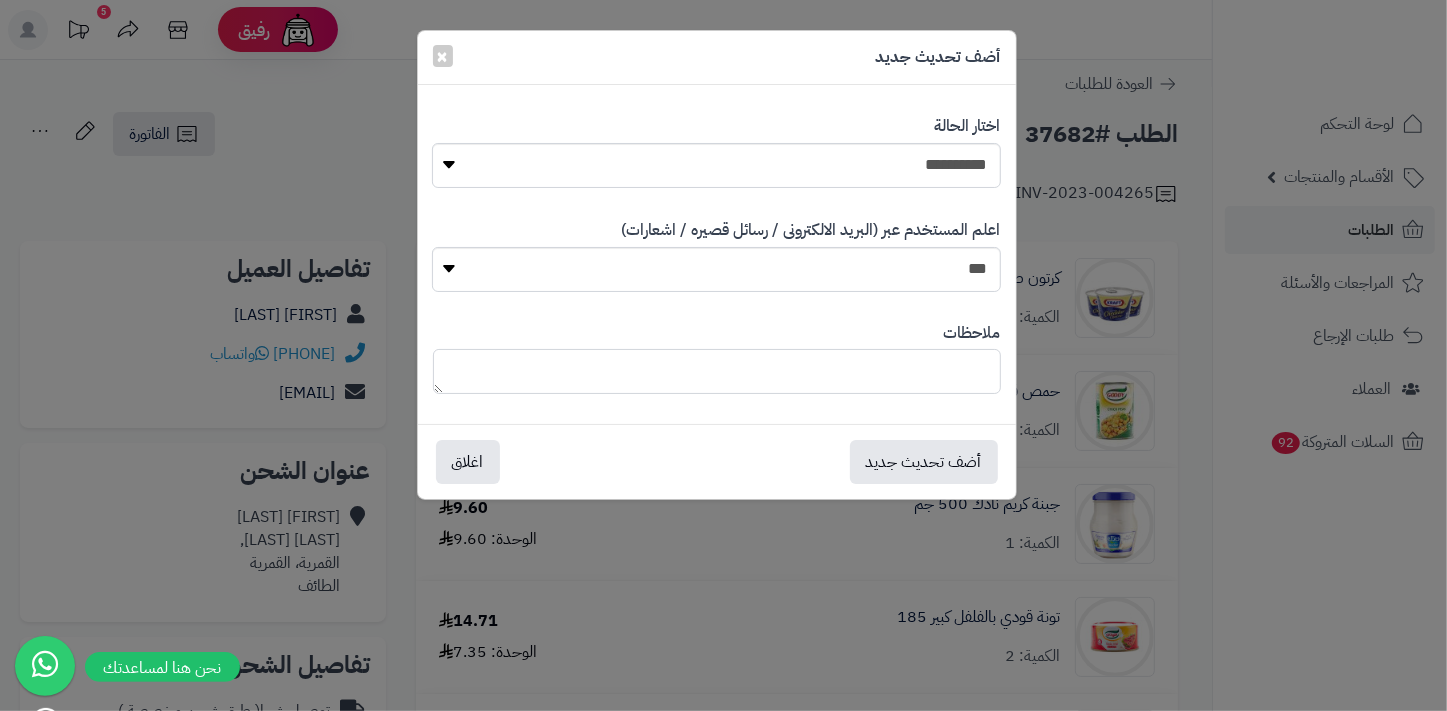 click at bounding box center [717, 371] 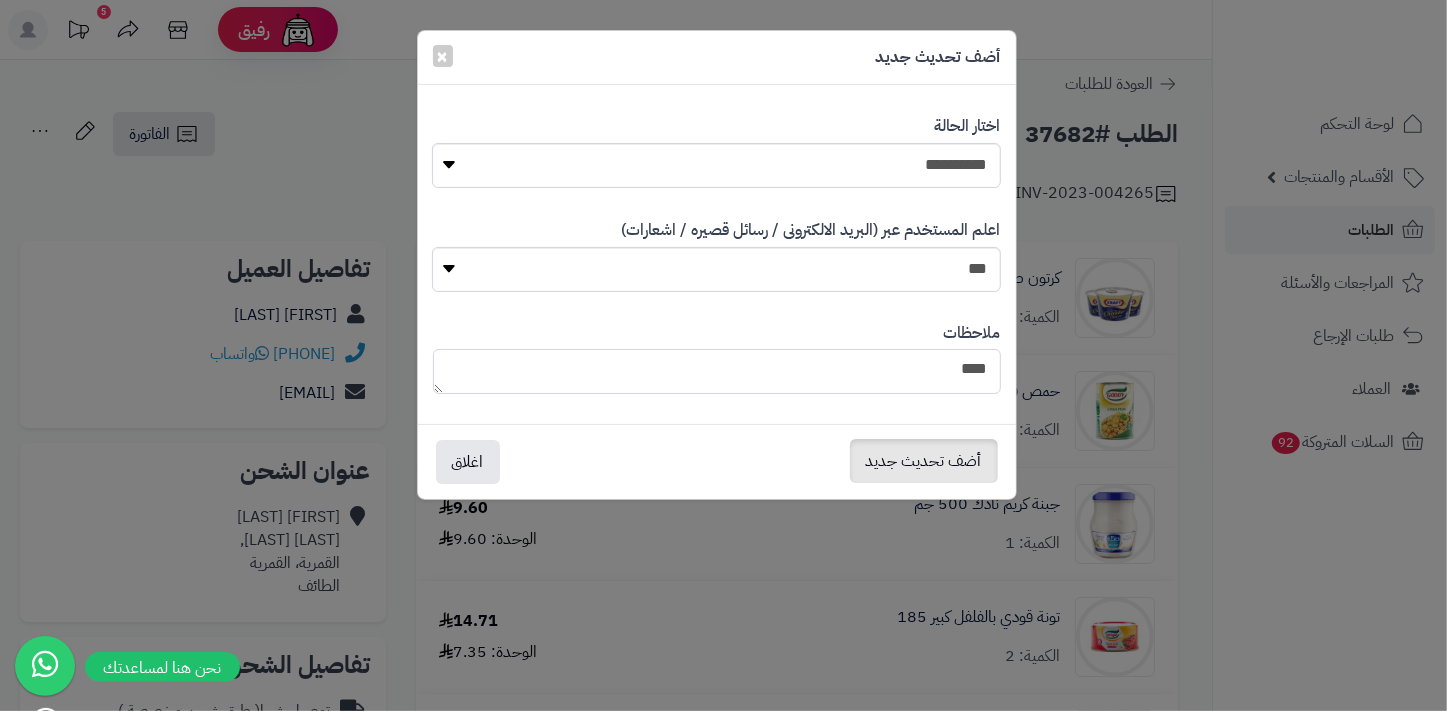 type on "****" 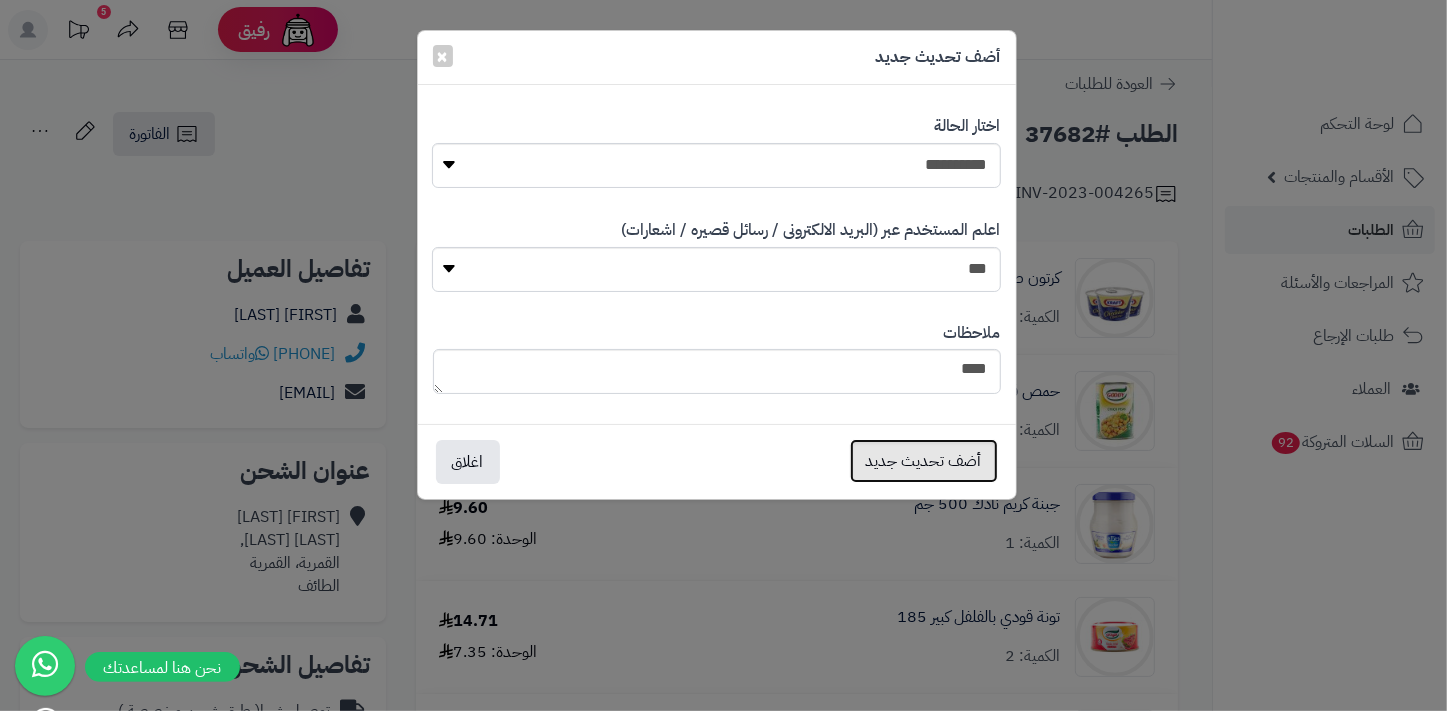 click on "أضف تحديث جديد" at bounding box center [924, 461] 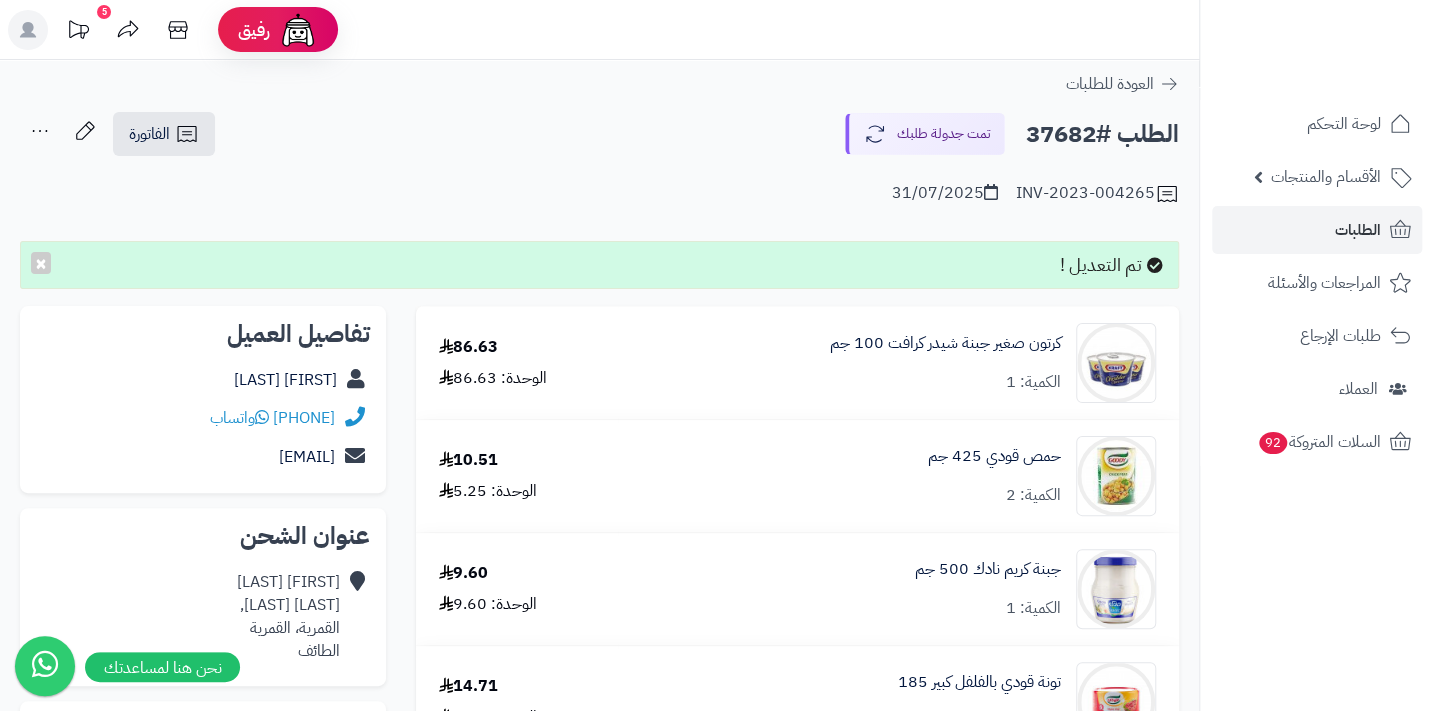 click 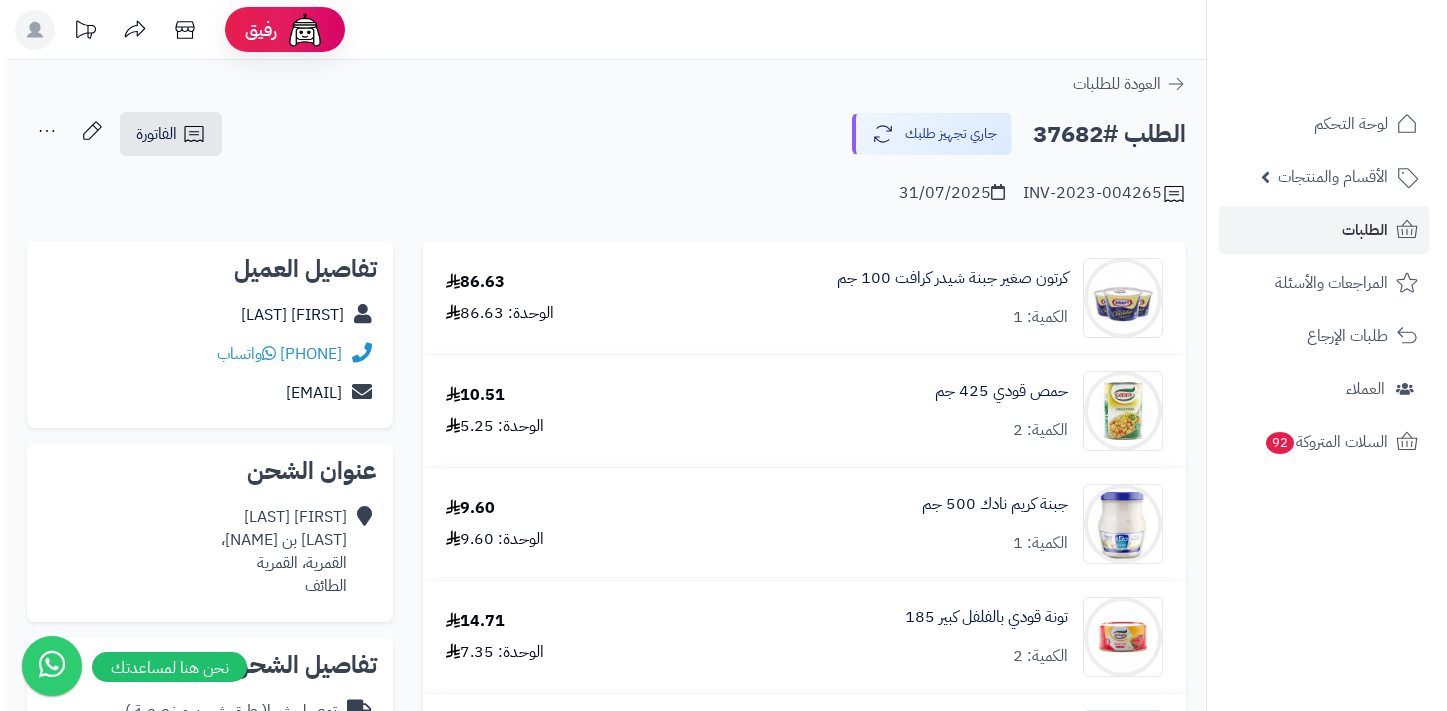 scroll, scrollTop: 0, scrollLeft: 0, axis: both 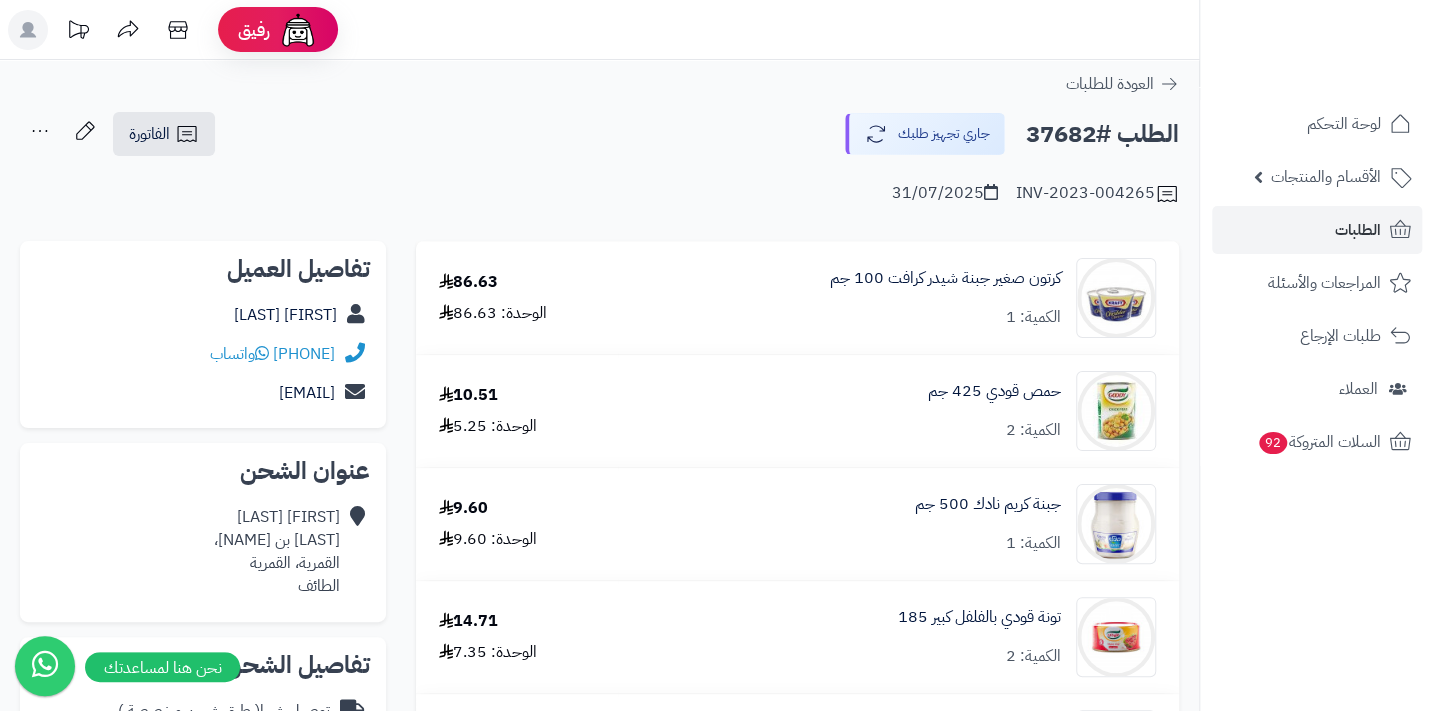 click 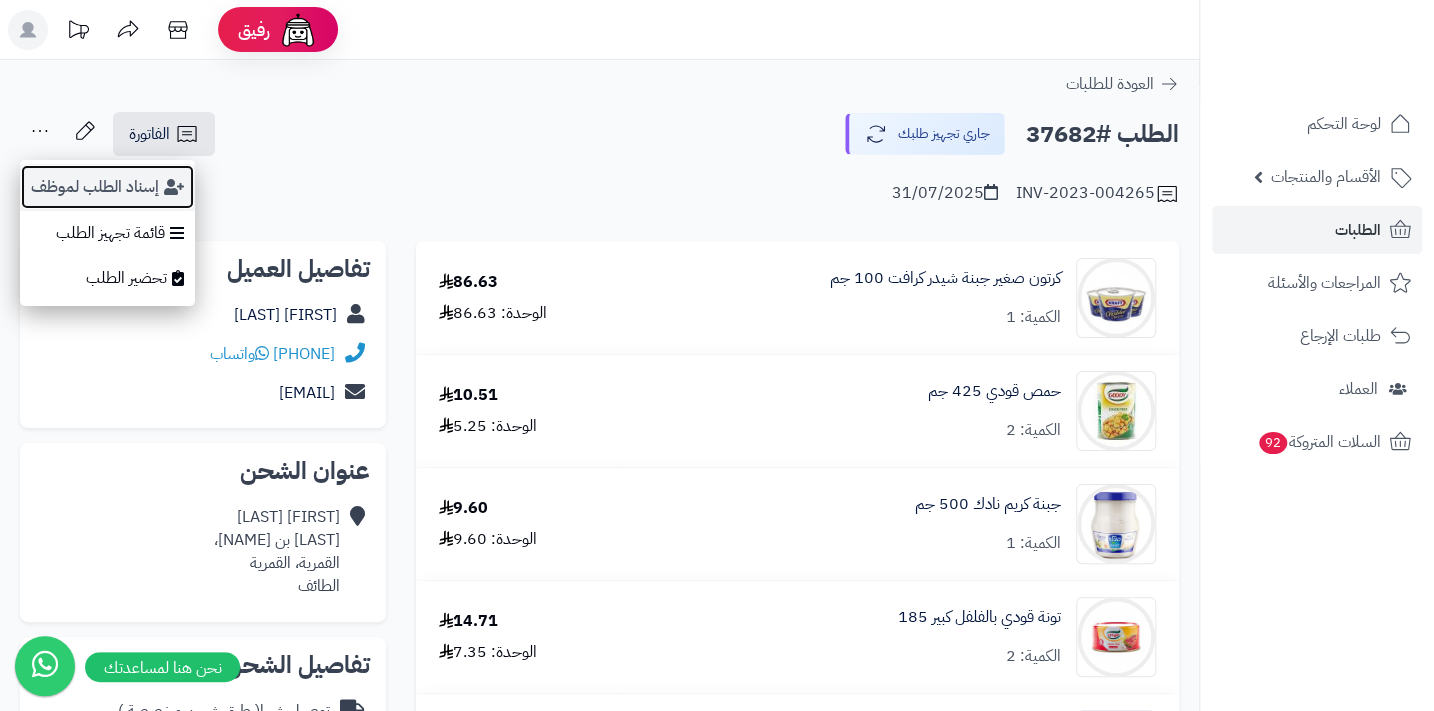click on "إسناد الطلب لموظف" at bounding box center (107, 187) 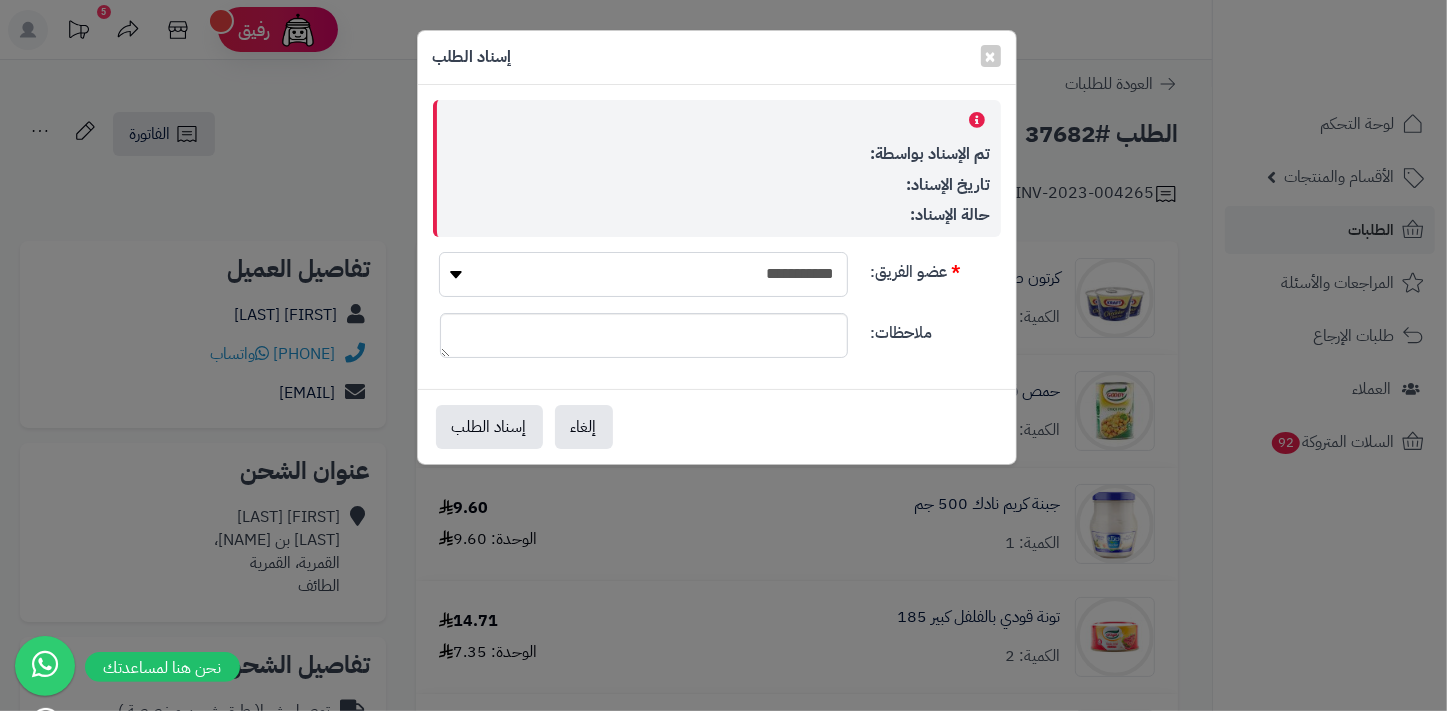 click on "**********" at bounding box center (643, 274) 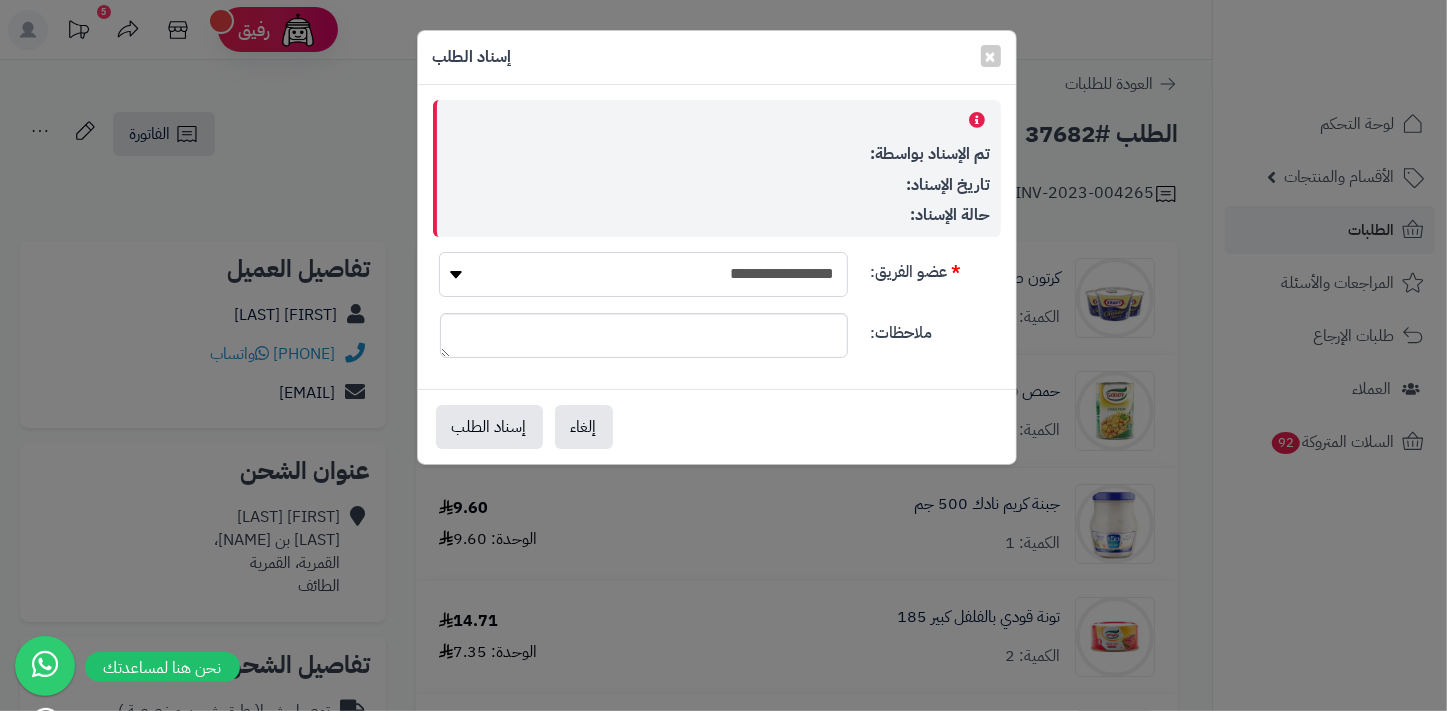 click on "**********" at bounding box center [643, 274] 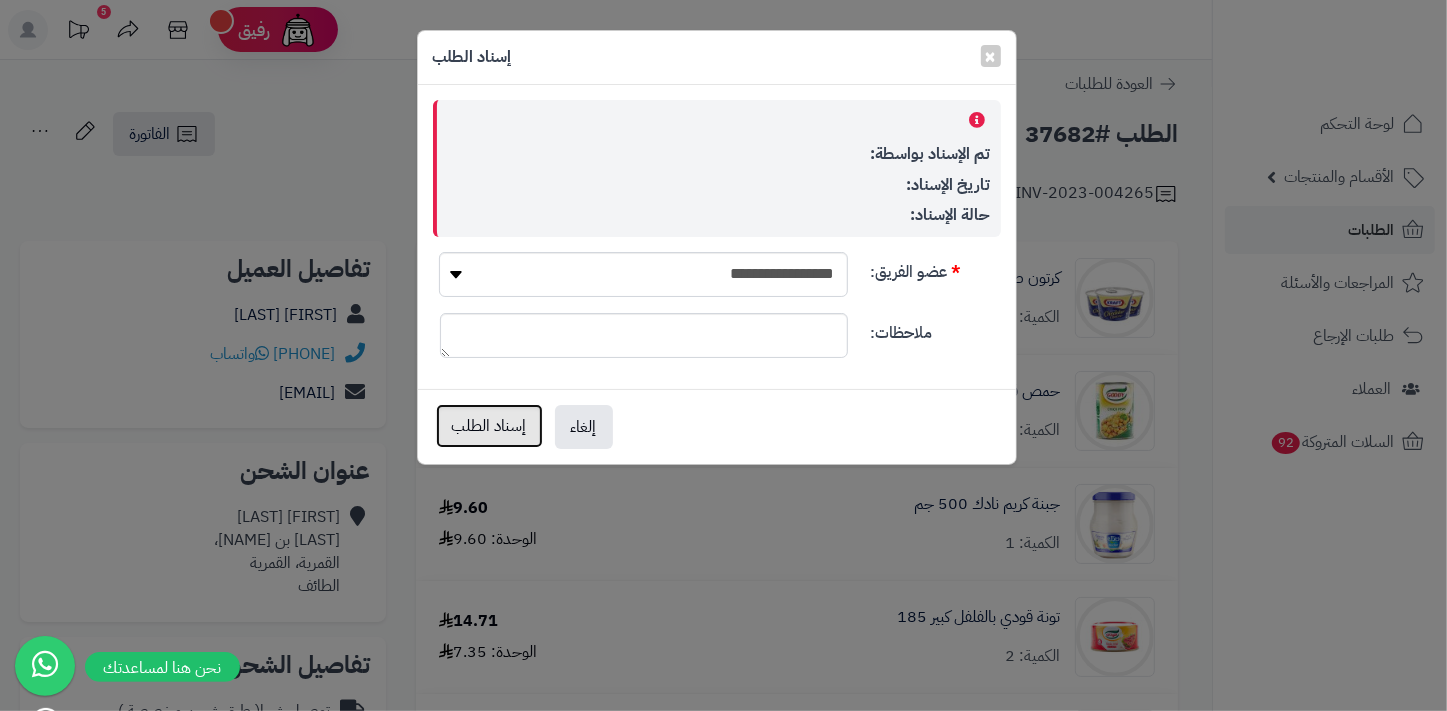click on "إسناد الطلب" at bounding box center (489, 426) 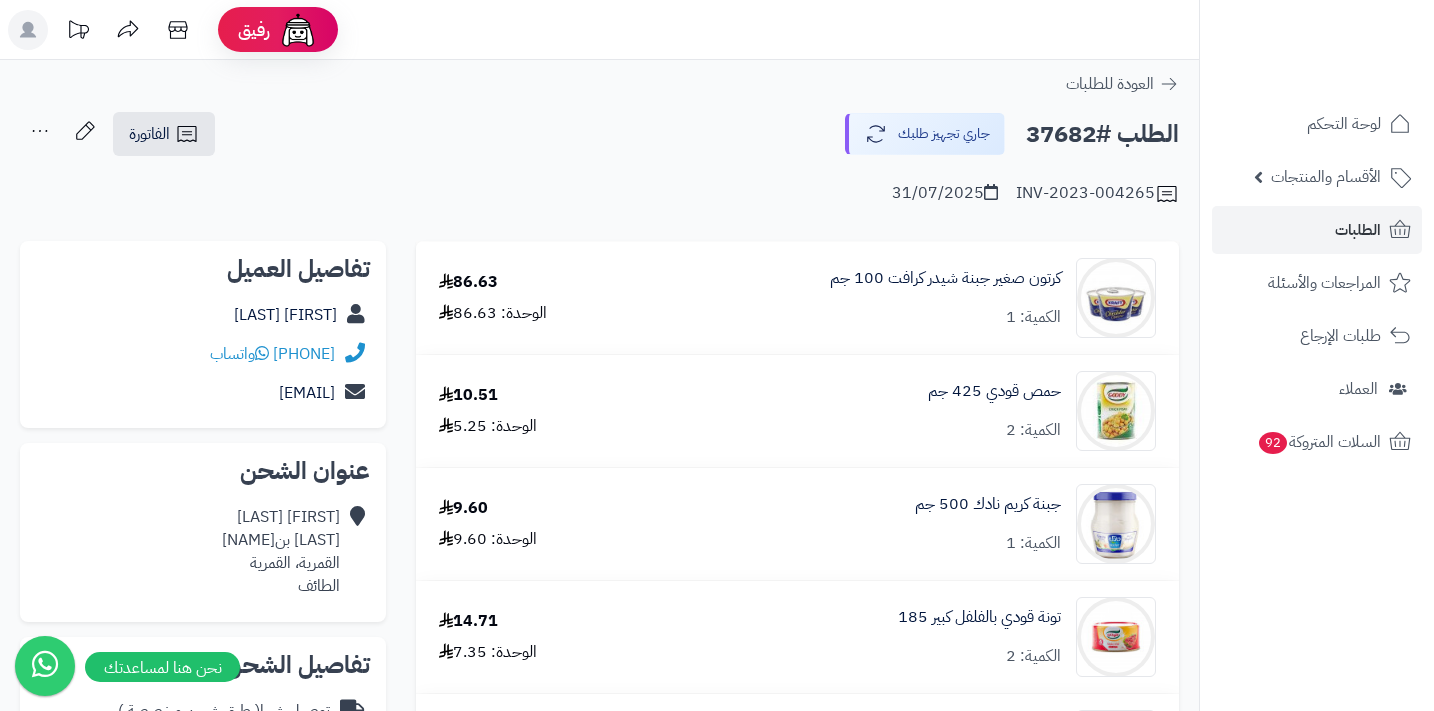 scroll, scrollTop: 0, scrollLeft: 0, axis: both 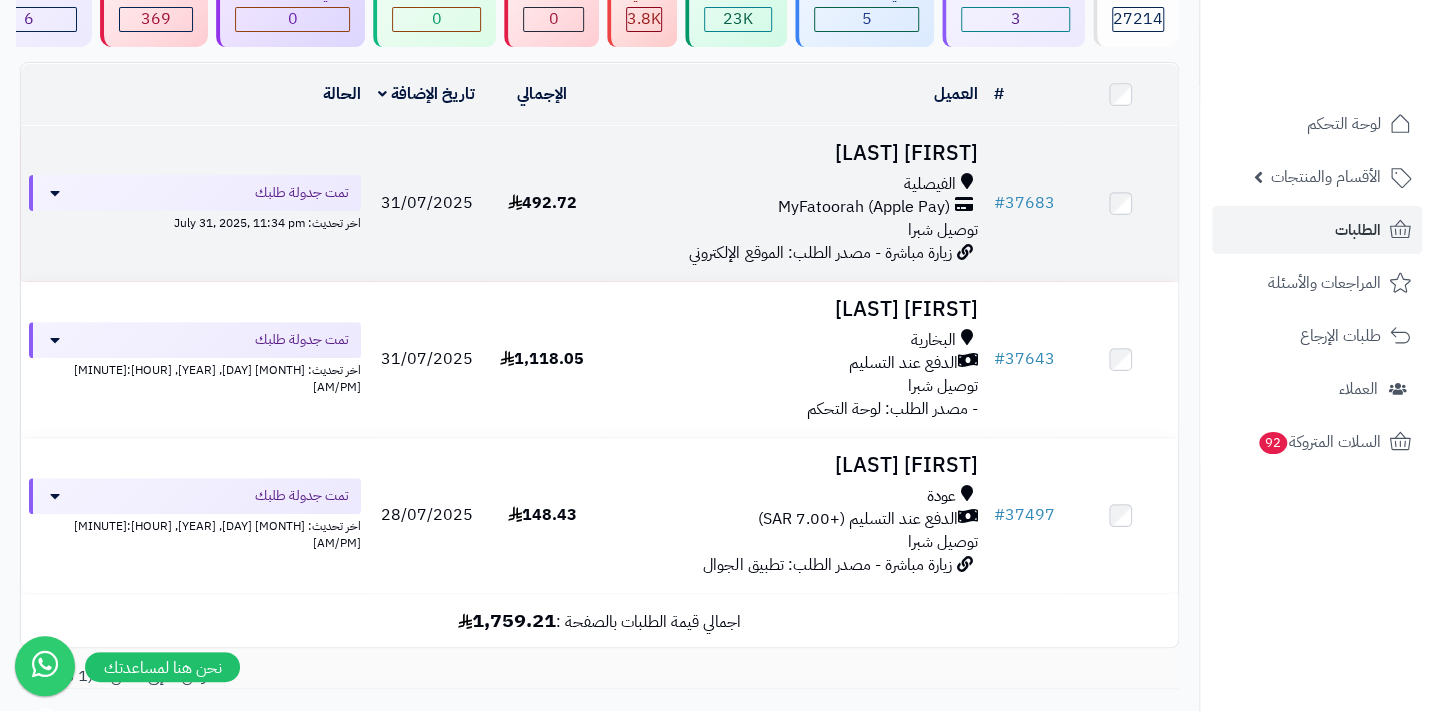 click on "[LOCATION]
MyFatoorah (Apple Pay)
توصيل [LOCATION]" at bounding box center (792, 207) 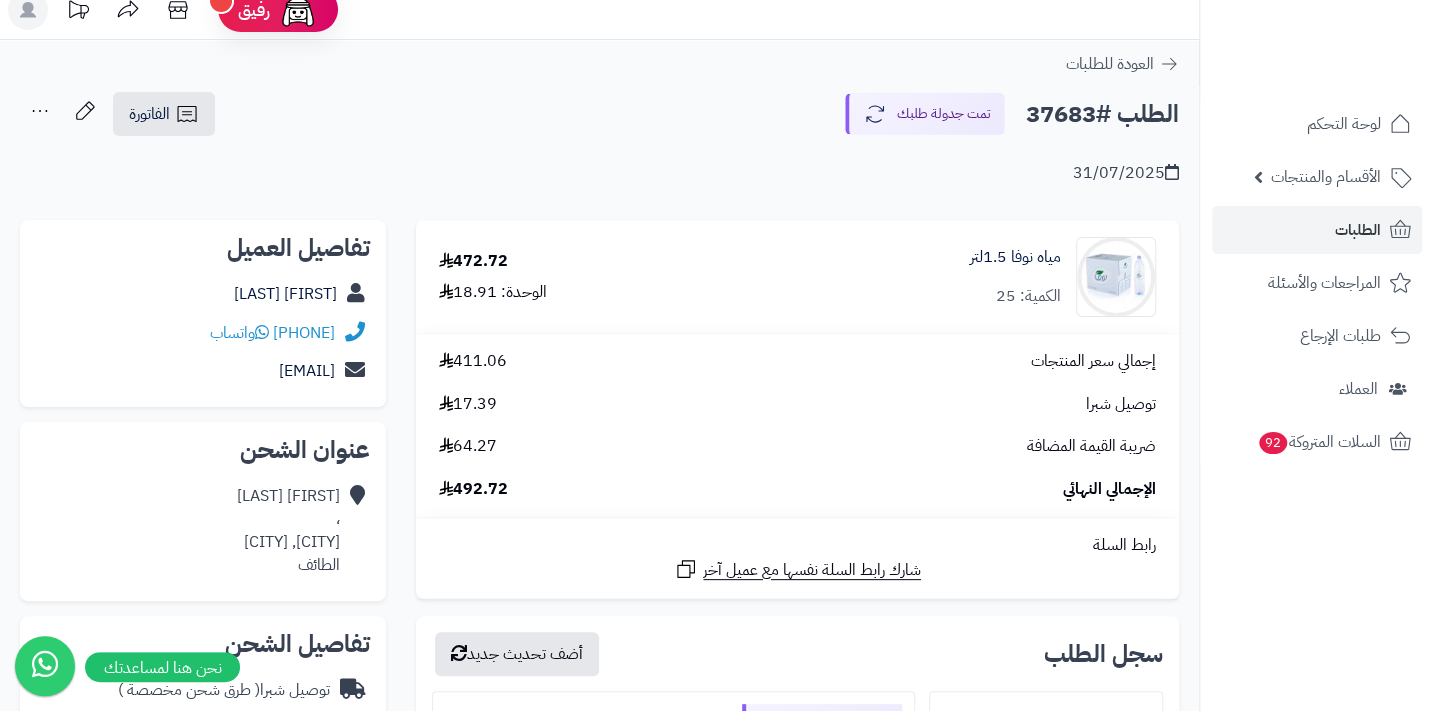 scroll, scrollTop: 0, scrollLeft: 0, axis: both 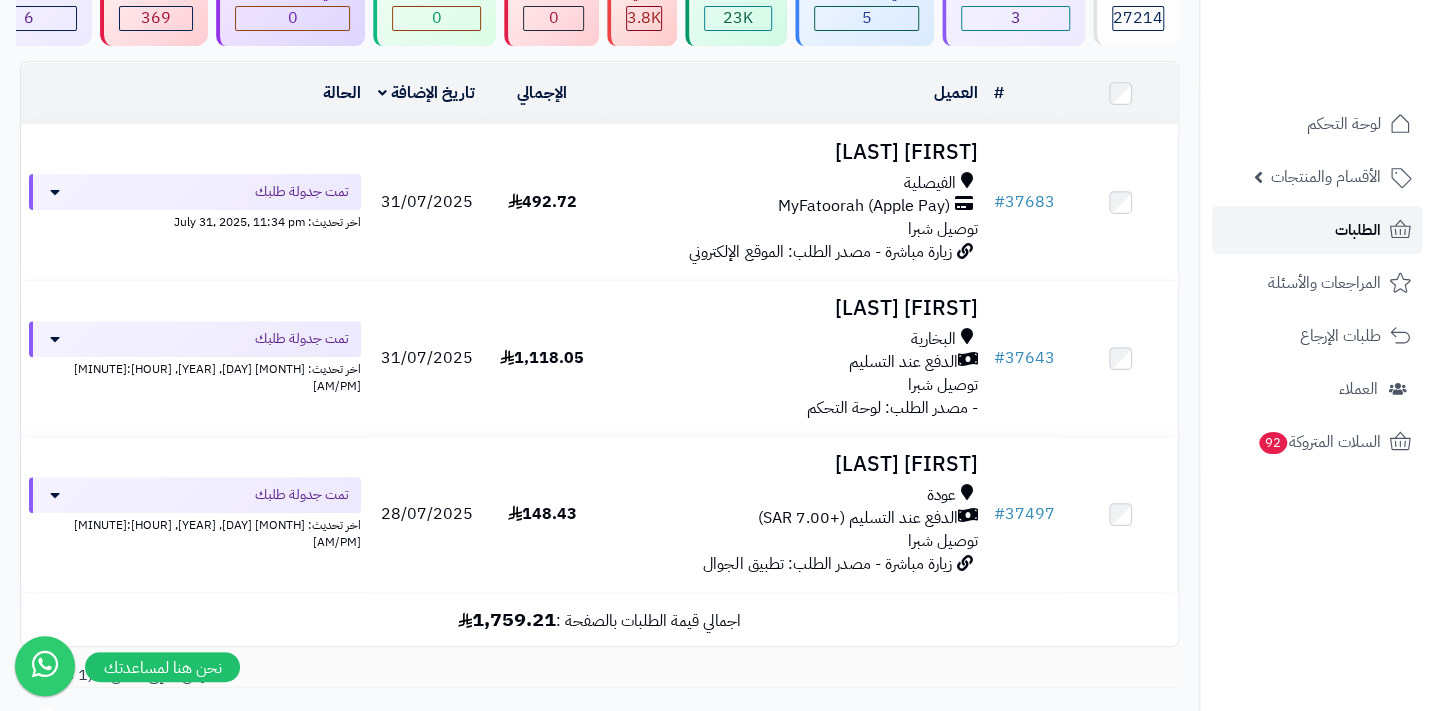 click 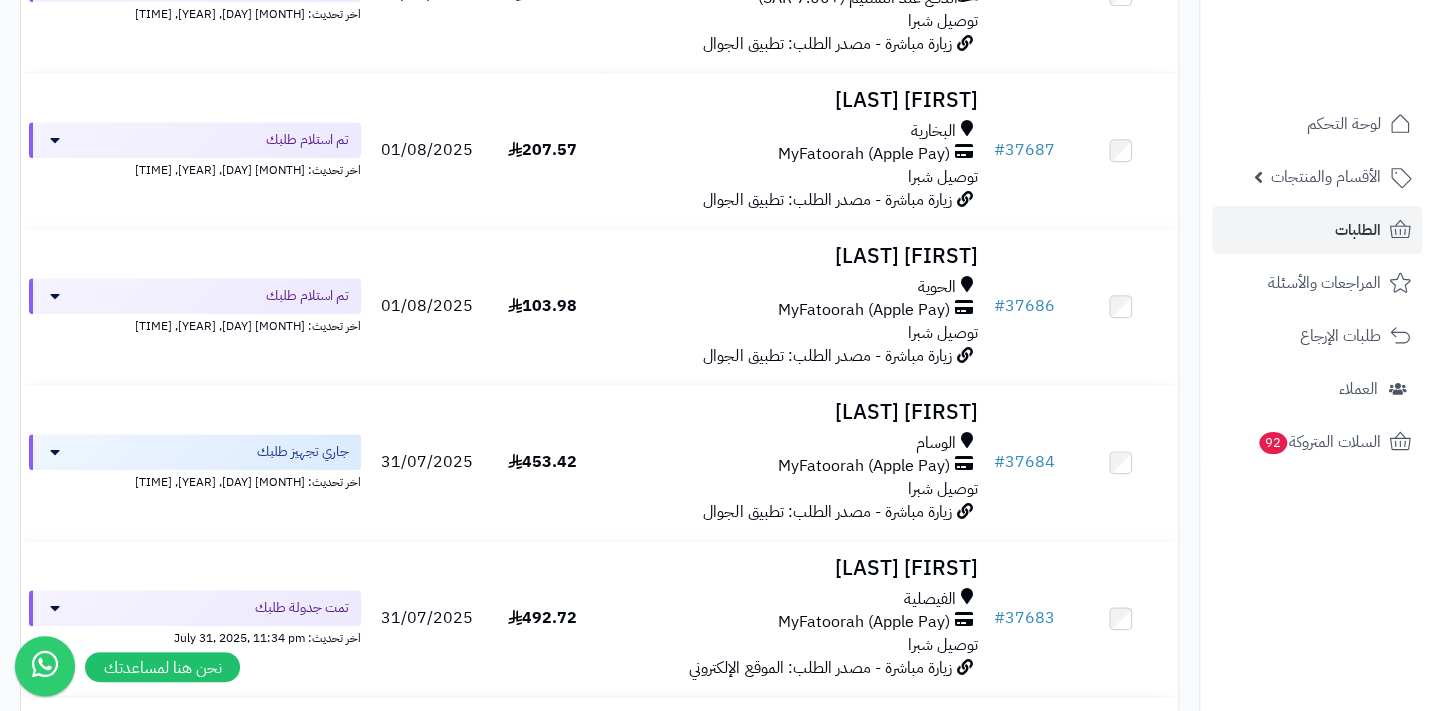 scroll, scrollTop: 909, scrollLeft: 0, axis: vertical 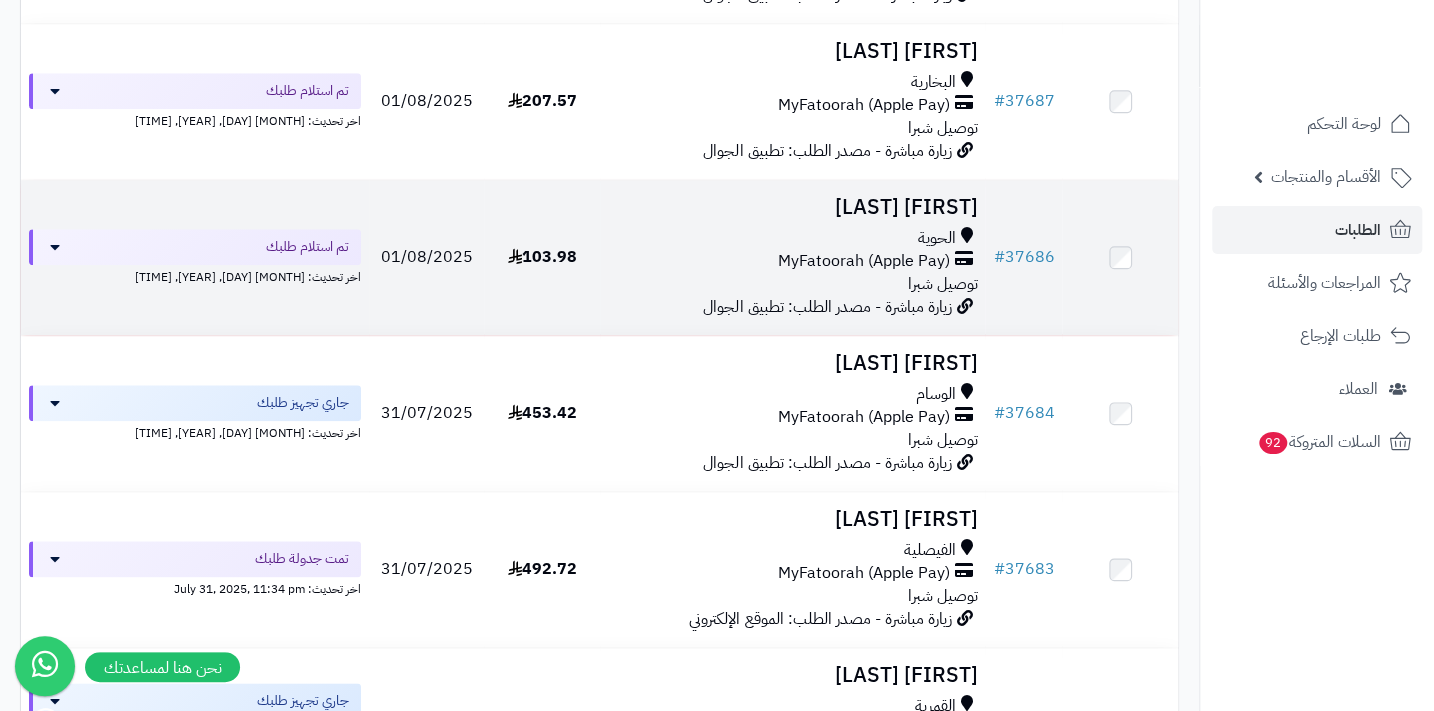 click on "الحوية" at bounding box center (792, 238) 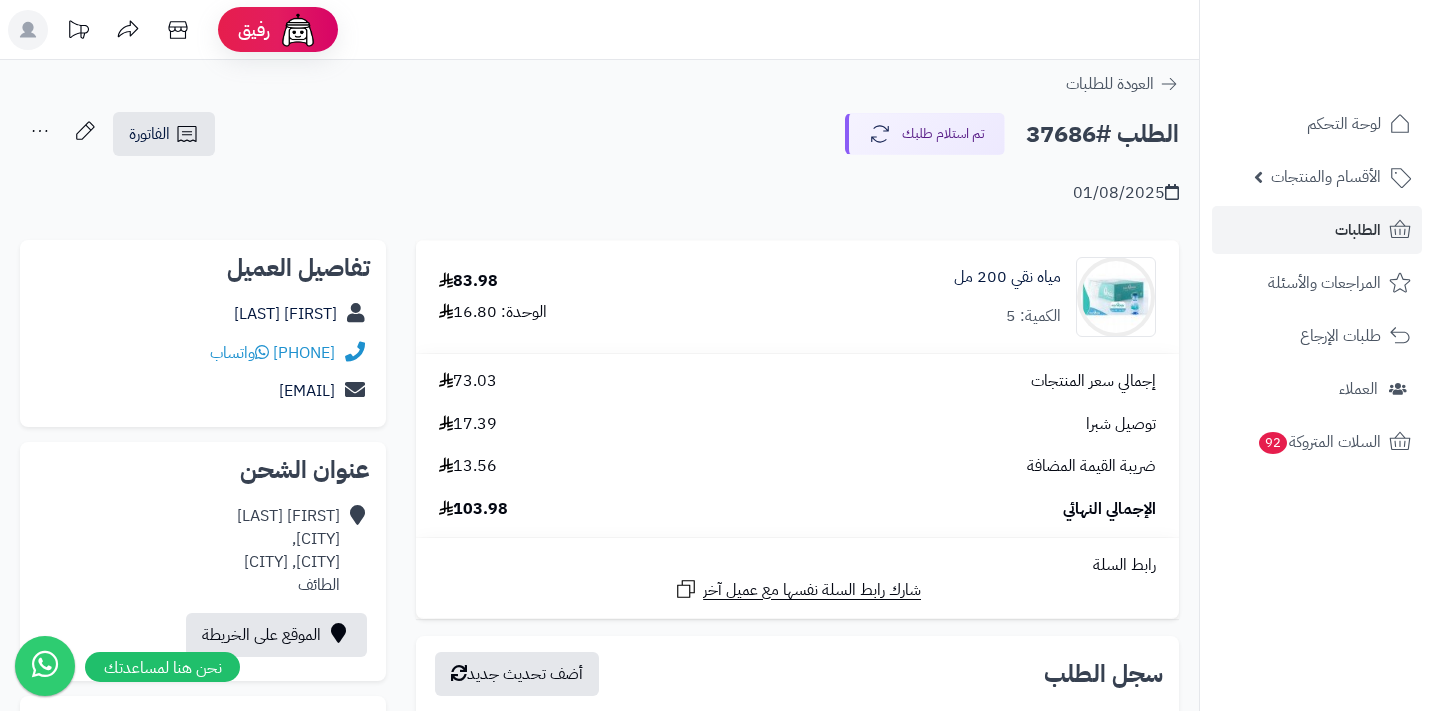scroll, scrollTop: 0, scrollLeft: 0, axis: both 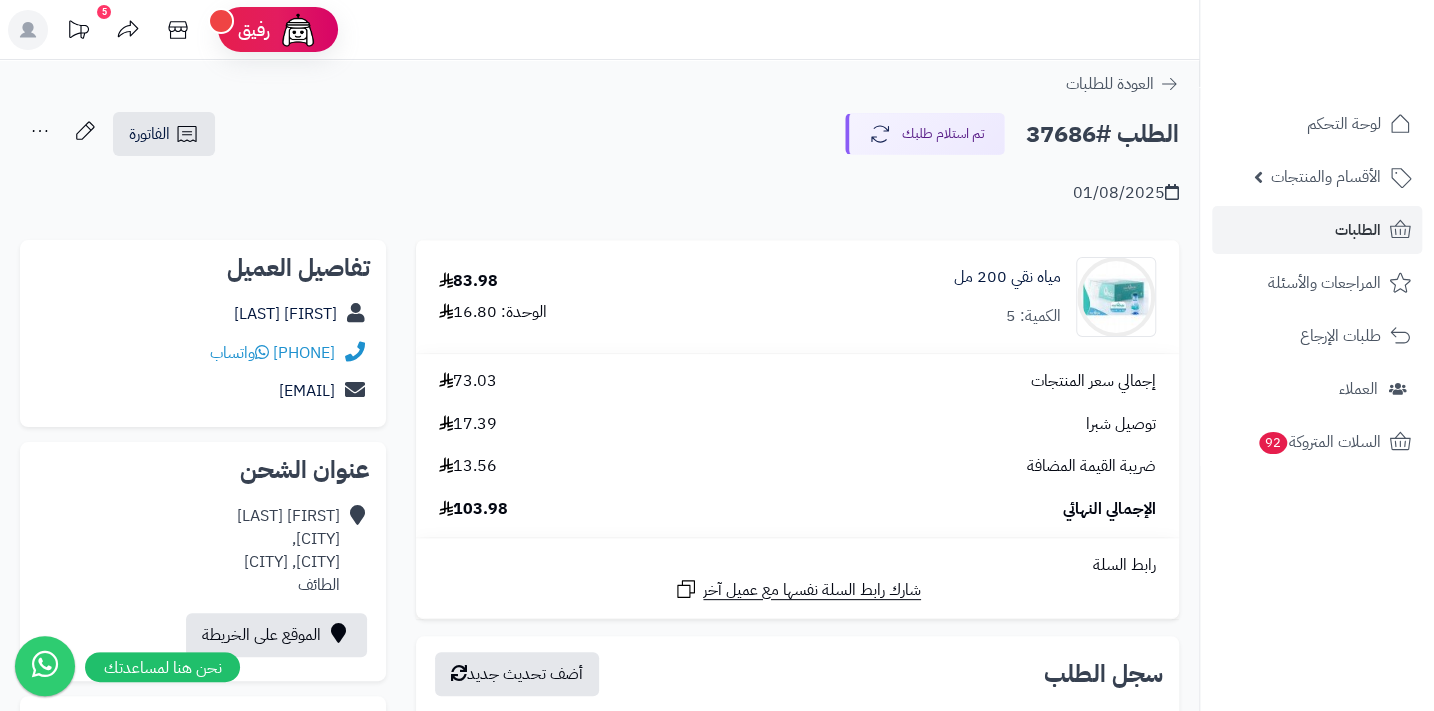 drag, startPoint x: 219, startPoint y: 352, endPoint x: 342, endPoint y: 352, distance: 123 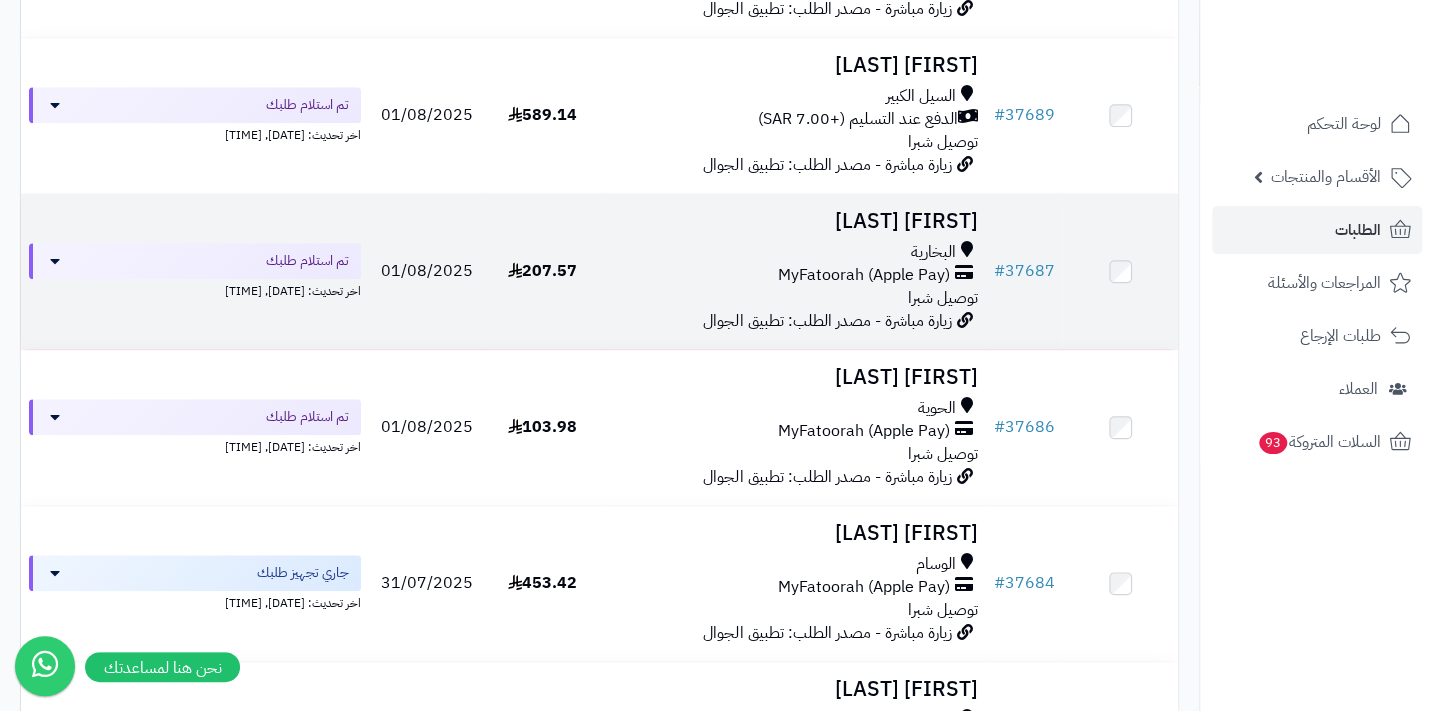 scroll, scrollTop: 727, scrollLeft: 0, axis: vertical 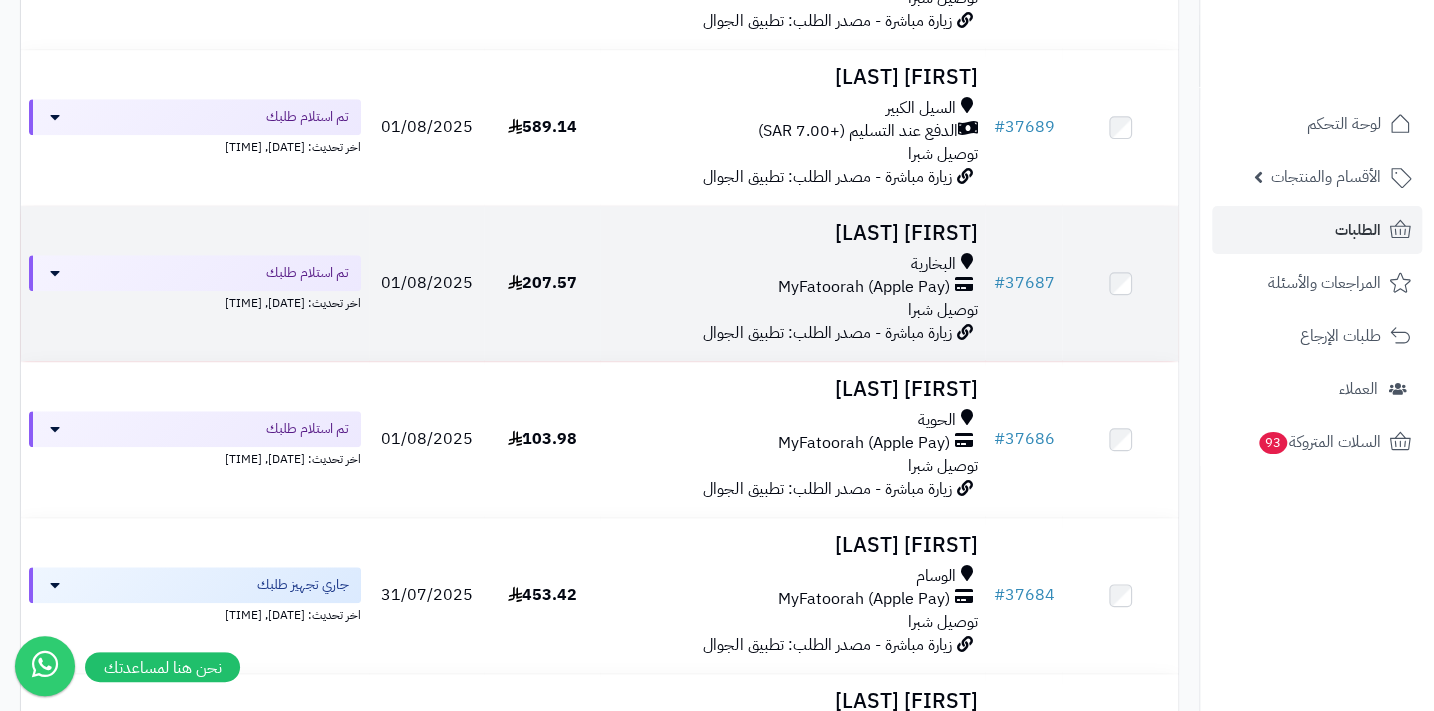 click on "MyFatoorah (Apple Pay)" at bounding box center (863, 287) 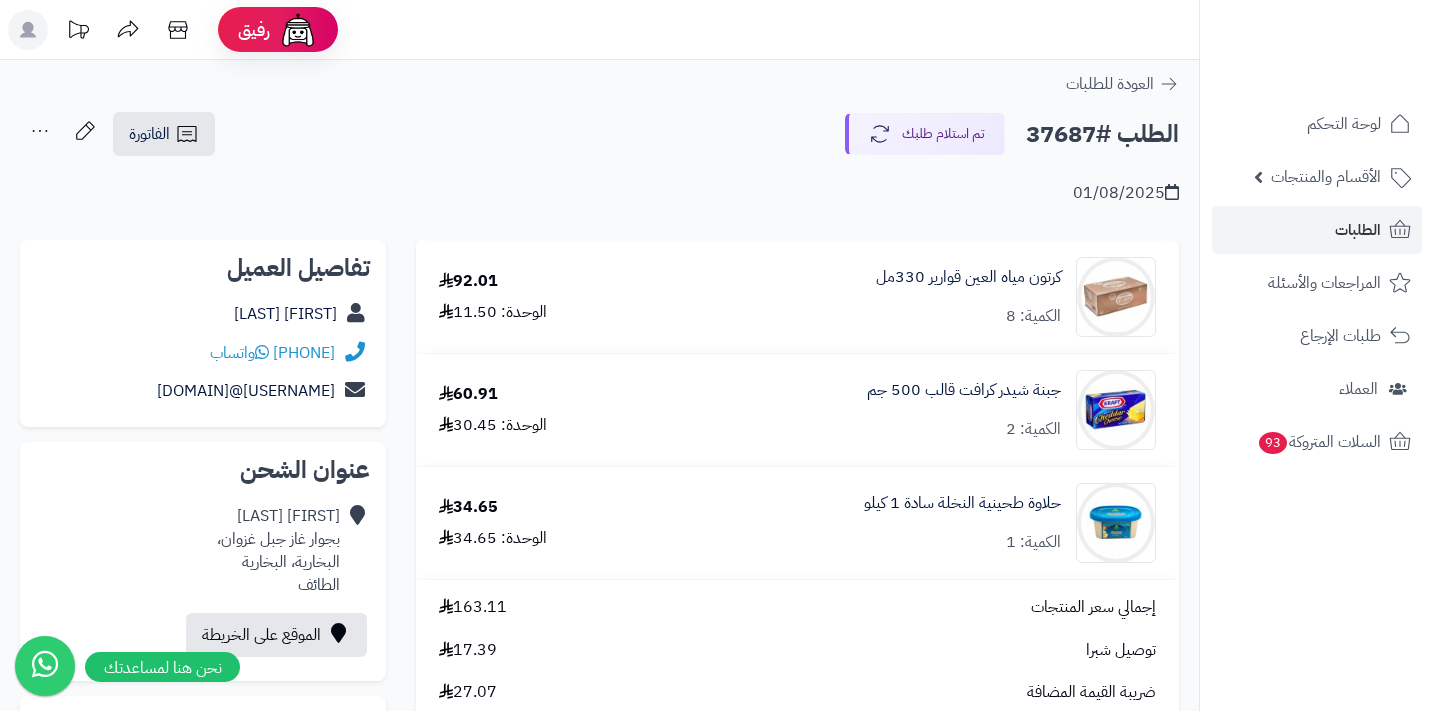 scroll, scrollTop: 0, scrollLeft: 0, axis: both 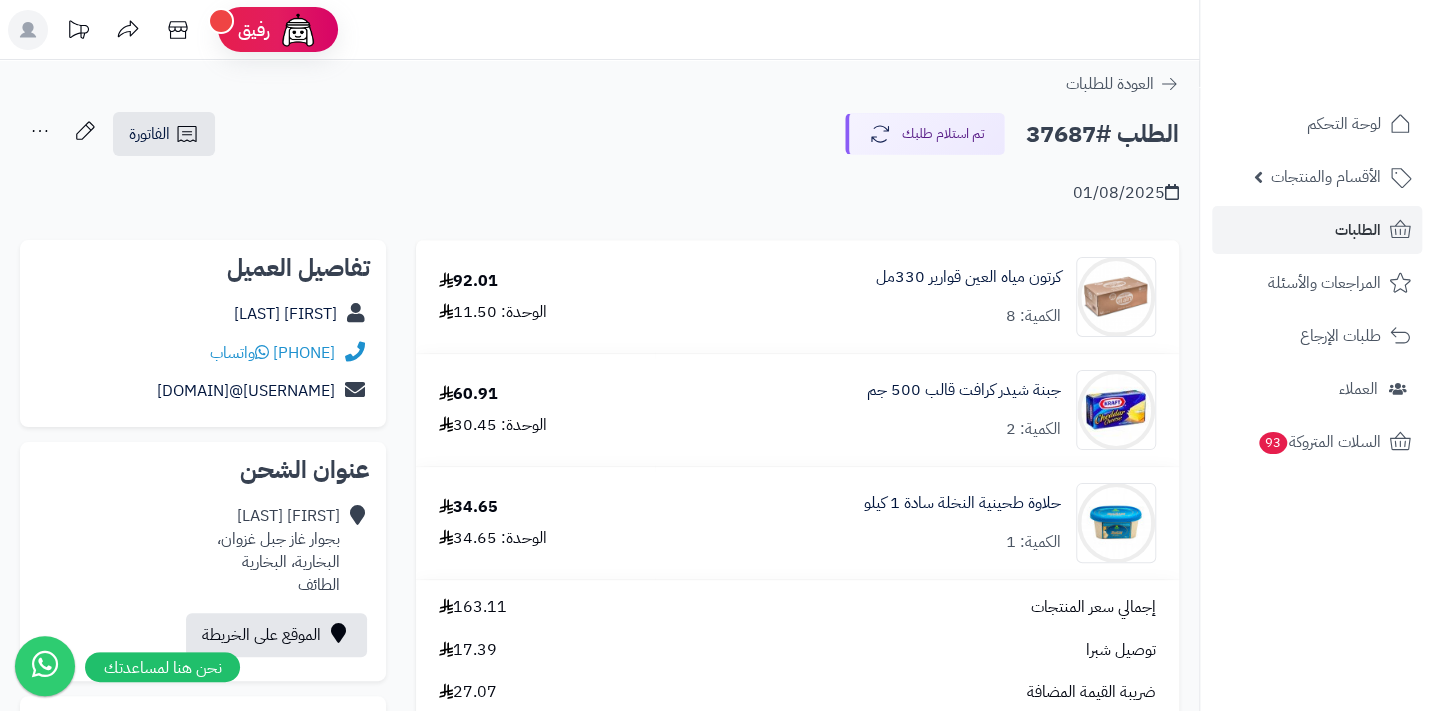 drag, startPoint x: 219, startPoint y: 348, endPoint x: 356, endPoint y: 335, distance: 137.6154 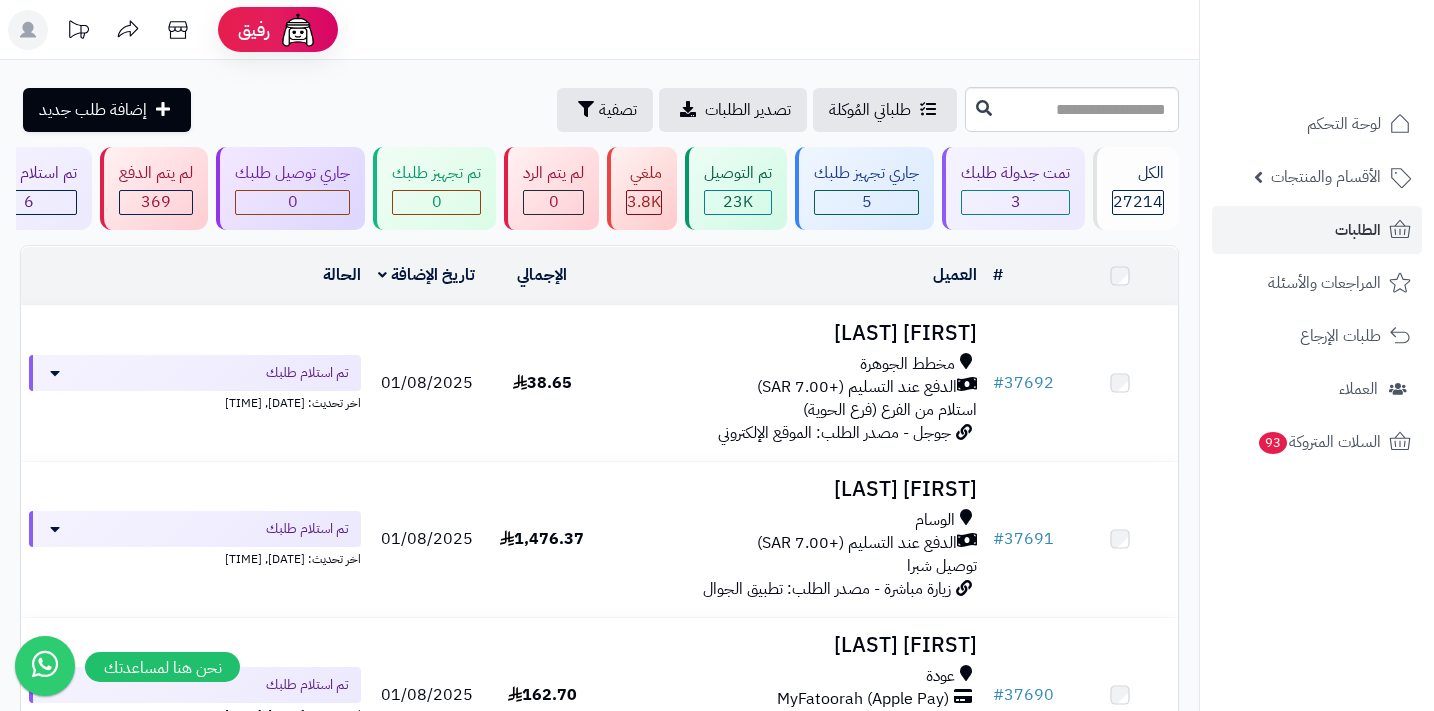 scroll, scrollTop: 727, scrollLeft: 0, axis: vertical 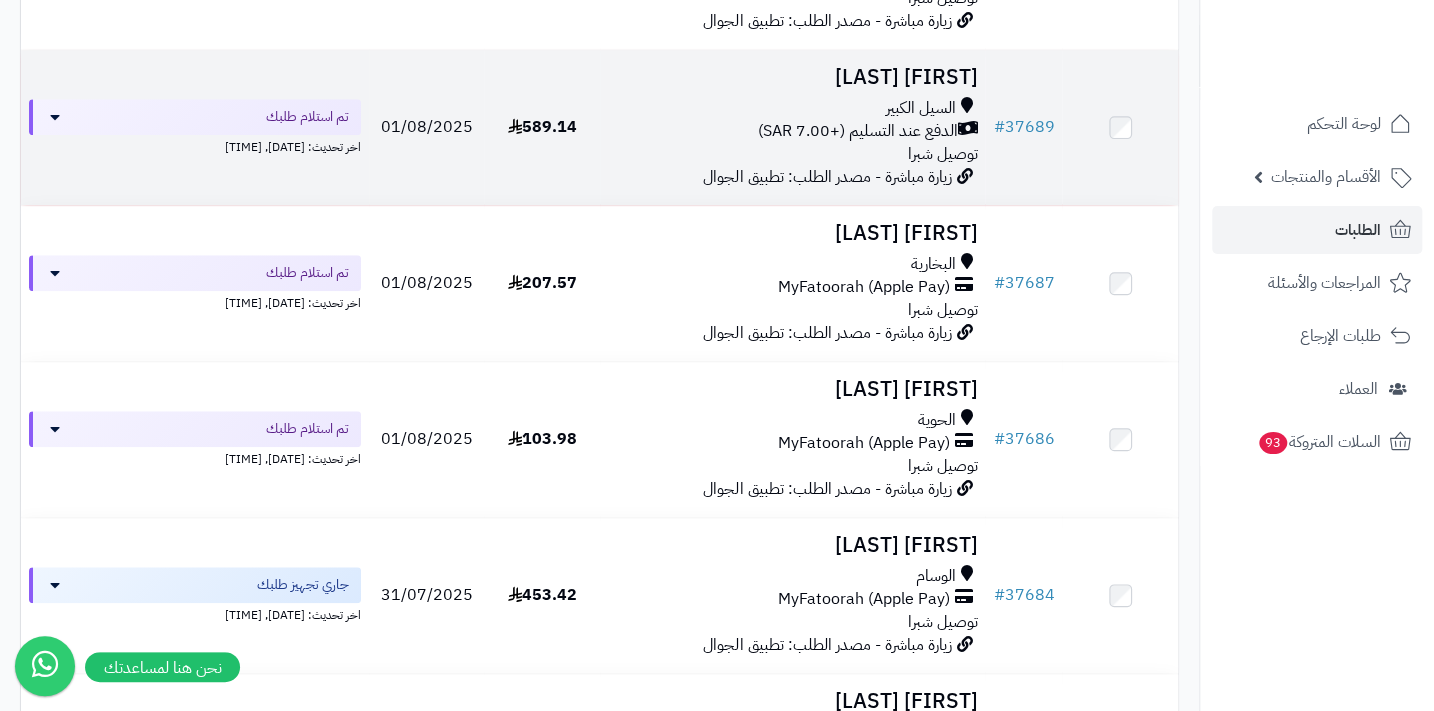 click on "السيل الكبير
الدفع عند التسليم (+7.00 SAR)
توصيل شبرا" at bounding box center [792, 131] 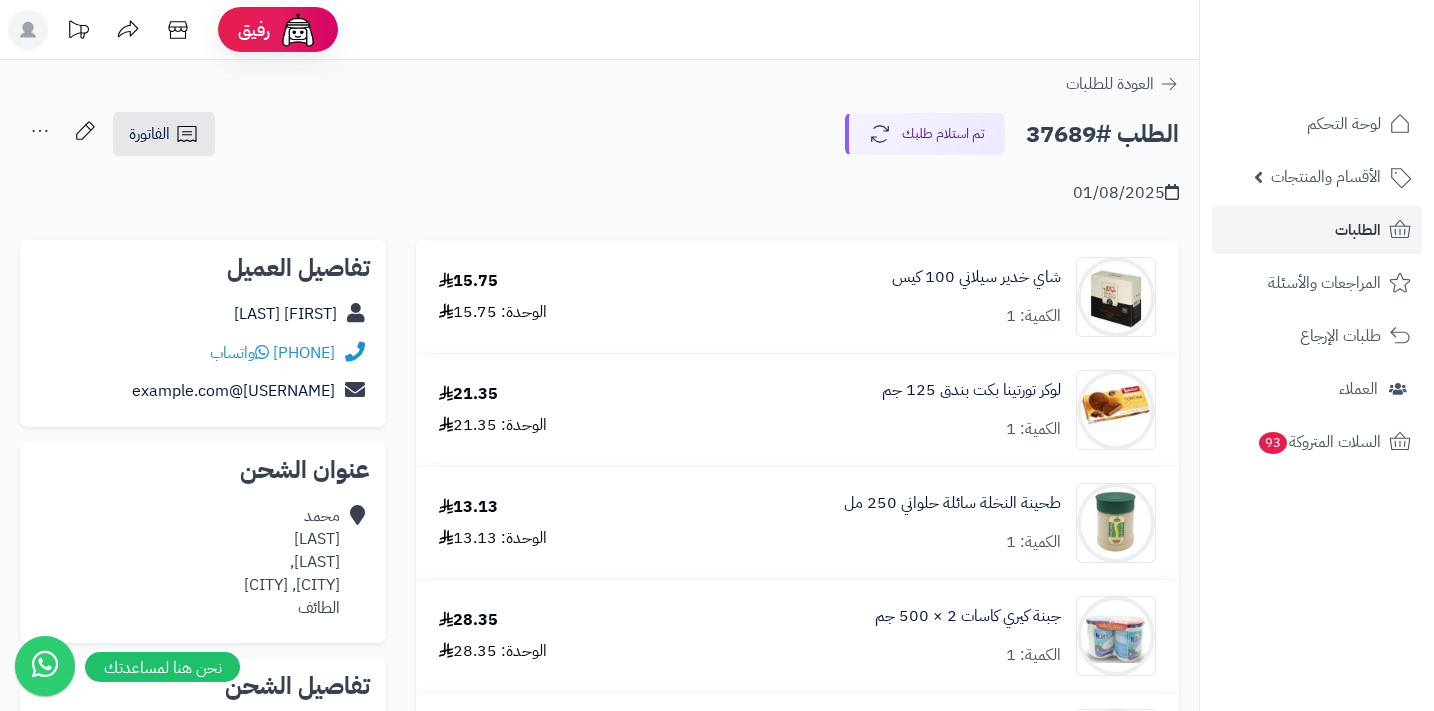 scroll, scrollTop: 0, scrollLeft: 0, axis: both 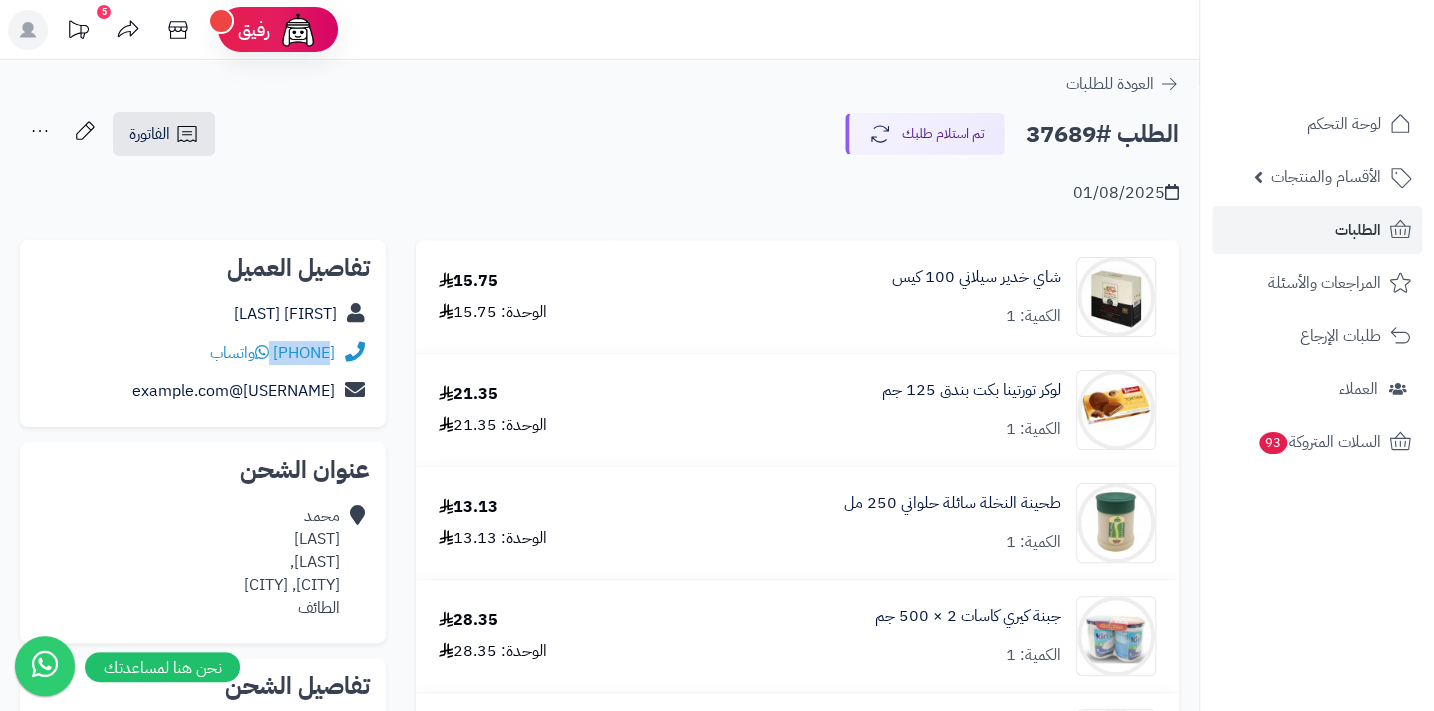 drag, startPoint x: 217, startPoint y: 352, endPoint x: 232, endPoint y: 356, distance: 15.524175 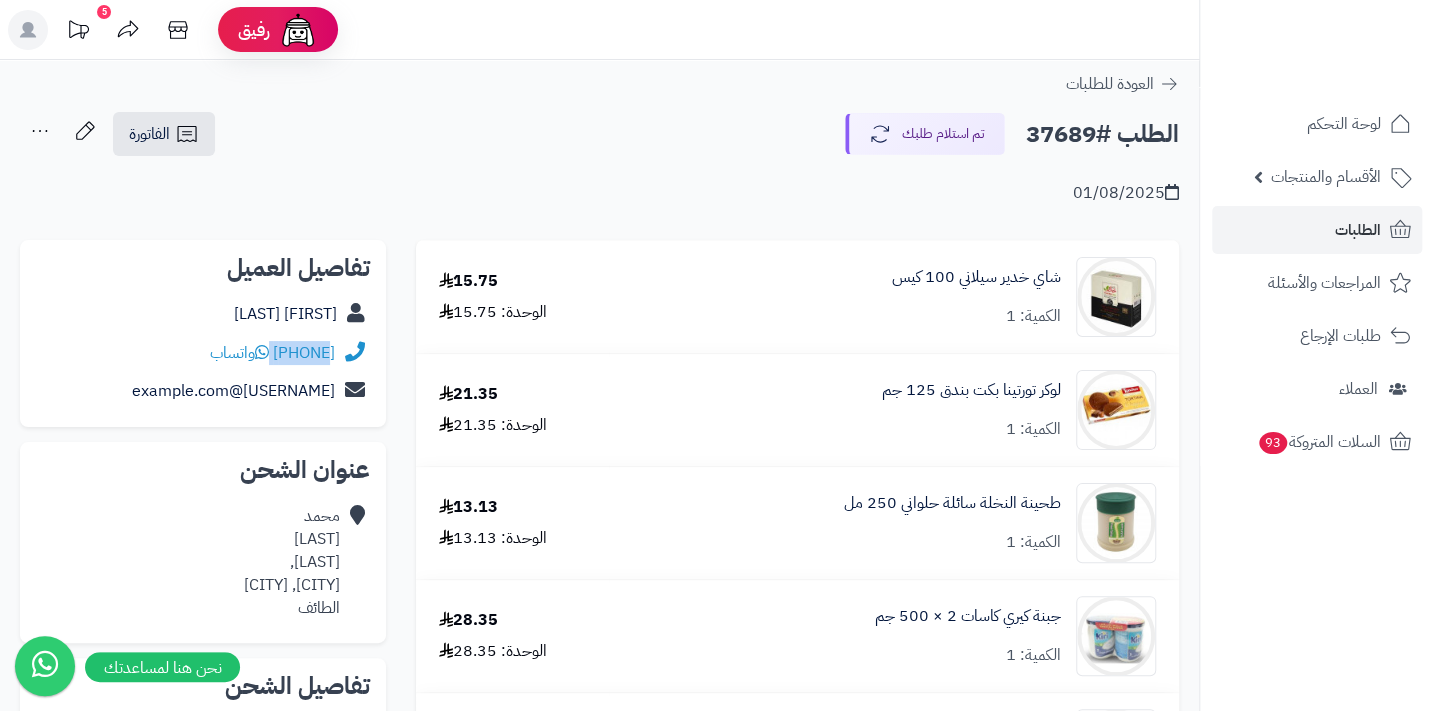 copy on "66555920538" 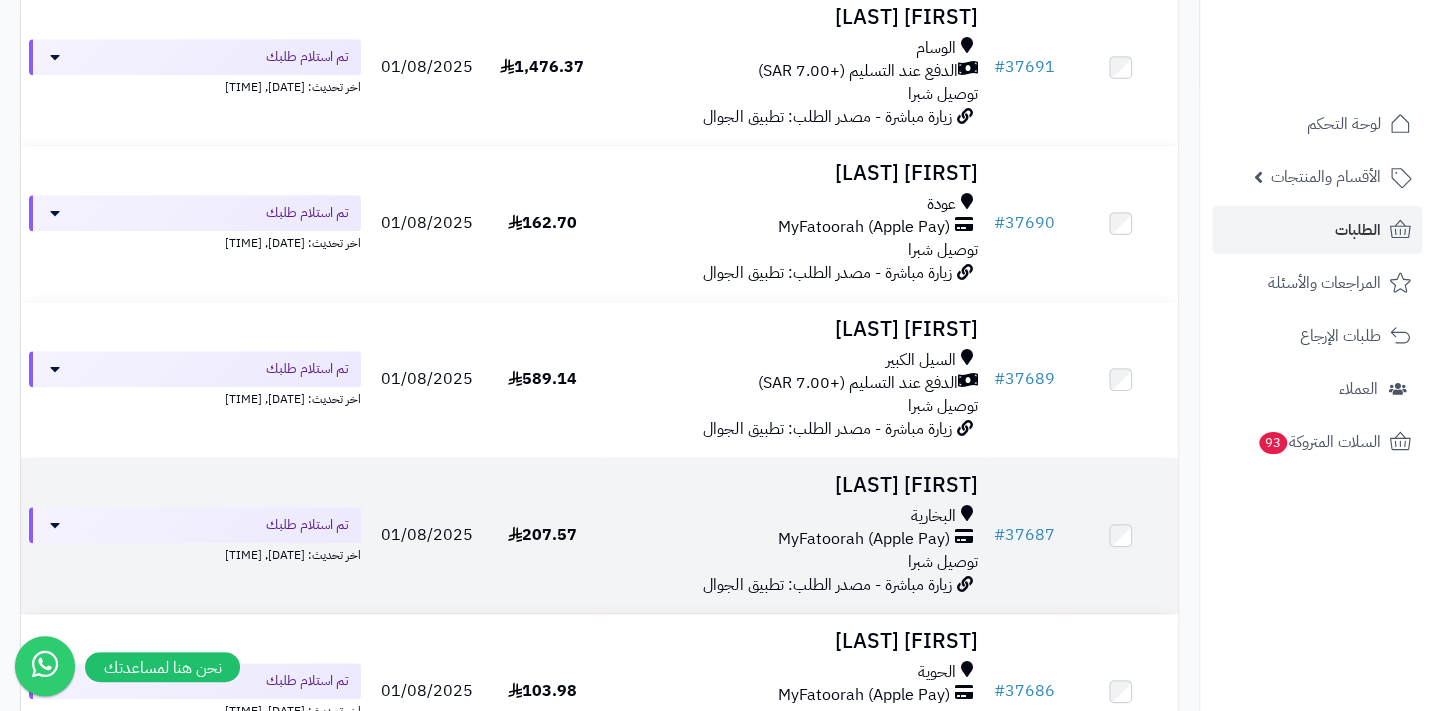 scroll, scrollTop: 363, scrollLeft: 0, axis: vertical 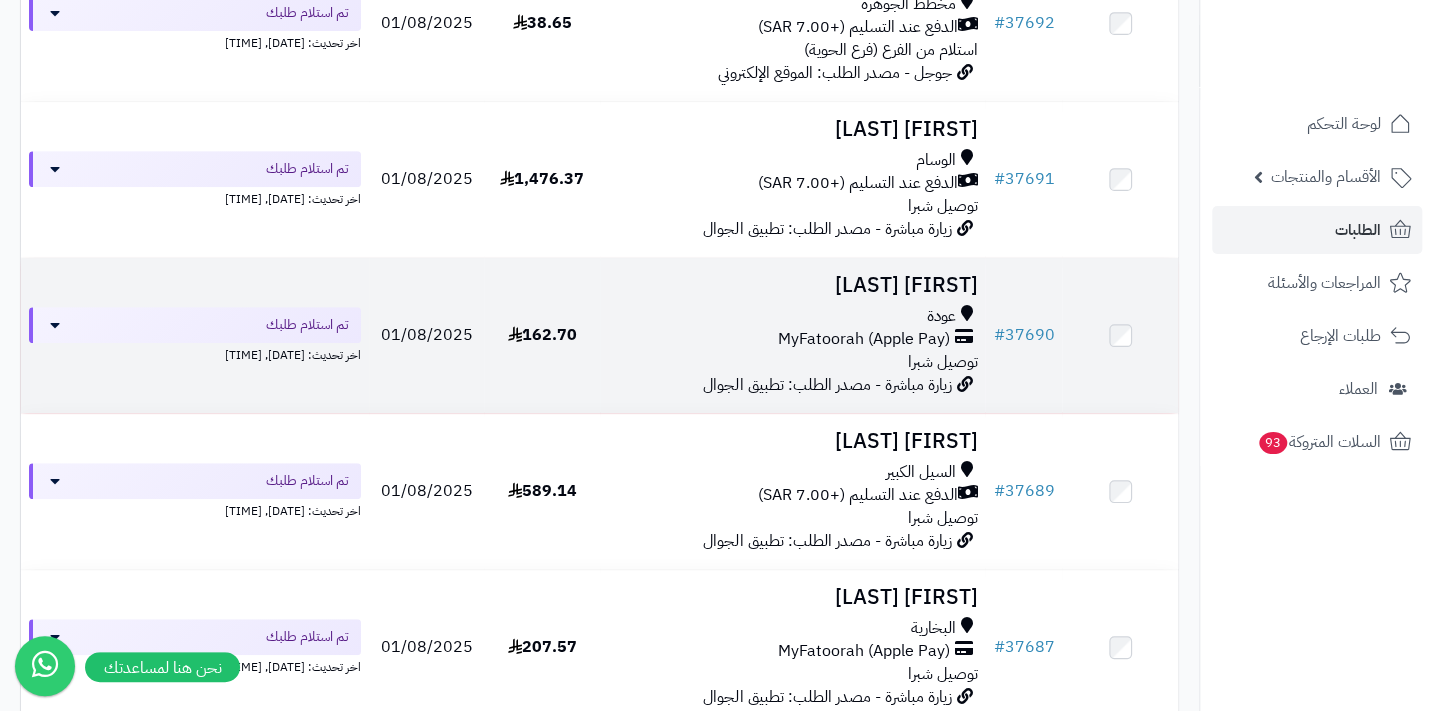 click on "MyFatoorah (Apple Pay)" at bounding box center (863, 339) 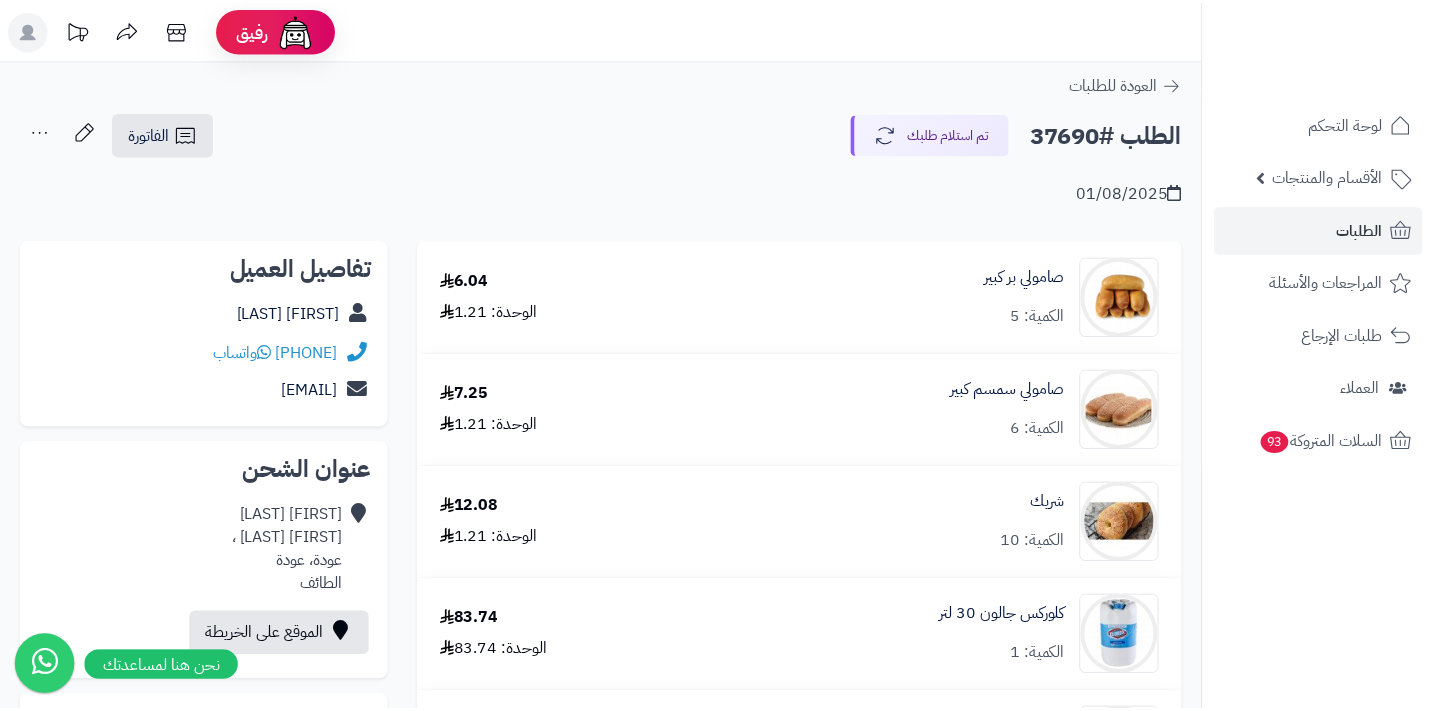 scroll, scrollTop: 0, scrollLeft: 0, axis: both 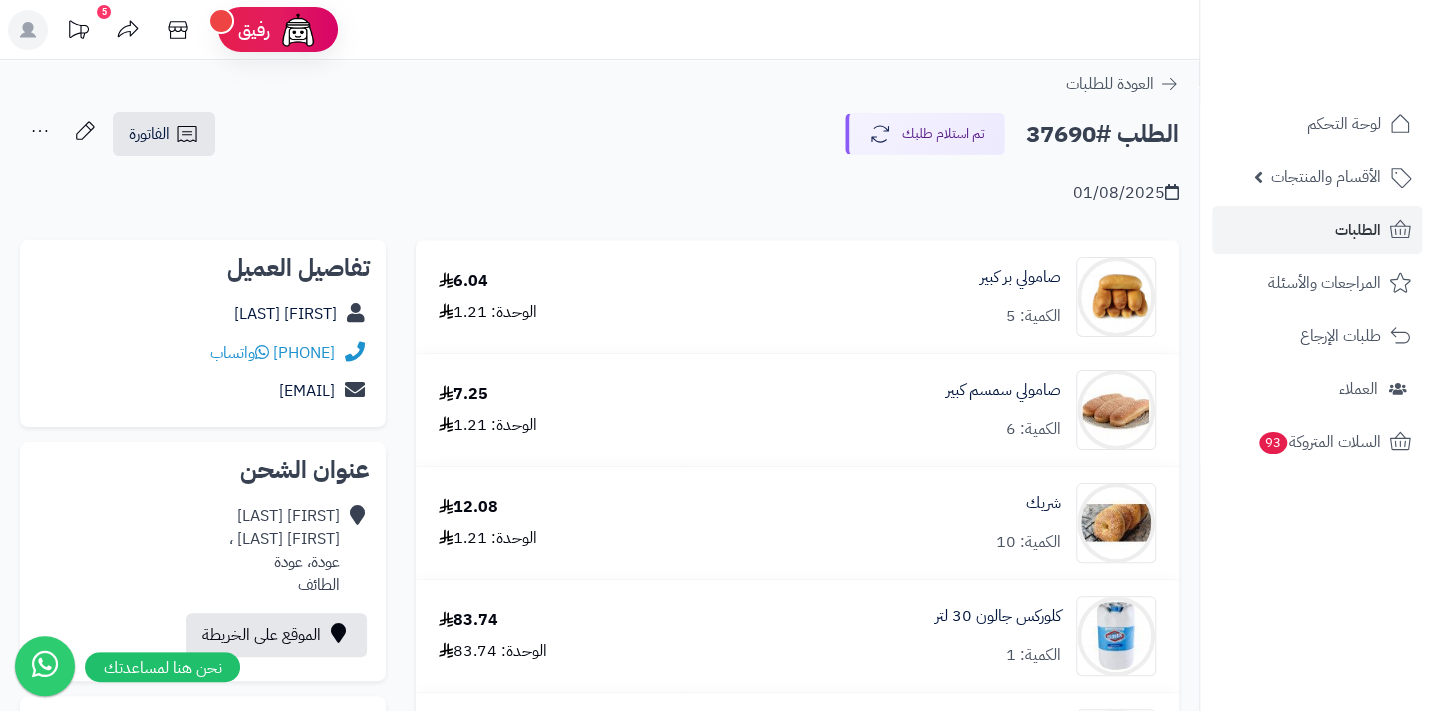 drag, startPoint x: 218, startPoint y: 350, endPoint x: 344, endPoint y: 354, distance: 126.06348 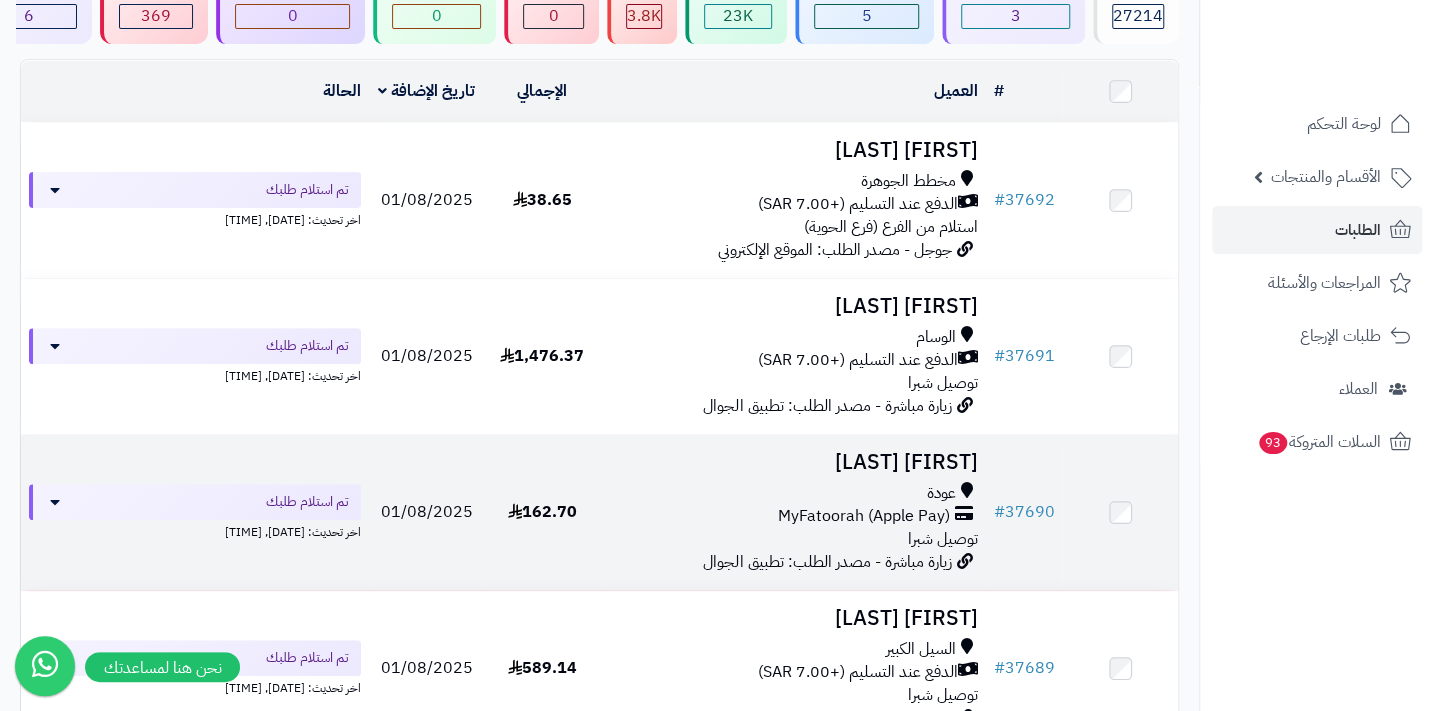scroll, scrollTop: 181, scrollLeft: 0, axis: vertical 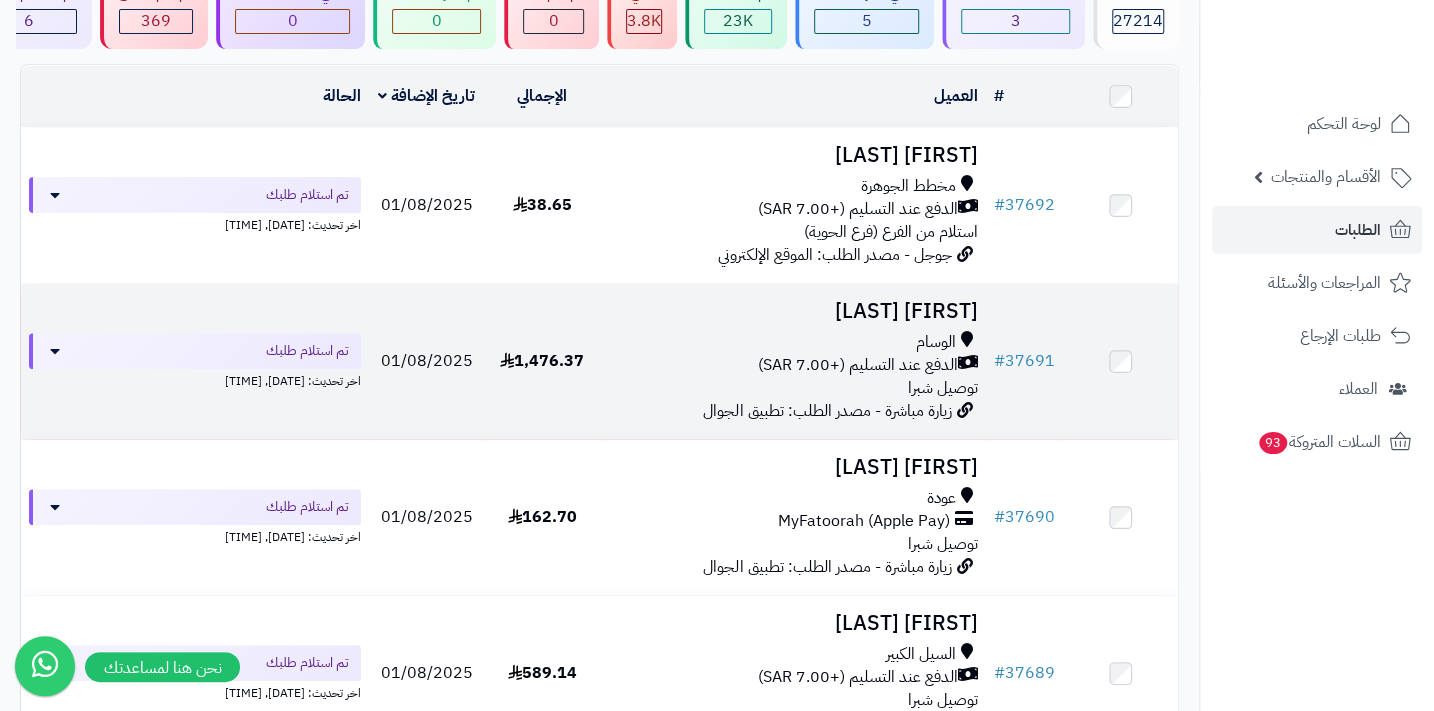 click on "الدفع عند التسليم (+7.00 SAR)" at bounding box center [857, 365] 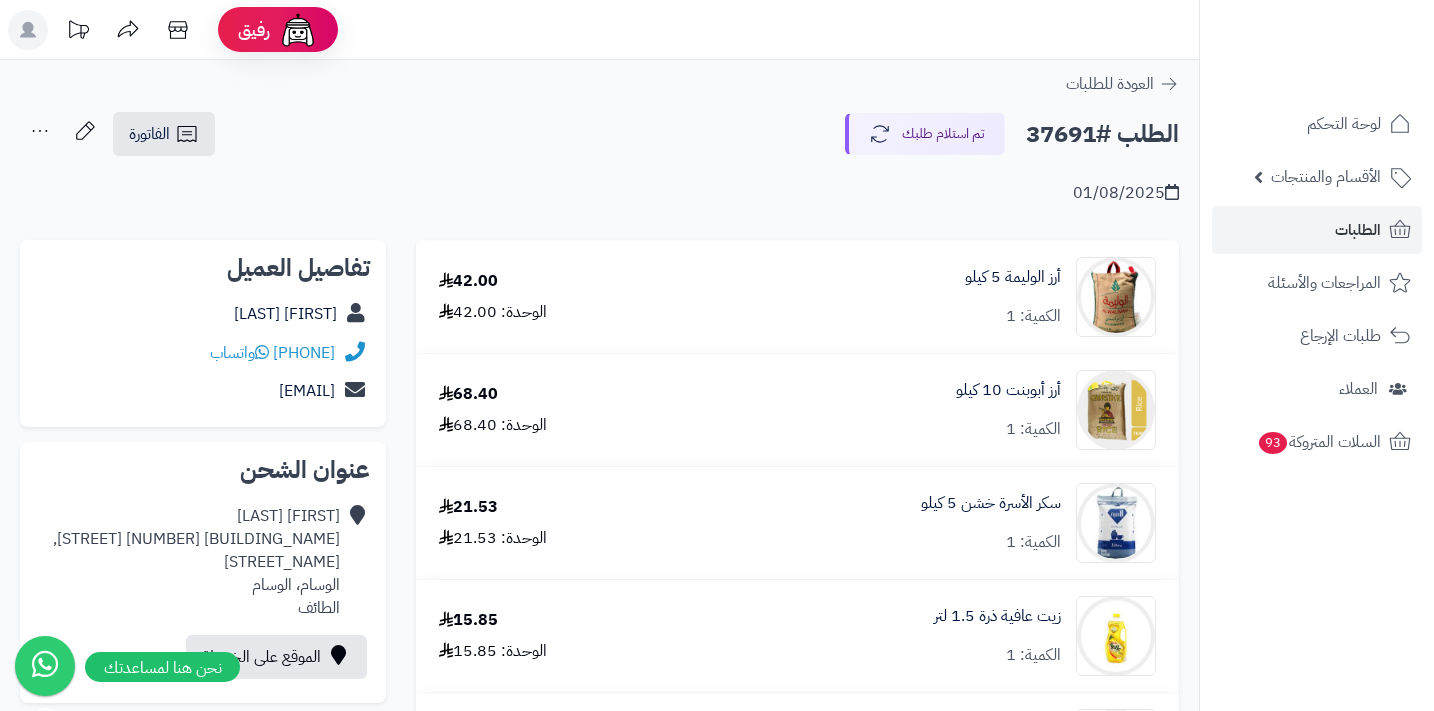 scroll, scrollTop: 0, scrollLeft: 0, axis: both 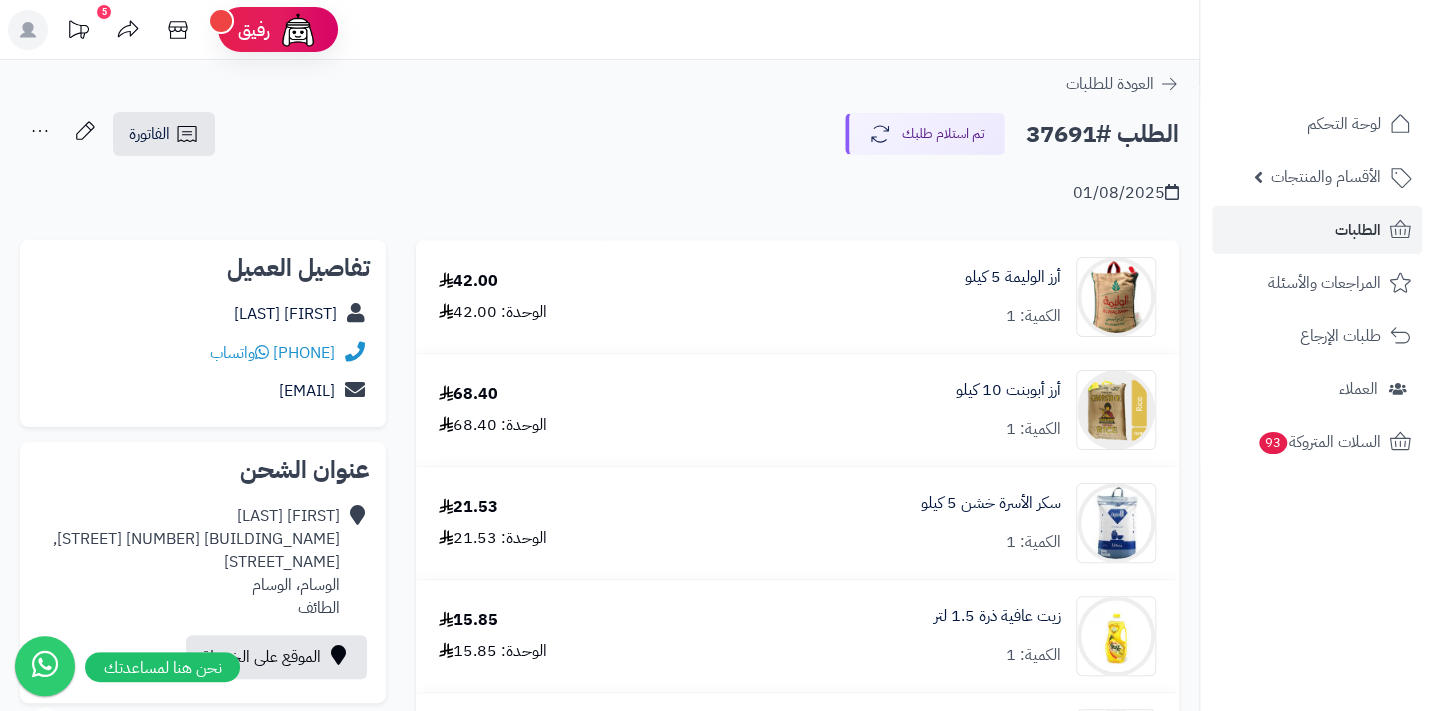 drag, startPoint x: 219, startPoint y: 350, endPoint x: 340, endPoint y: 340, distance: 121.41252 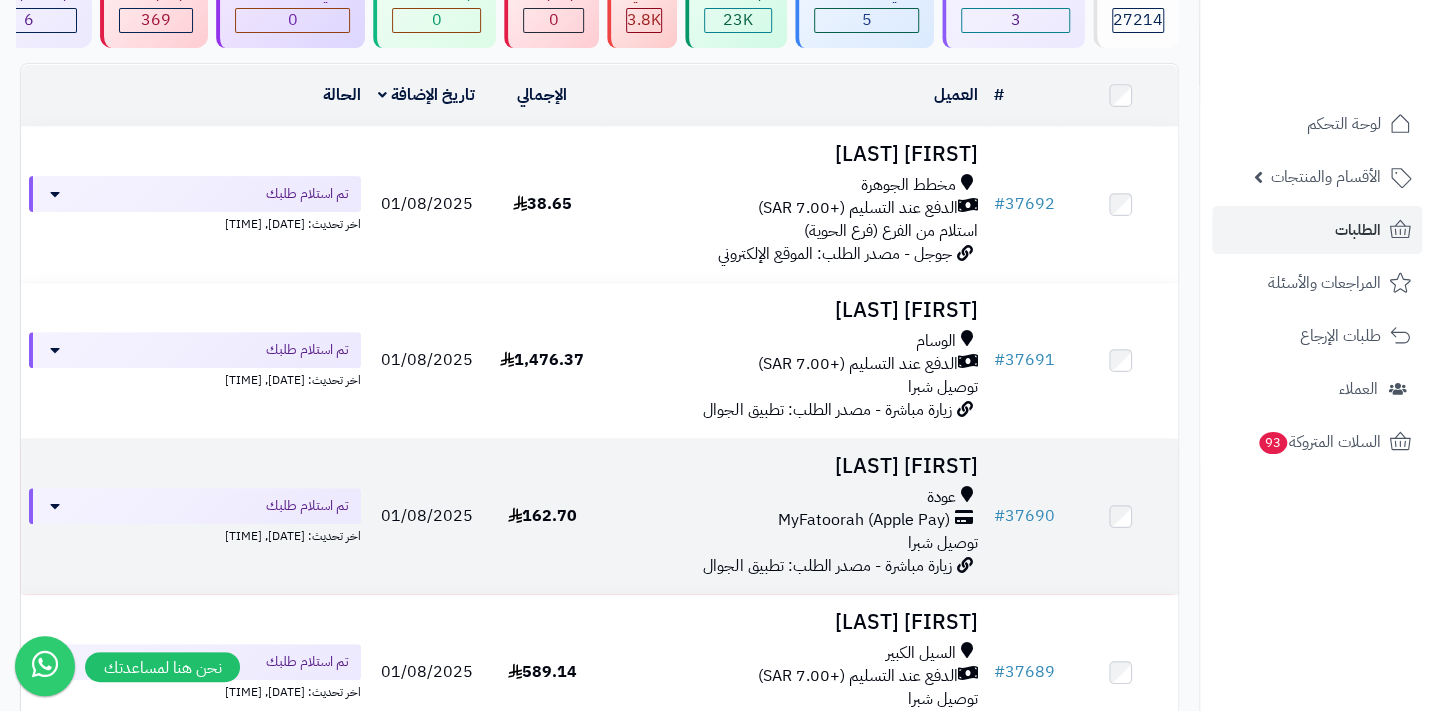 scroll, scrollTop: 0, scrollLeft: 0, axis: both 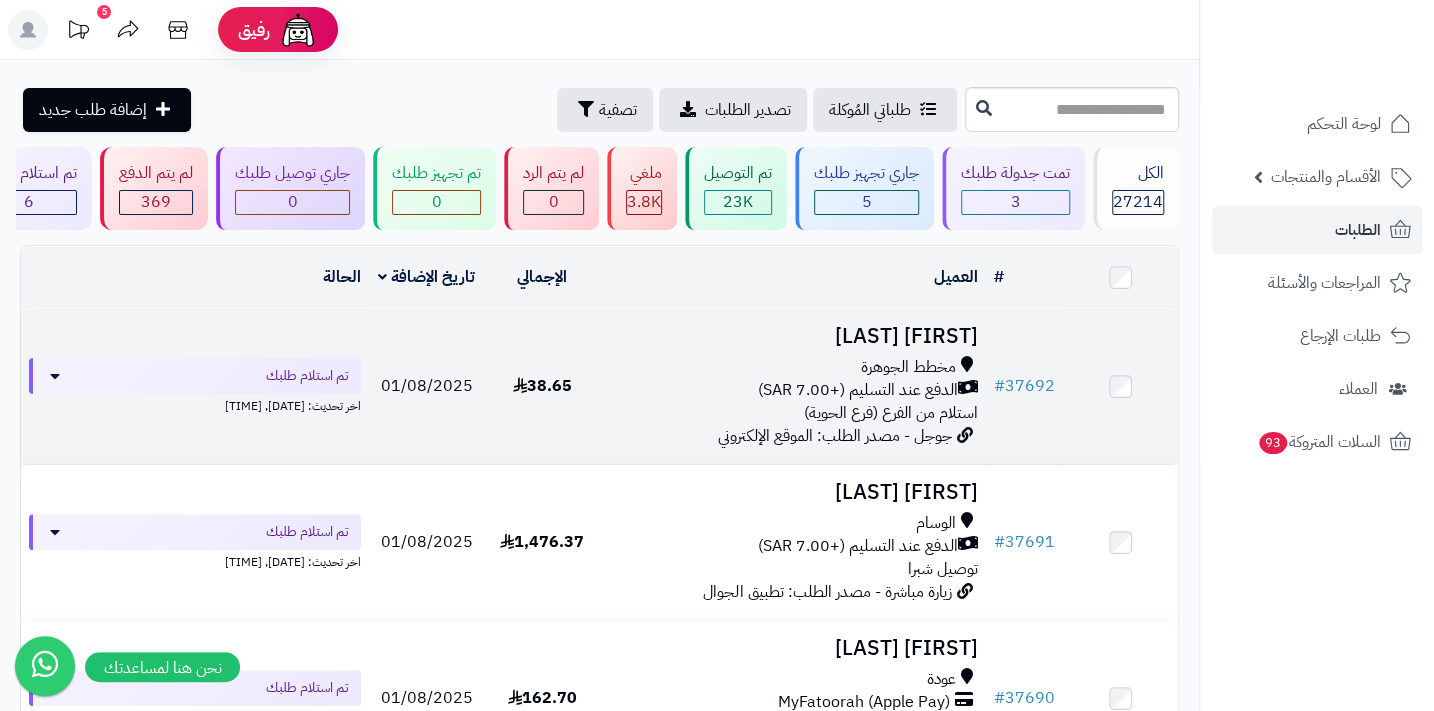 click on "مخطط الجوهرة" at bounding box center (792, 367) 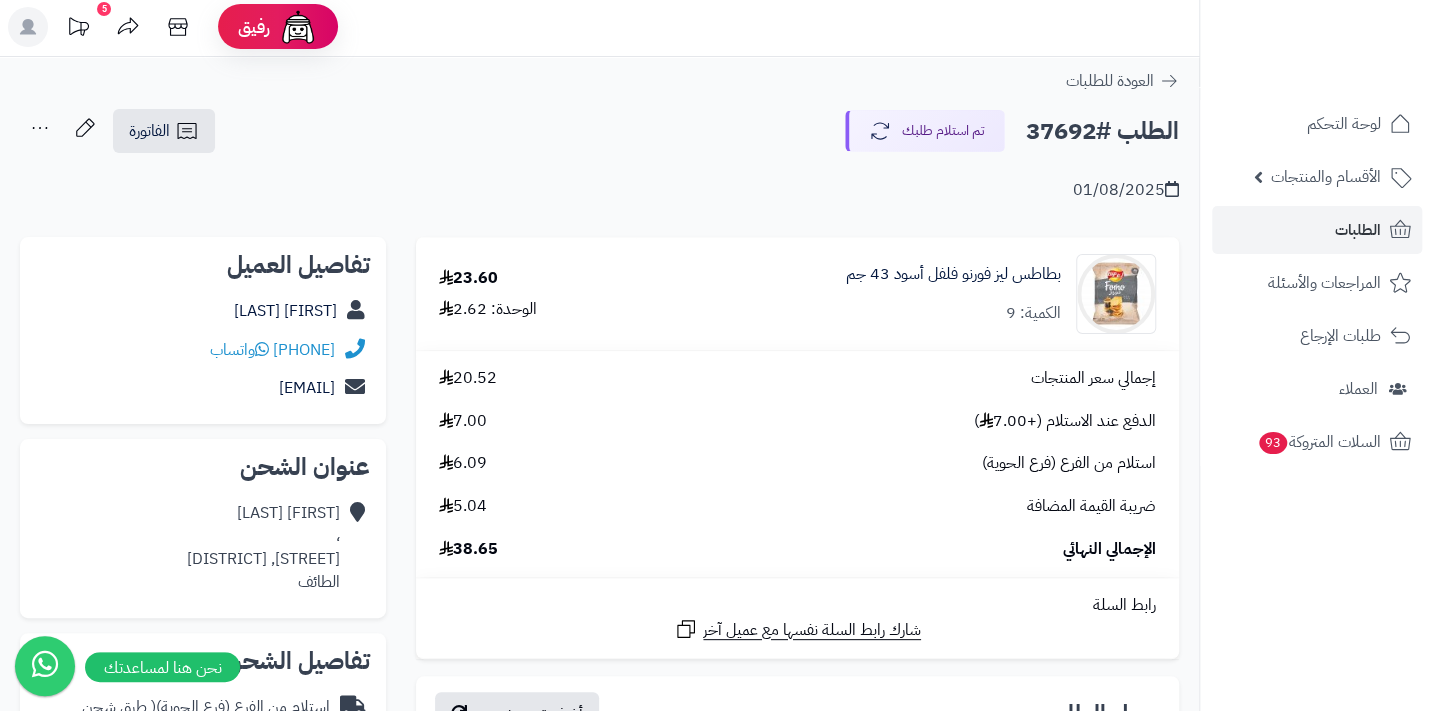 scroll, scrollTop: 0, scrollLeft: 0, axis: both 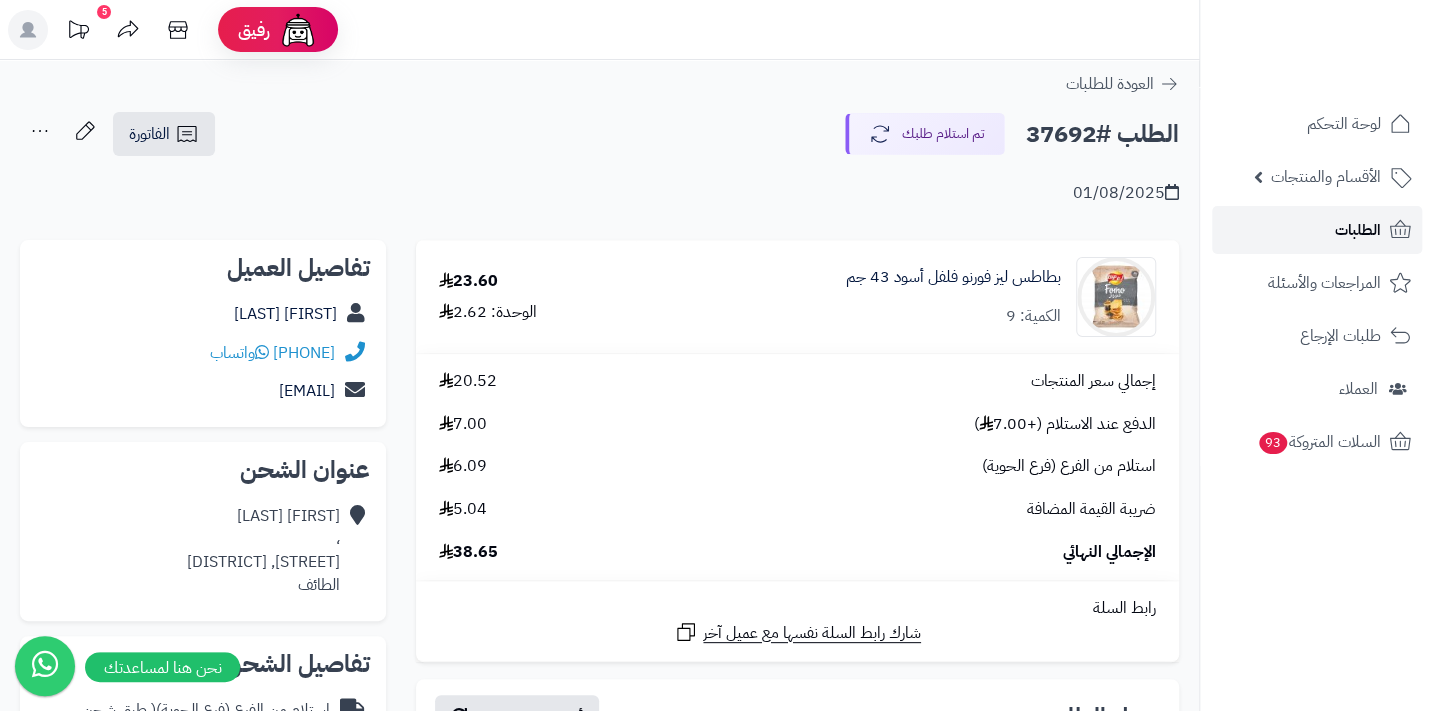 click on "الطلبات" at bounding box center (1358, 230) 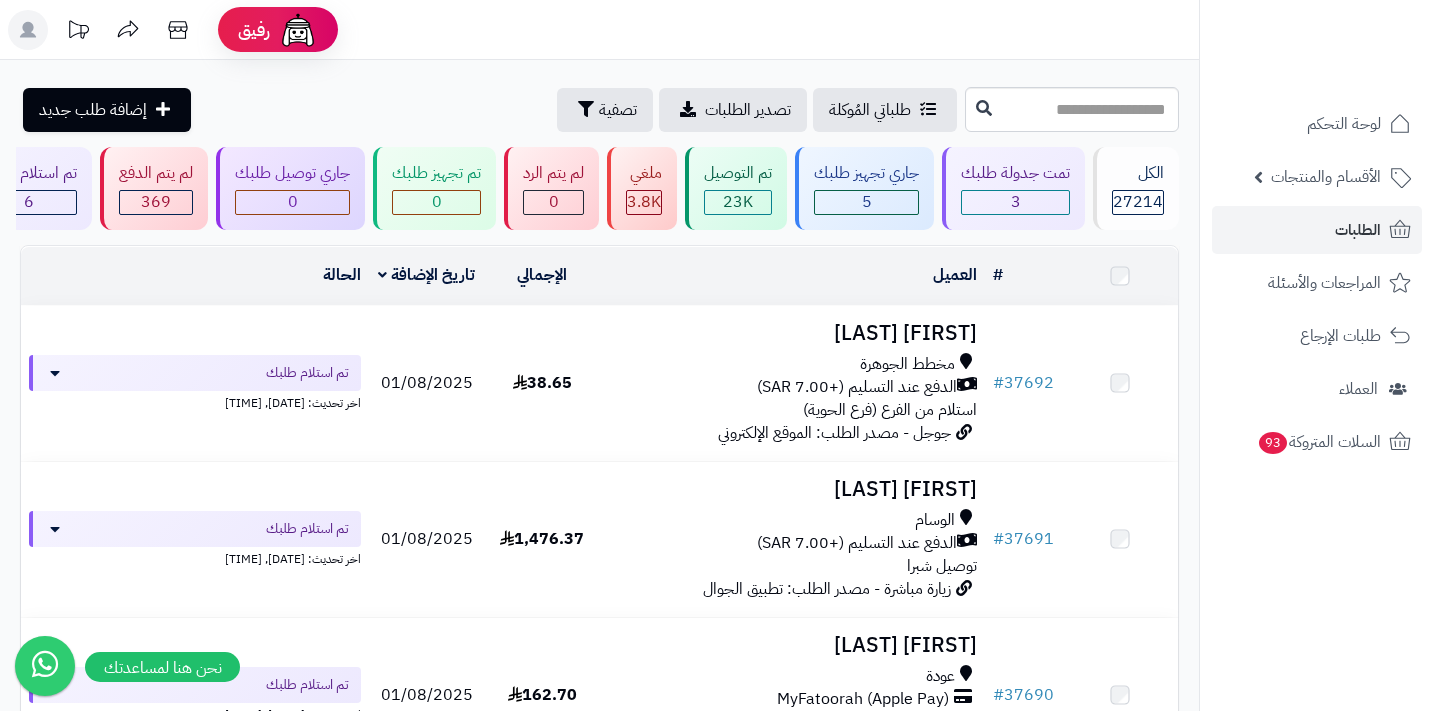 scroll, scrollTop: 0, scrollLeft: 0, axis: both 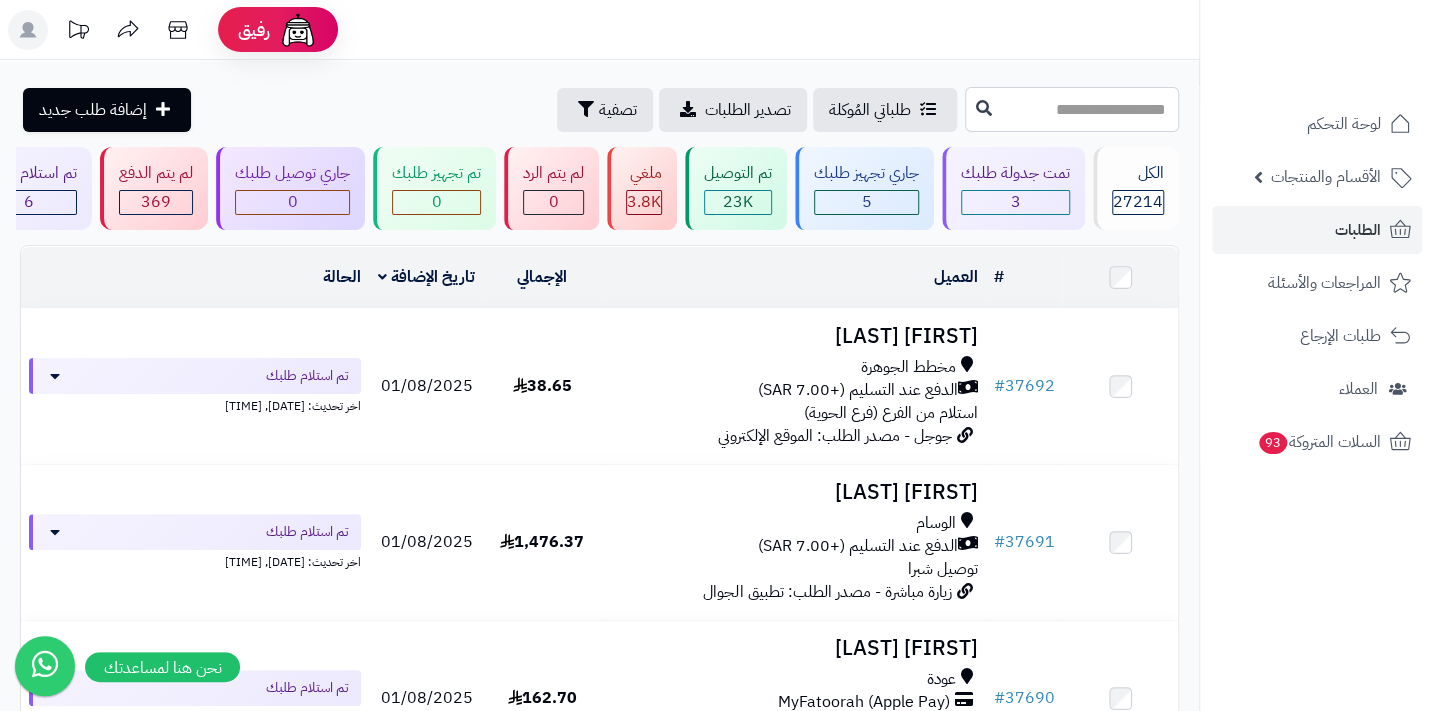 click at bounding box center [1072, 109] 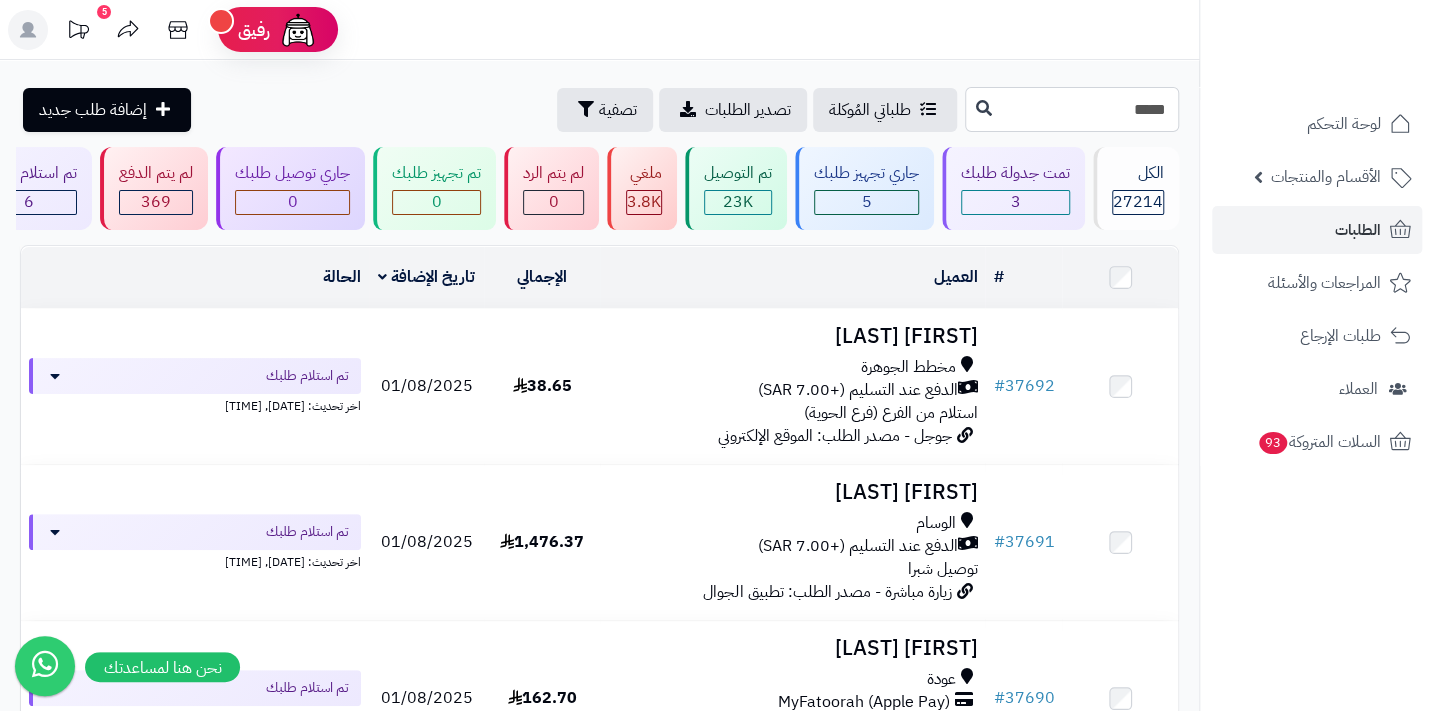 type on "*****" 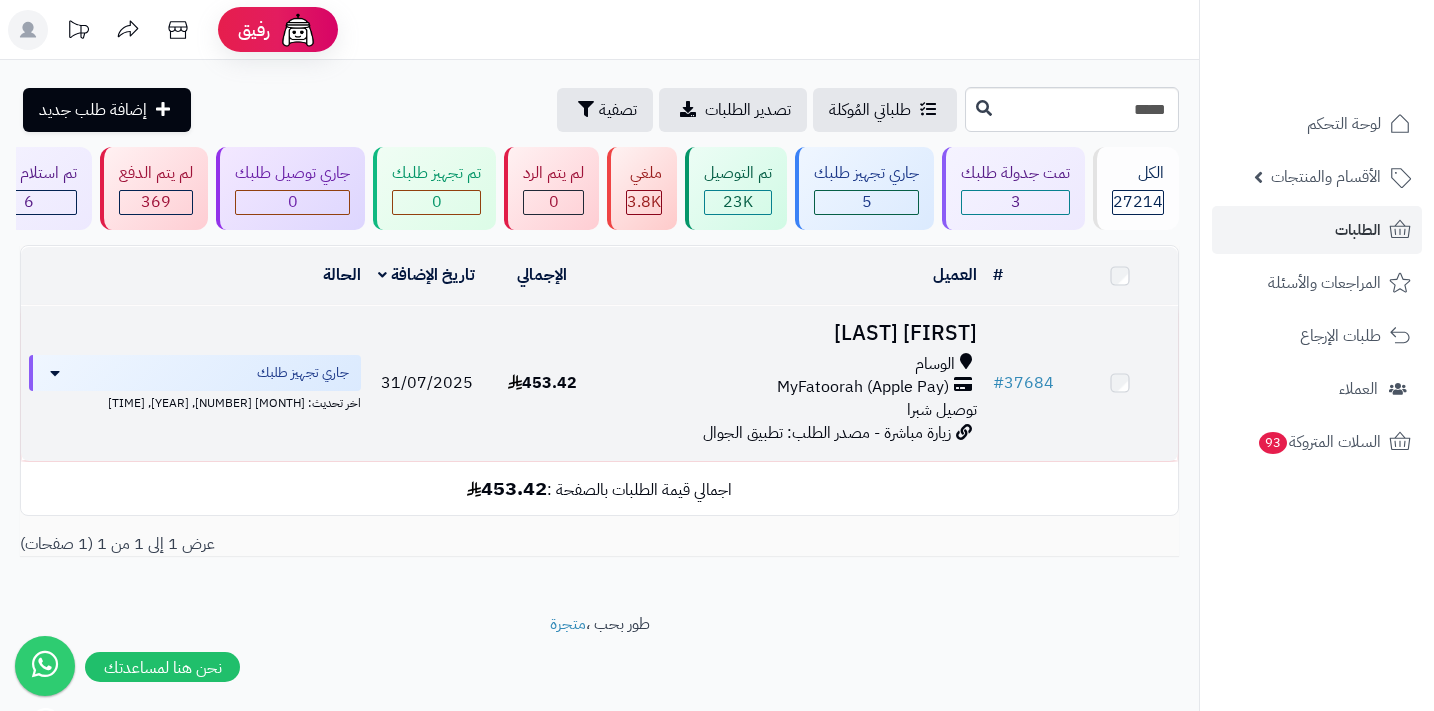 scroll, scrollTop: 0, scrollLeft: 0, axis: both 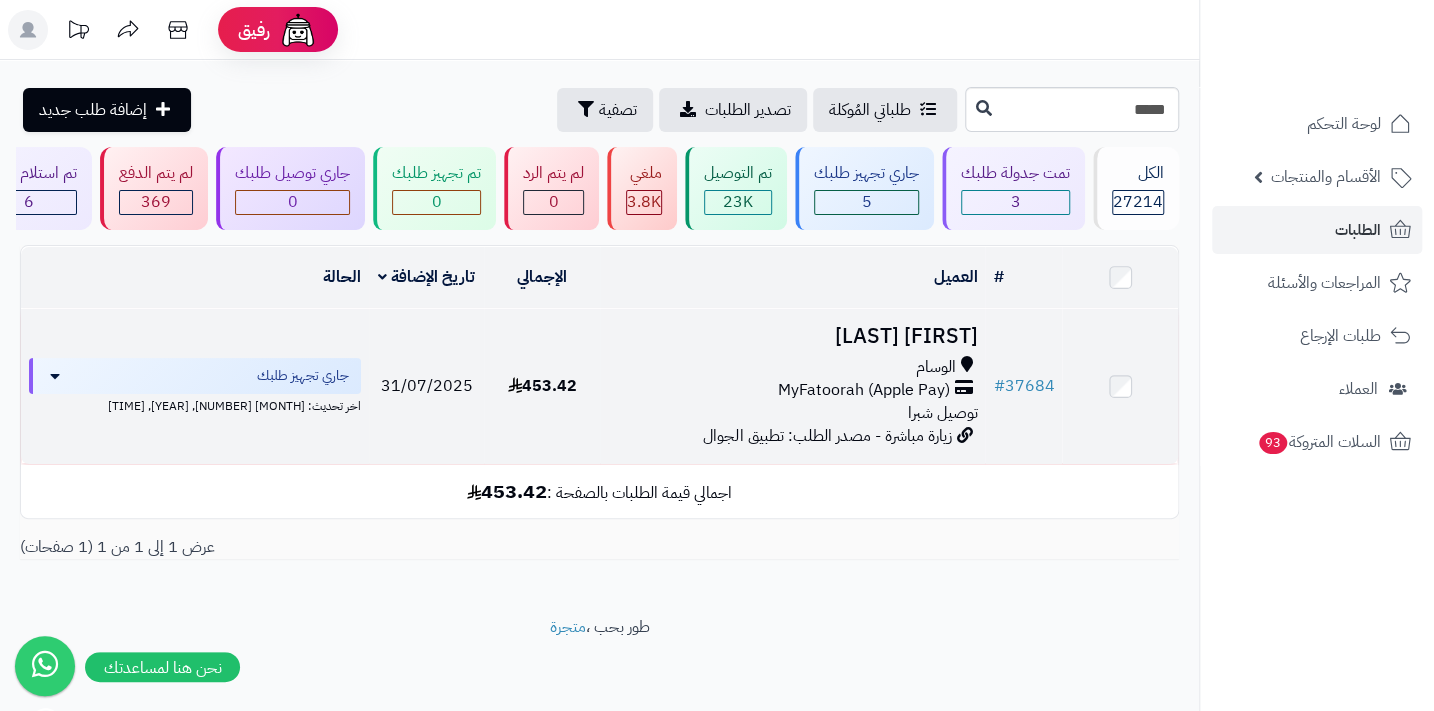 click on "الوسام" at bounding box center (792, 367) 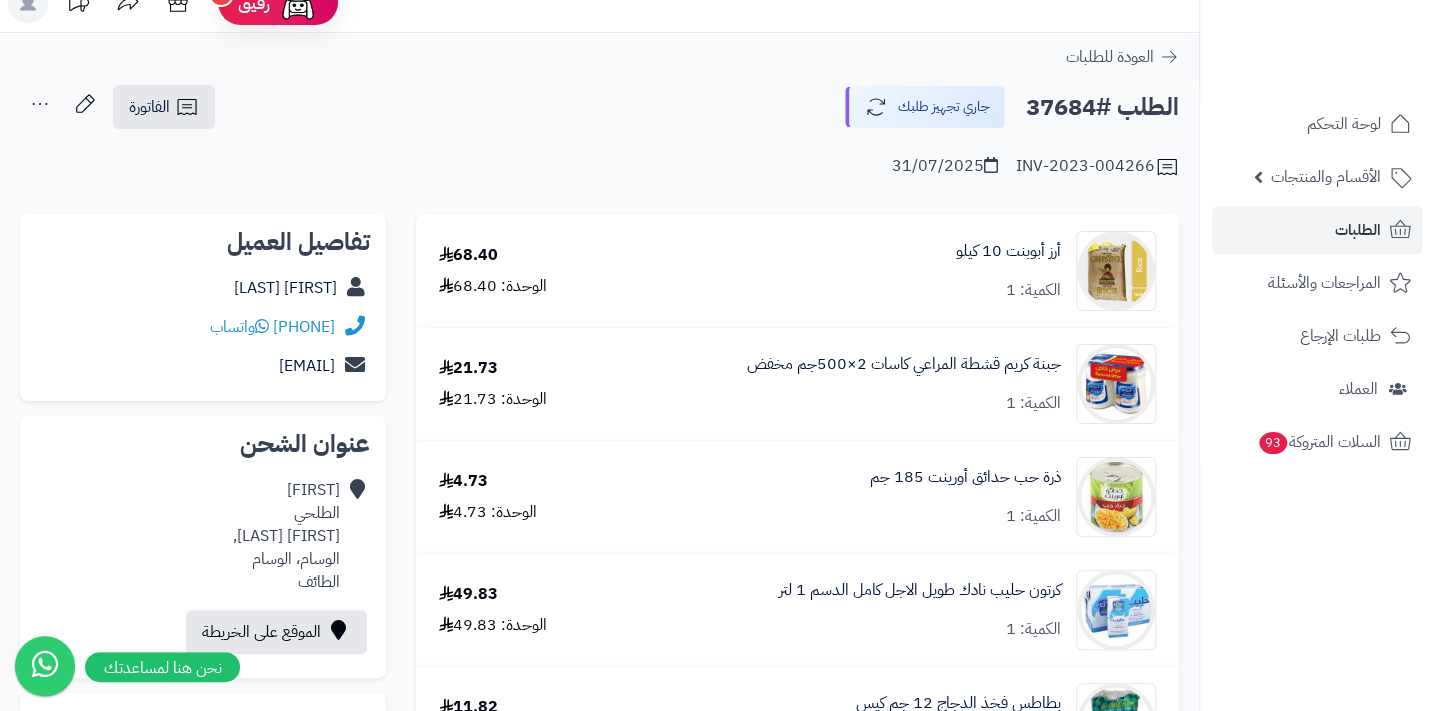 scroll, scrollTop: 0, scrollLeft: 0, axis: both 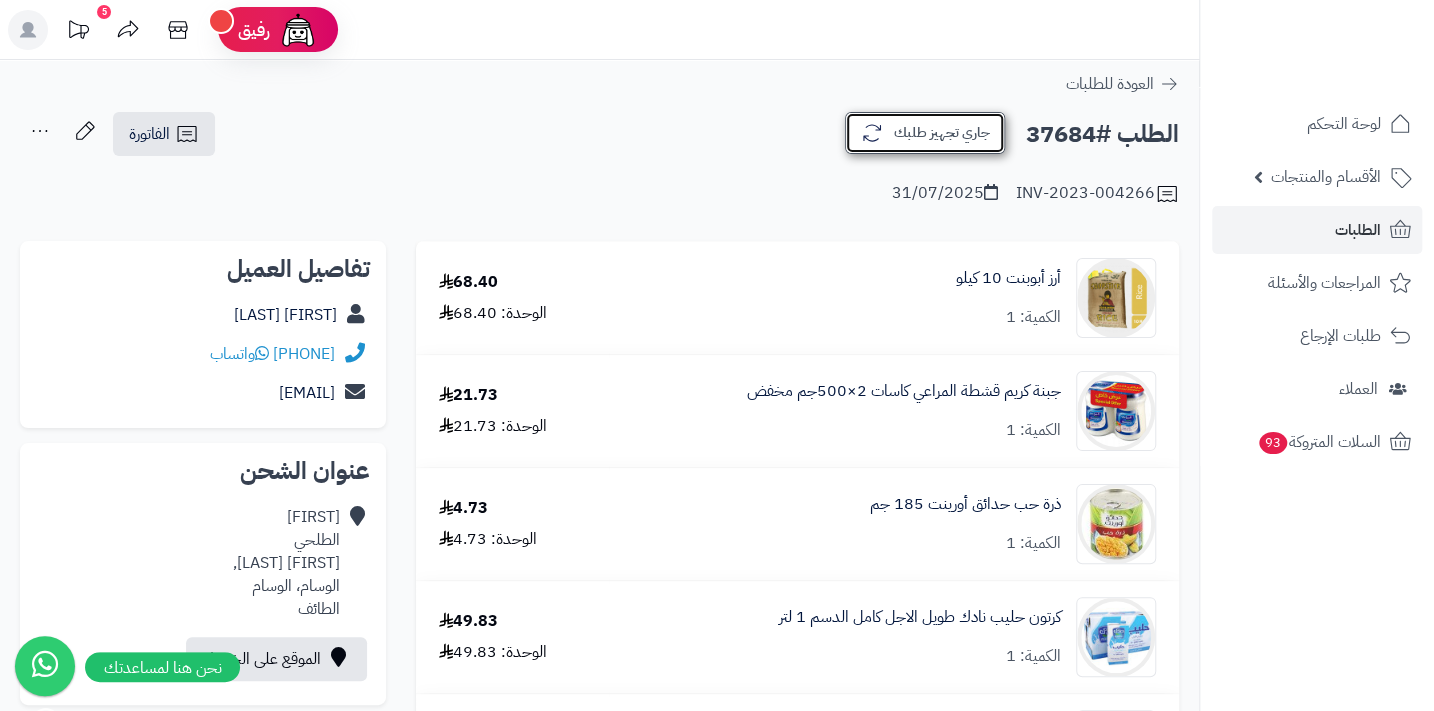 click on "جاري تجهيز طلبك" at bounding box center [925, 133] 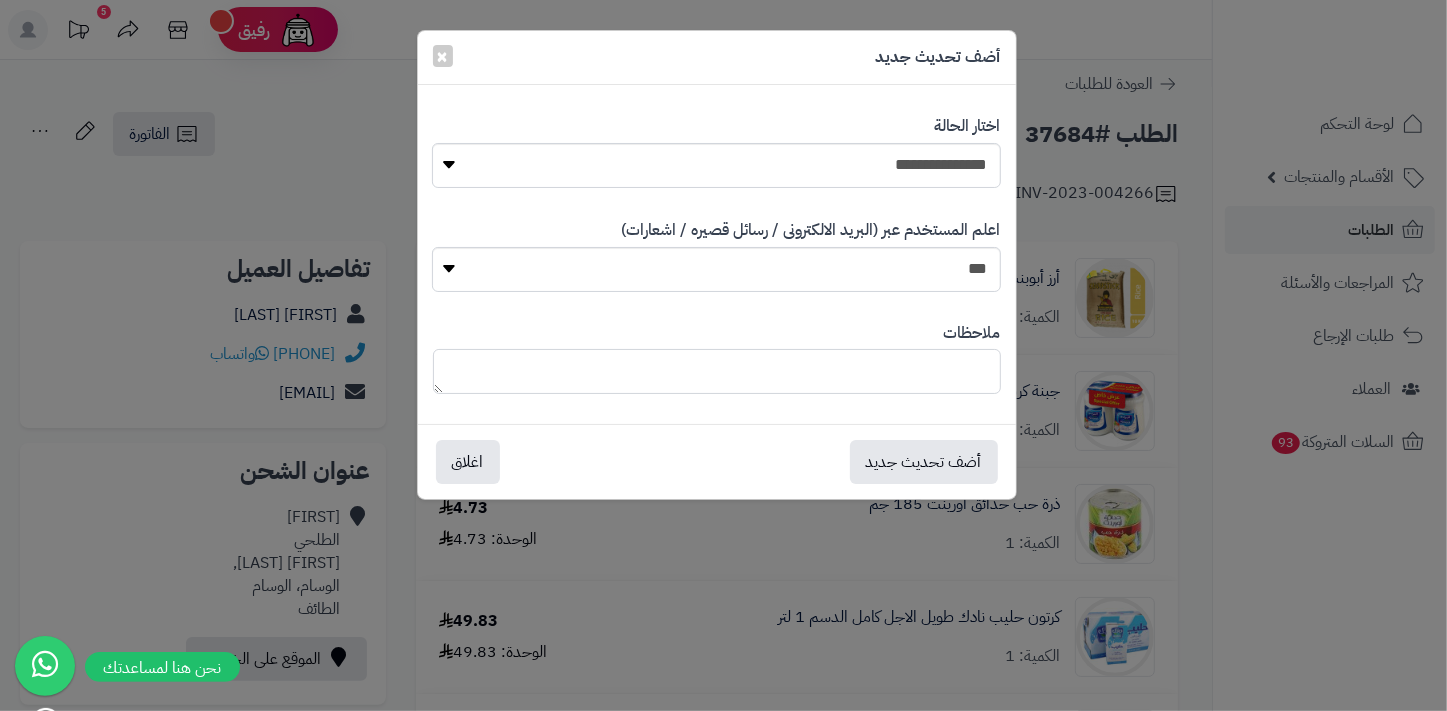 click at bounding box center [717, 371] 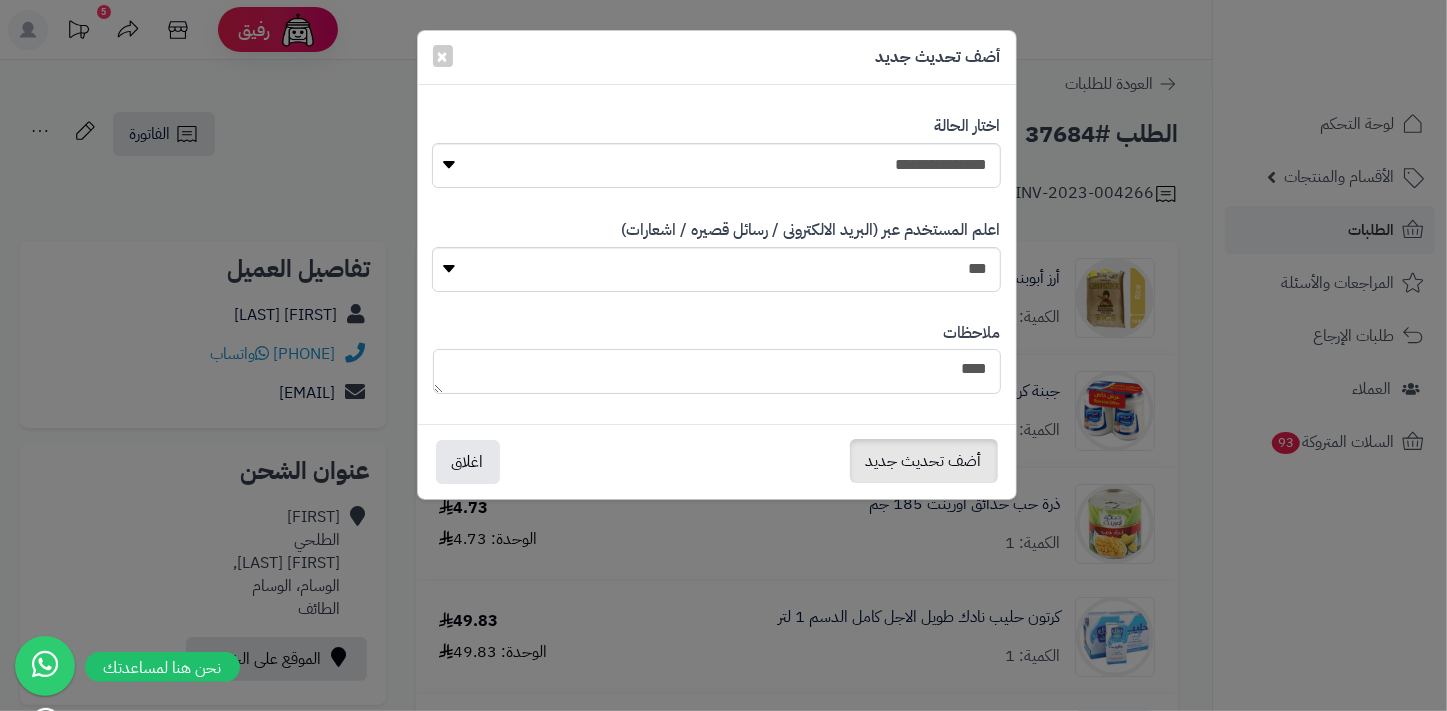 type on "****" 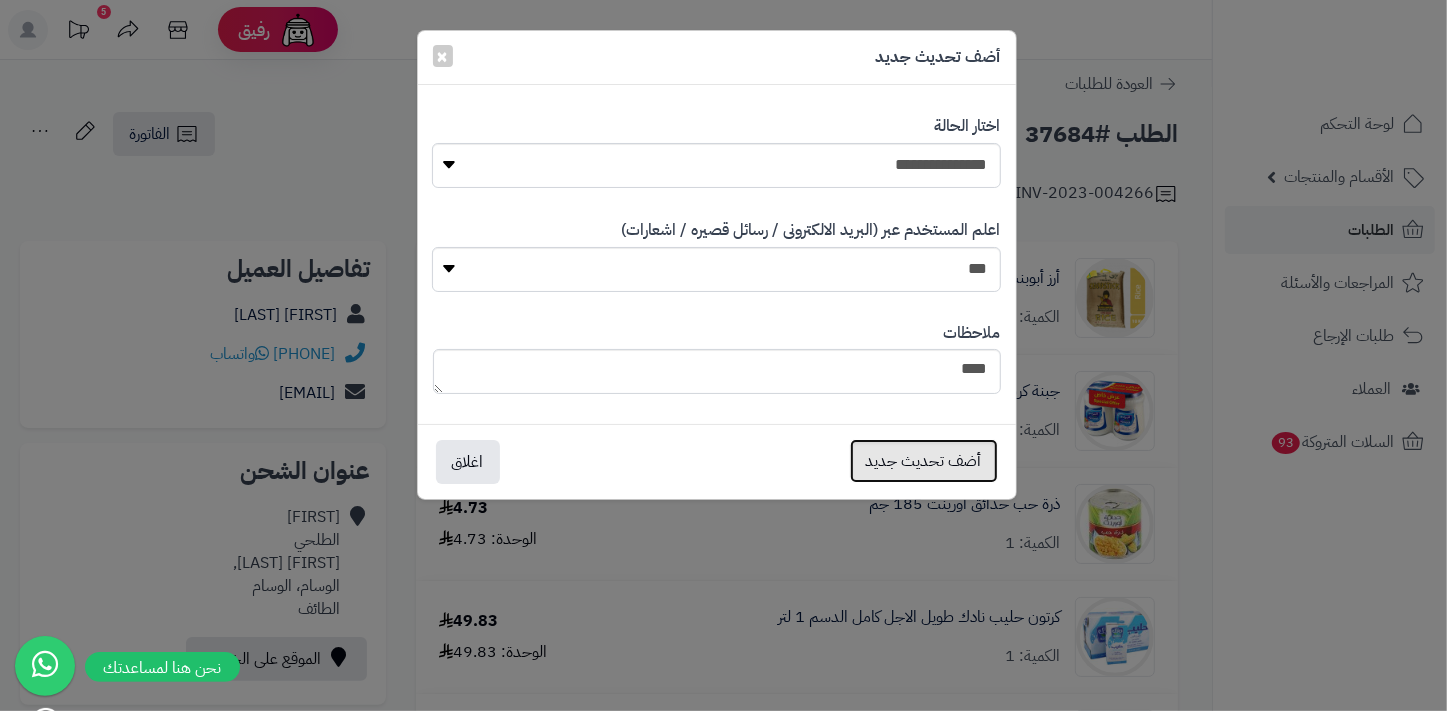 click on "أضف تحديث جديد" at bounding box center [924, 461] 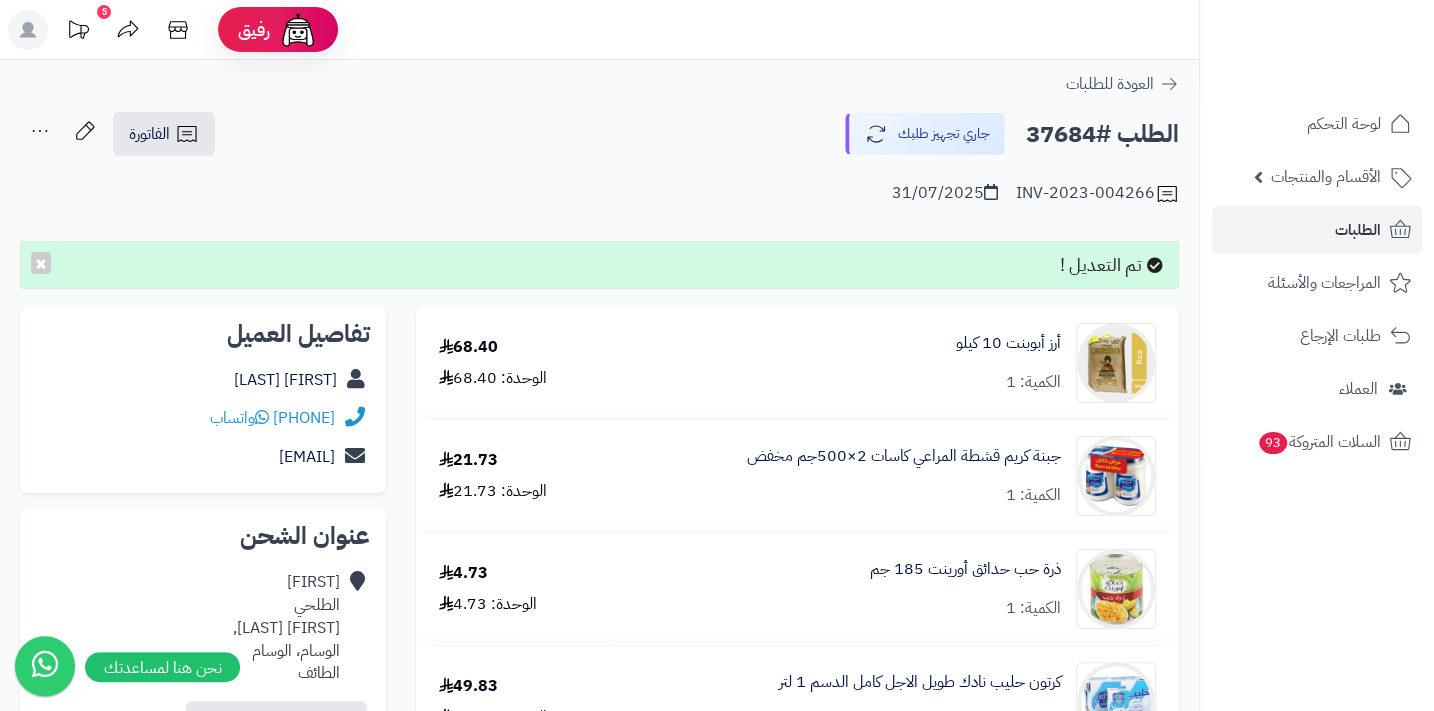 click 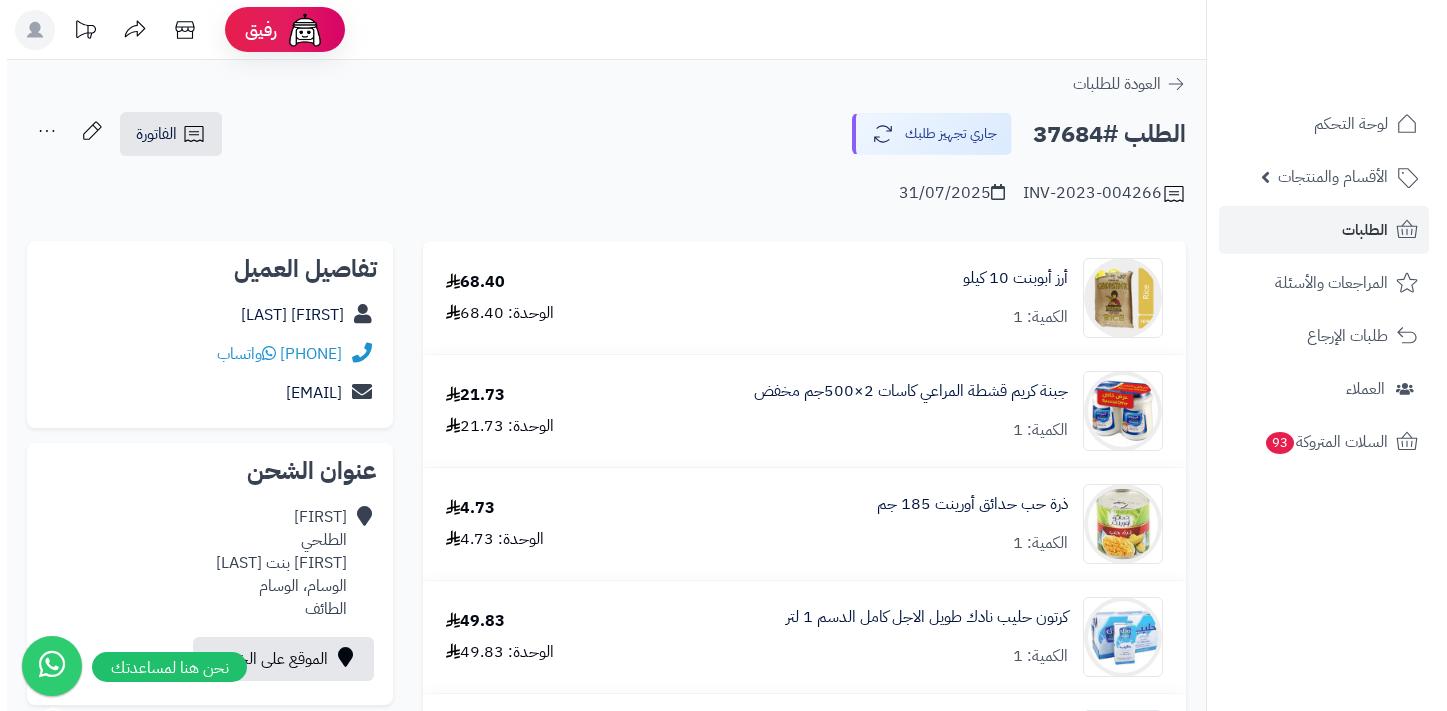 scroll, scrollTop: 0, scrollLeft: 0, axis: both 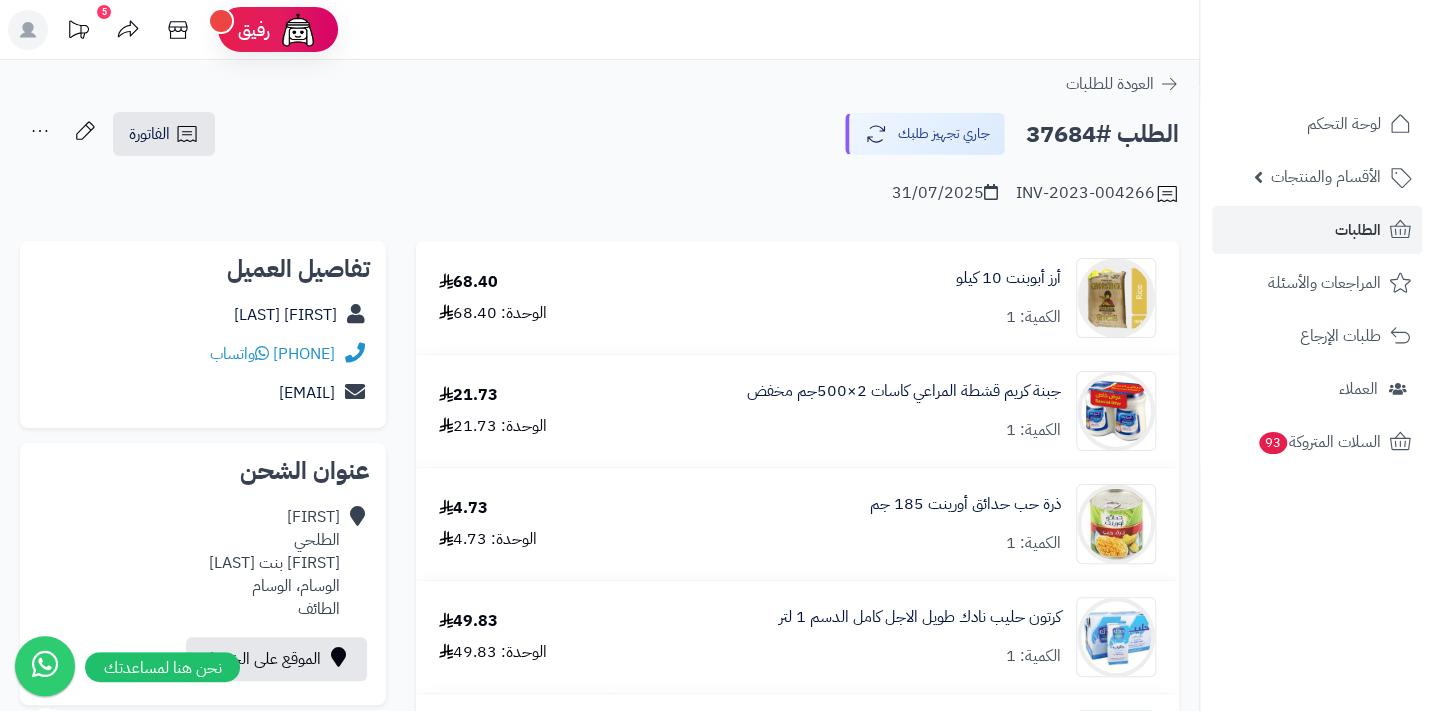 click 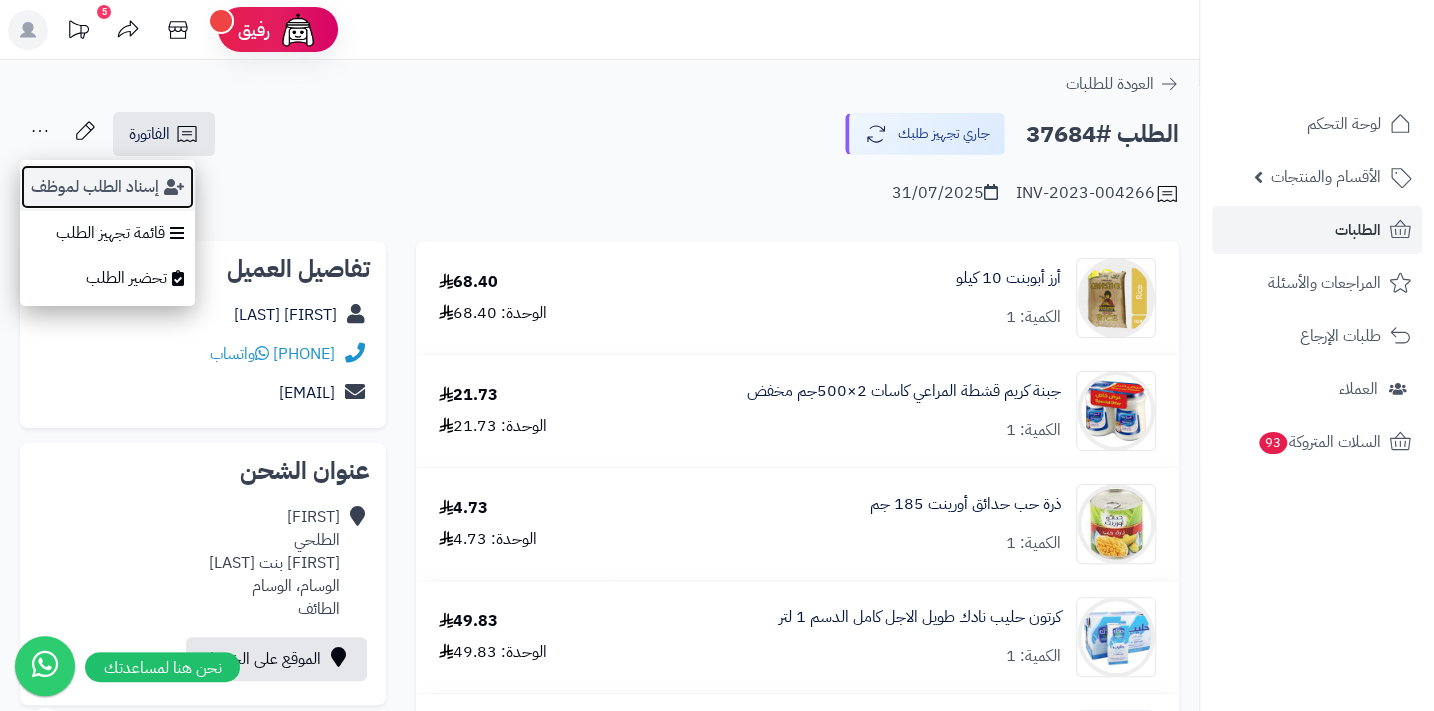 click on "إسناد الطلب لموظف" at bounding box center (107, 187) 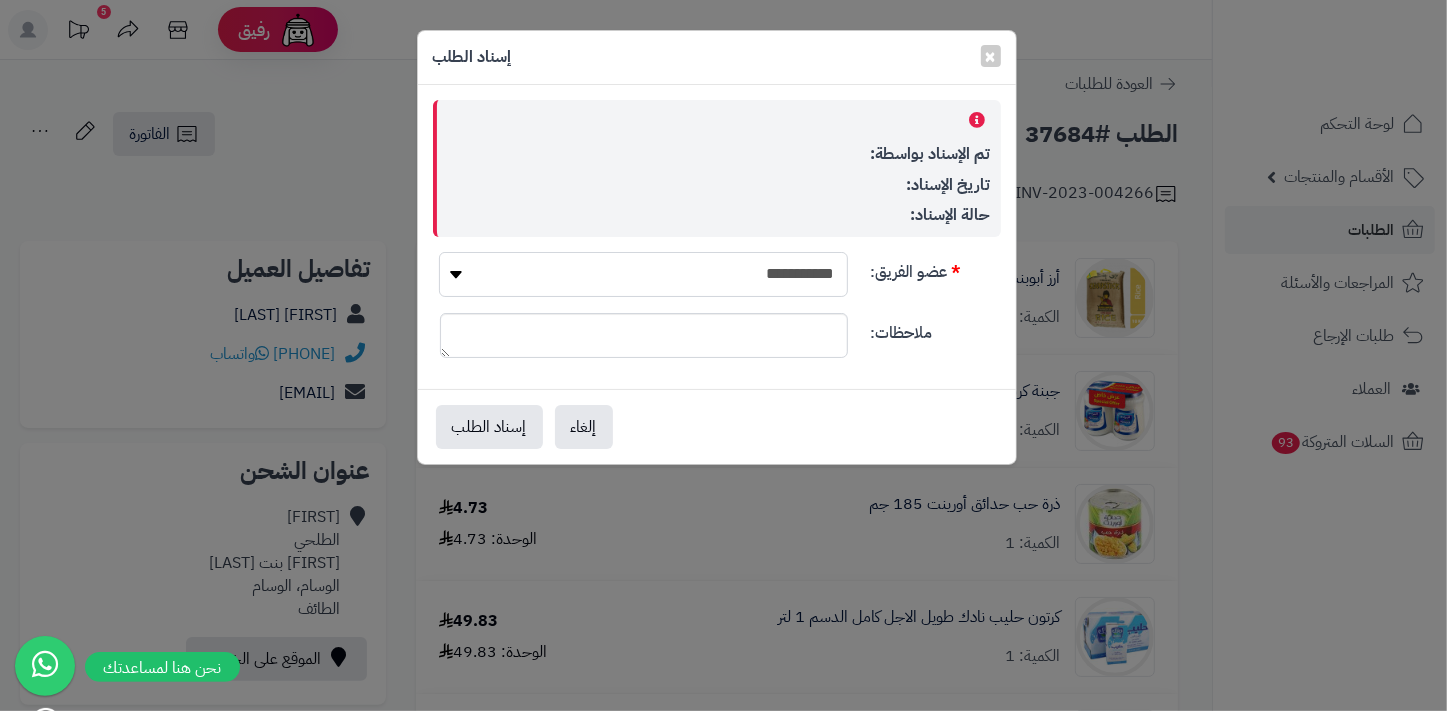 click on "**********" at bounding box center (643, 274) 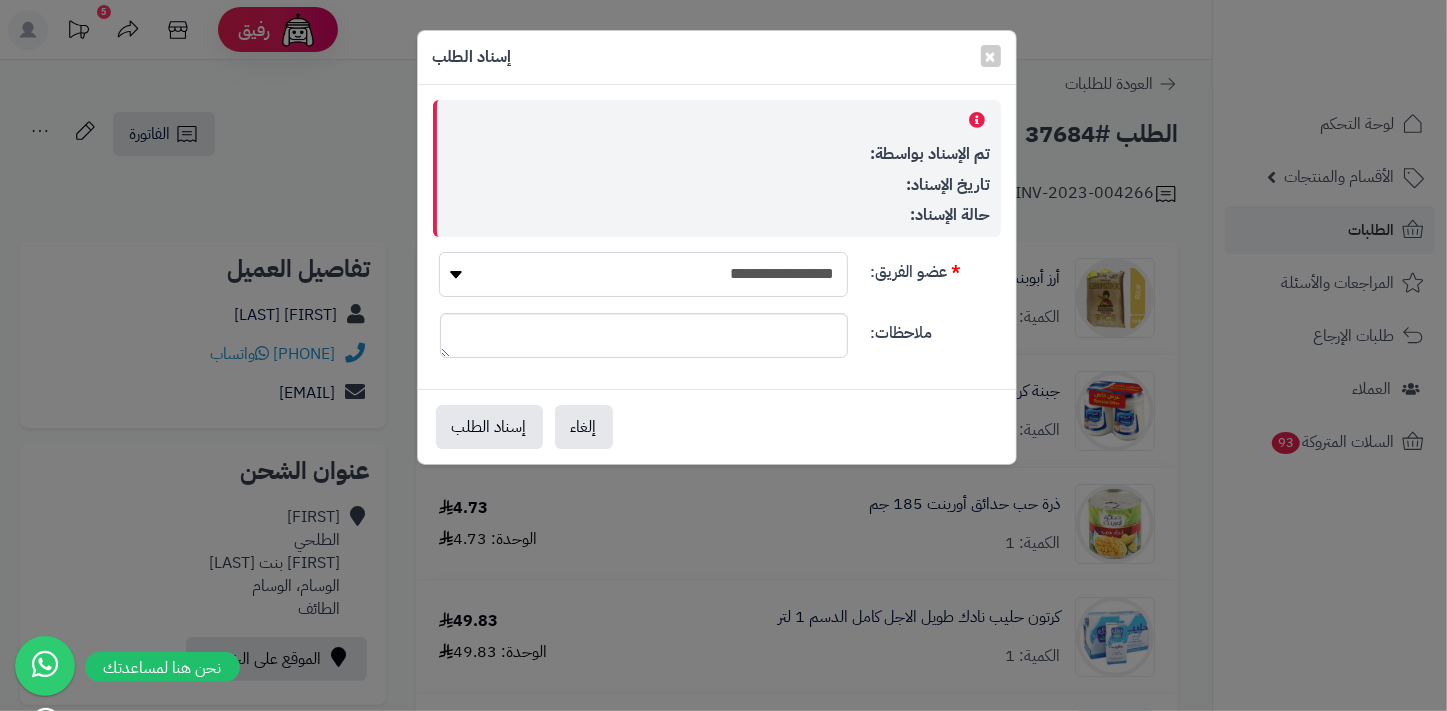 click on "**********" at bounding box center (643, 274) 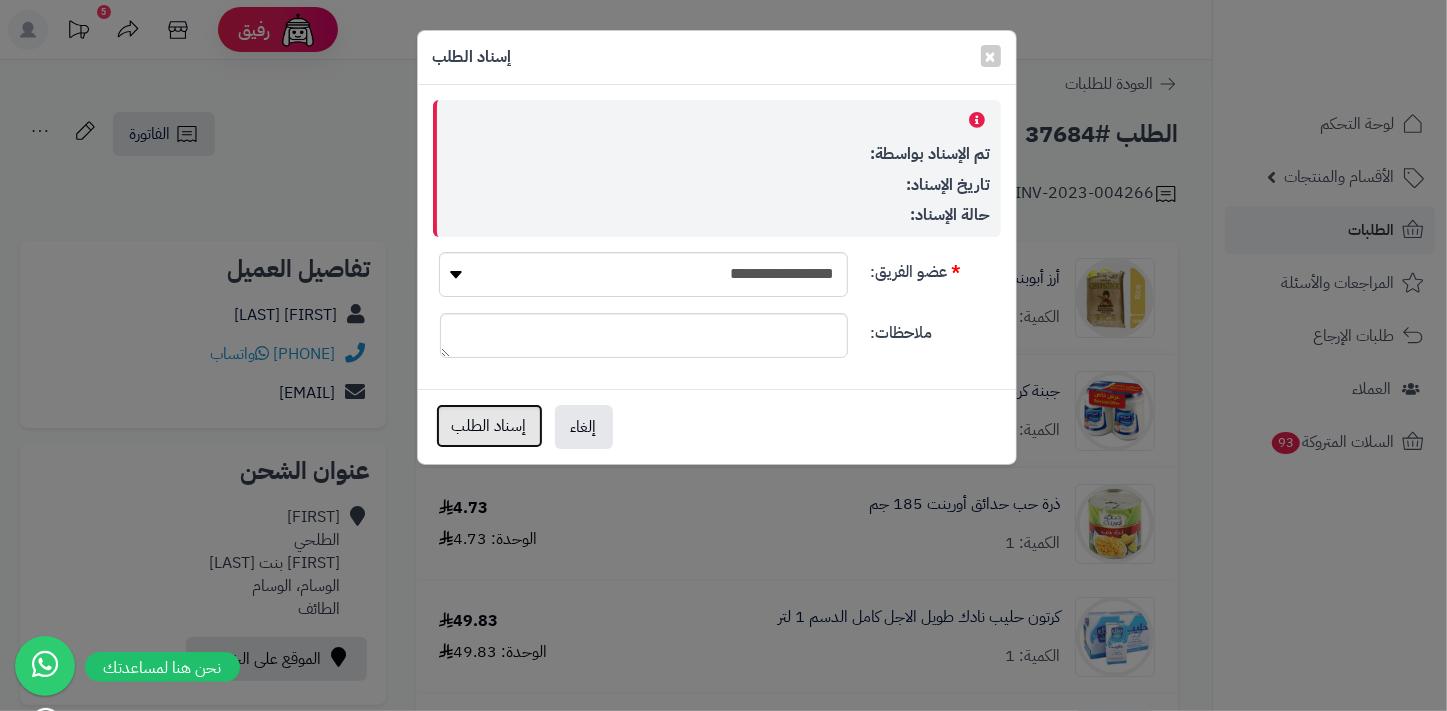 click on "إسناد الطلب" at bounding box center [489, 426] 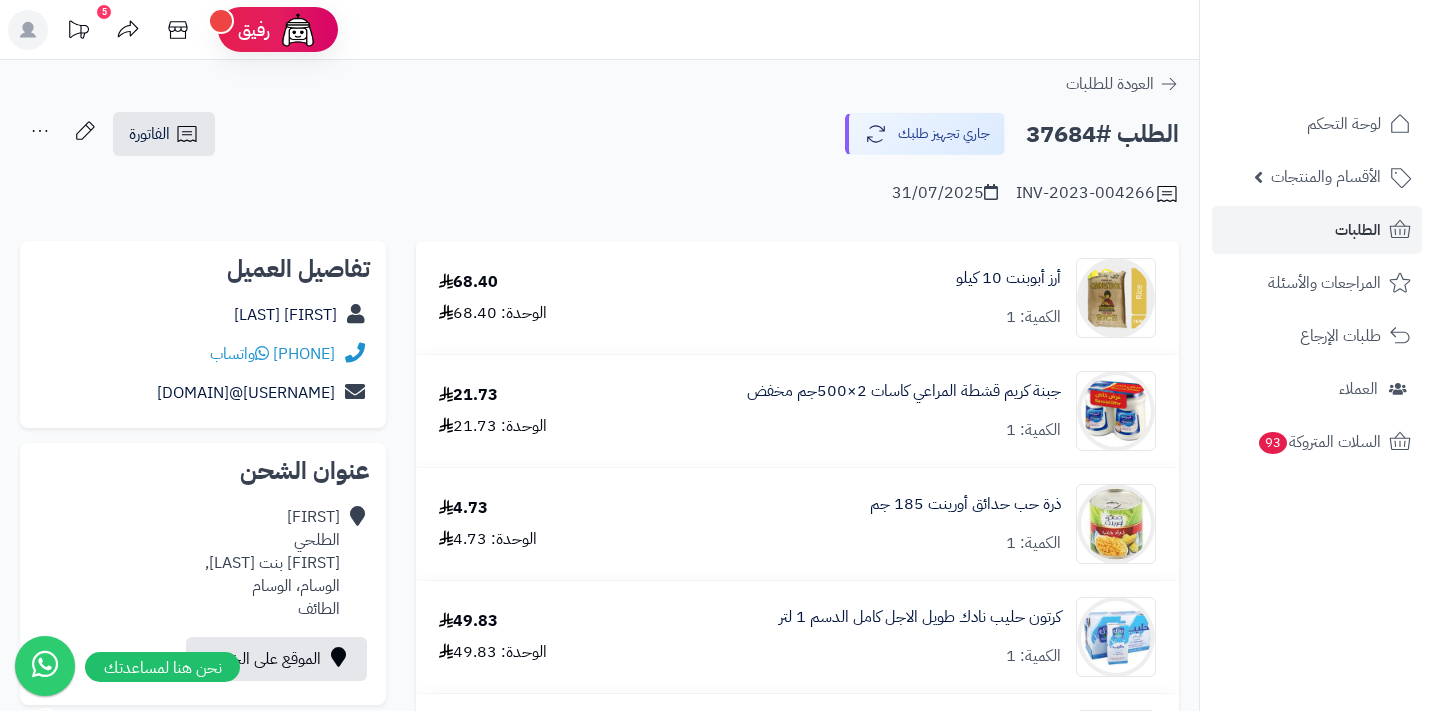 scroll, scrollTop: 0, scrollLeft: 0, axis: both 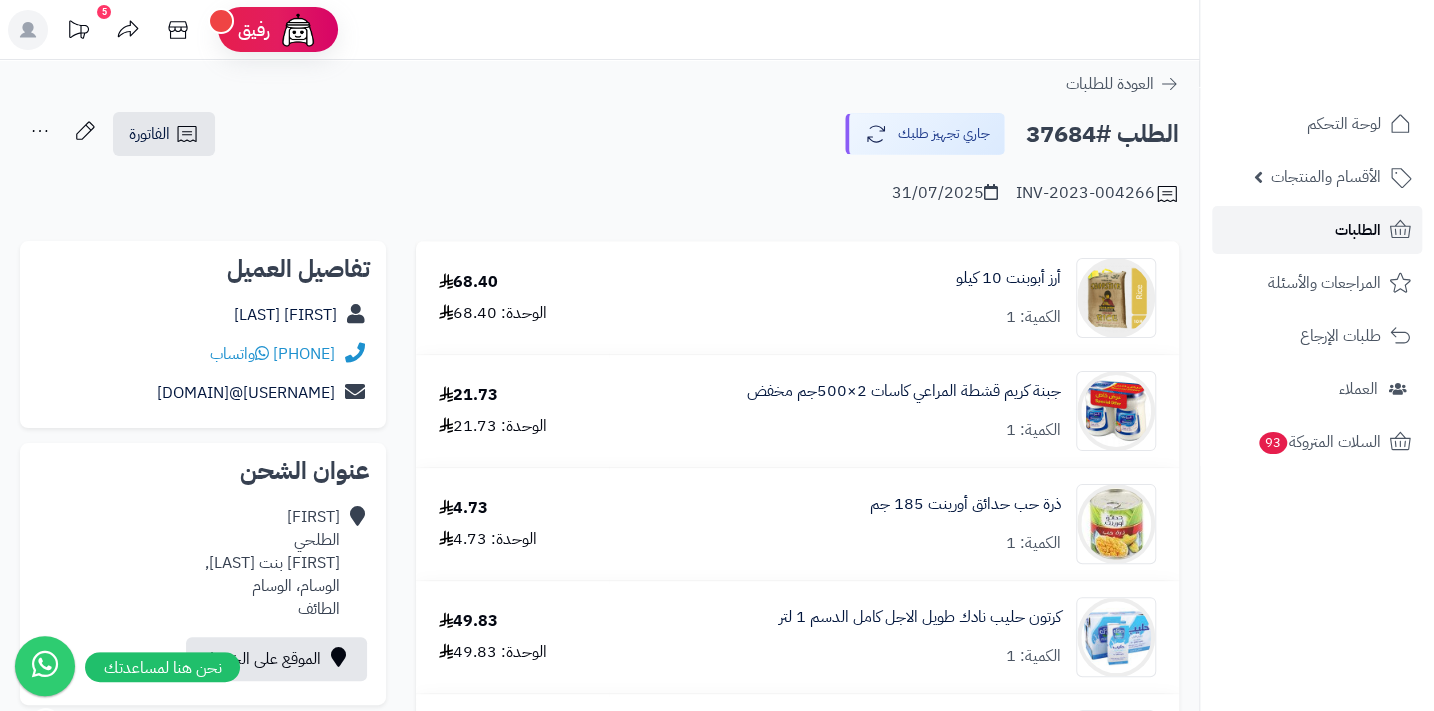 click on "الطلبات" at bounding box center [1358, 230] 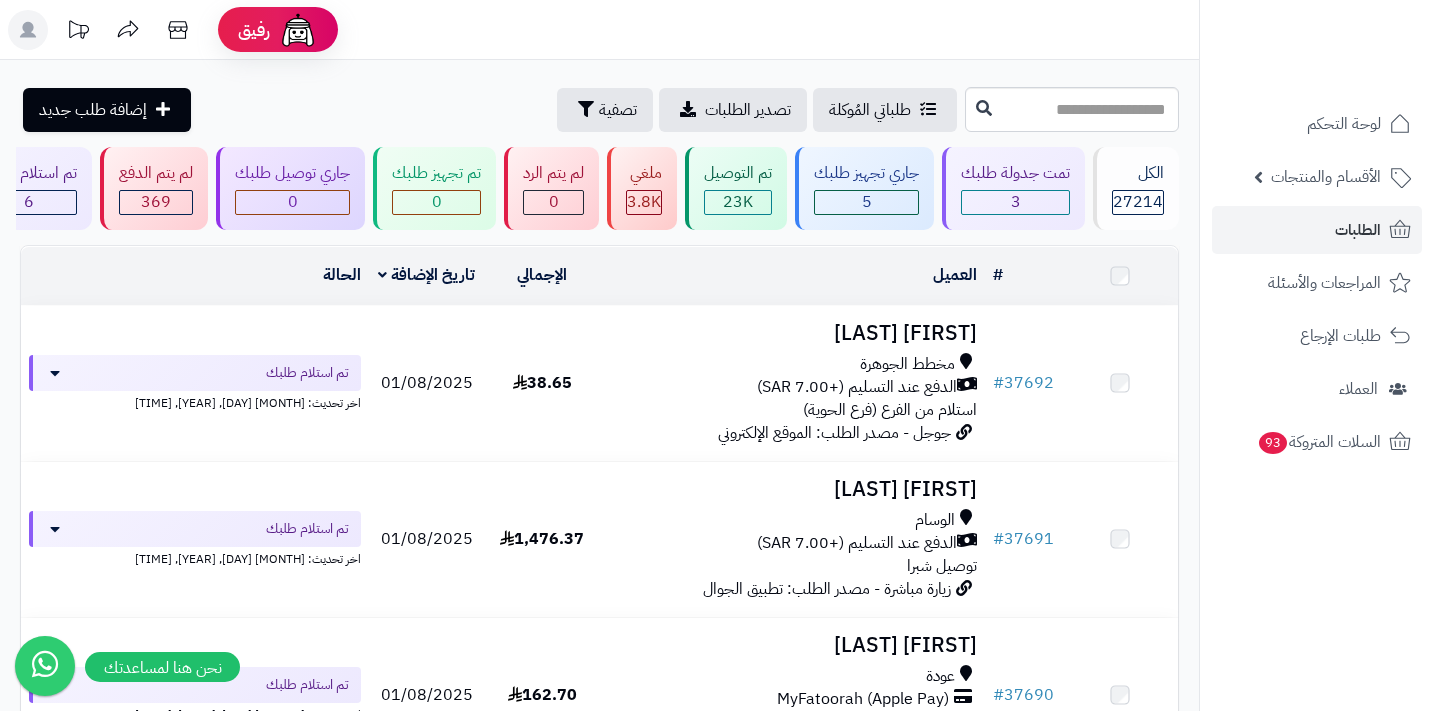 scroll, scrollTop: 0, scrollLeft: 0, axis: both 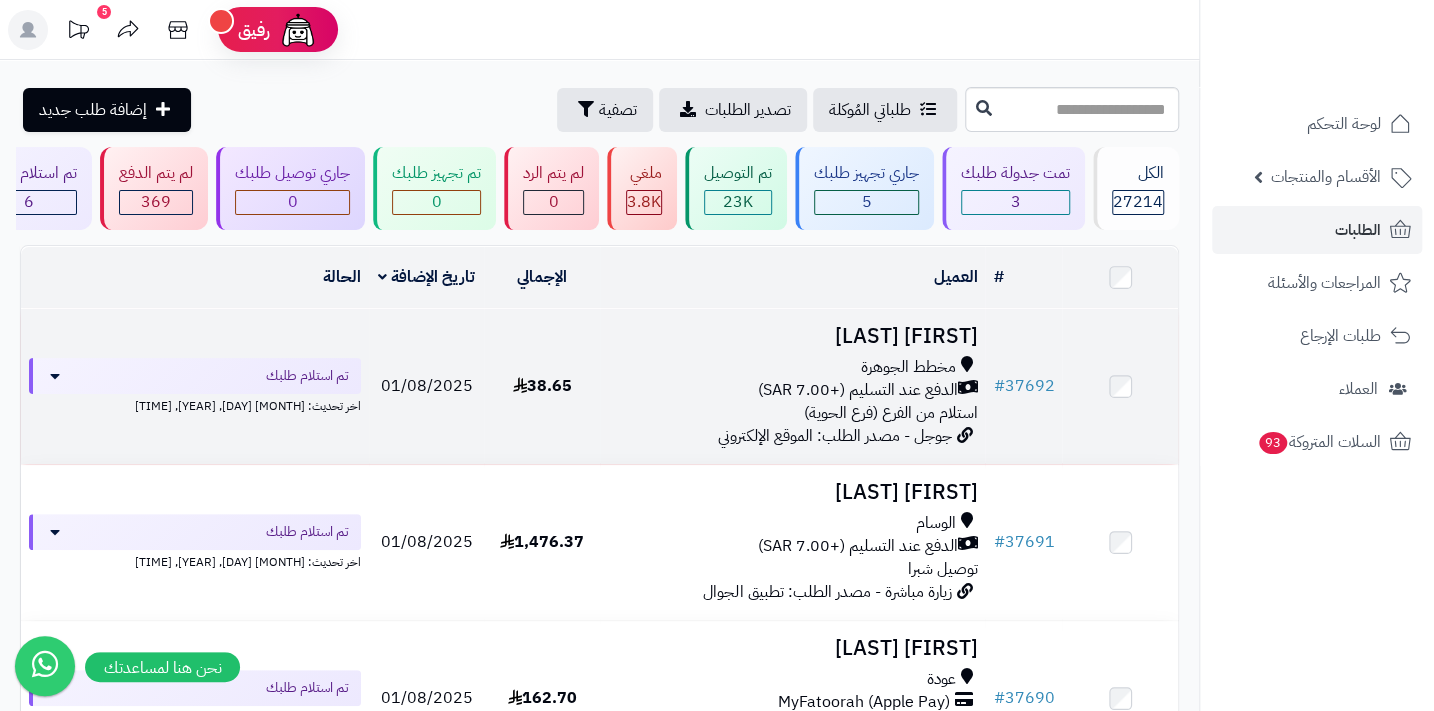 click on "الدفع عند التسليم (+7.00 SAR)" at bounding box center [857, 390] 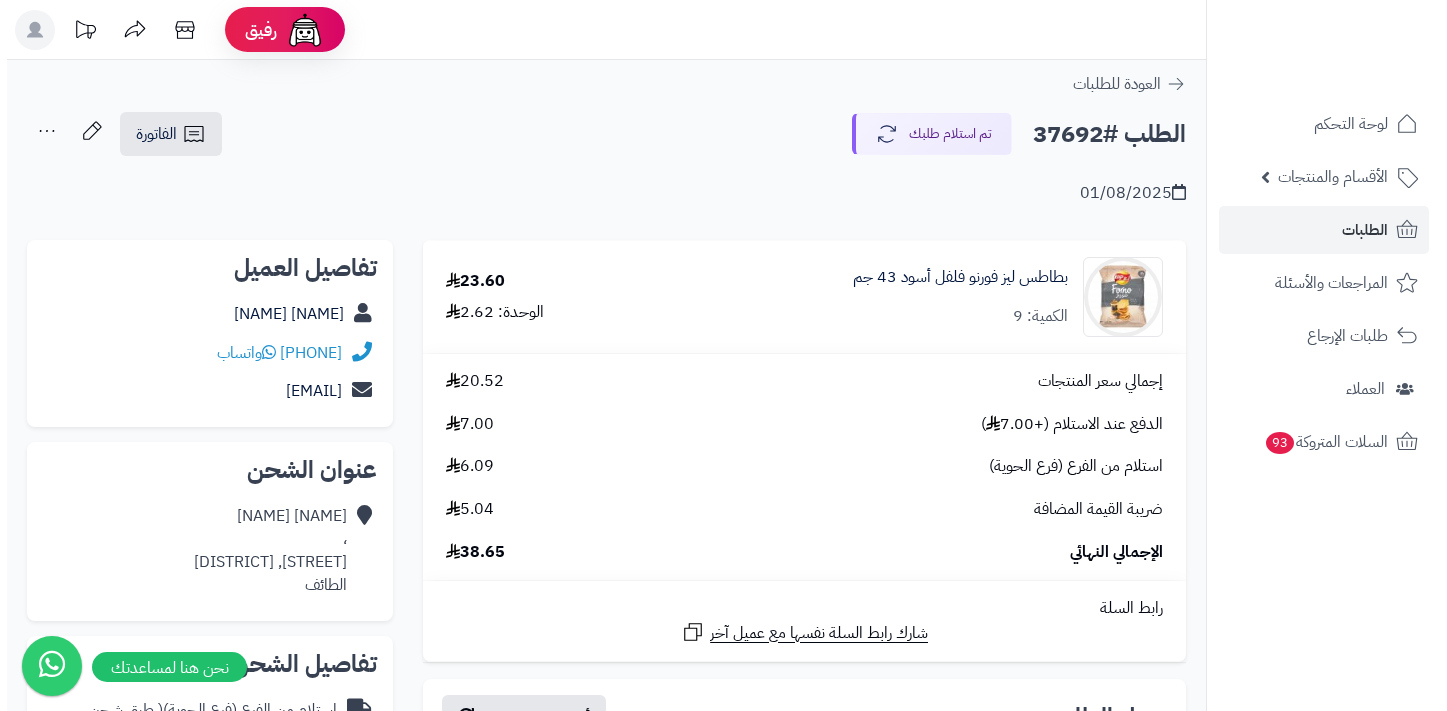 scroll, scrollTop: 0, scrollLeft: 0, axis: both 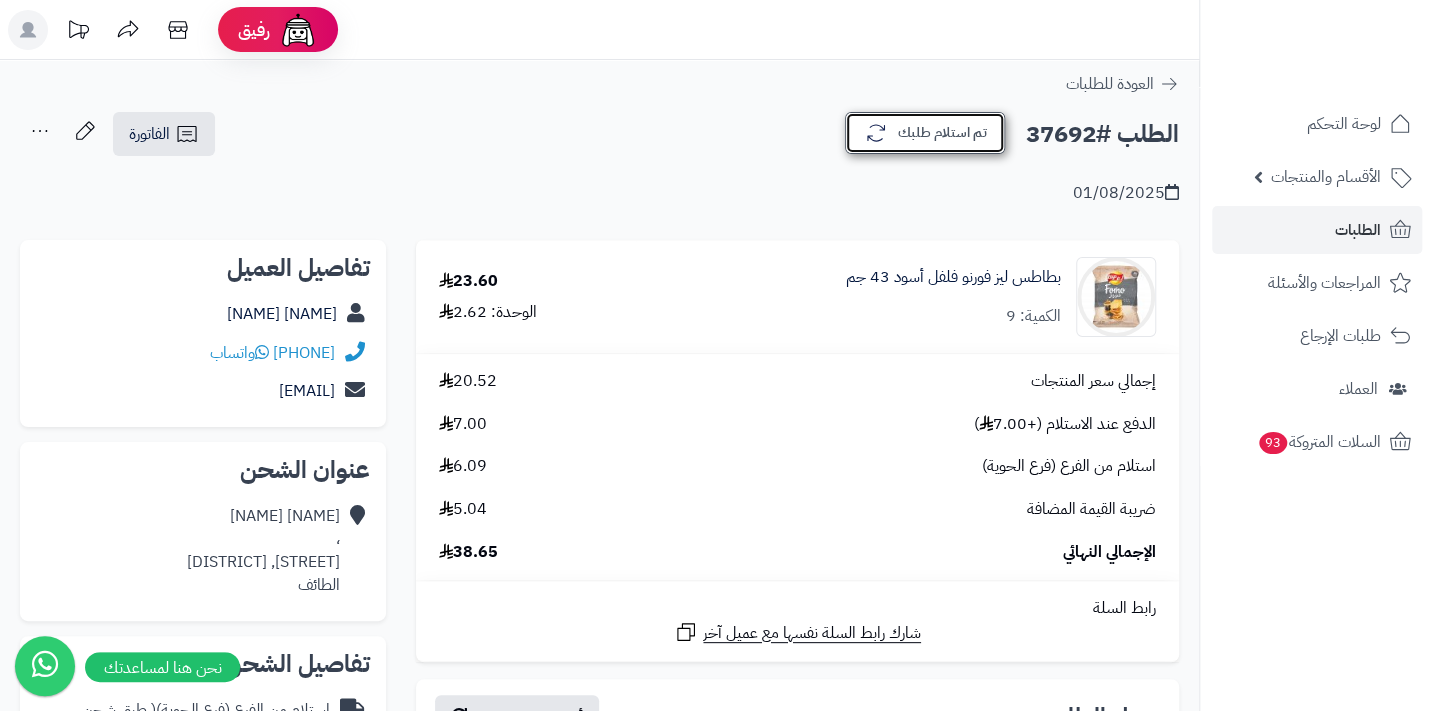 click on "تم استلام طلبك" at bounding box center (925, 133) 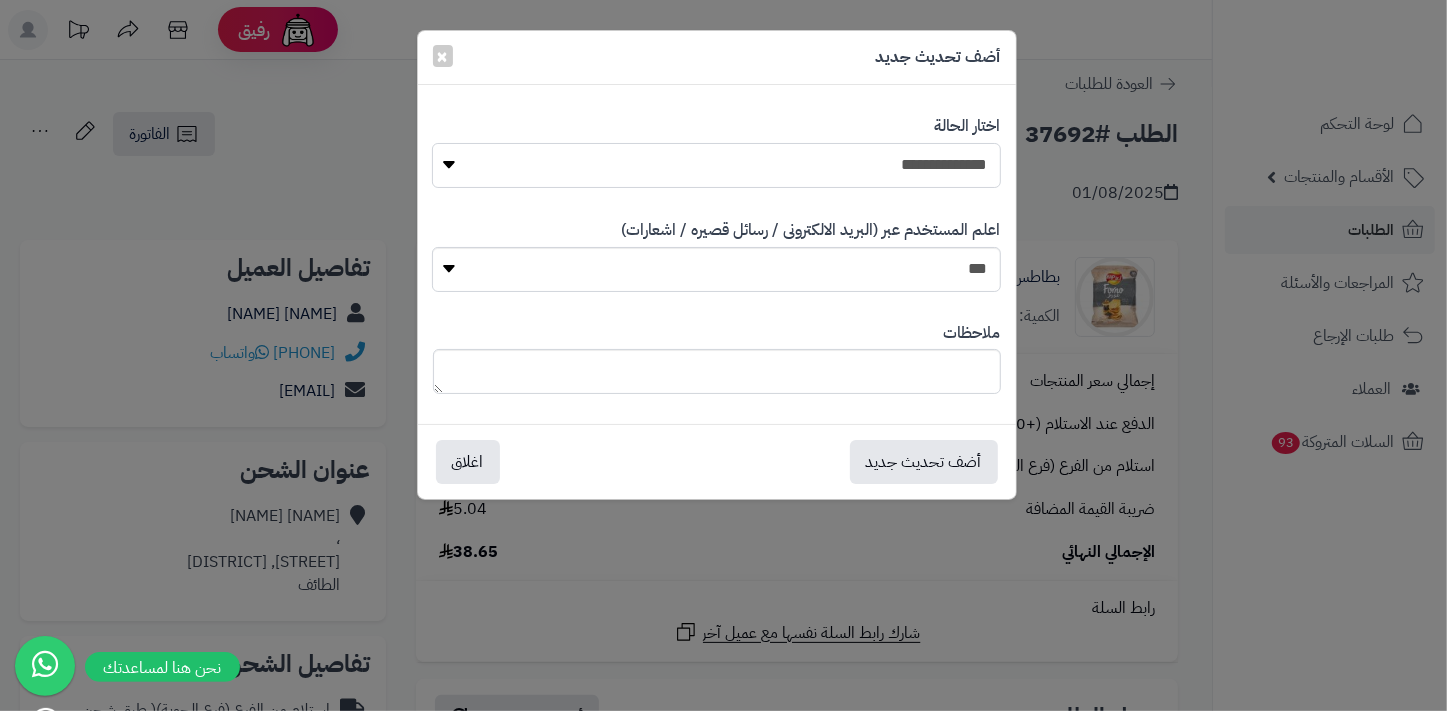click on "**********" at bounding box center (716, 165) 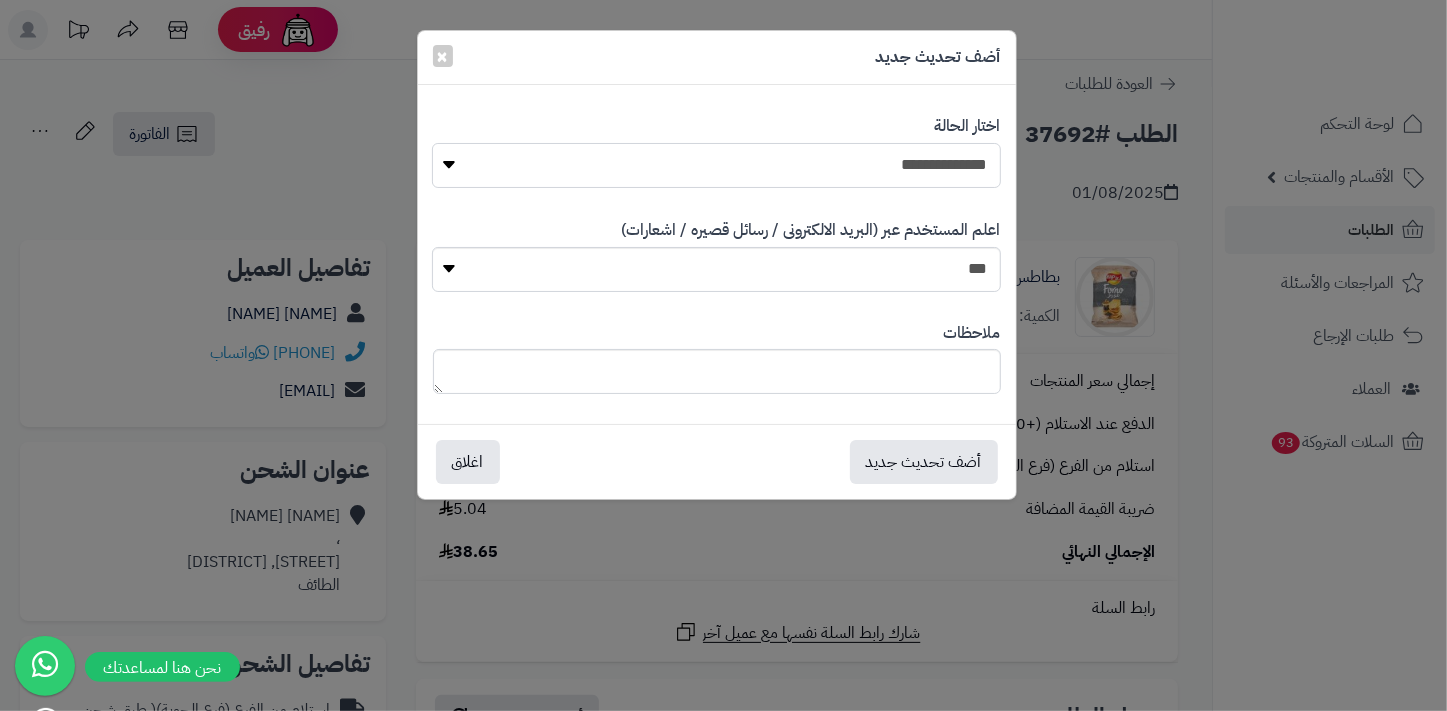 select on "*" 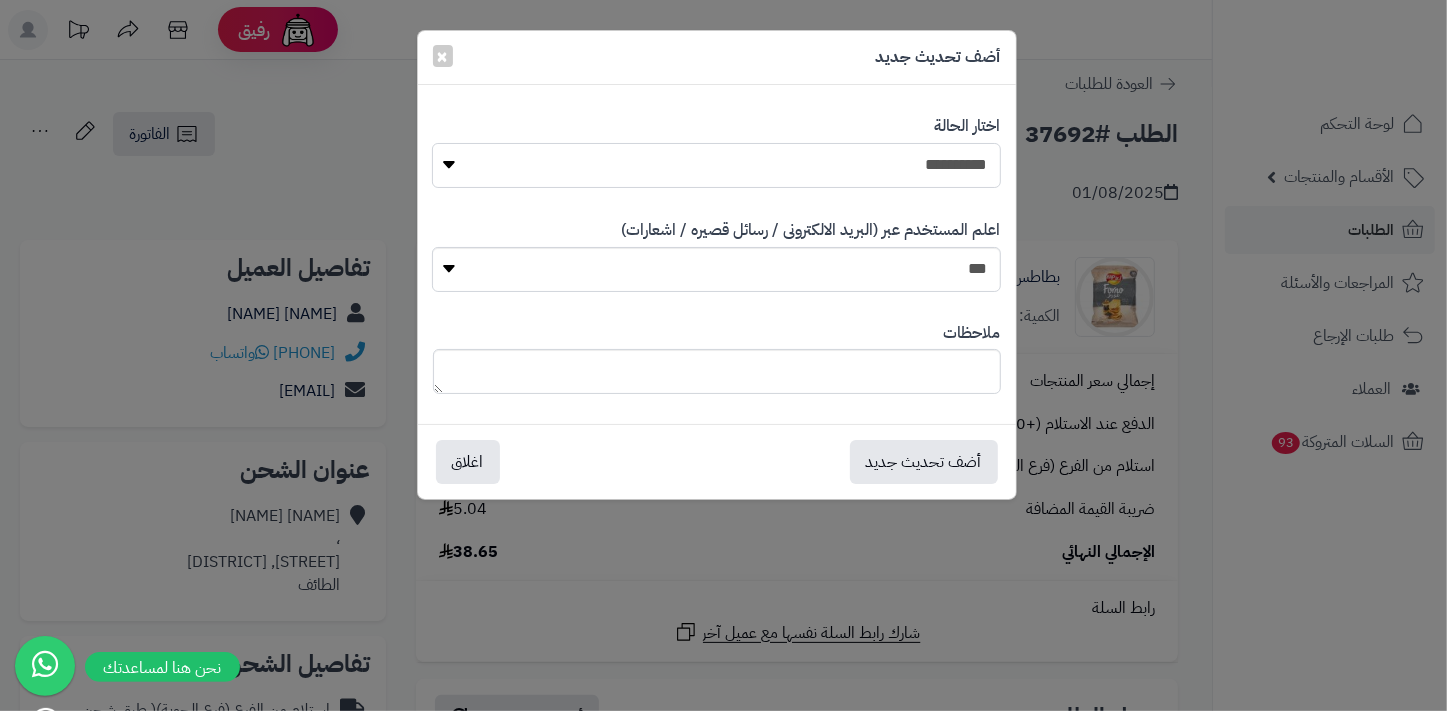 click on "**********" at bounding box center (716, 165) 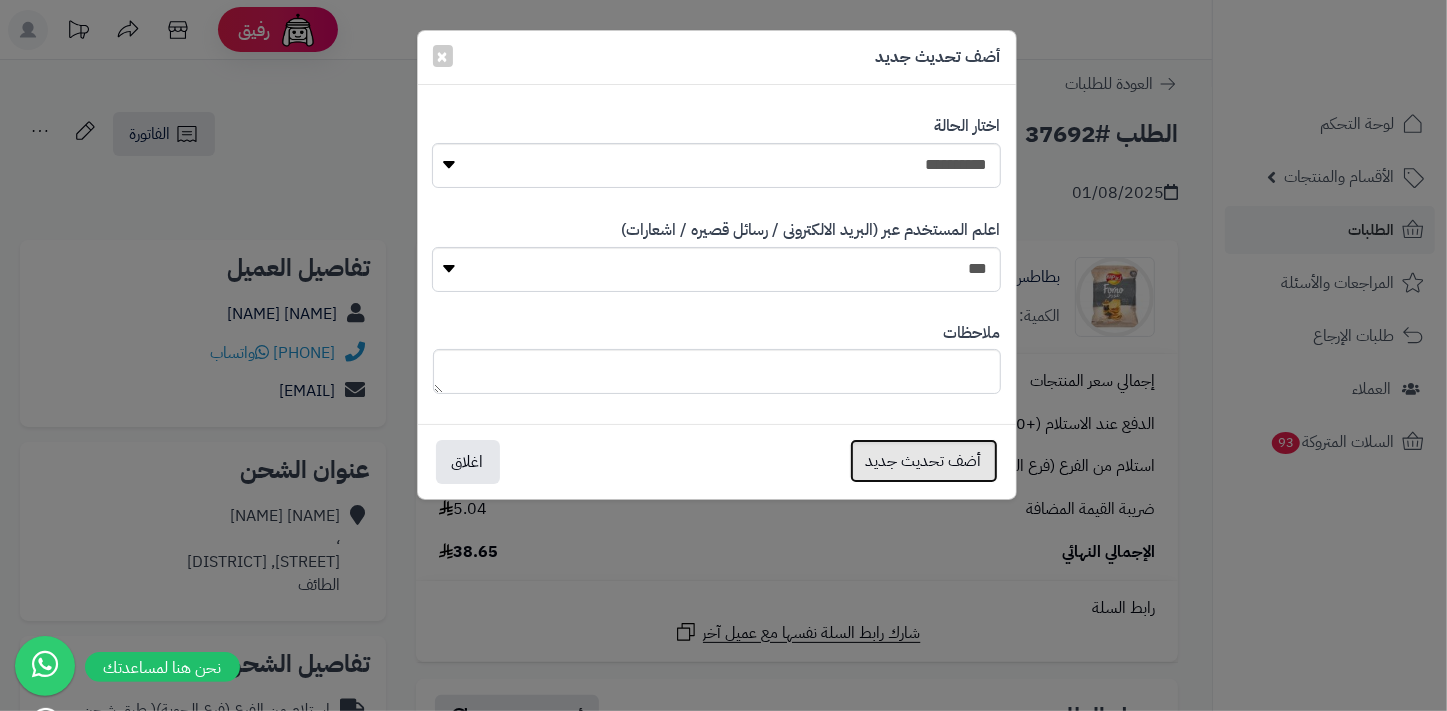 click on "أضف تحديث جديد" at bounding box center [924, 461] 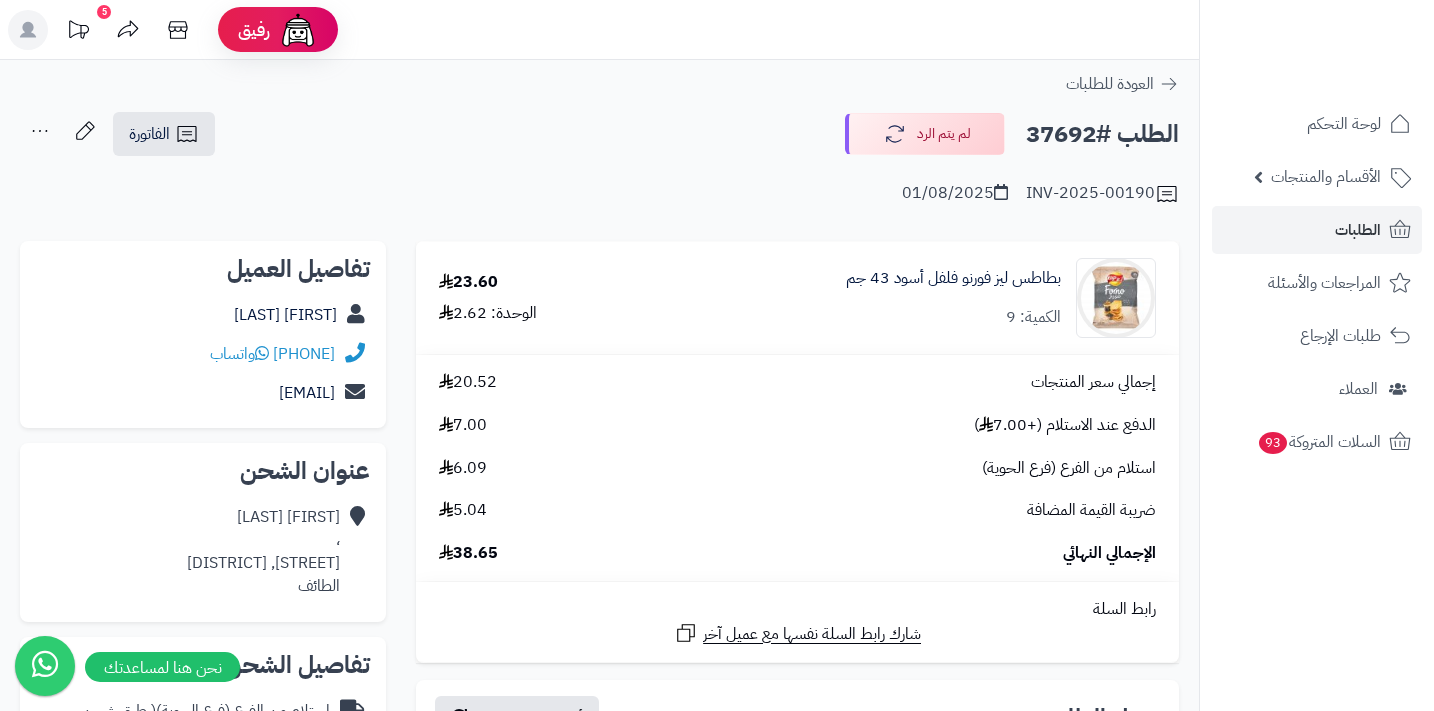 scroll, scrollTop: 0, scrollLeft: 0, axis: both 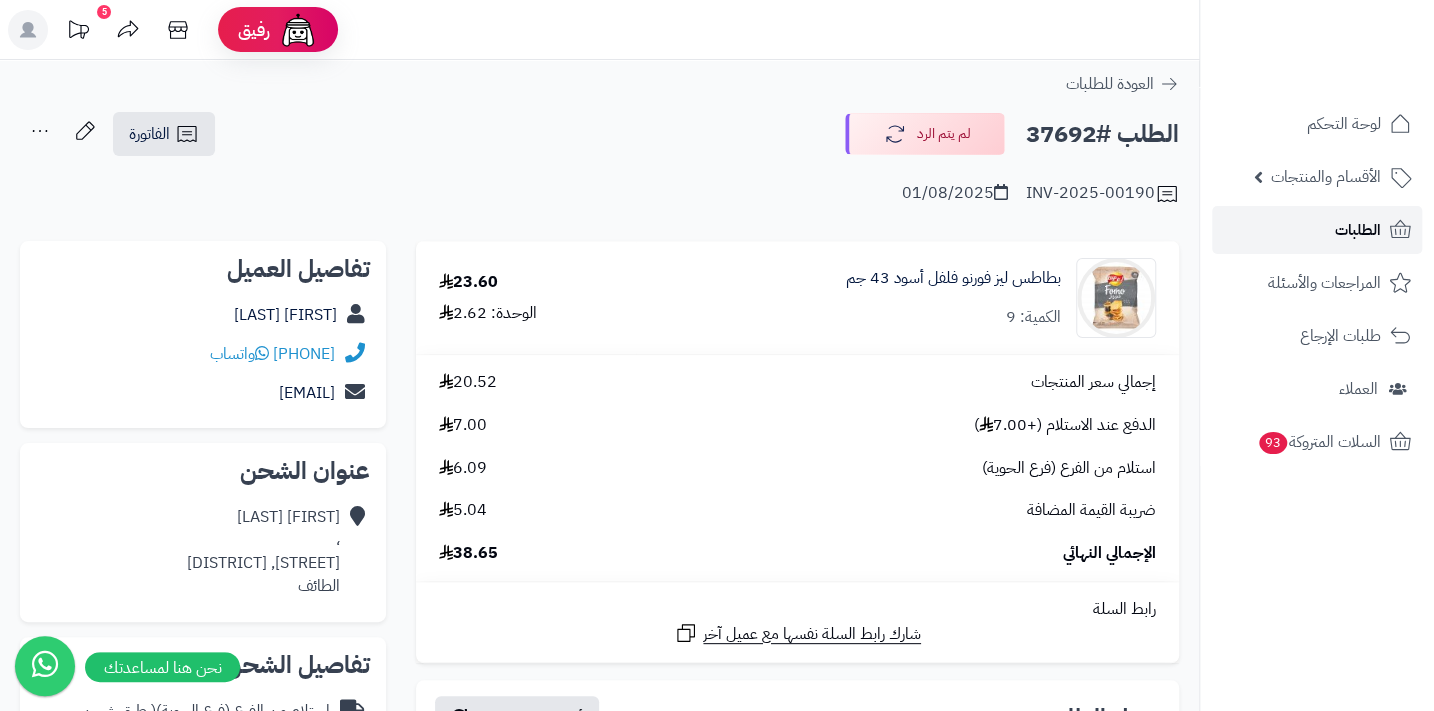 click on "الطلبات" at bounding box center [1317, 230] 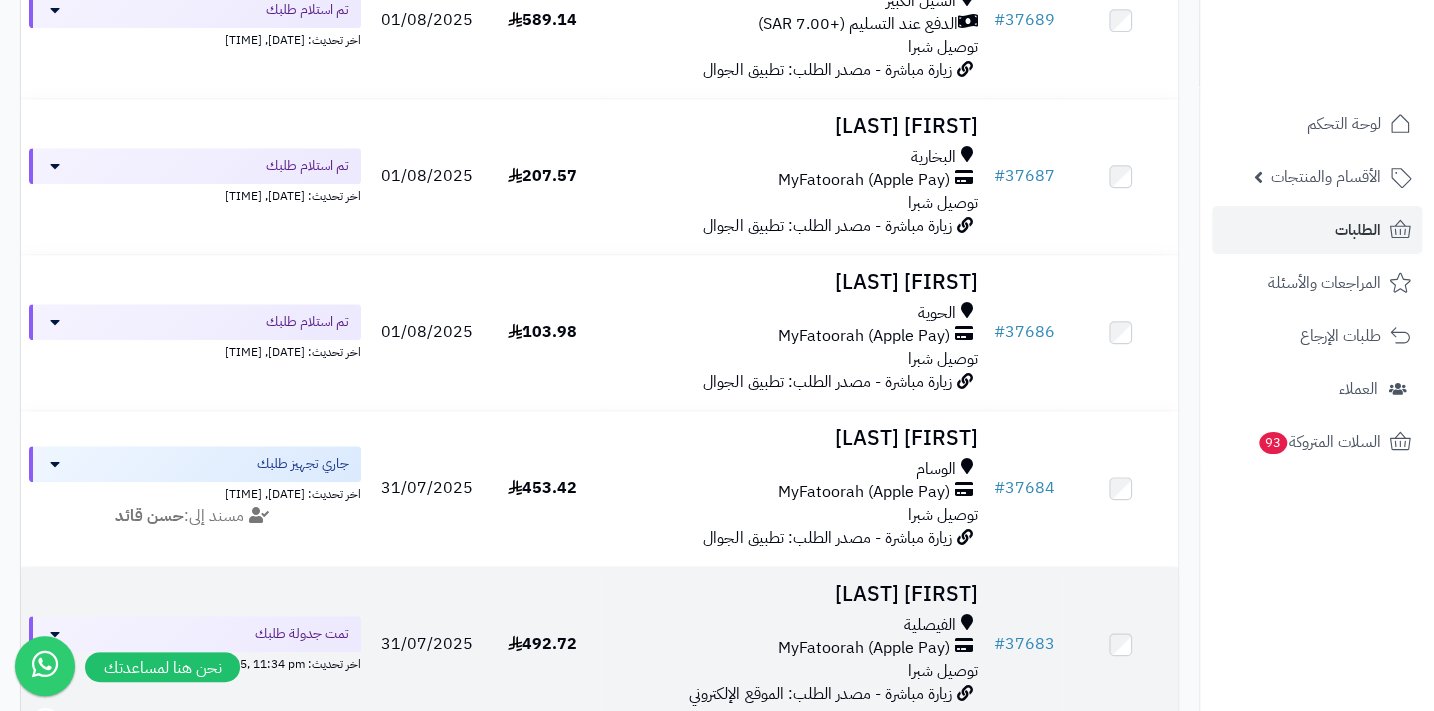 scroll, scrollTop: 818, scrollLeft: 0, axis: vertical 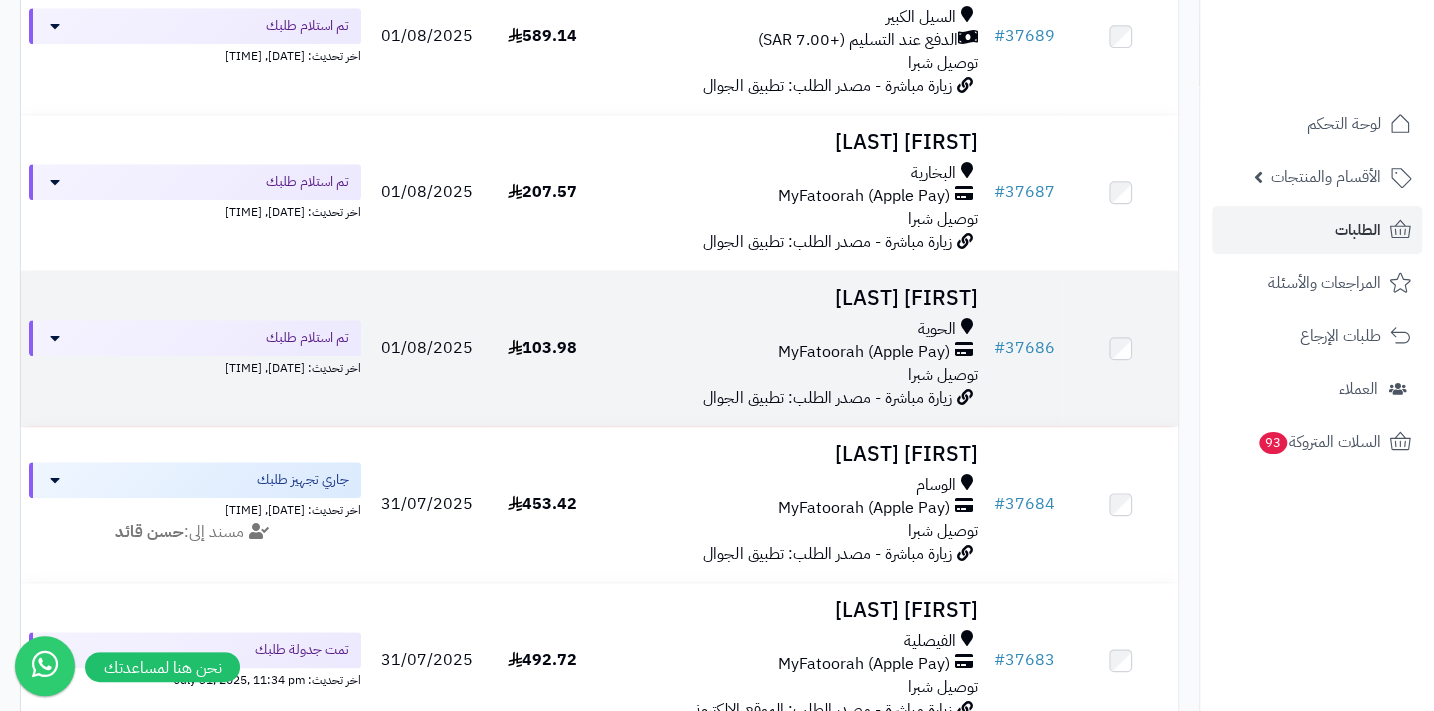 click on "الحوية" at bounding box center (792, 329) 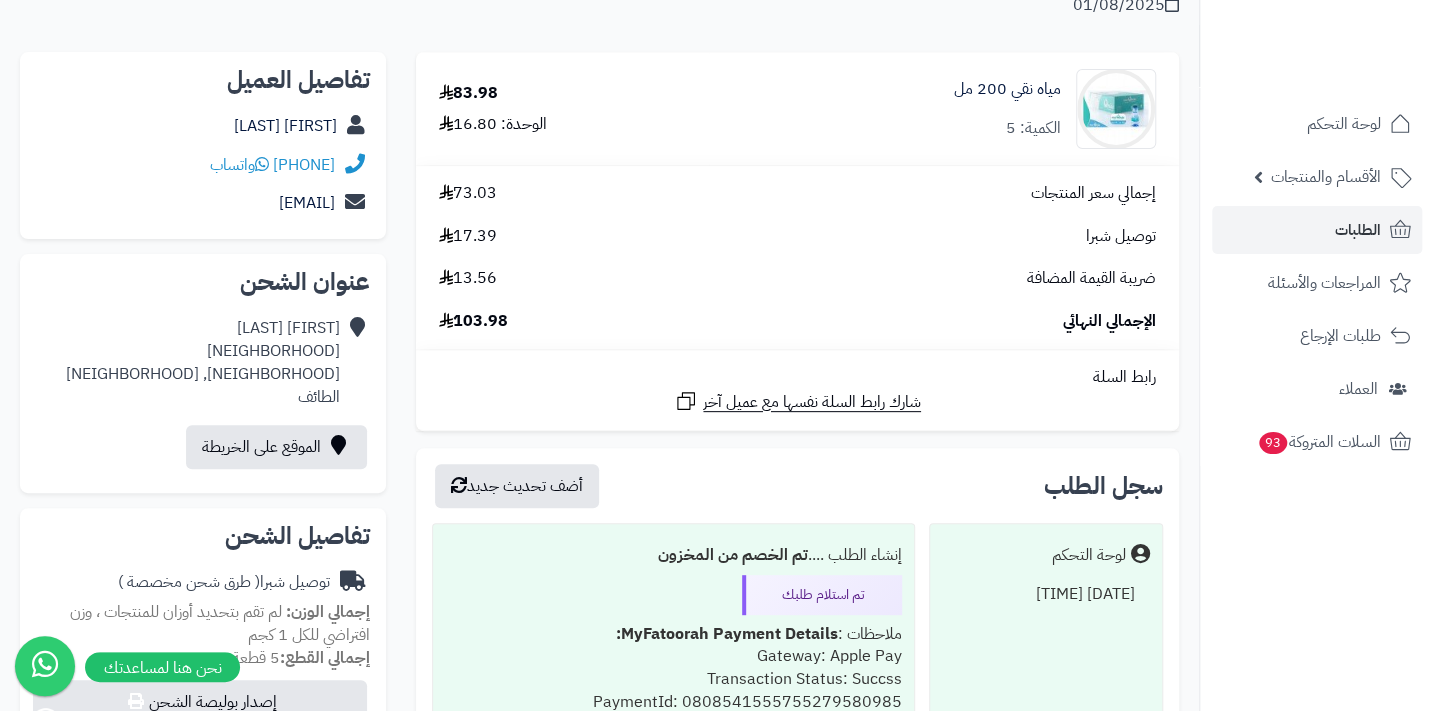 scroll, scrollTop: 0, scrollLeft: 0, axis: both 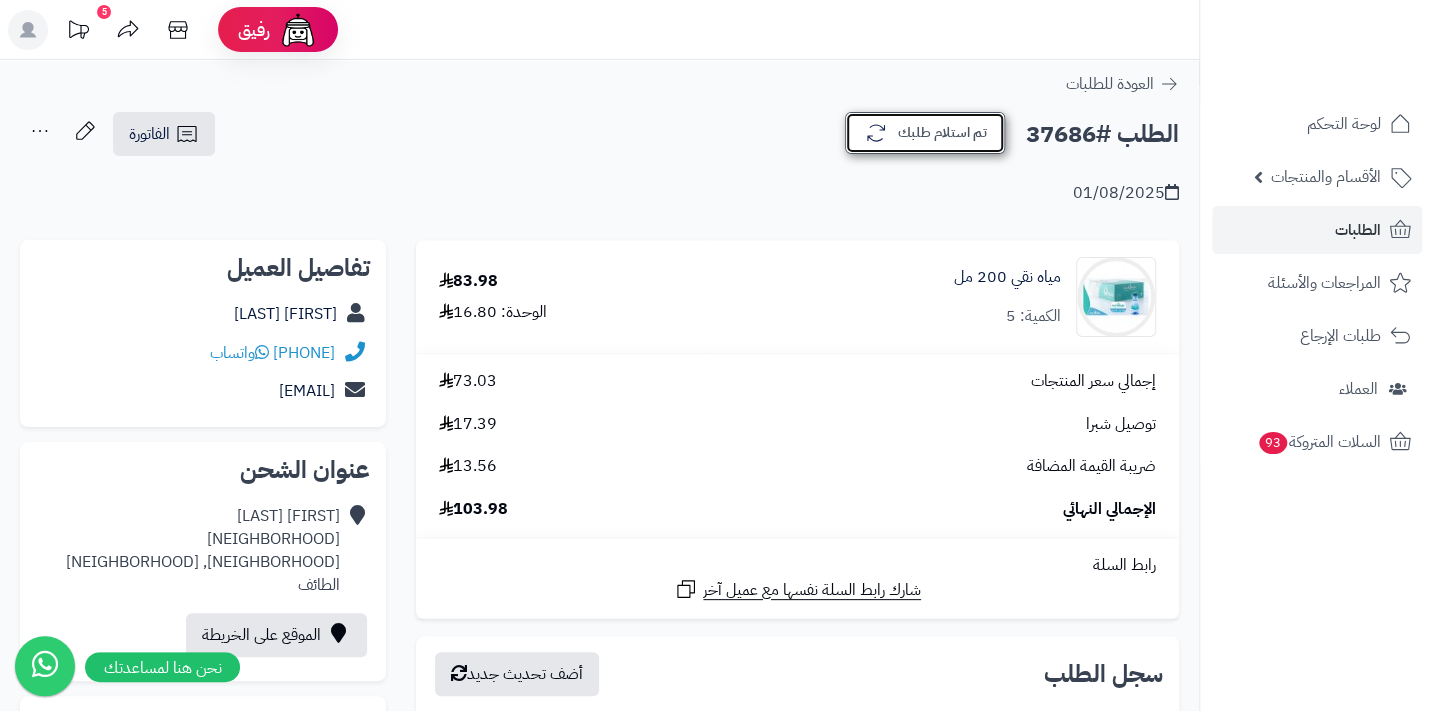 click on "تم استلام طلبك" at bounding box center (925, 133) 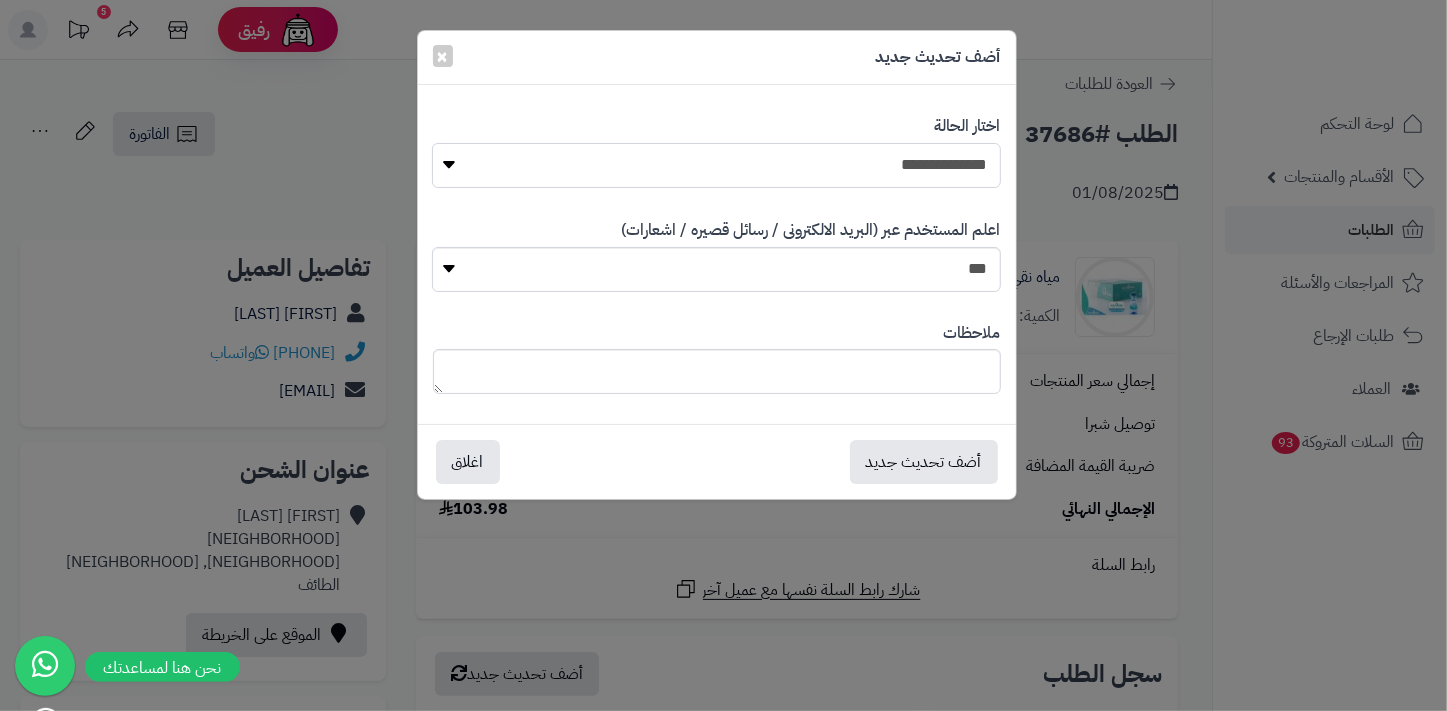 click on "**********" at bounding box center [716, 165] 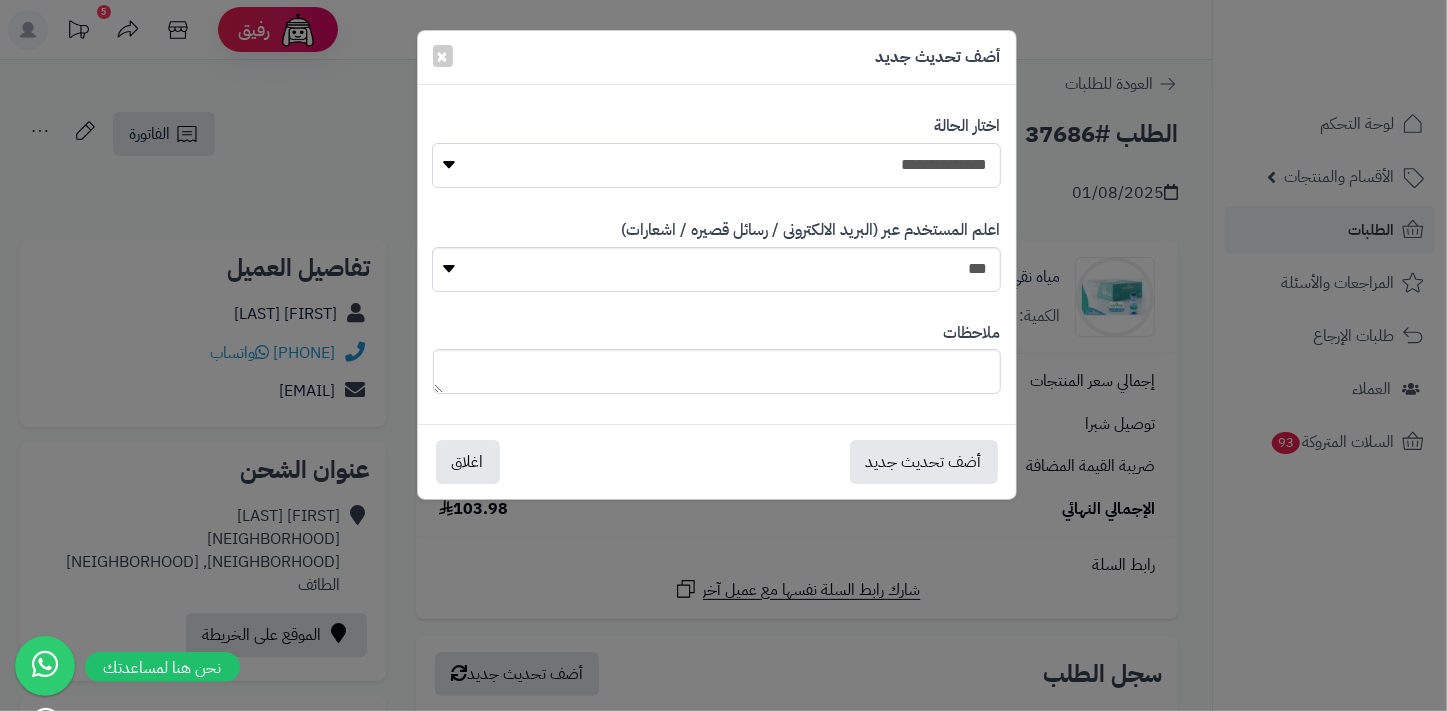 select on "*" 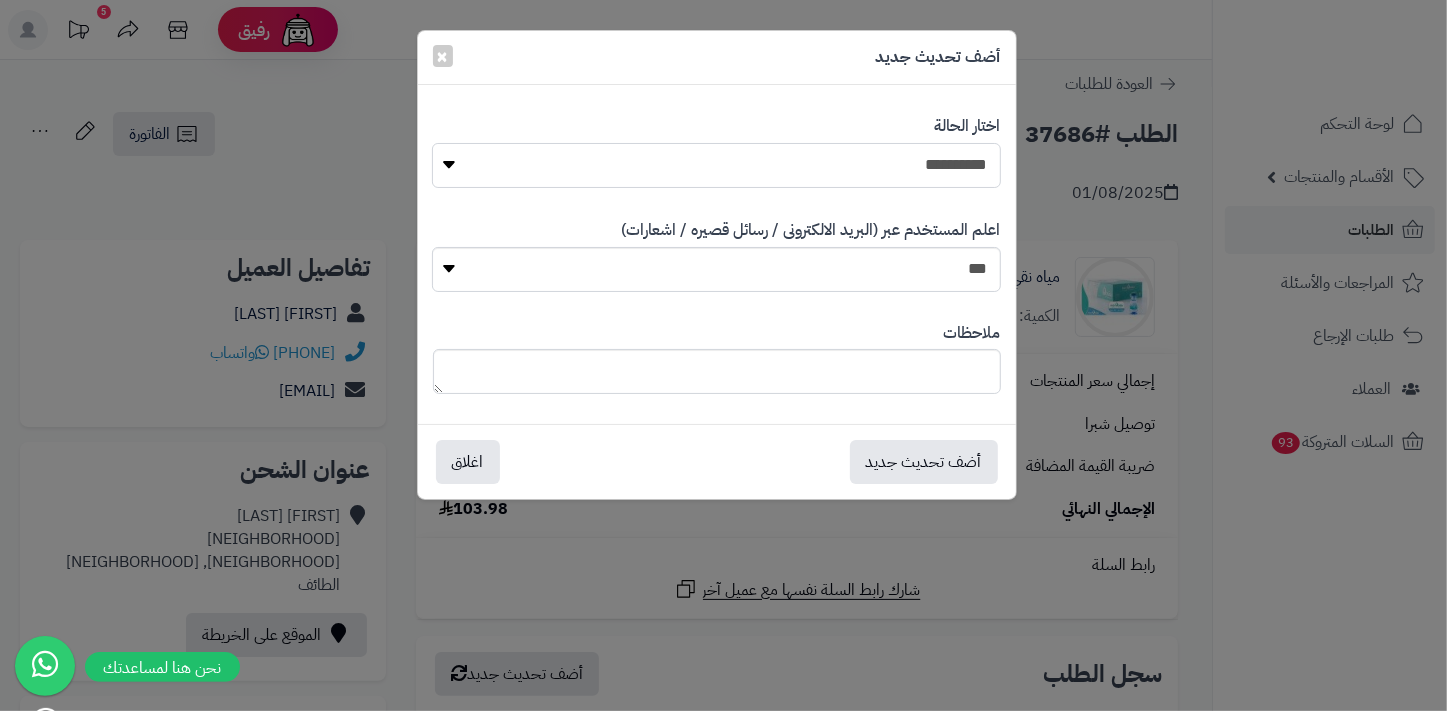 click on "**********" at bounding box center (716, 165) 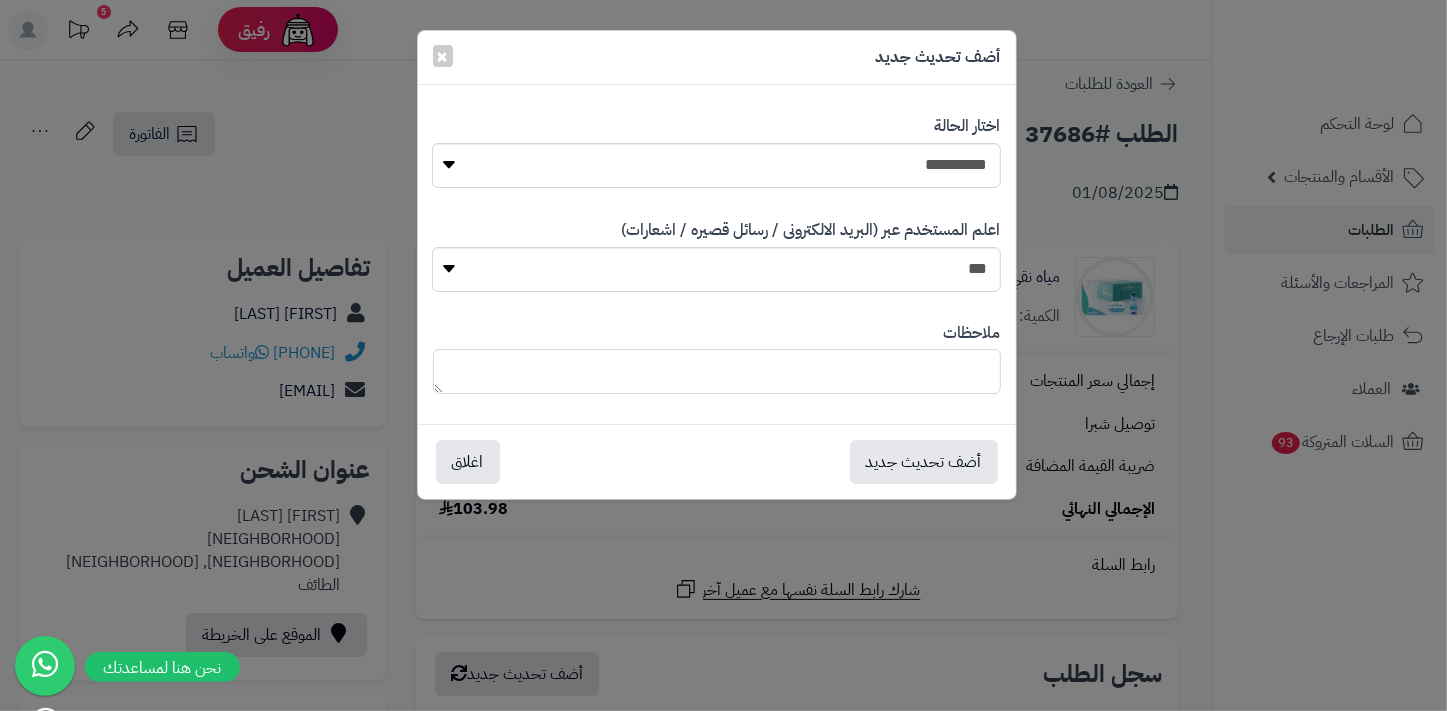 click at bounding box center (717, 371) 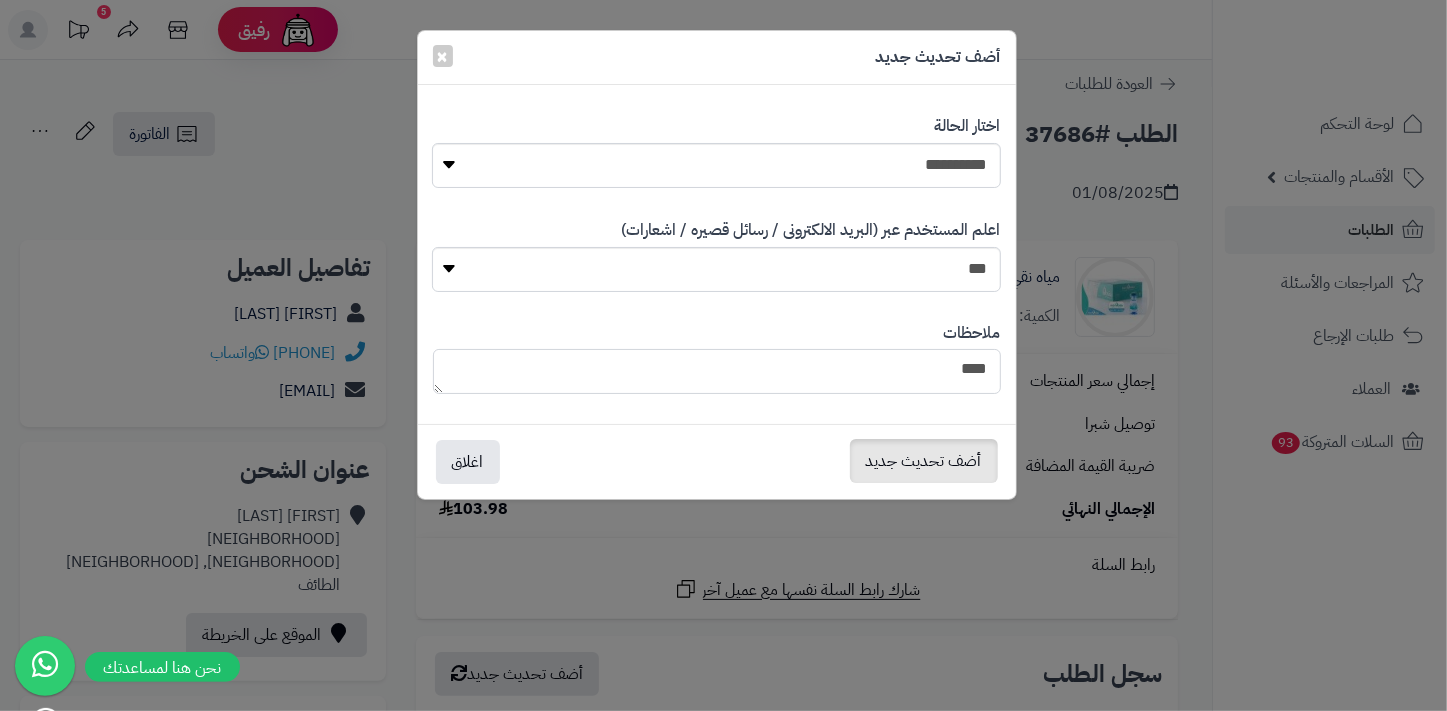 type on "****" 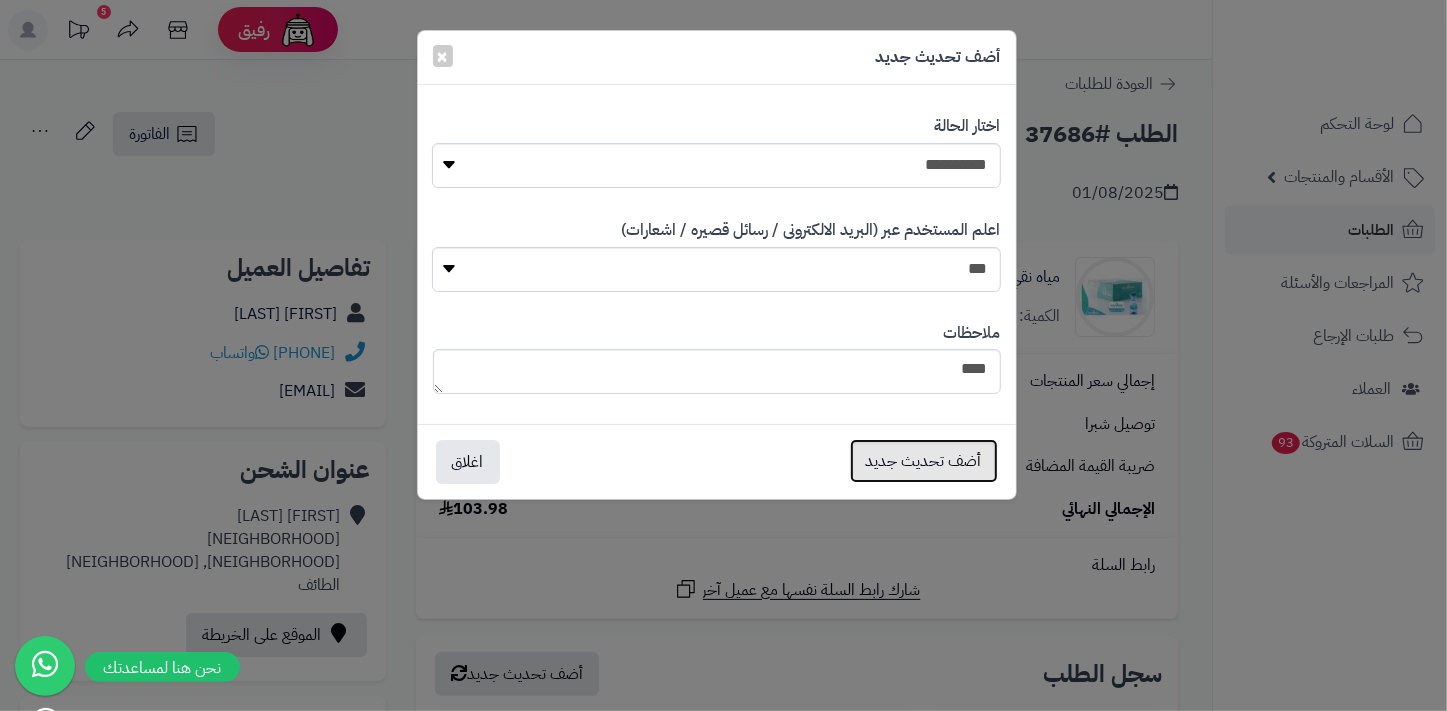 click on "أضف تحديث جديد" at bounding box center [924, 461] 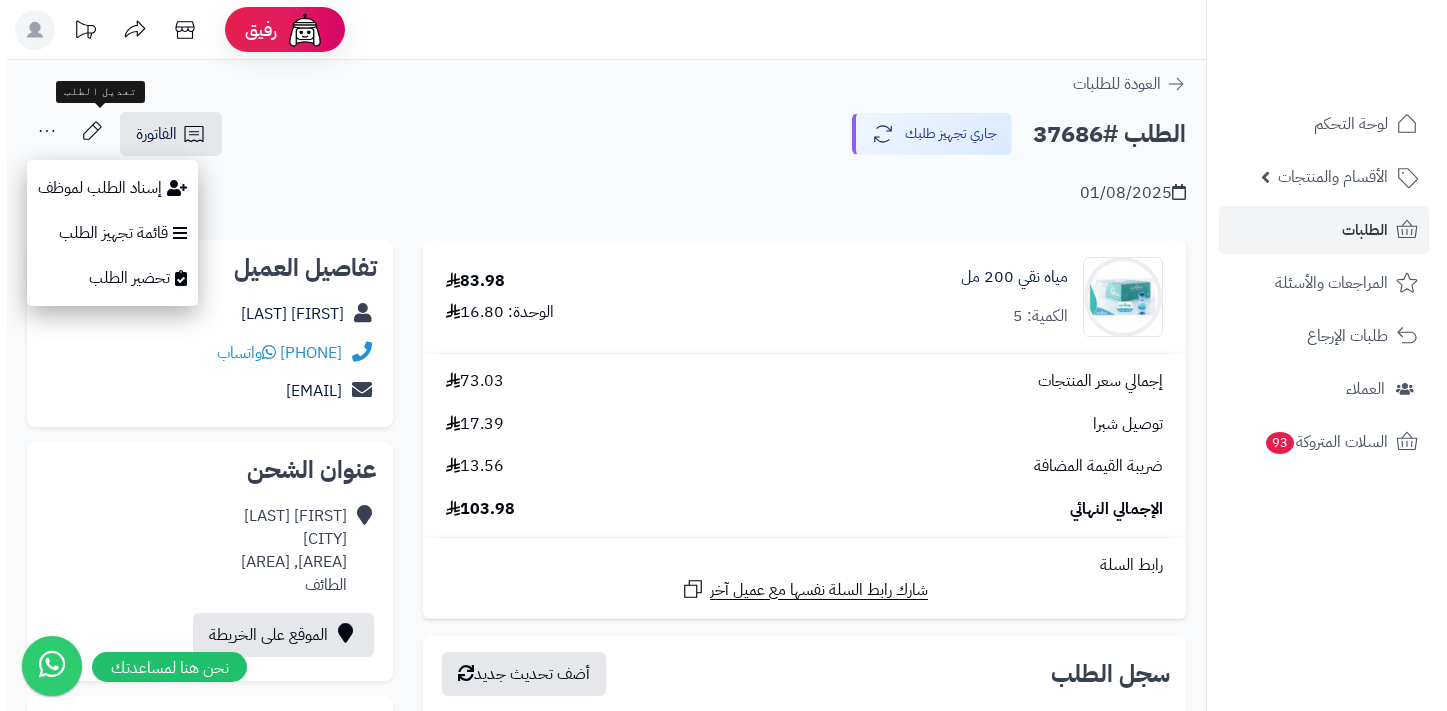 scroll, scrollTop: 0, scrollLeft: 0, axis: both 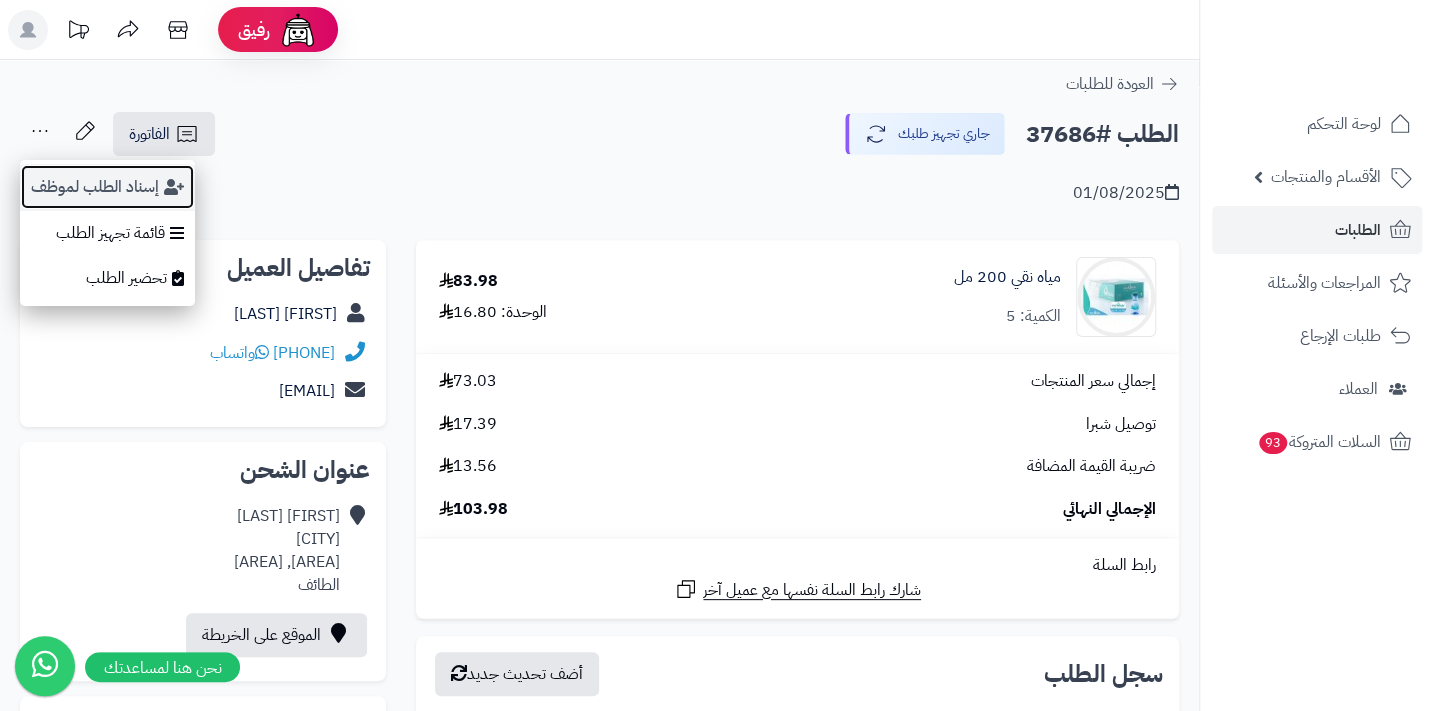 click on "إسناد الطلب لموظف" at bounding box center [107, 187] 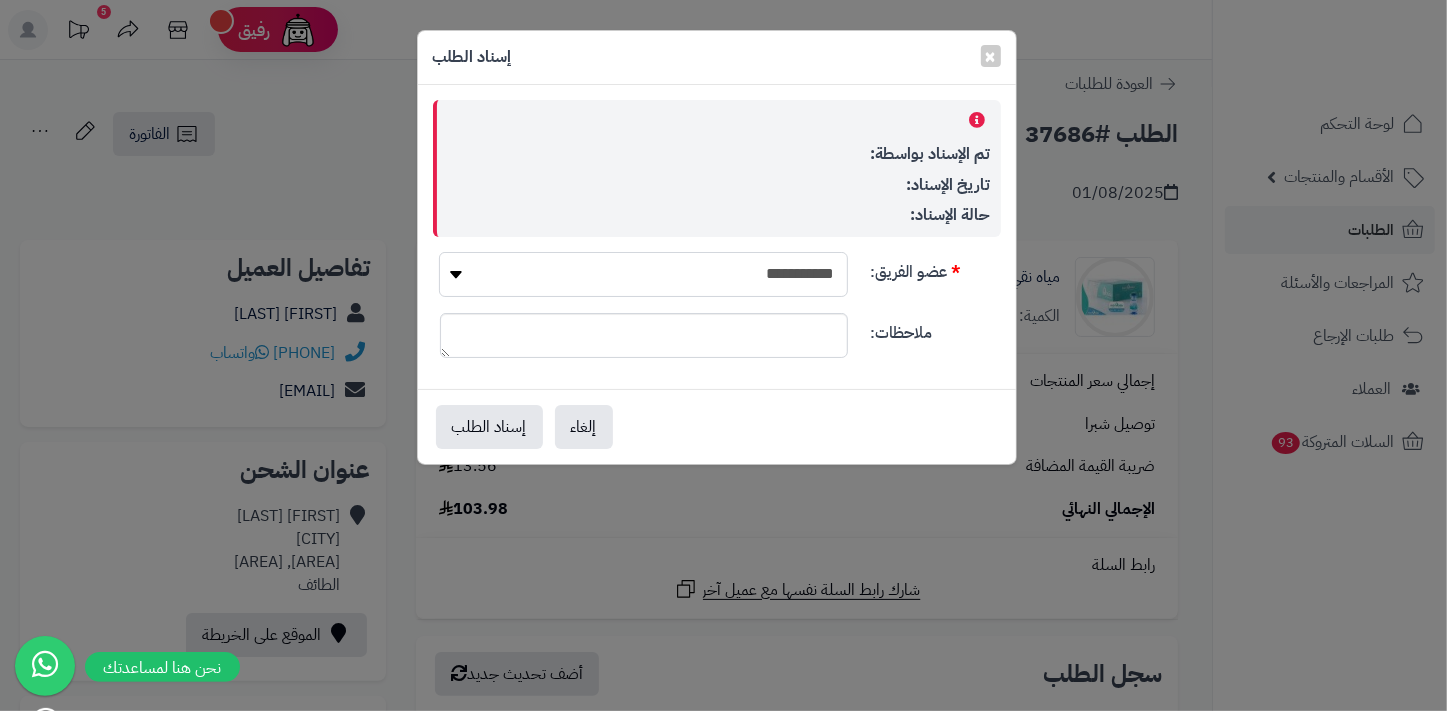 click on "**********" at bounding box center (643, 274) 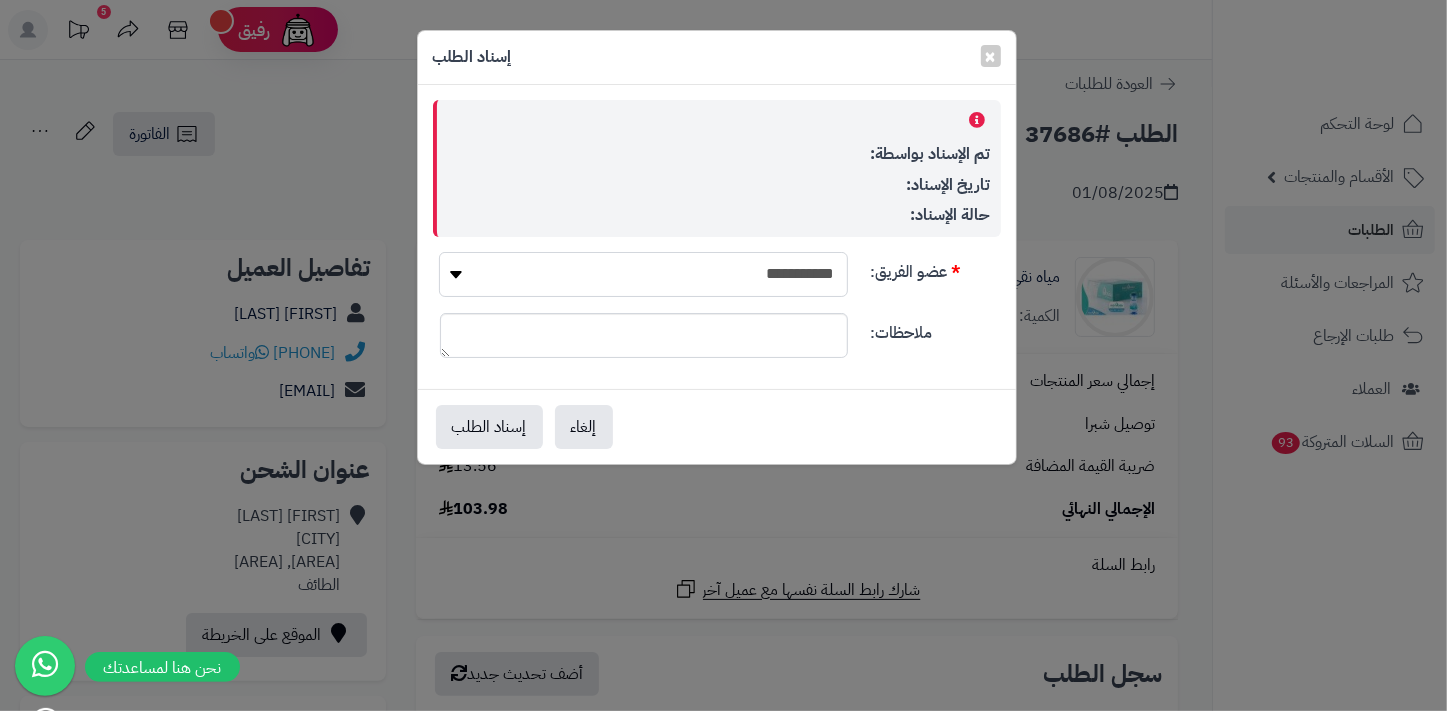 select on "**" 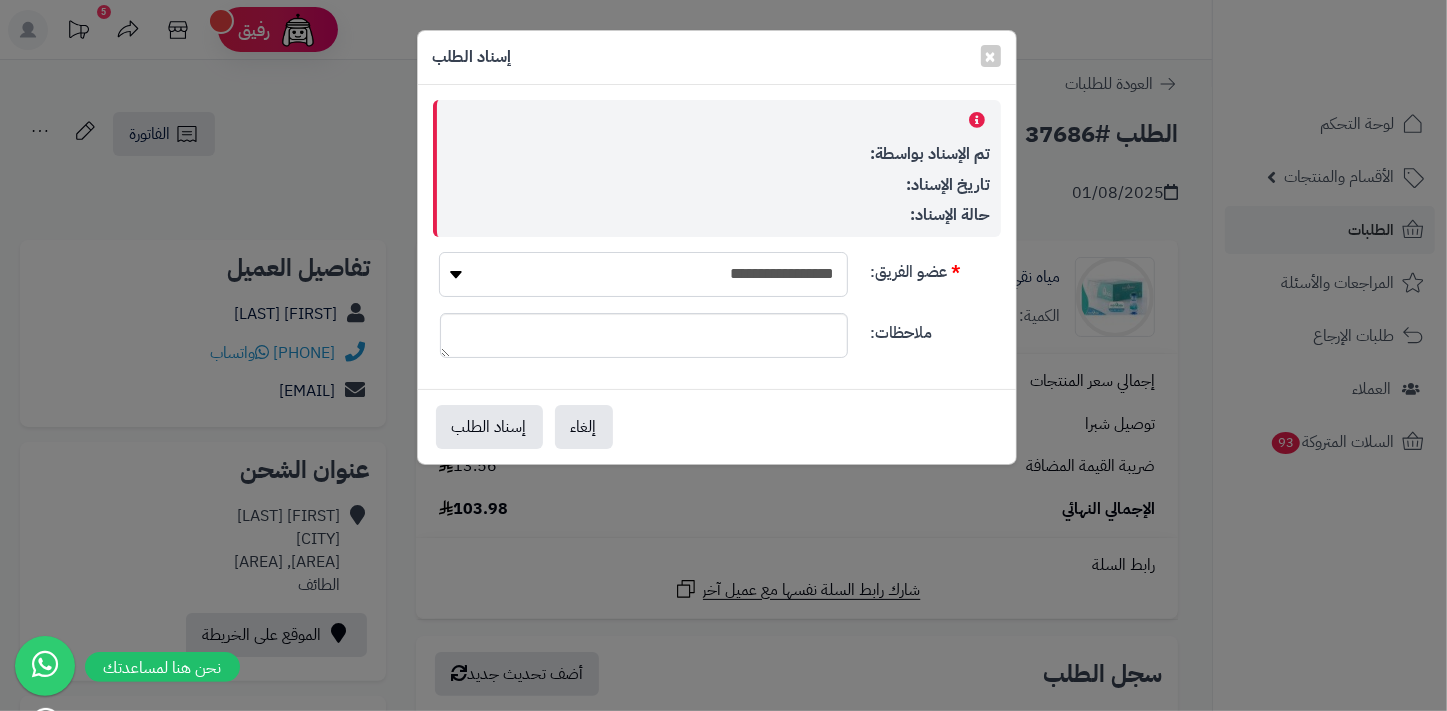 click on "**********" at bounding box center [643, 274] 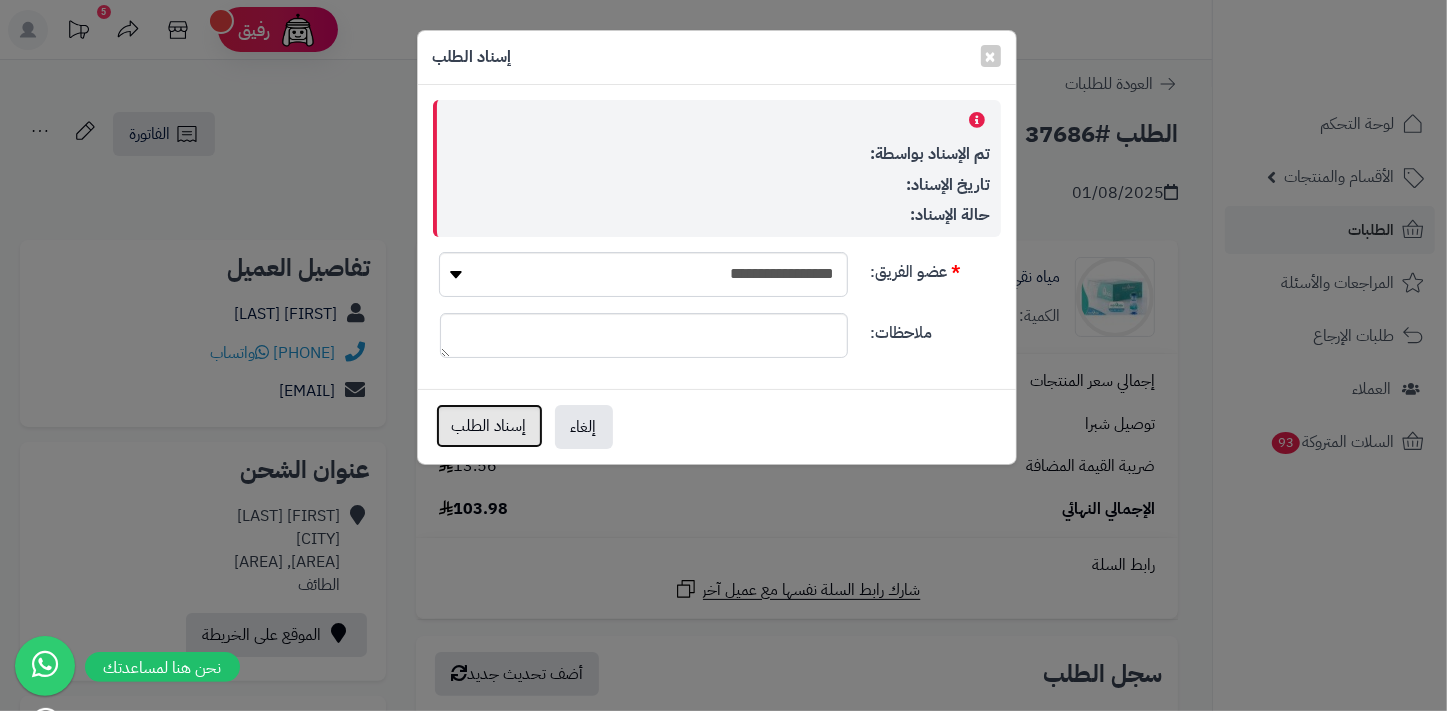 click on "إسناد الطلب" at bounding box center [489, 426] 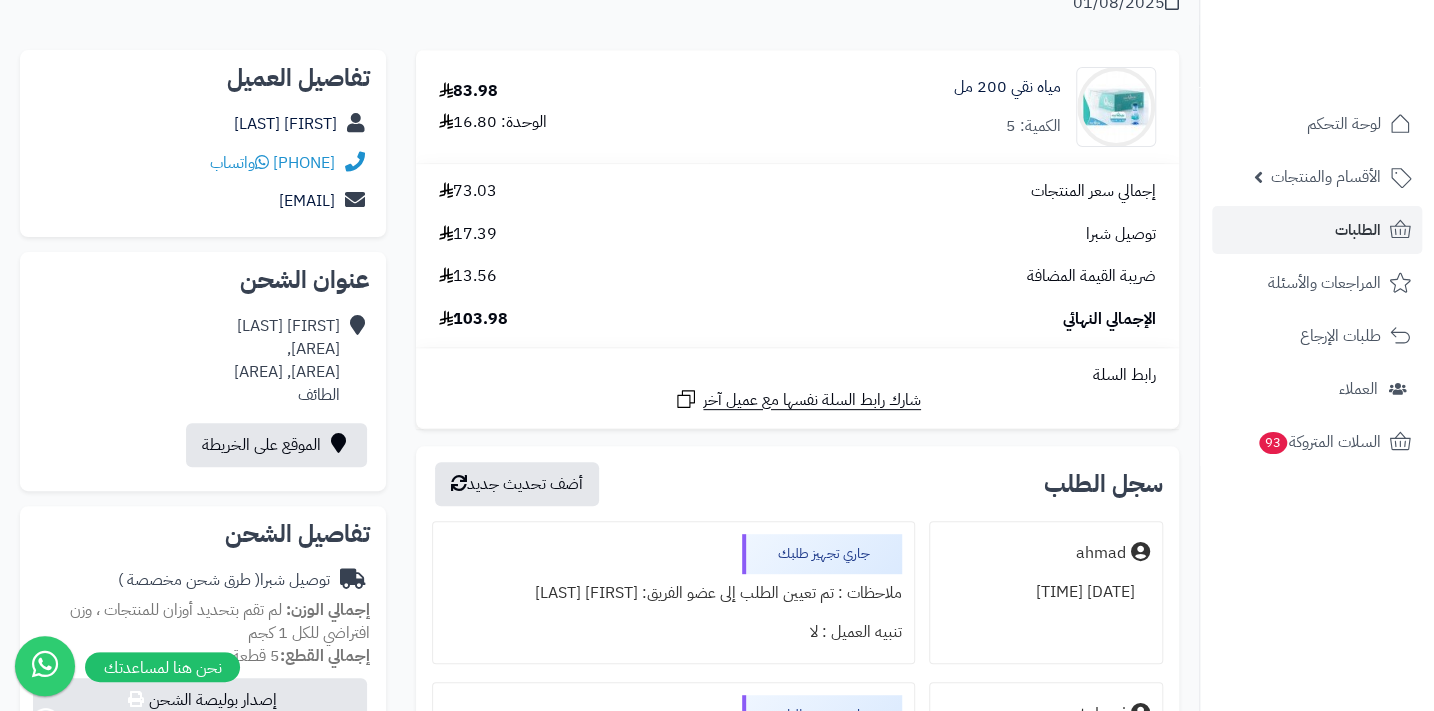 scroll, scrollTop: 181, scrollLeft: 0, axis: vertical 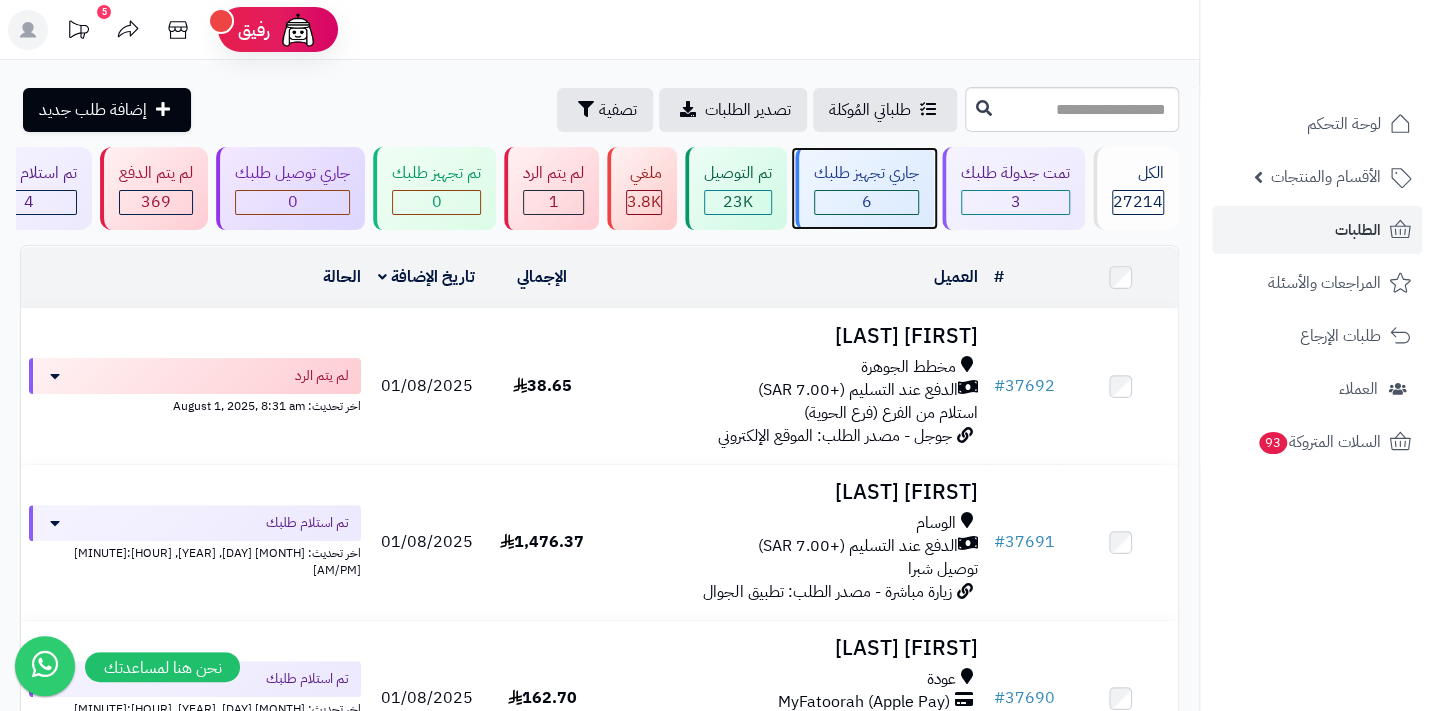 click on "6" at bounding box center [867, 202] 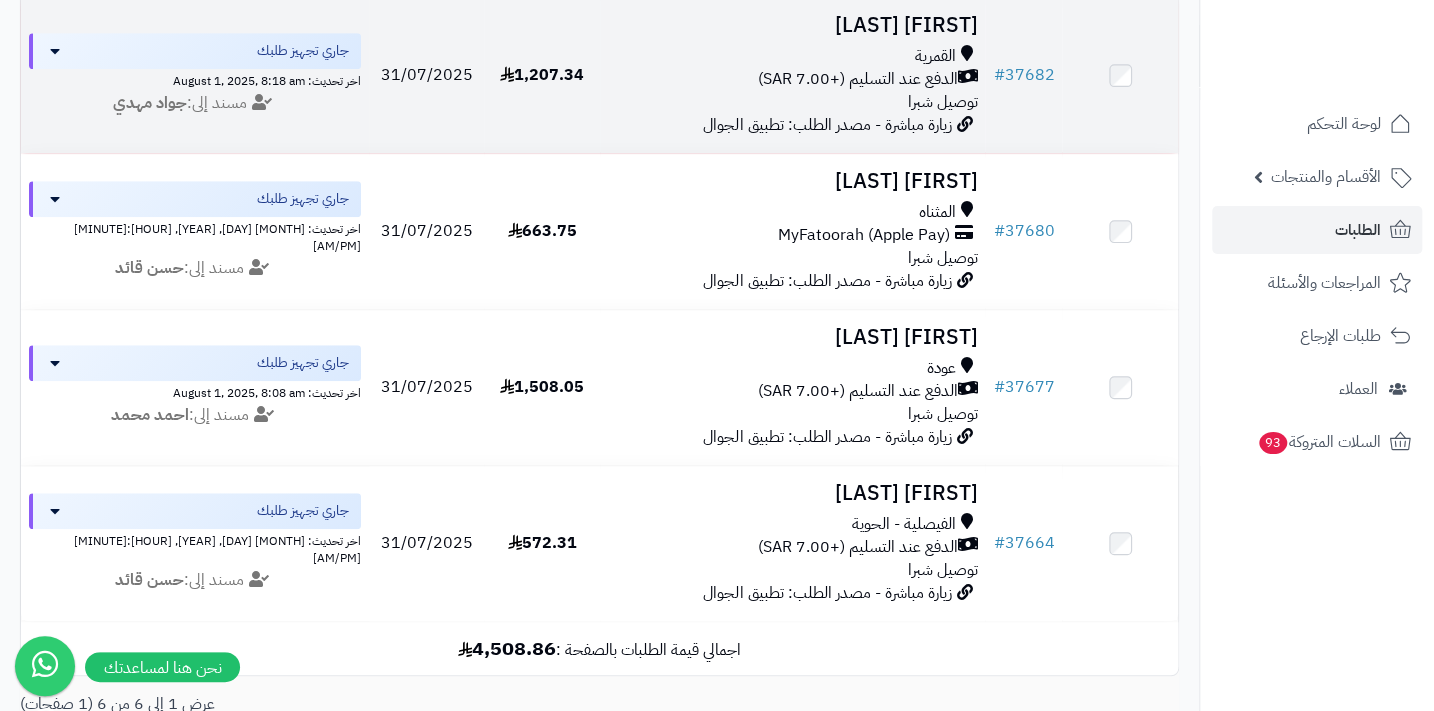 scroll, scrollTop: 636, scrollLeft: 0, axis: vertical 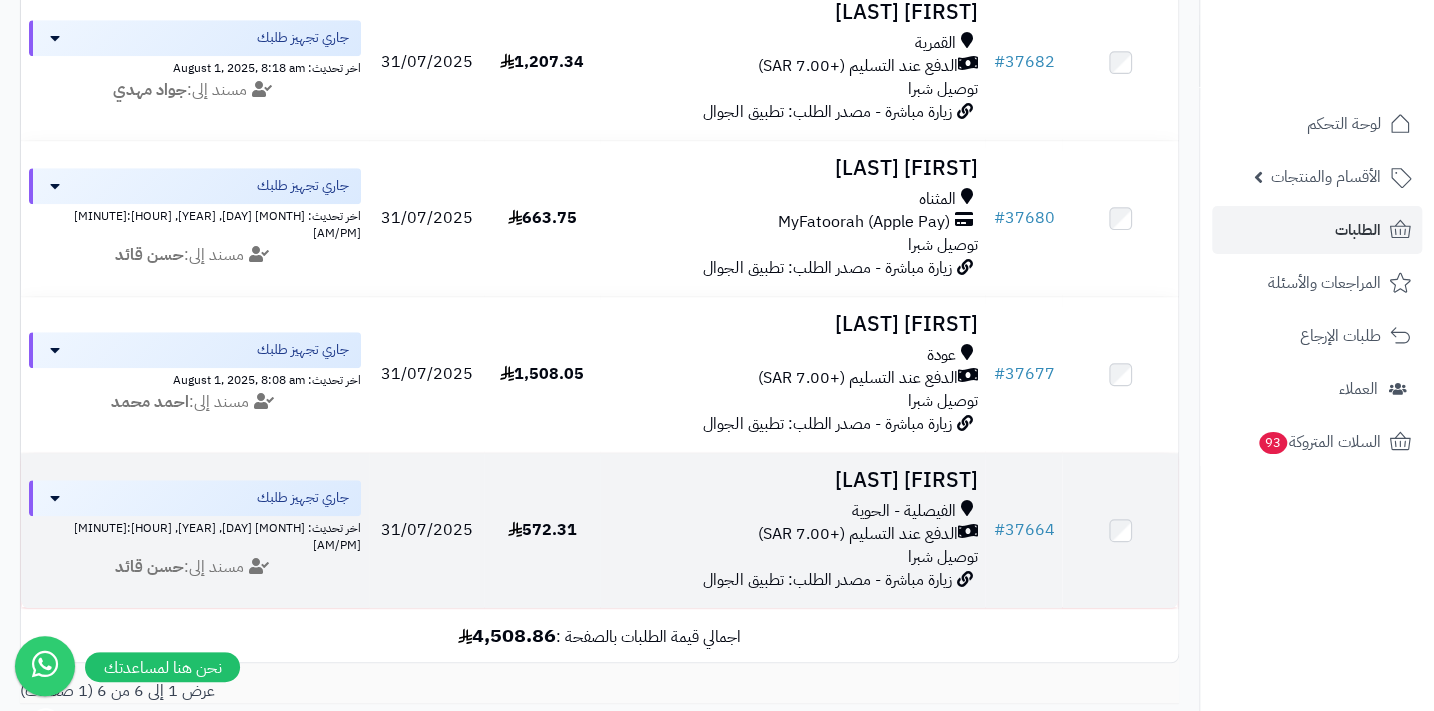 click on "الفيصلية - الحوية
الدفع عند التسليم (+7.00 SAR)
توصيل شبرا" at bounding box center [792, 534] 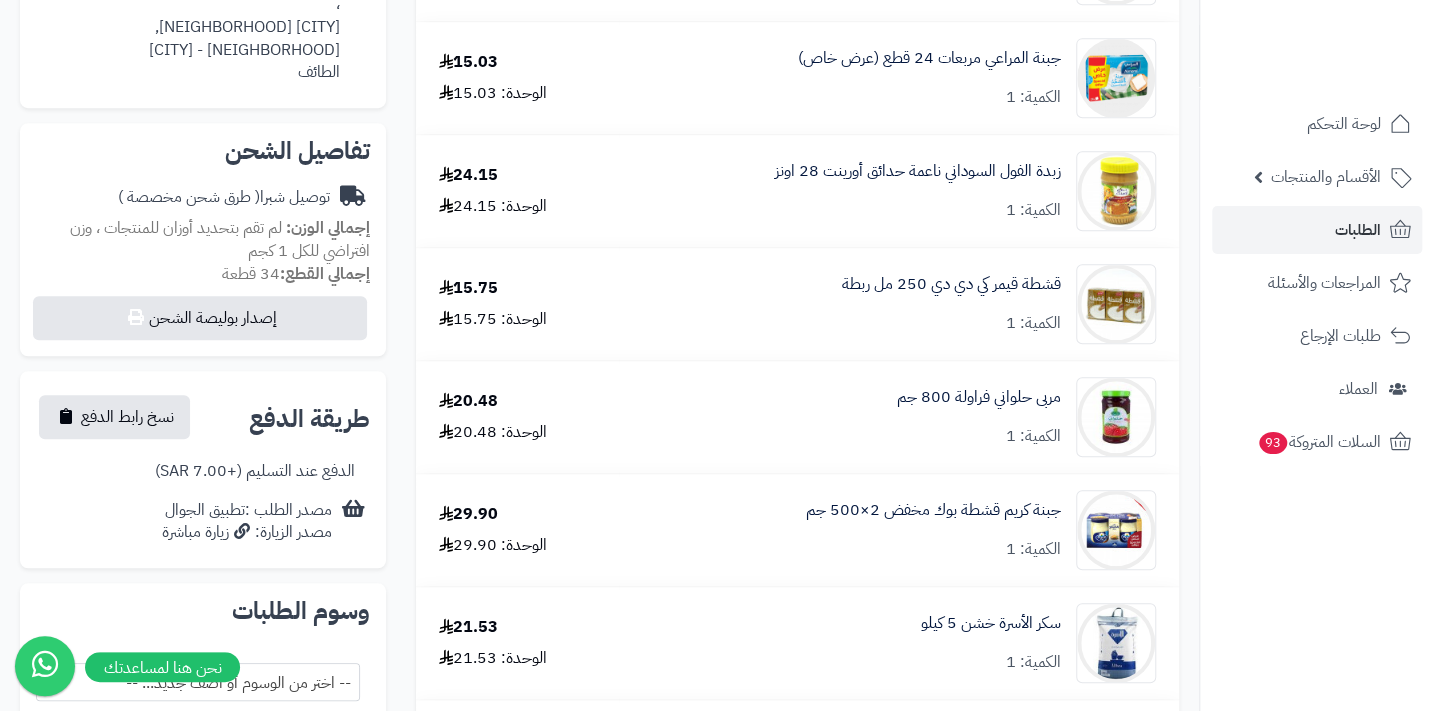 scroll, scrollTop: 363, scrollLeft: 0, axis: vertical 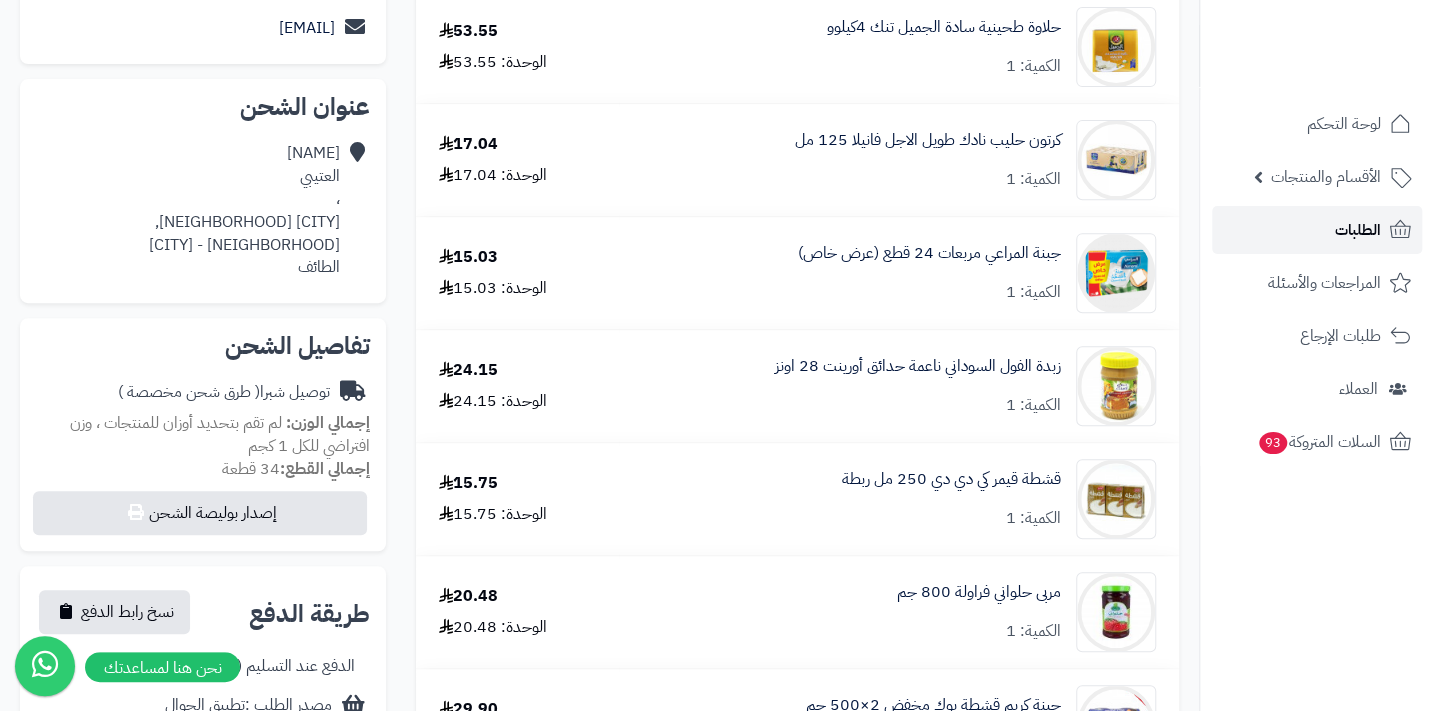 click on "الطلبات" at bounding box center [1317, 230] 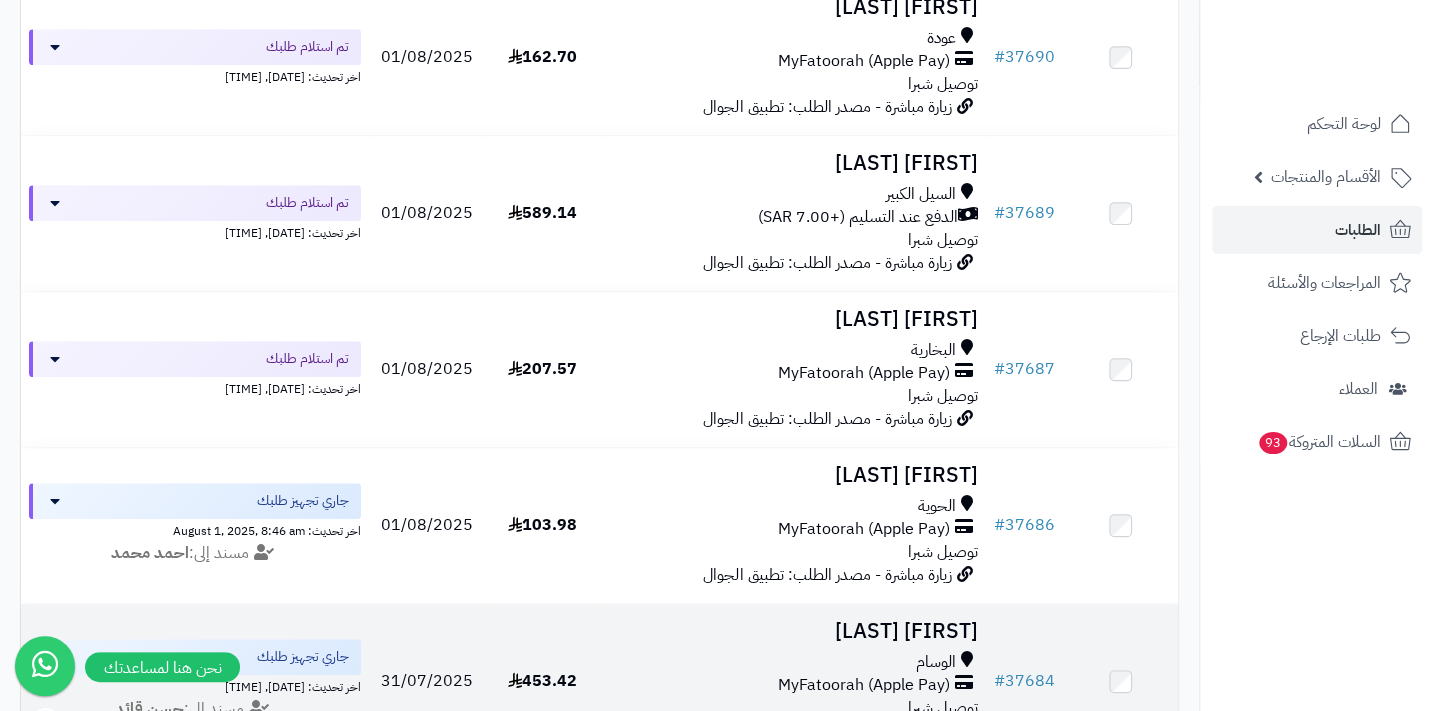 scroll, scrollTop: 636, scrollLeft: 0, axis: vertical 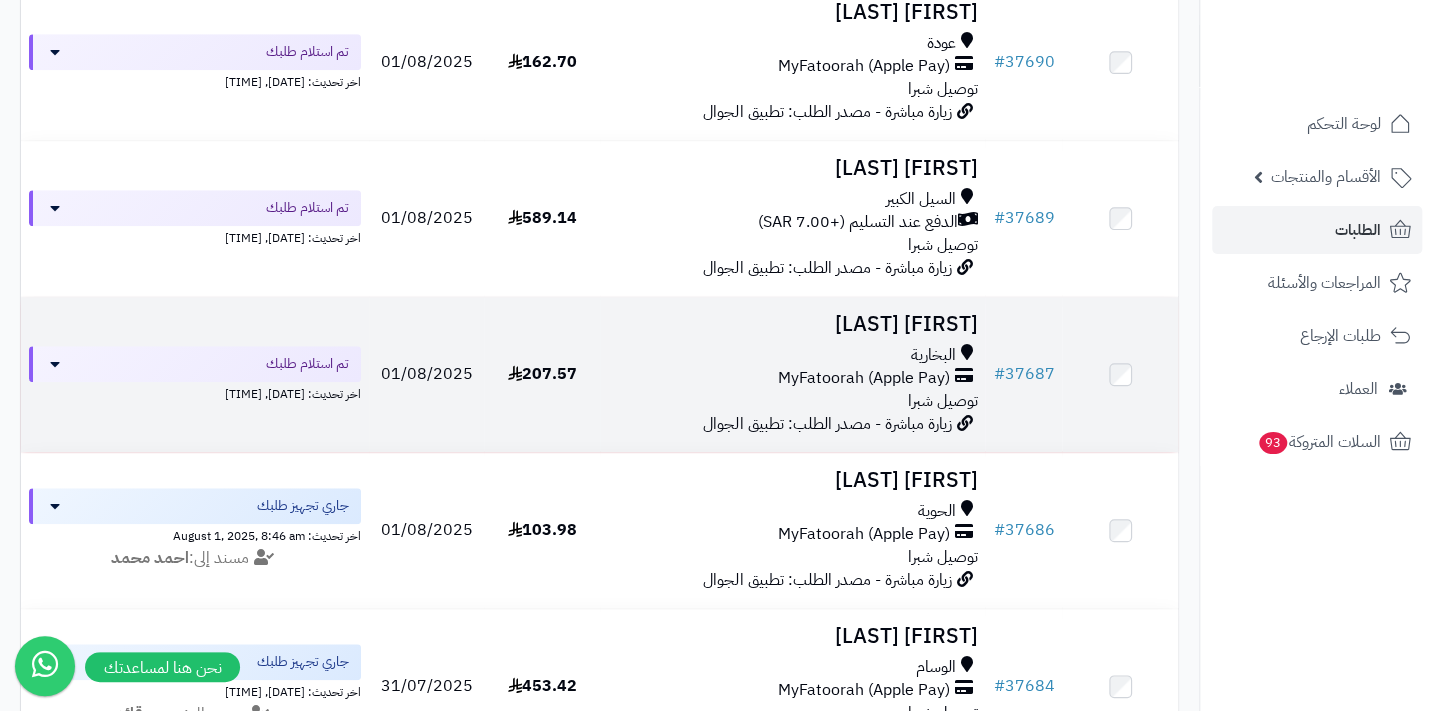 click on "البخارية
MyFatoorah (Apple Pay)
توصيل [LOCATION]" at bounding box center (792, 378) 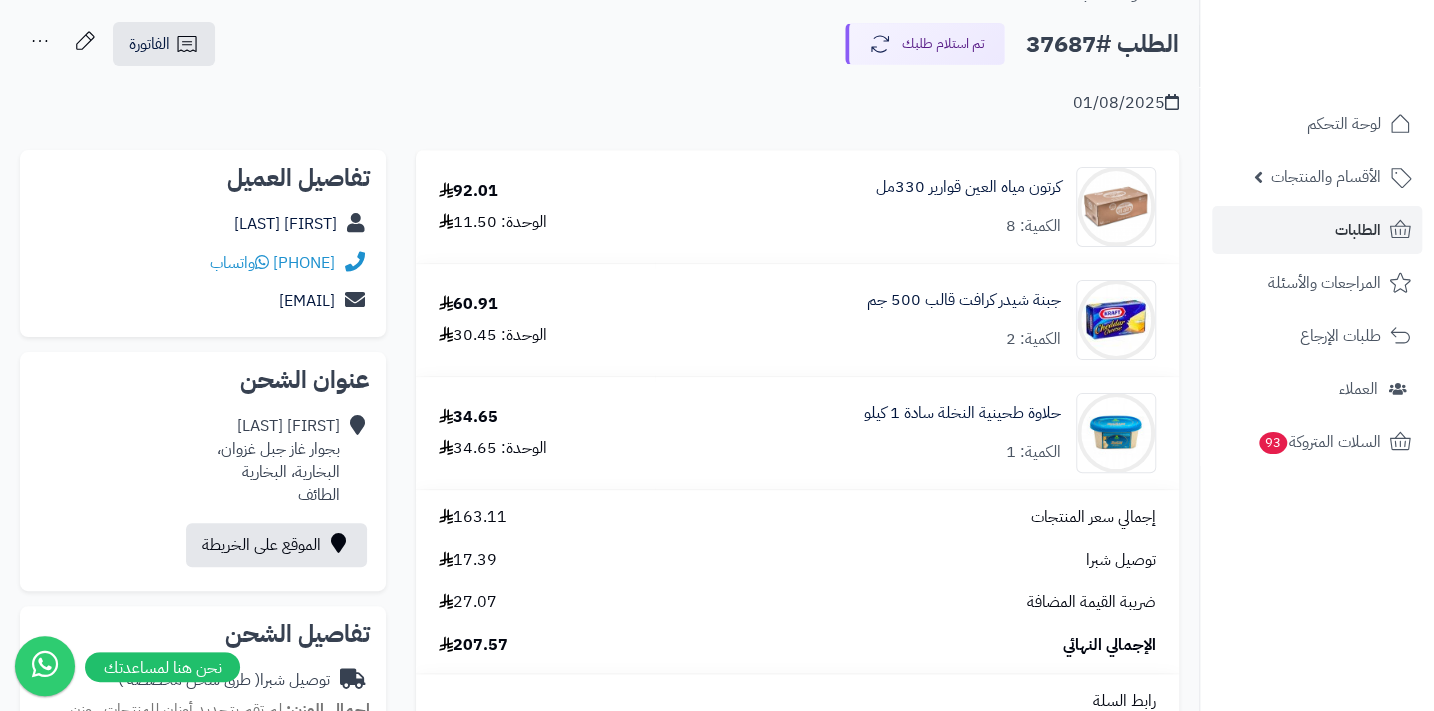 scroll, scrollTop: 0, scrollLeft: 0, axis: both 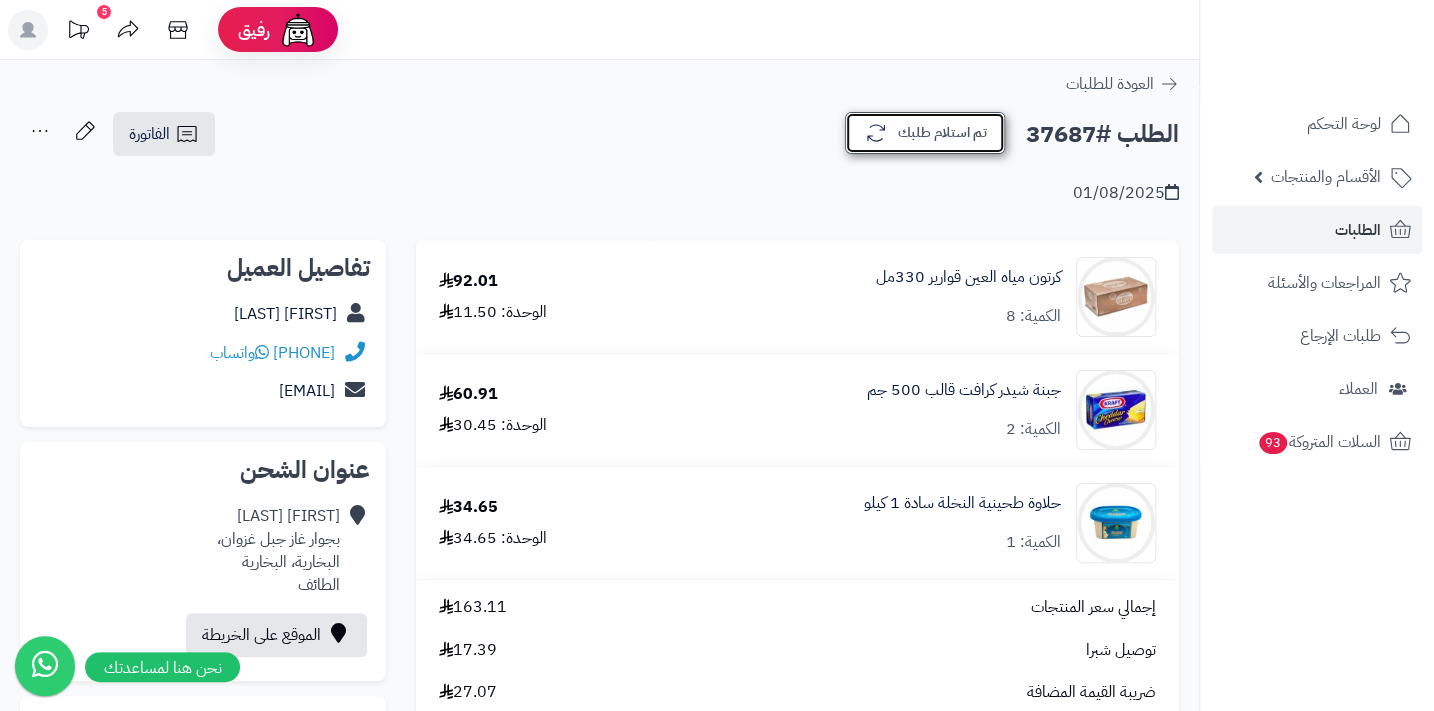 click on "تم استلام طلبك" at bounding box center (925, 133) 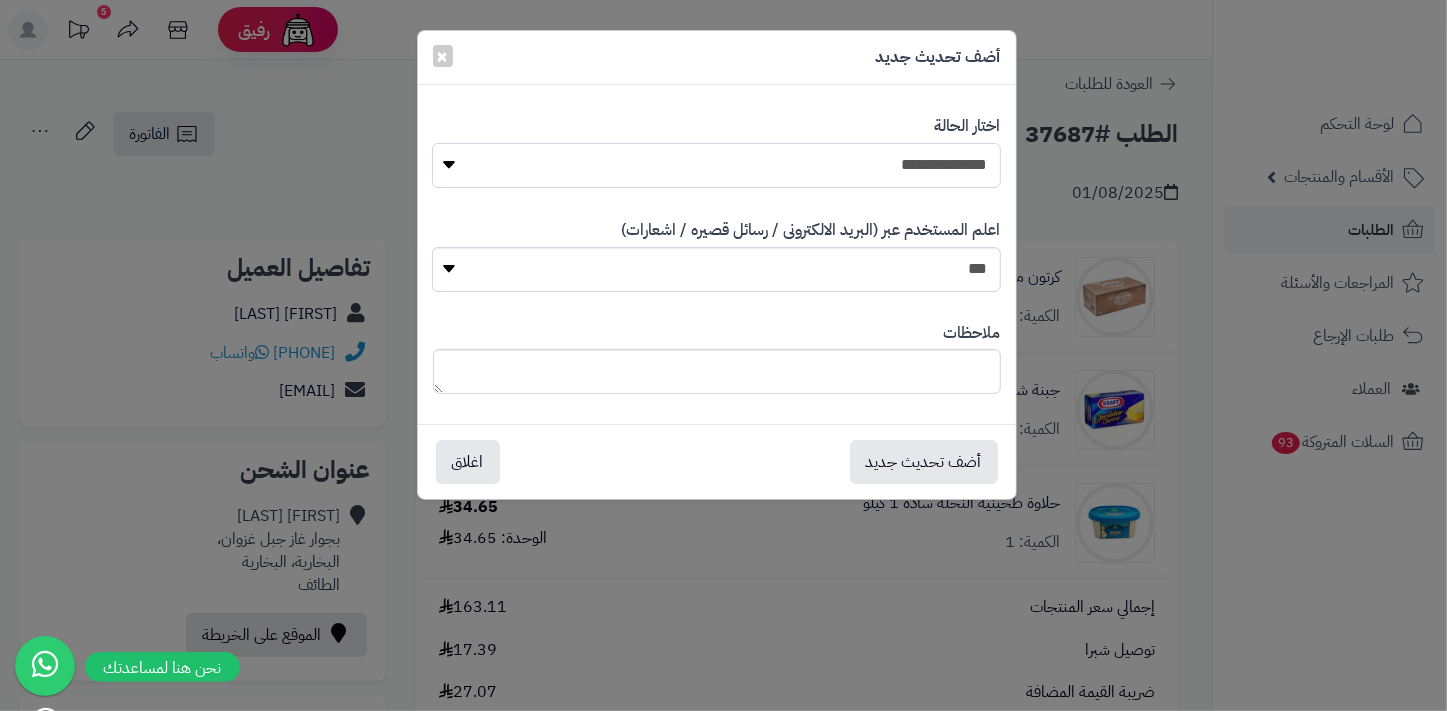 click on "**********" at bounding box center (716, 165) 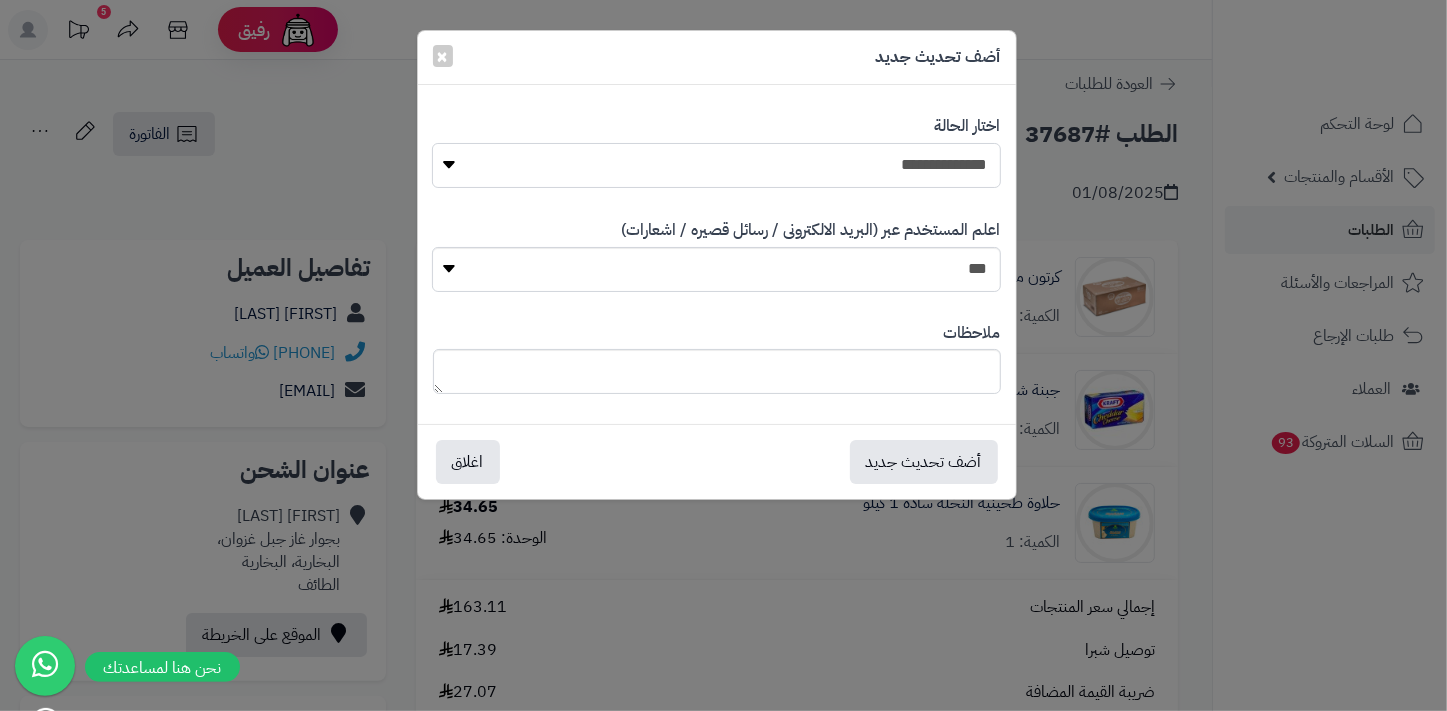 select on "*" 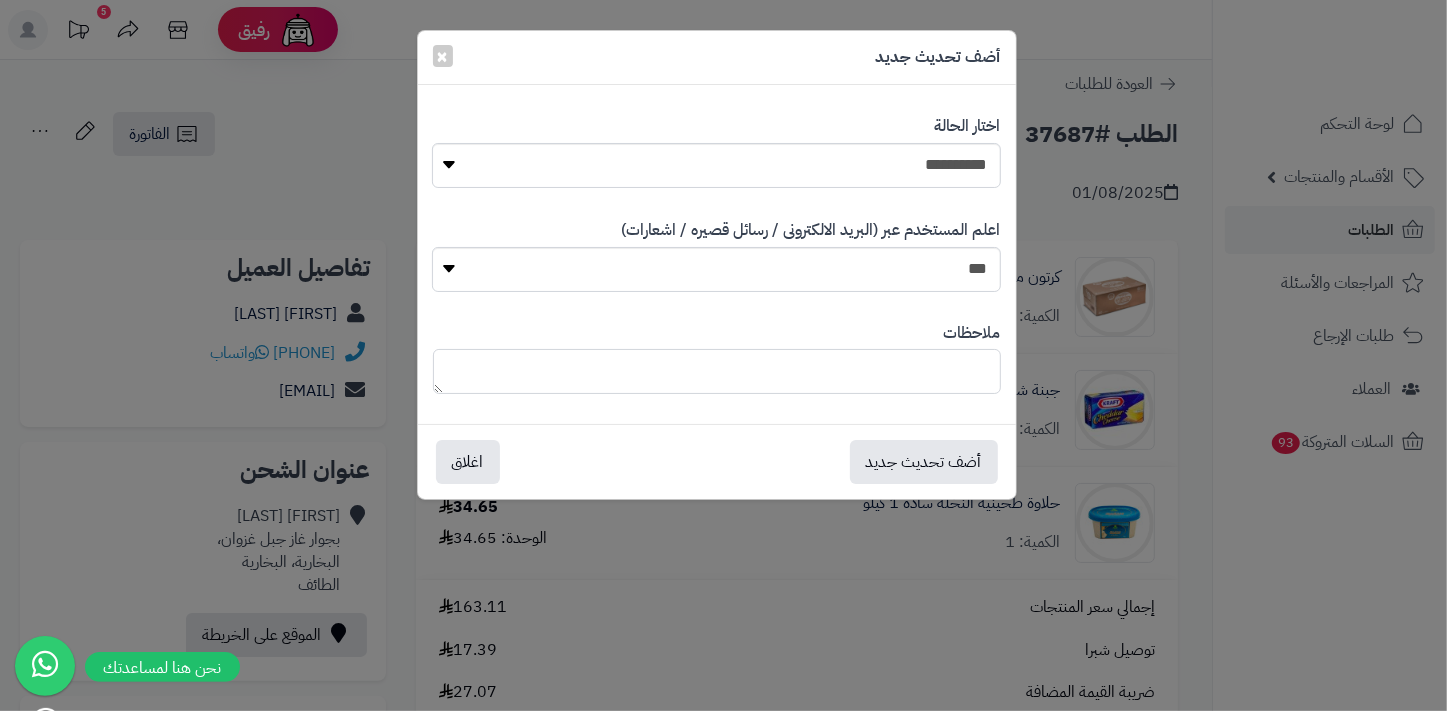 click at bounding box center [717, 371] 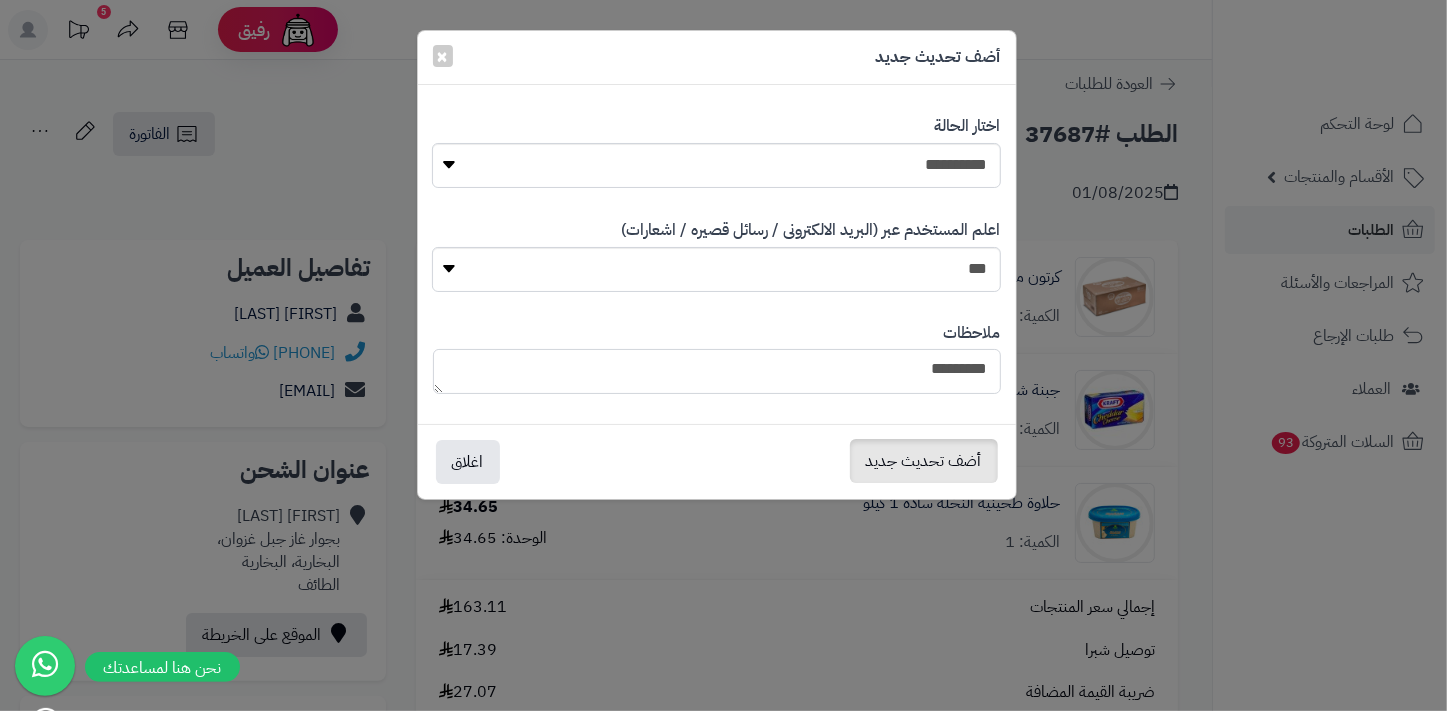 type on "*********" 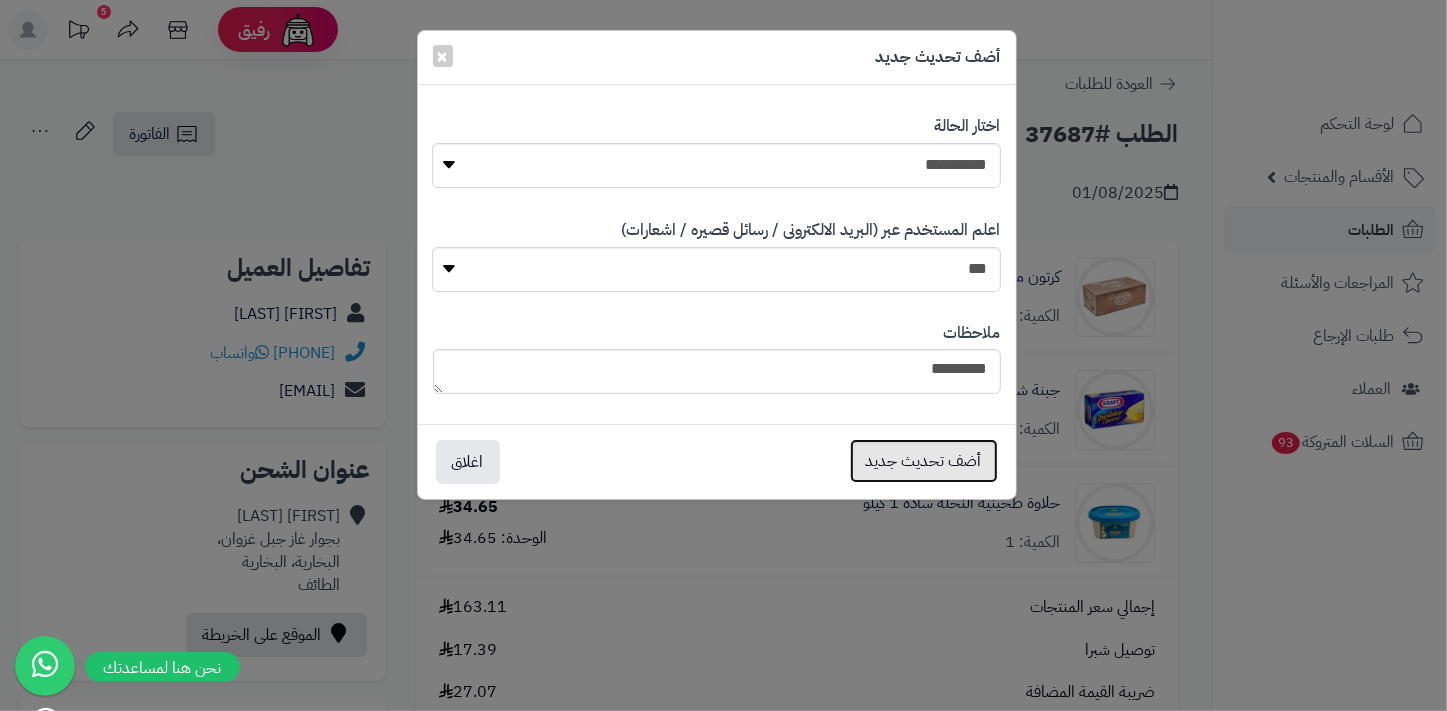 click on "أضف تحديث جديد" at bounding box center (924, 461) 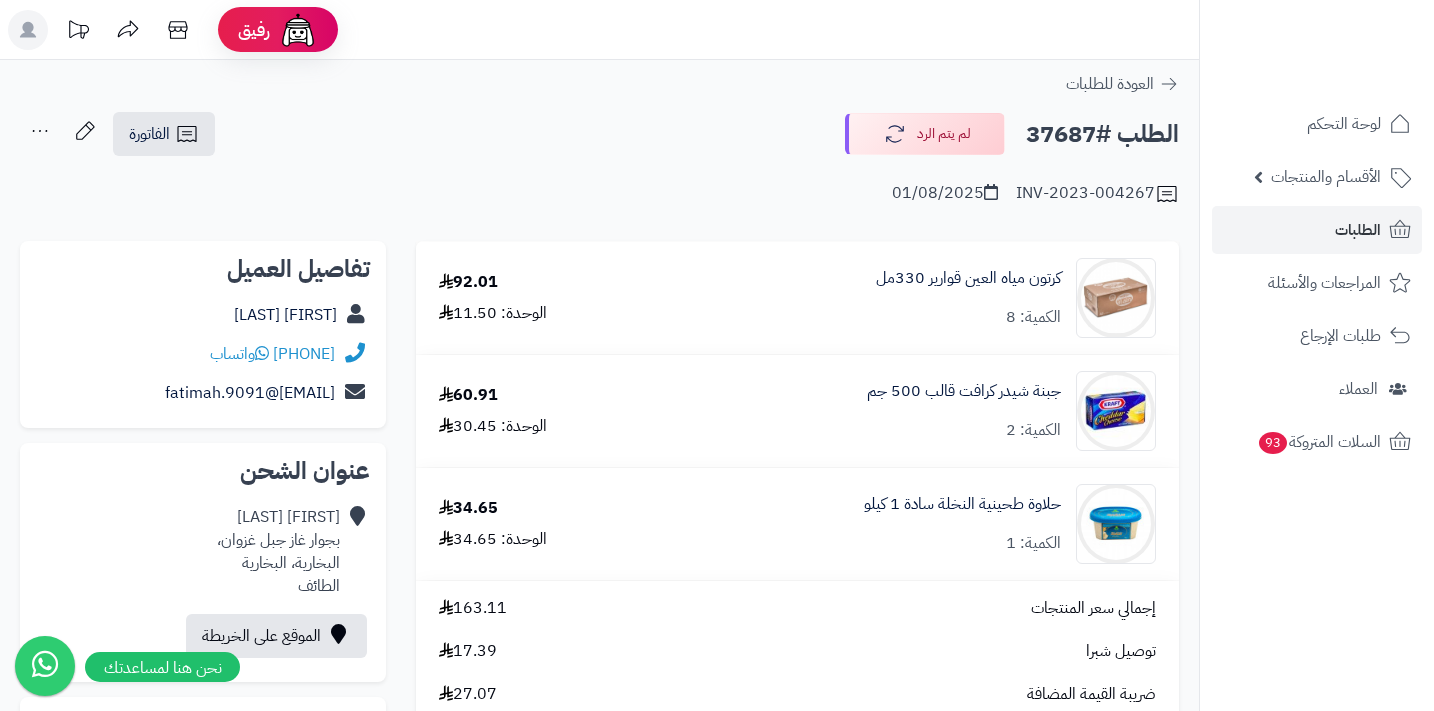 scroll, scrollTop: 0, scrollLeft: 0, axis: both 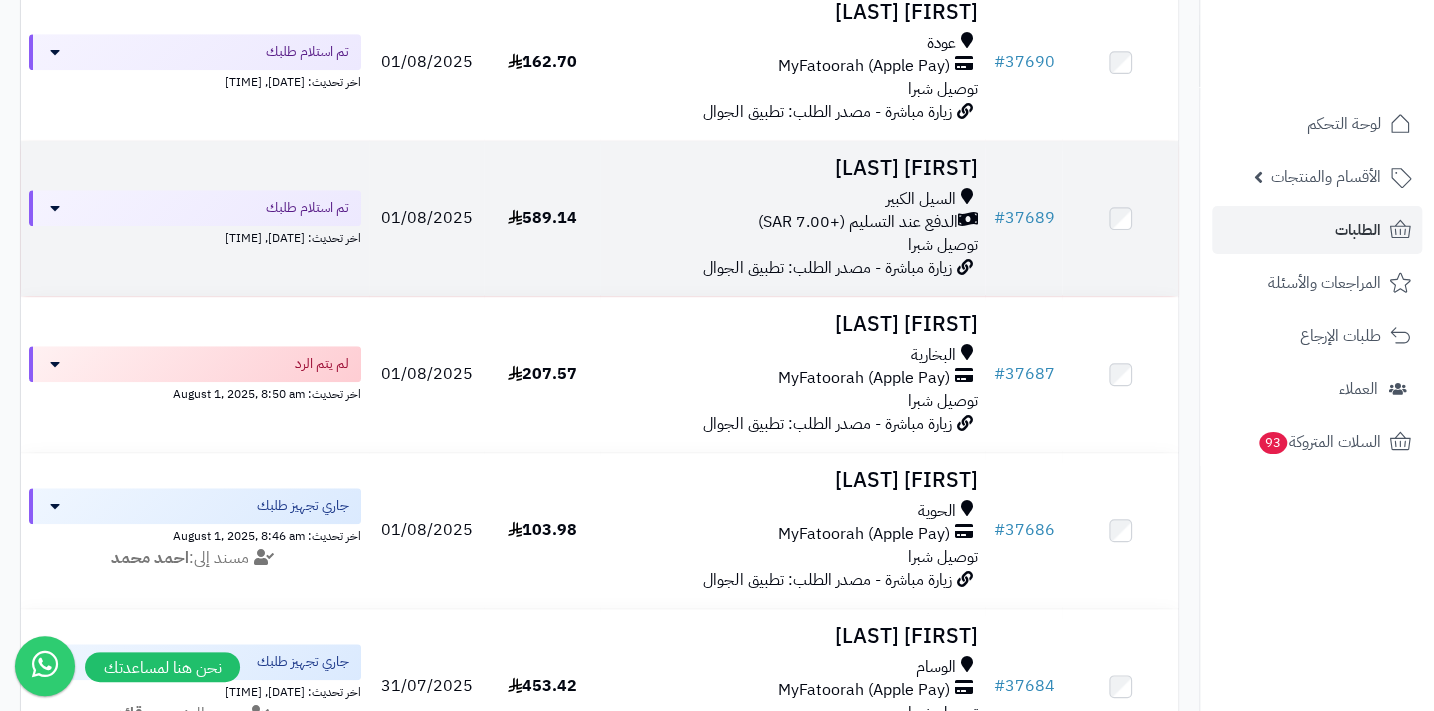 click on "السيل الكبير
الدفع عند التسليم (+7.00 SAR)
توصيل شبرا" at bounding box center [792, 222] 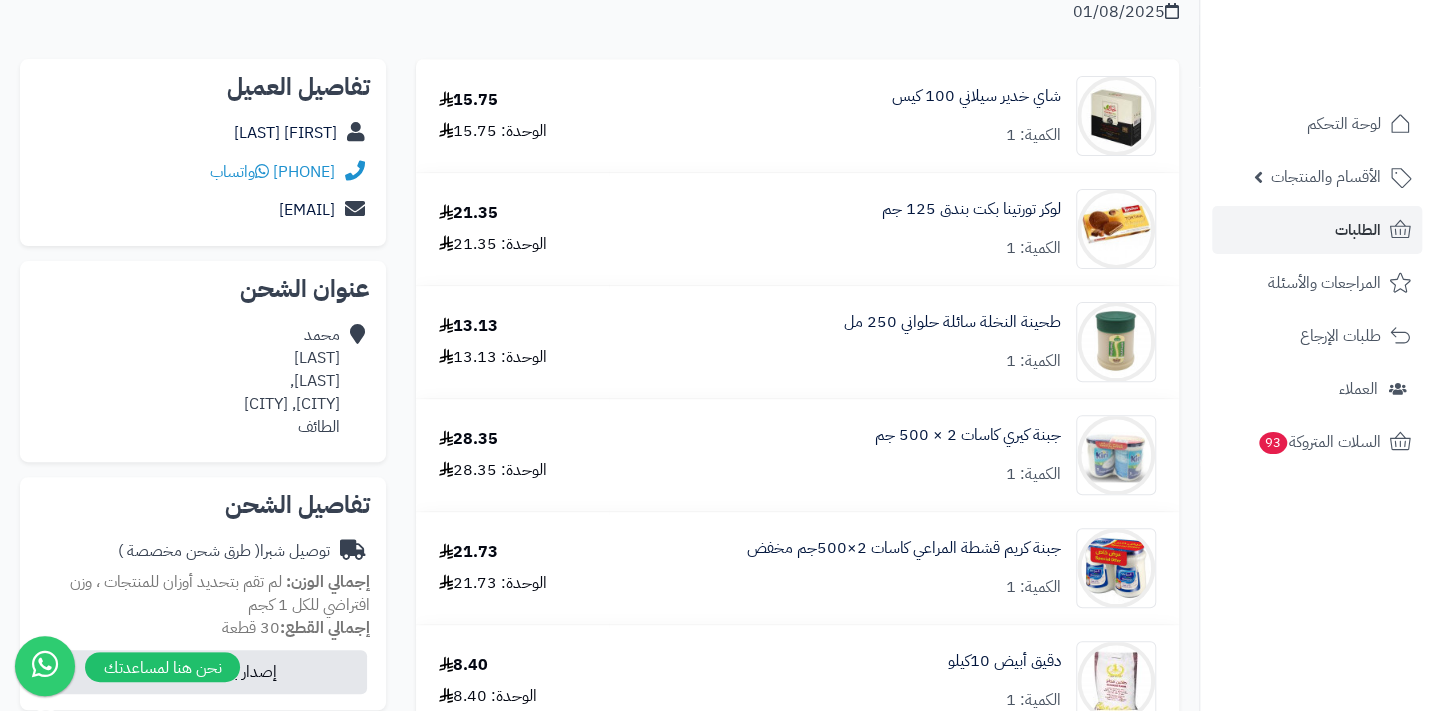 scroll, scrollTop: 0, scrollLeft: 0, axis: both 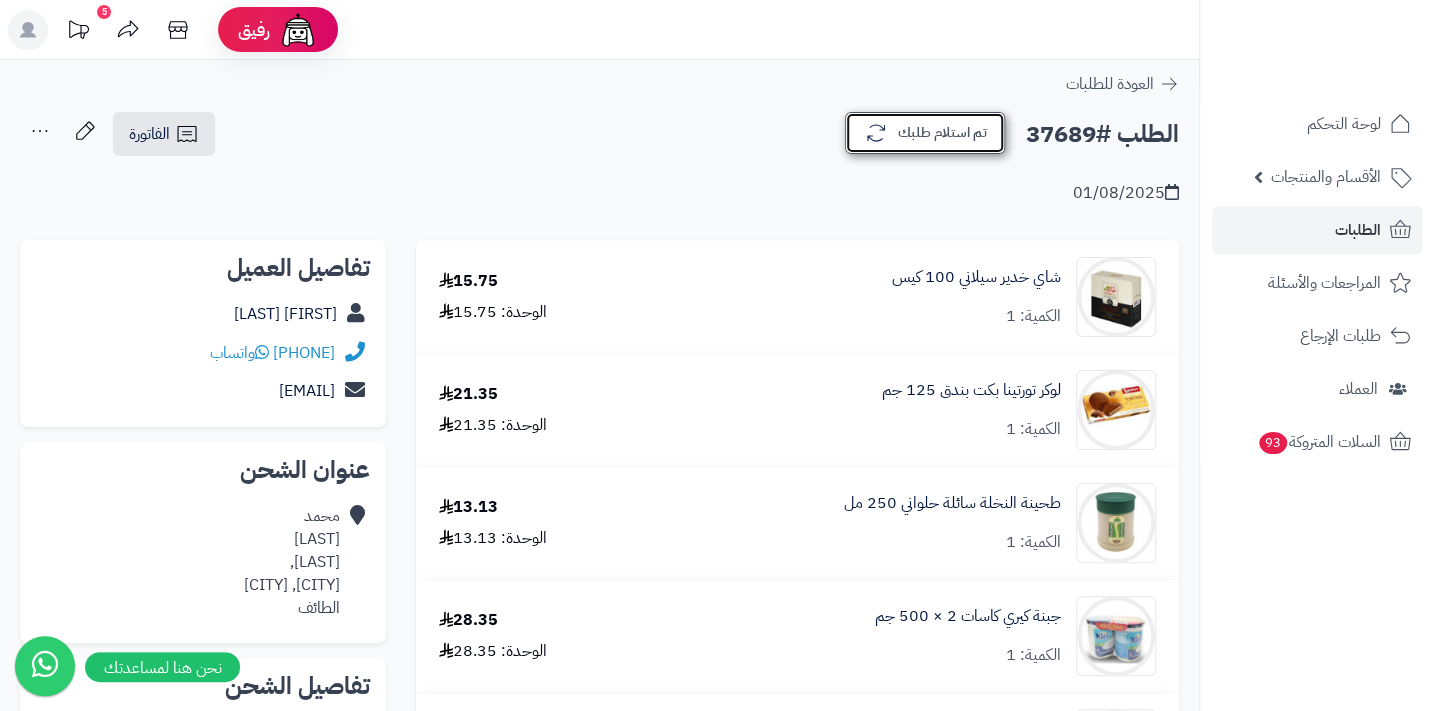 click on "تم استلام طلبك" at bounding box center (925, 133) 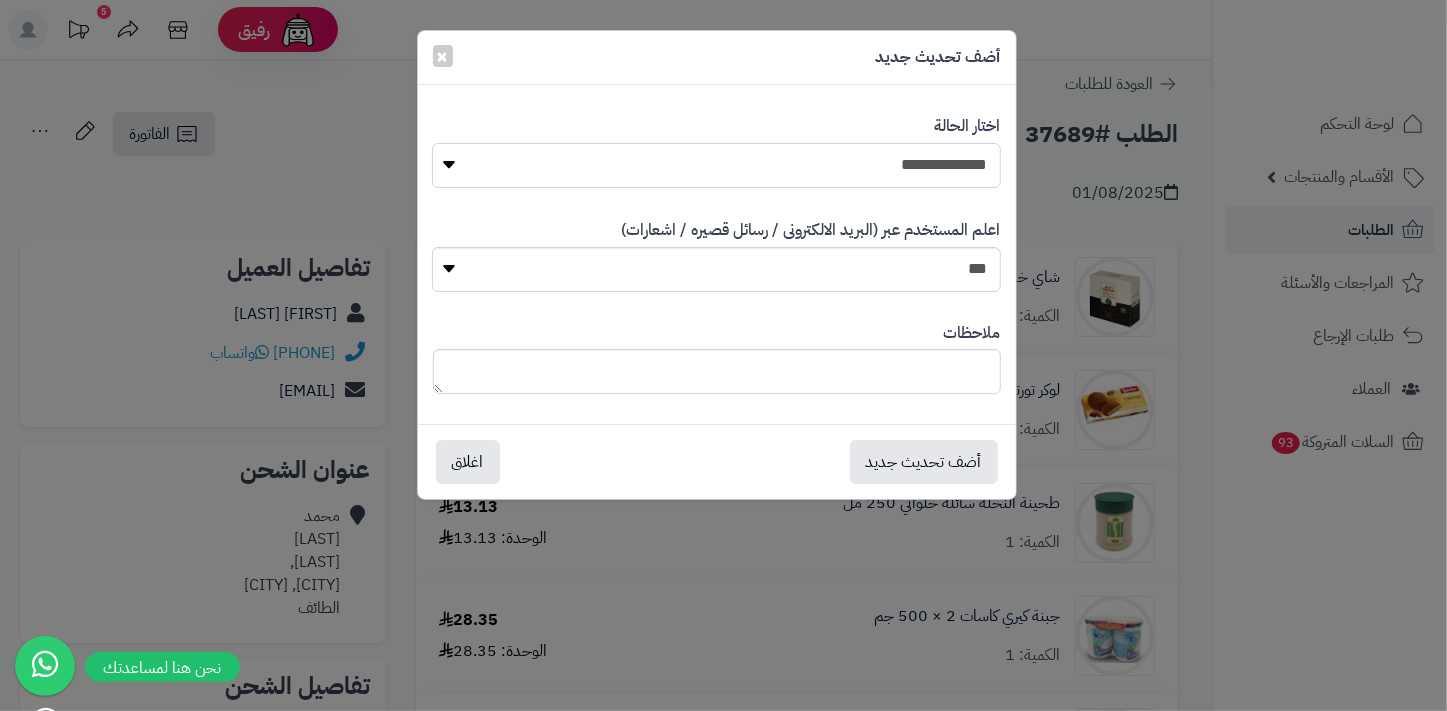click on "**********" at bounding box center [716, 165] 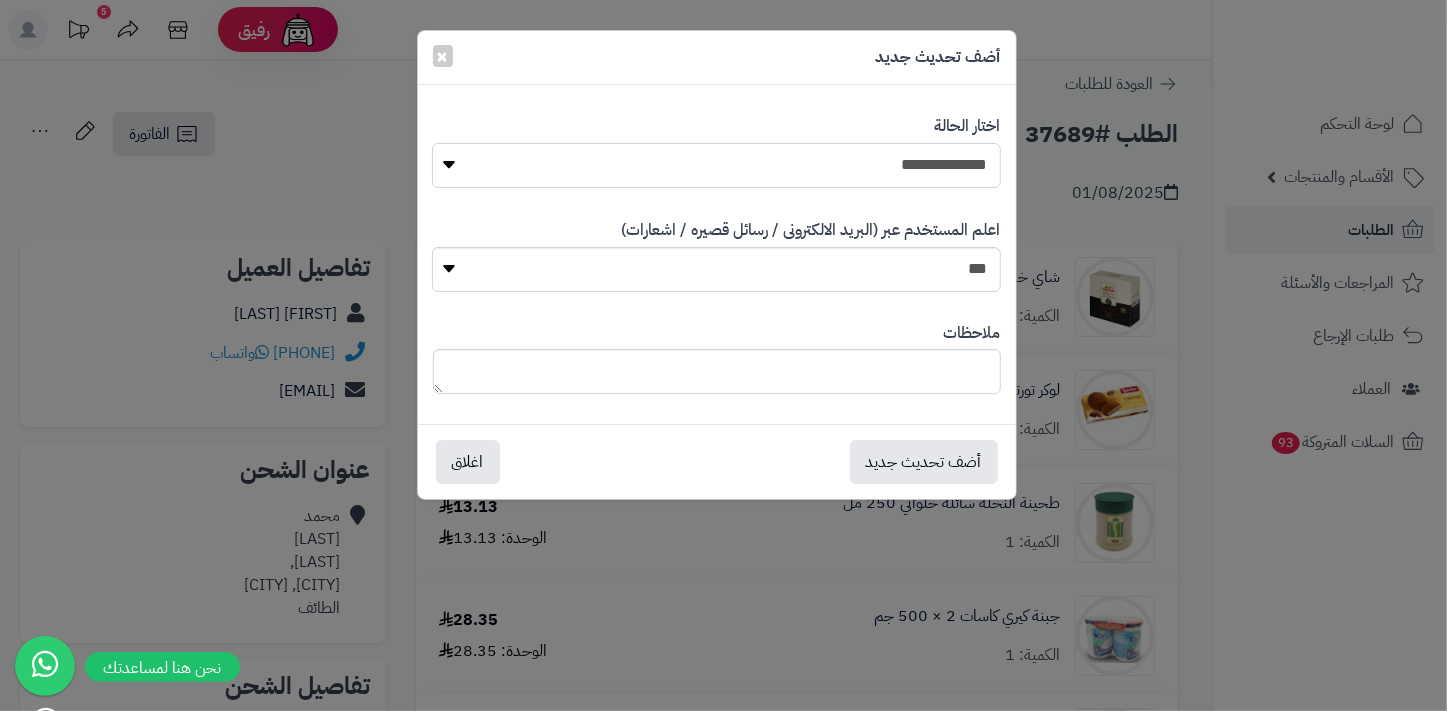 select on "*" 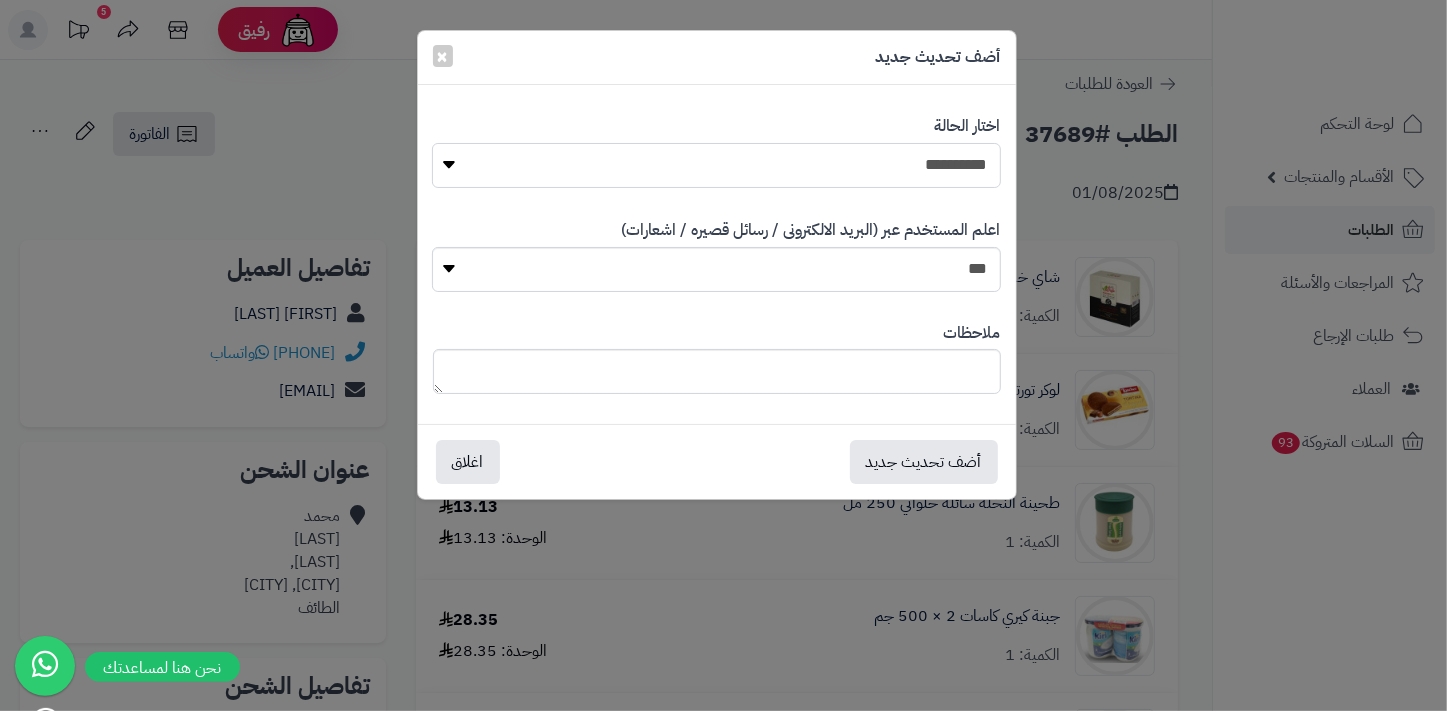 click on "**********" at bounding box center [716, 165] 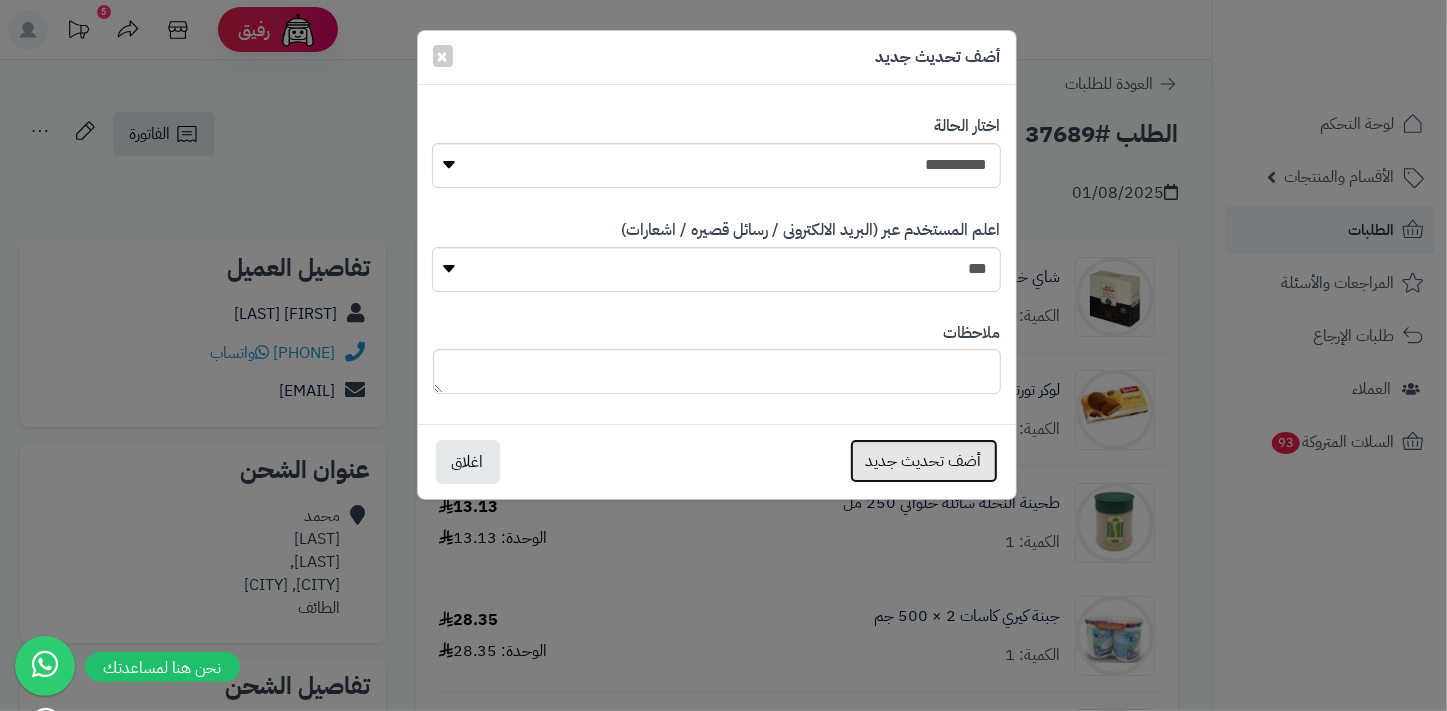 click on "أضف تحديث جديد" at bounding box center (924, 461) 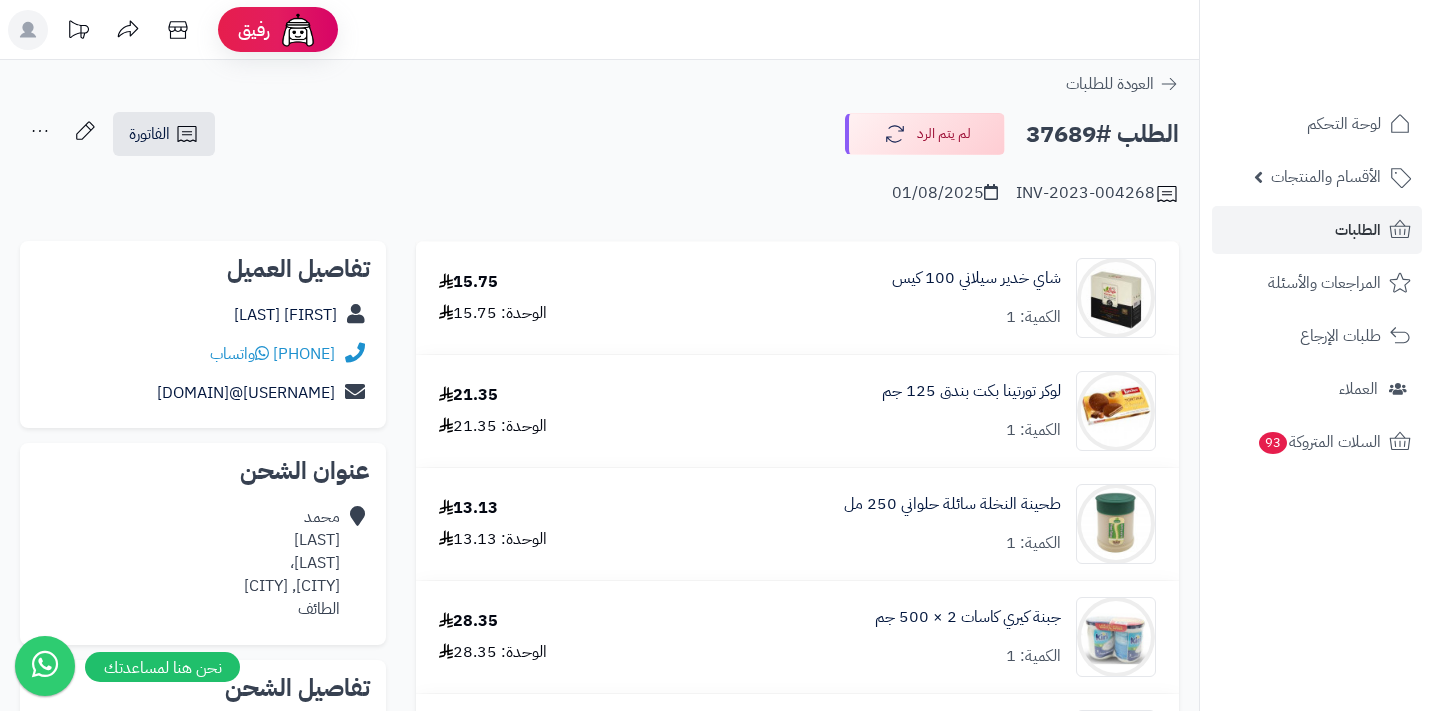 scroll, scrollTop: 0, scrollLeft: 0, axis: both 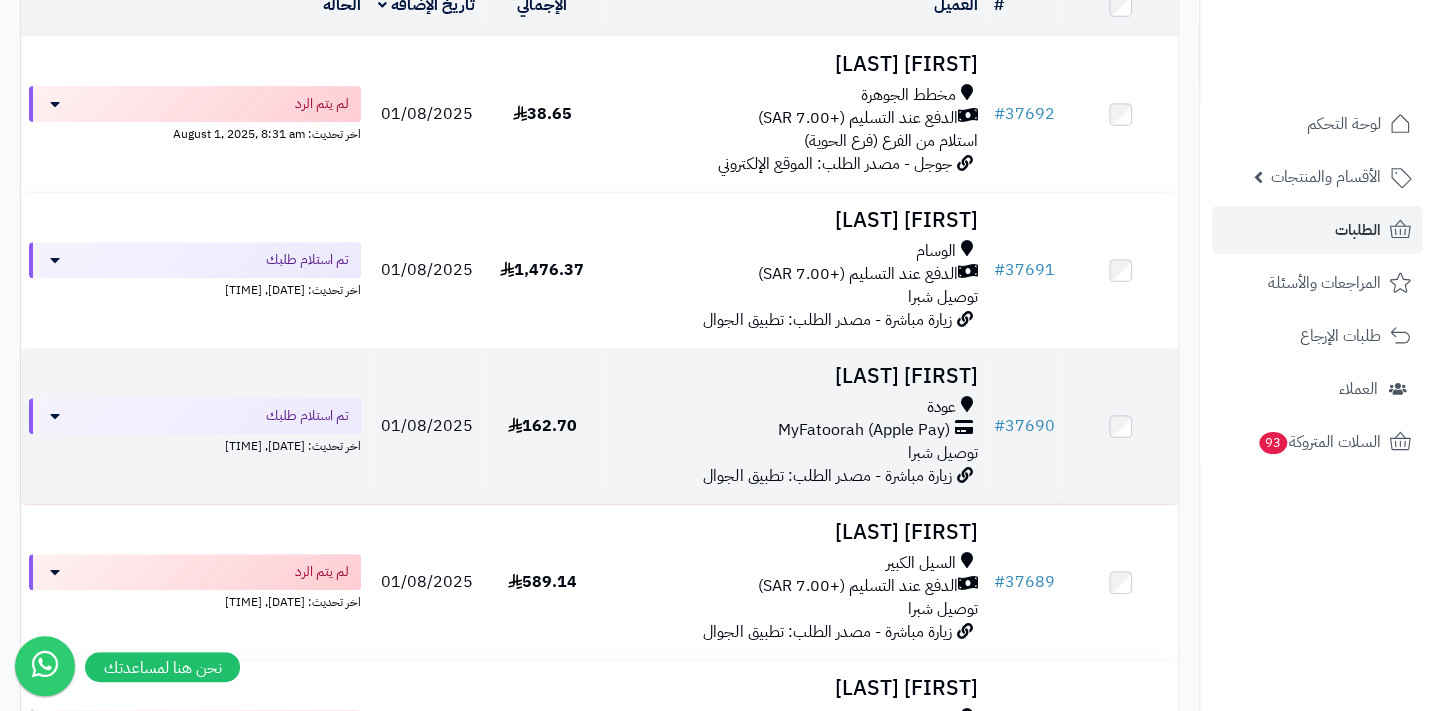 click on "MyFatoorah (Apple Pay)" at bounding box center (863, 430) 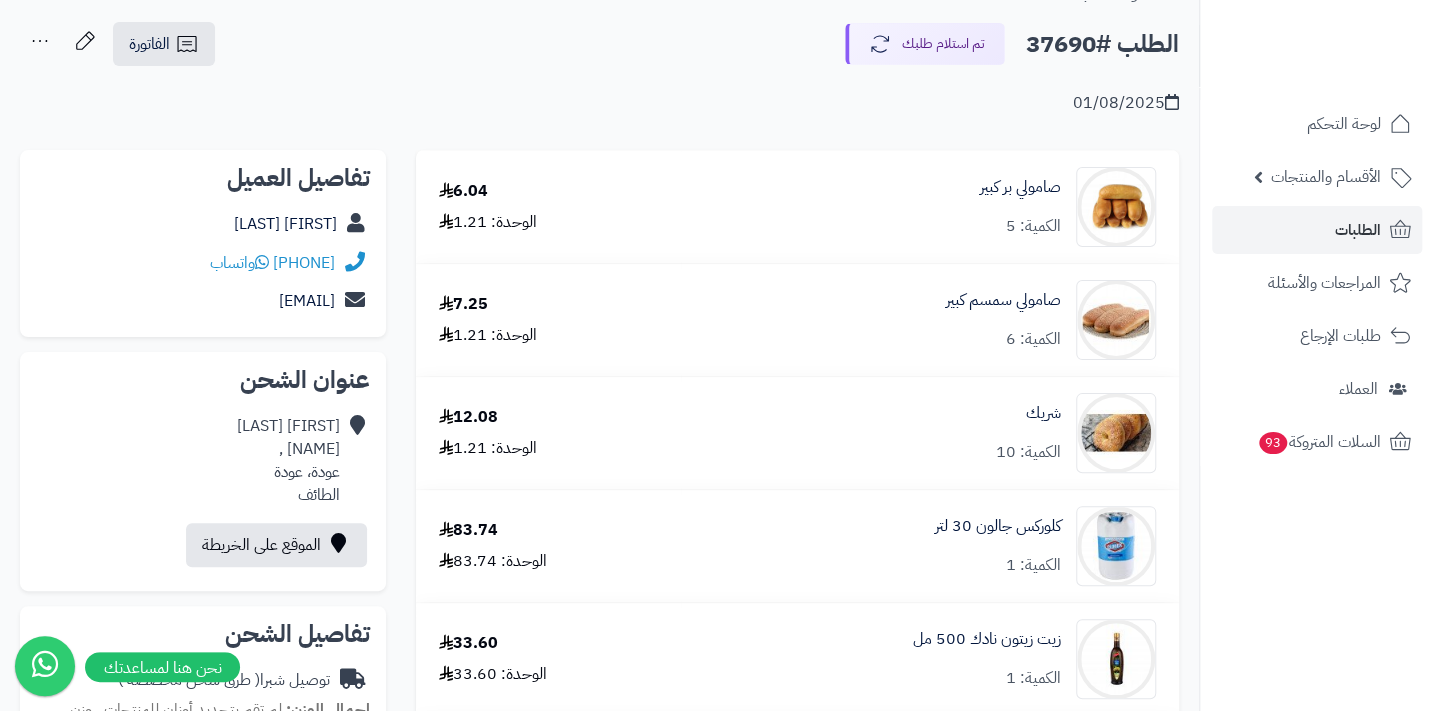 scroll, scrollTop: 0, scrollLeft: 0, axis: both 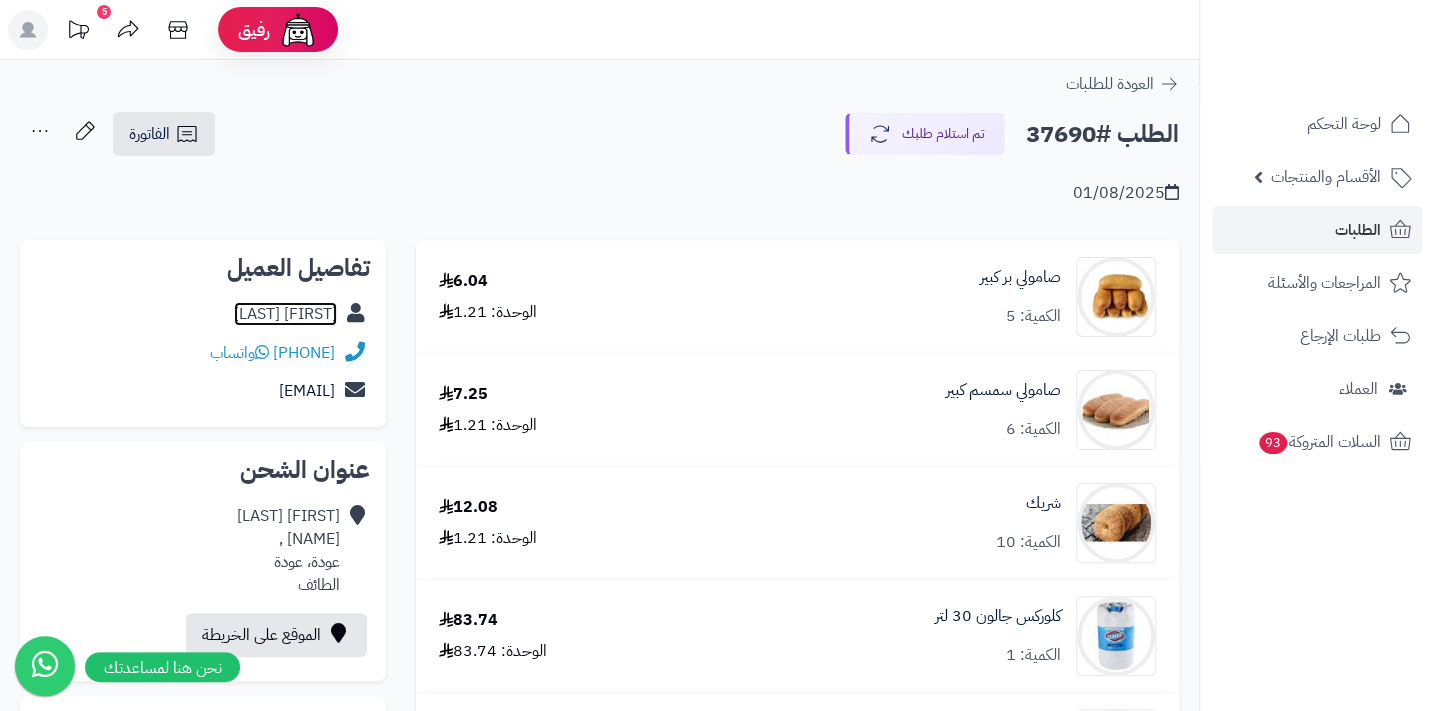 click on "[FIRST] [LAST]" at bounding box center [285, 314] 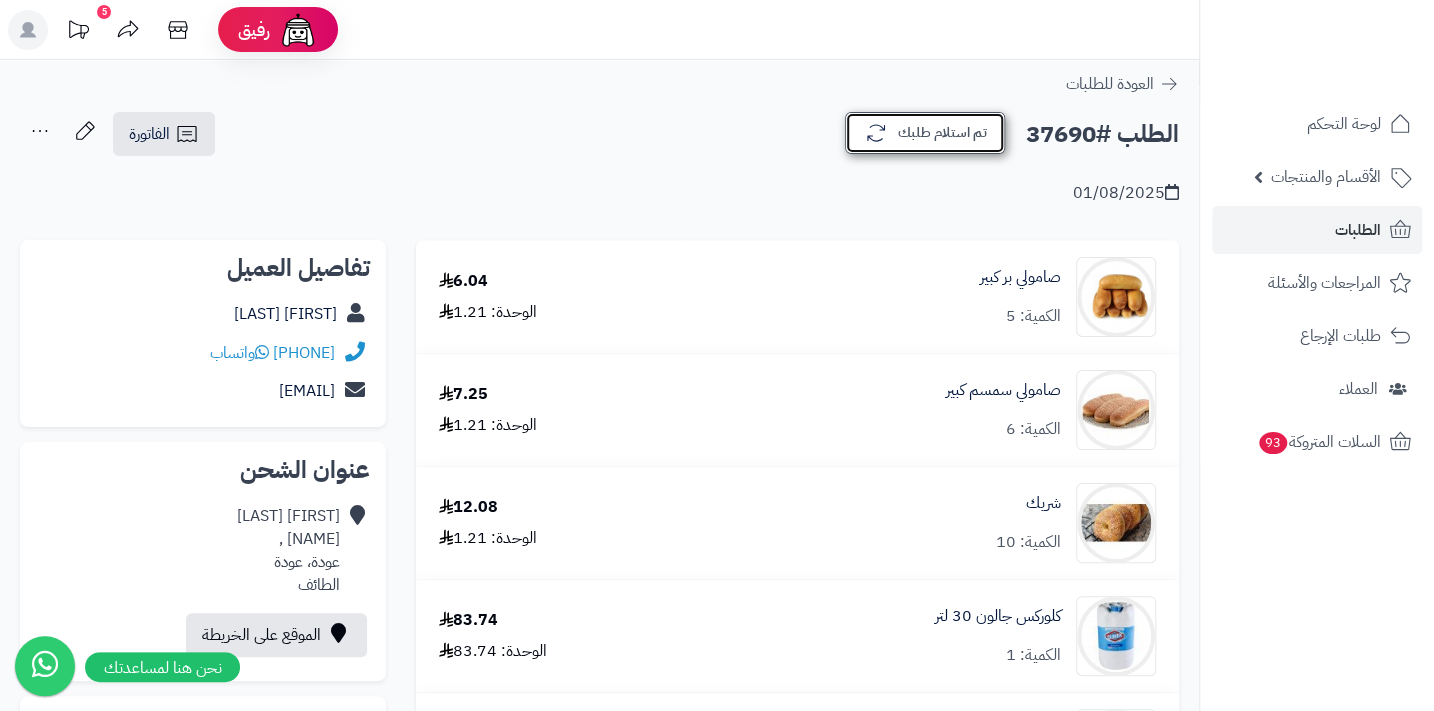 click on "تم استلام طلبك" at bounding box center (925, 133) 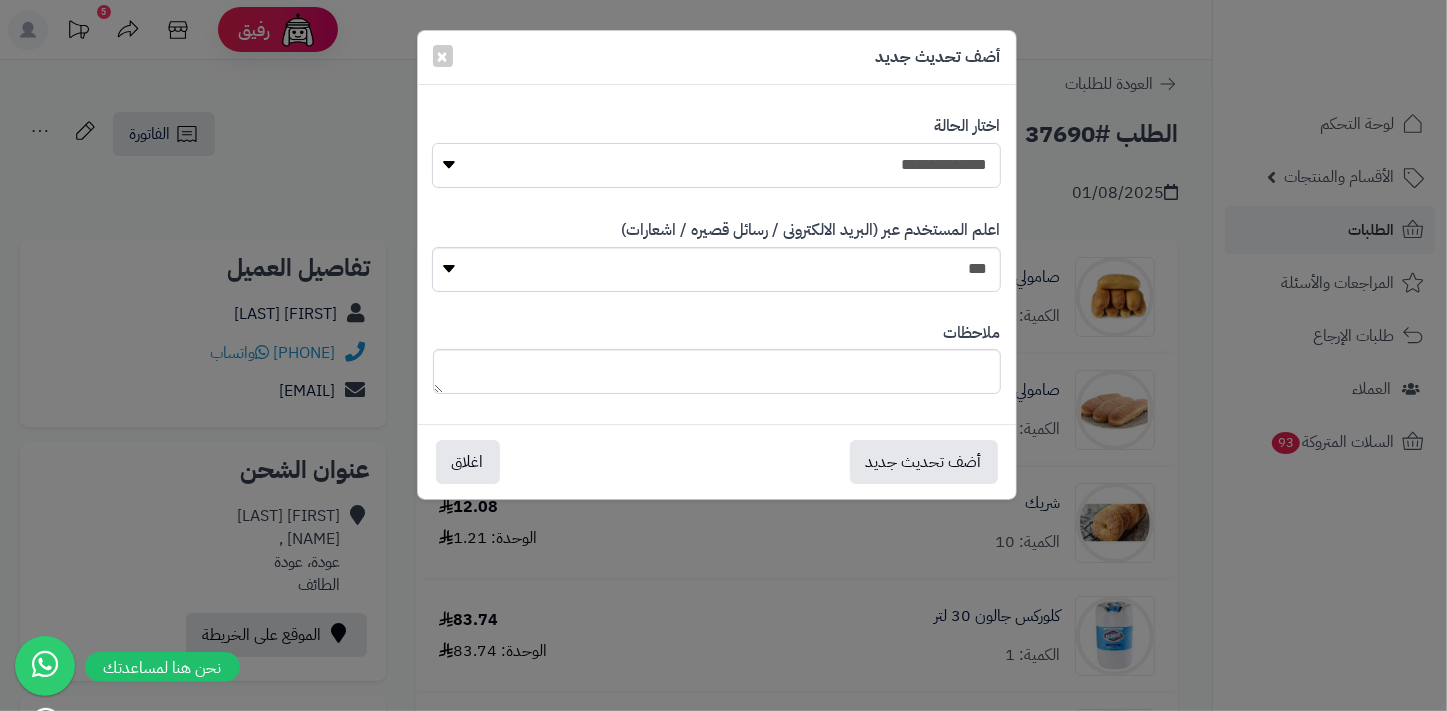 click on "**********" at bounding box center (716, 165) 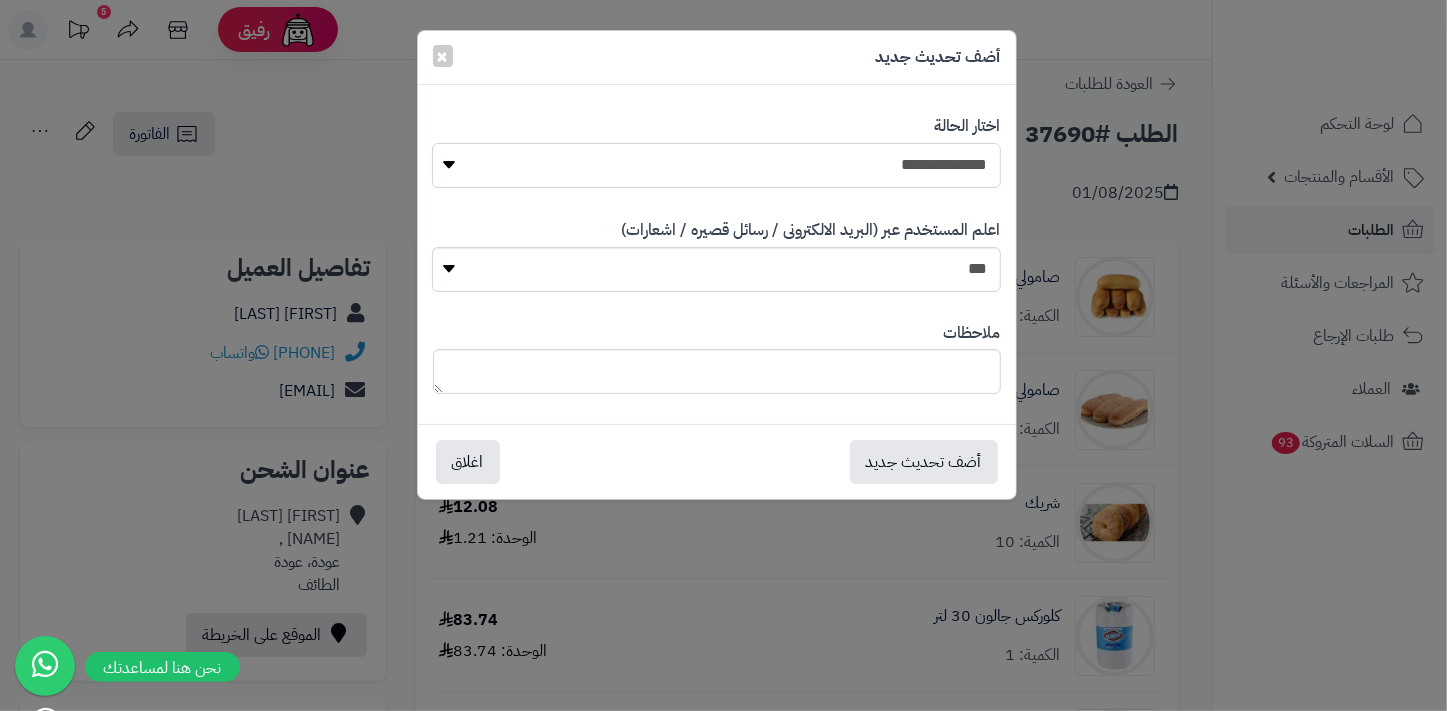 select on "*" 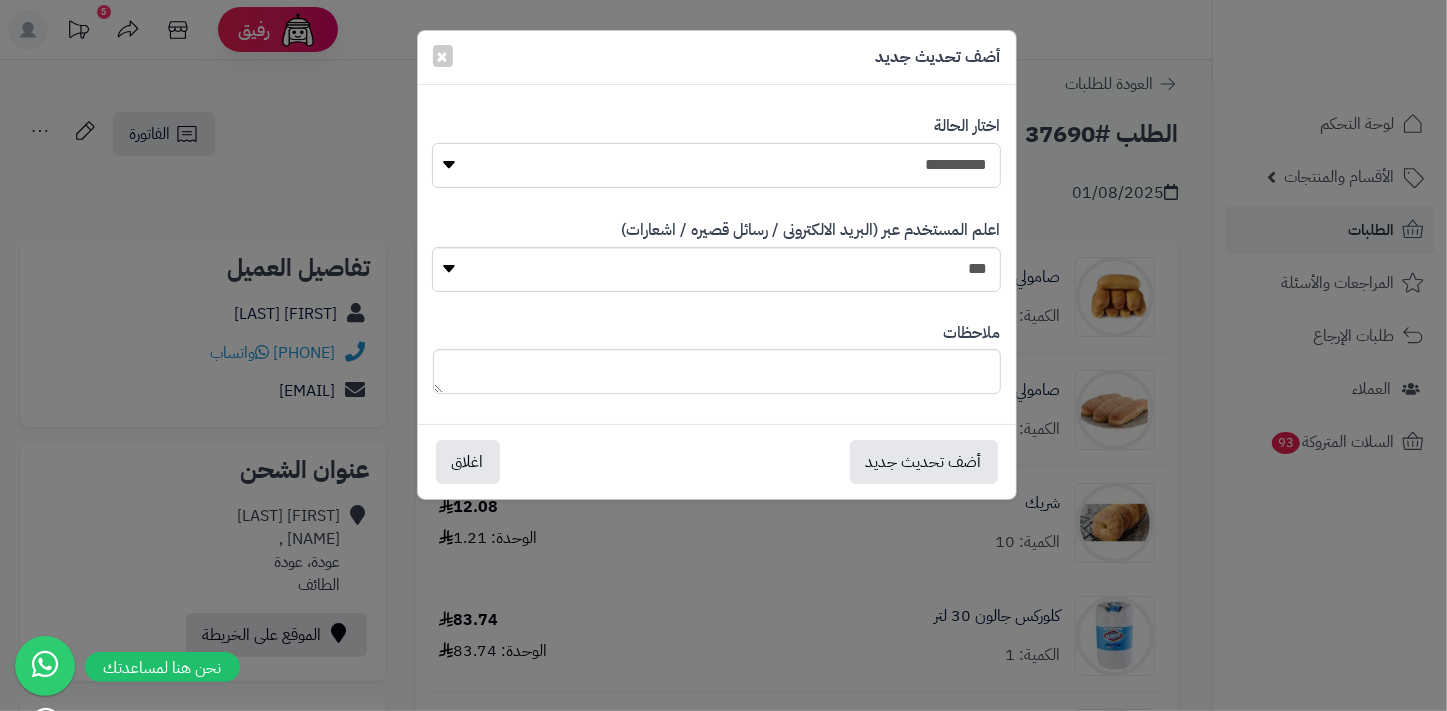click on "**********" at bounding box center [716, 165] 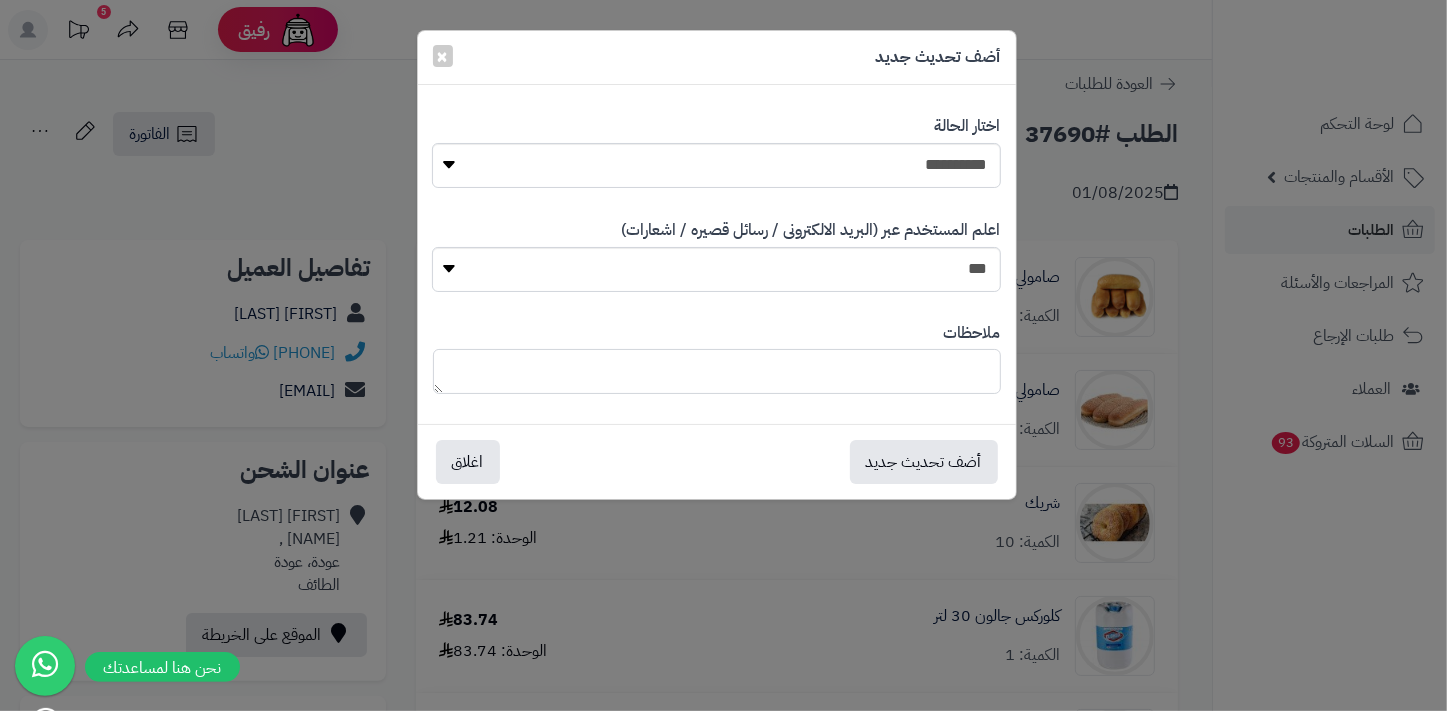 click at bounding box center [717, 371] 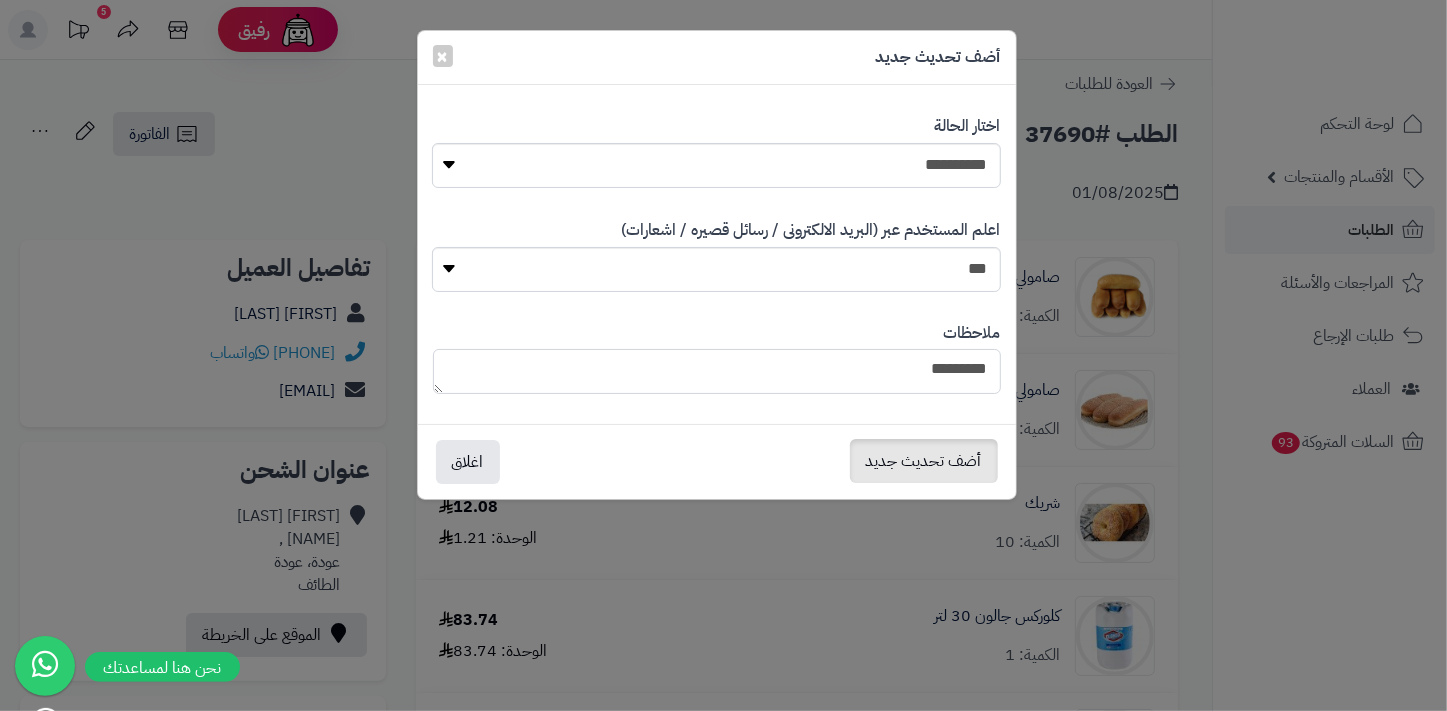 type on "*********" 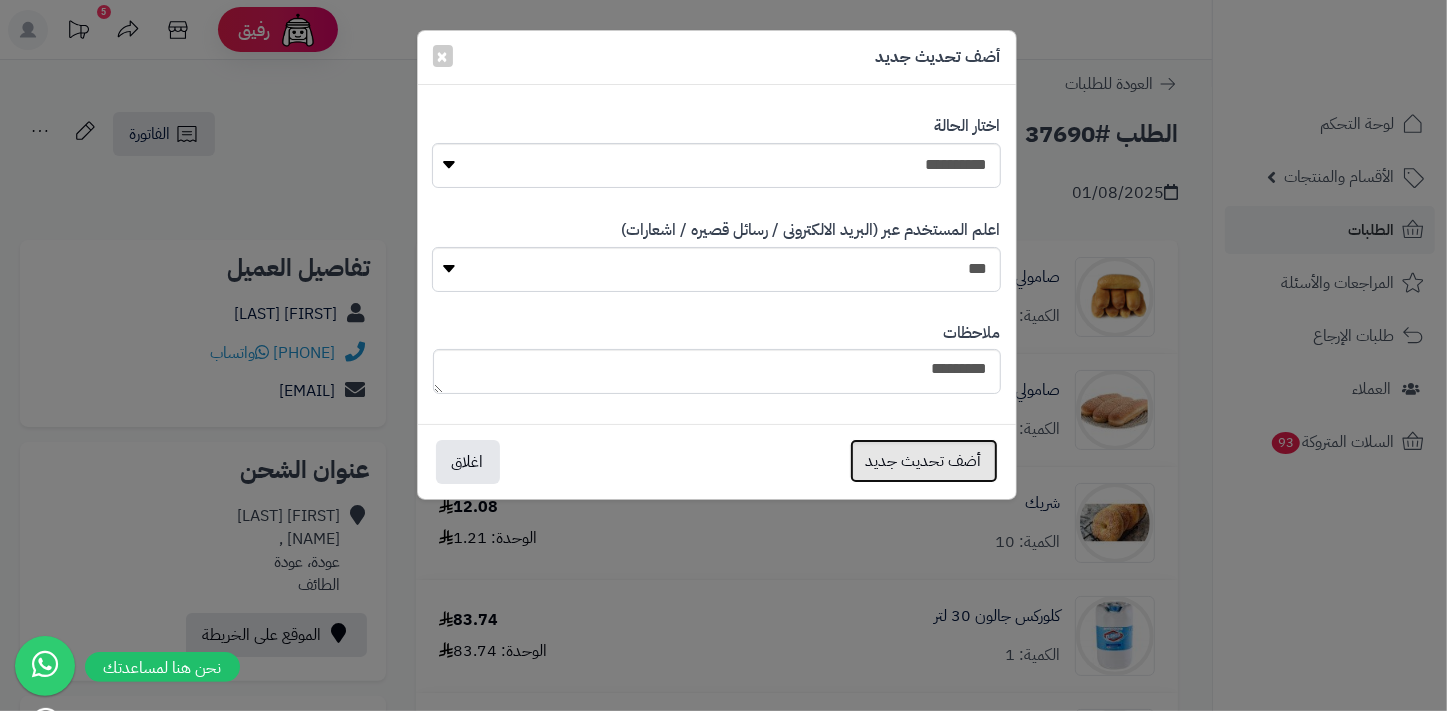 click on "أضف تحديث جديد" at bounding box center [924, 461] 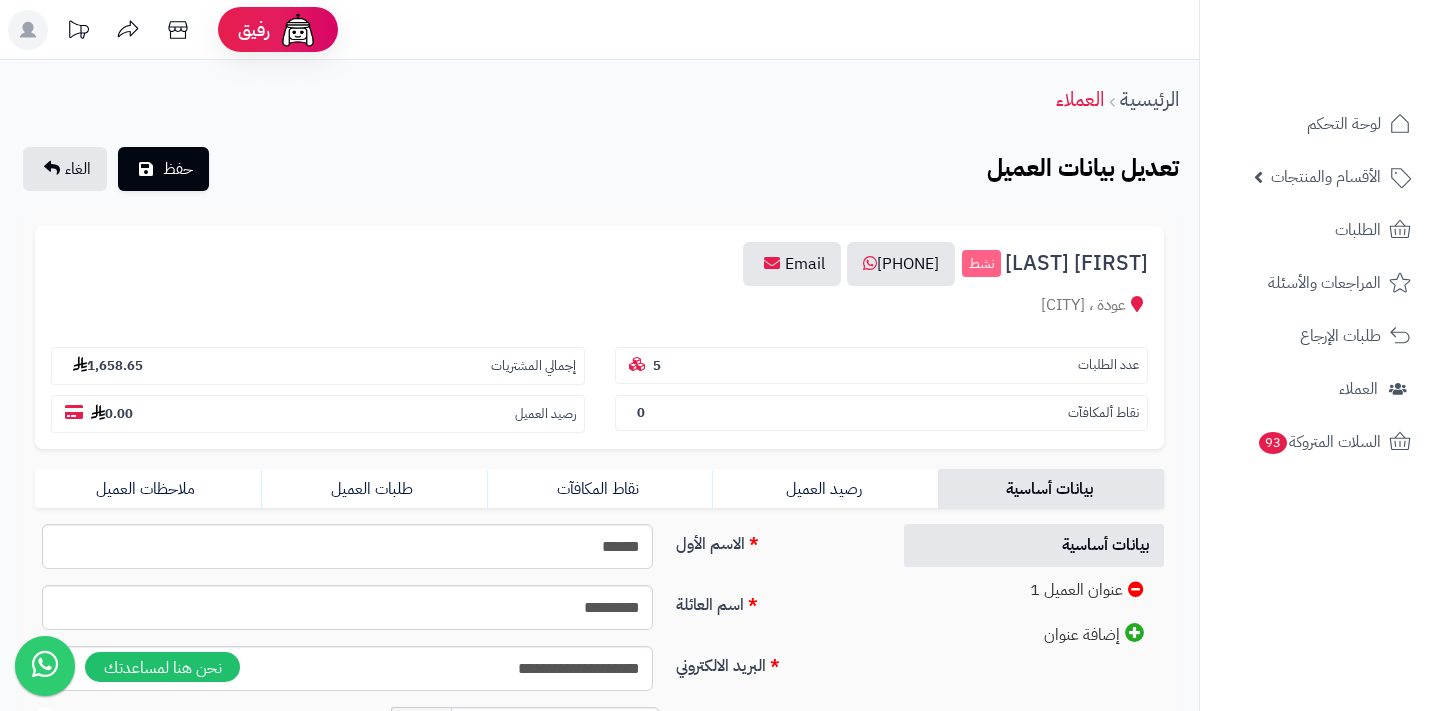 scroll, scrollTop: 0, scrollLeft: 0, axis: both 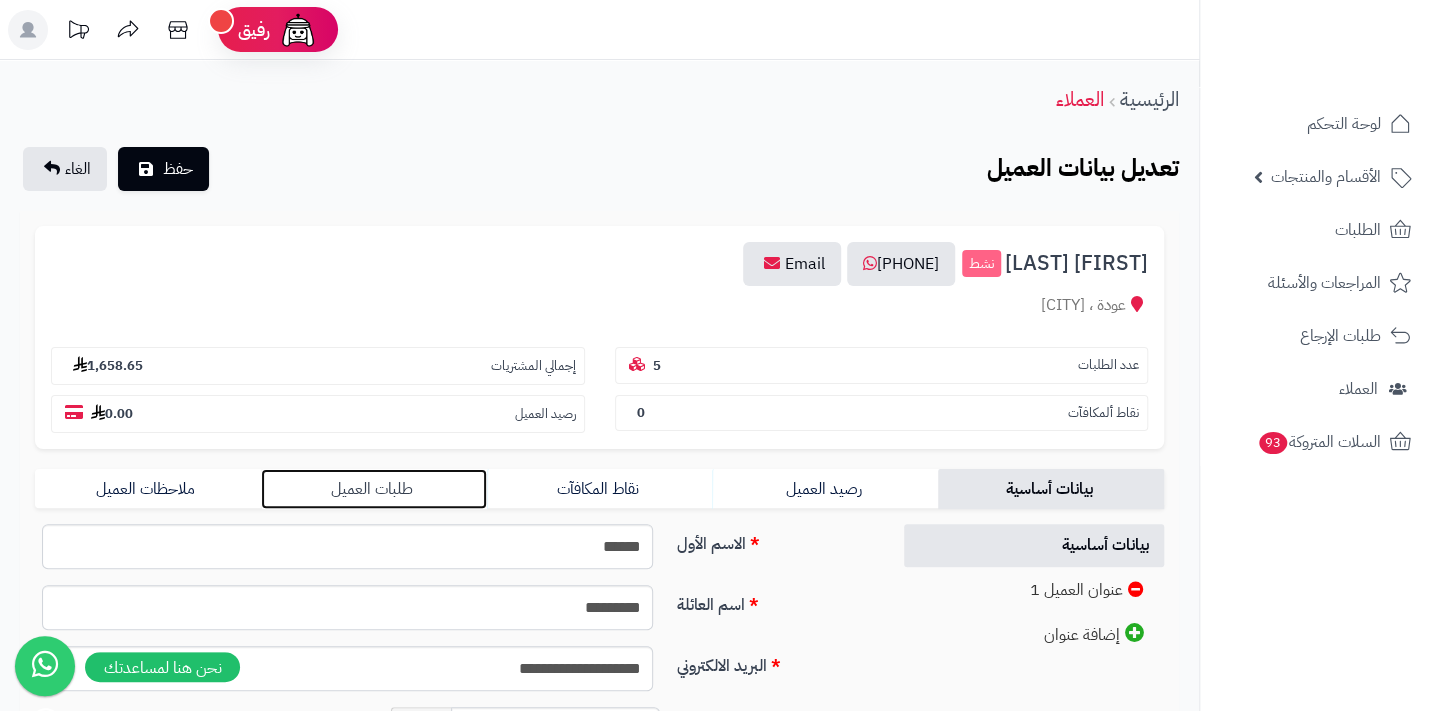 click on "طلبات العميل" at bounding box center [374, 489] 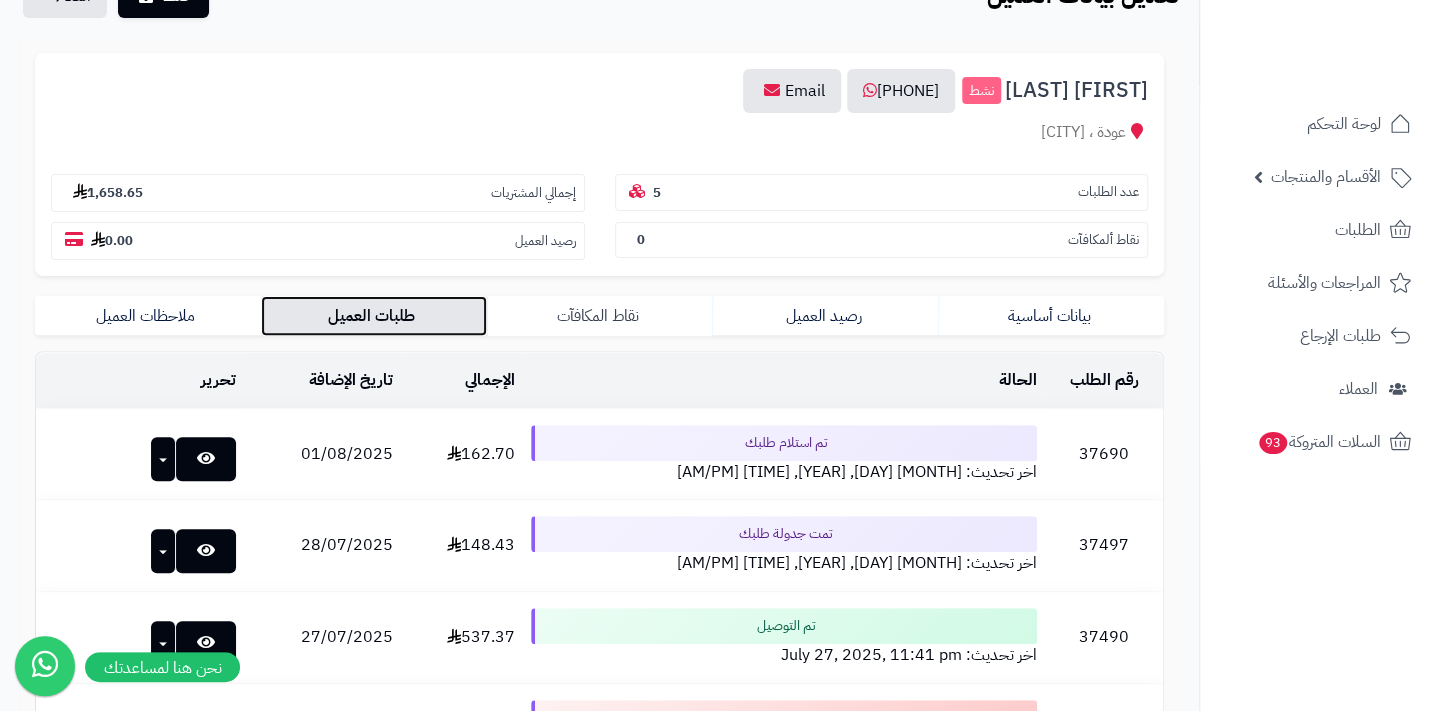 scroll, scrollTop: 272, scrollLeft: 0, axis: vertical 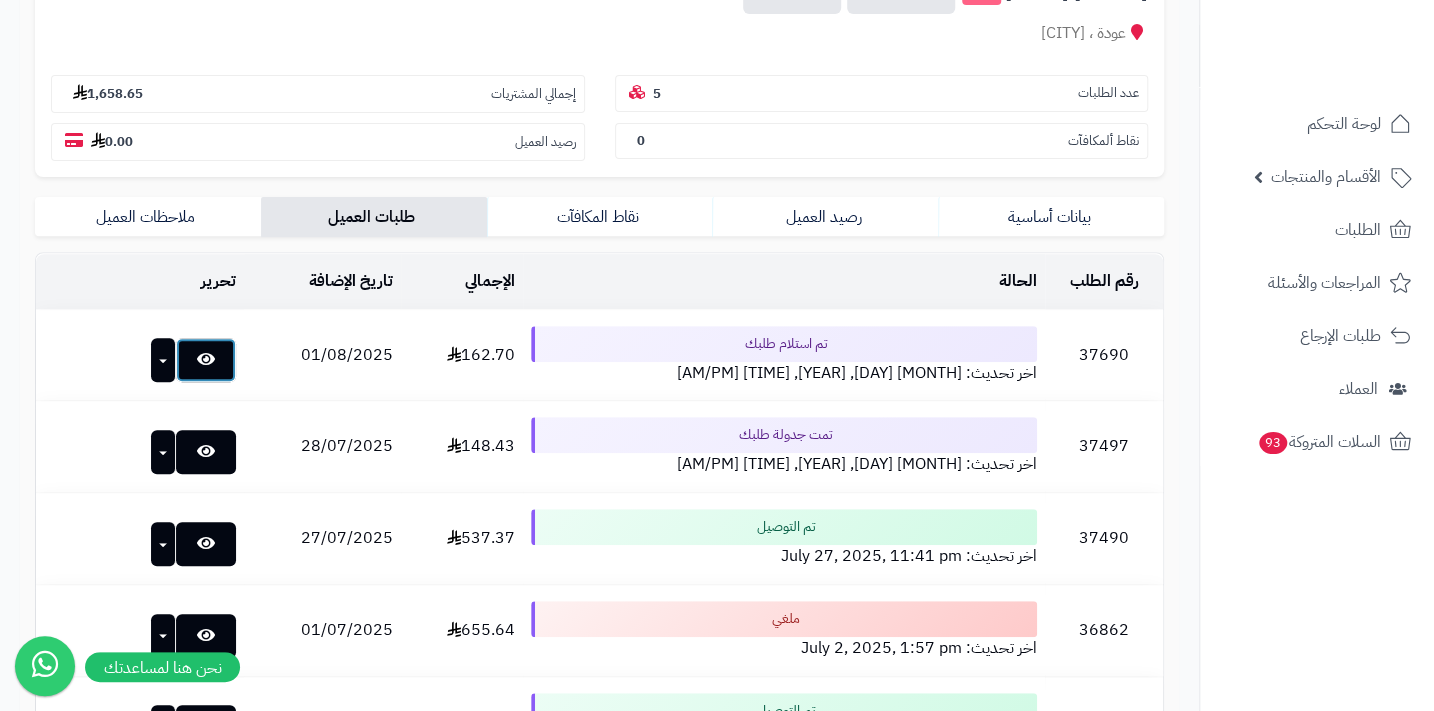 click at bounding box center [206, 360] 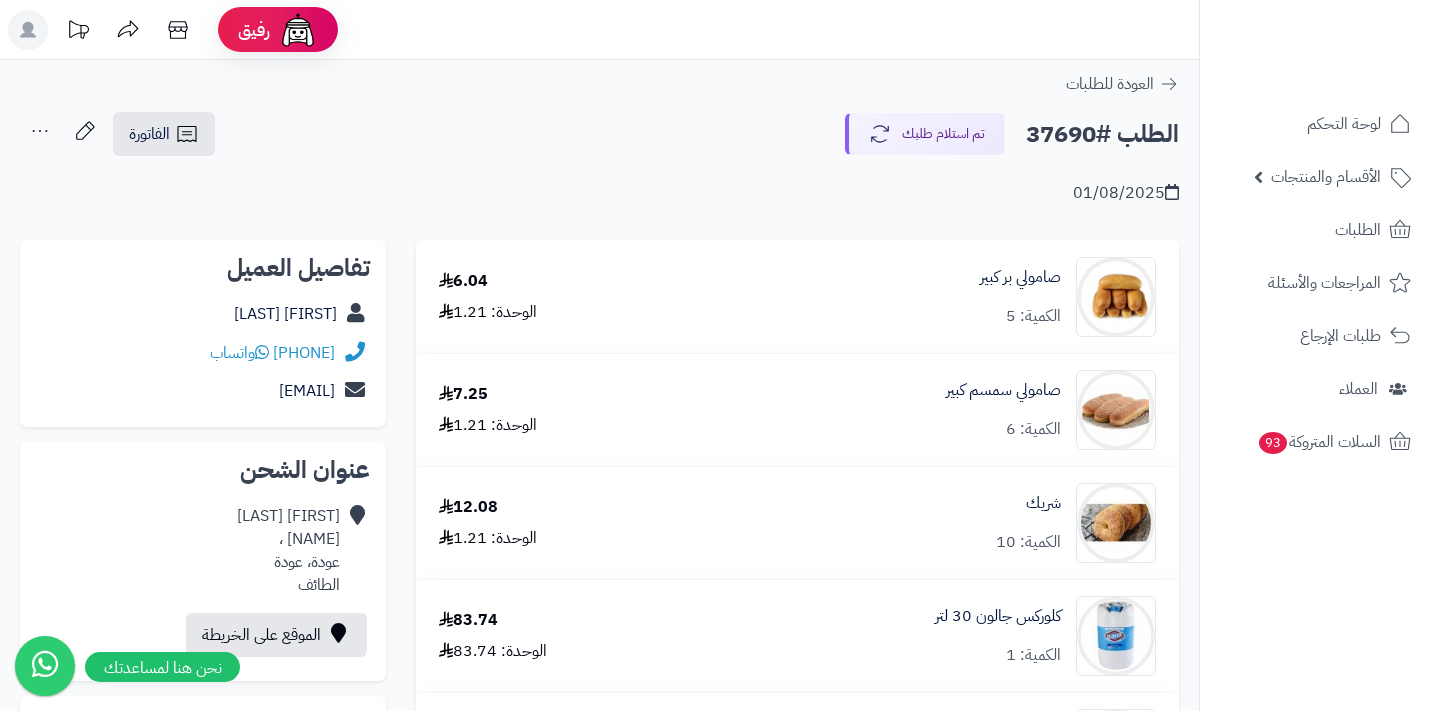 scroll, scrollTop: 0, scrollLeft: 0, axis: both 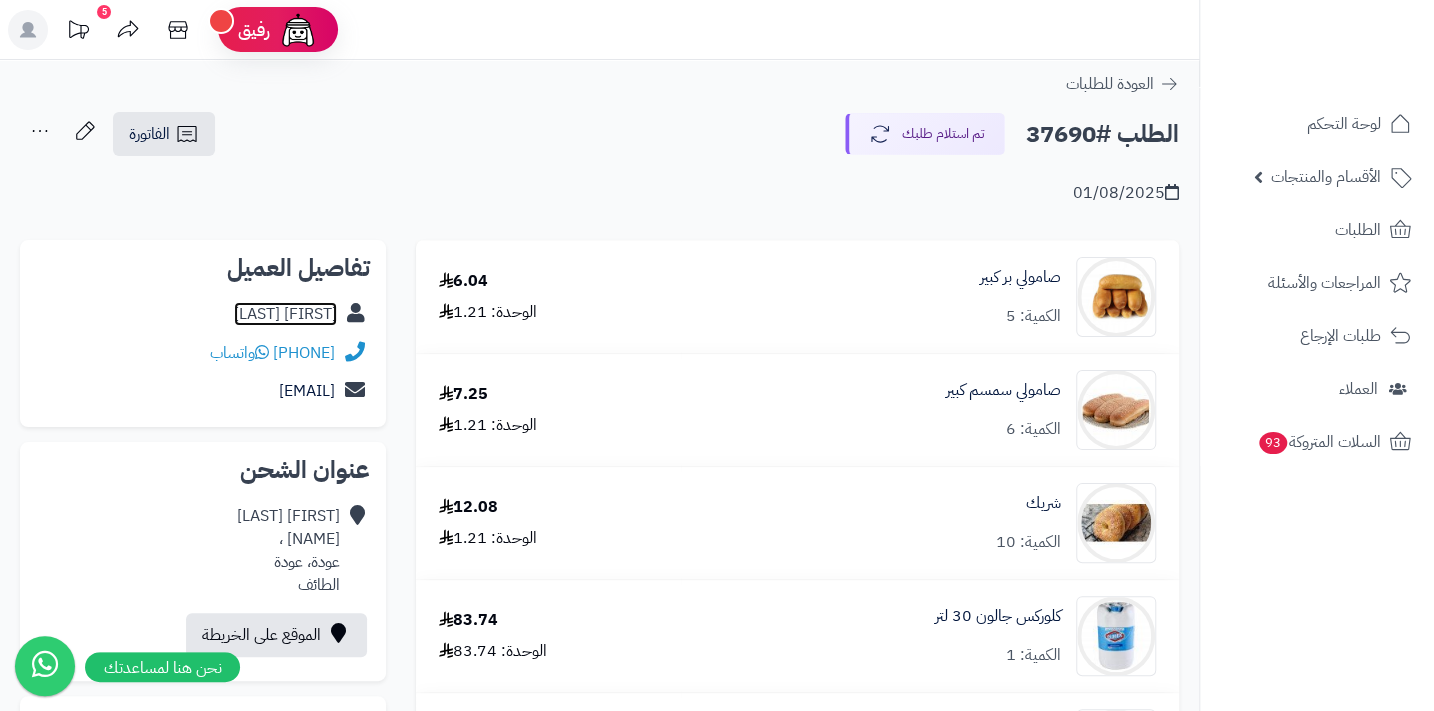 click on "Osamah  algorashi" at bounding box center (285, 314) 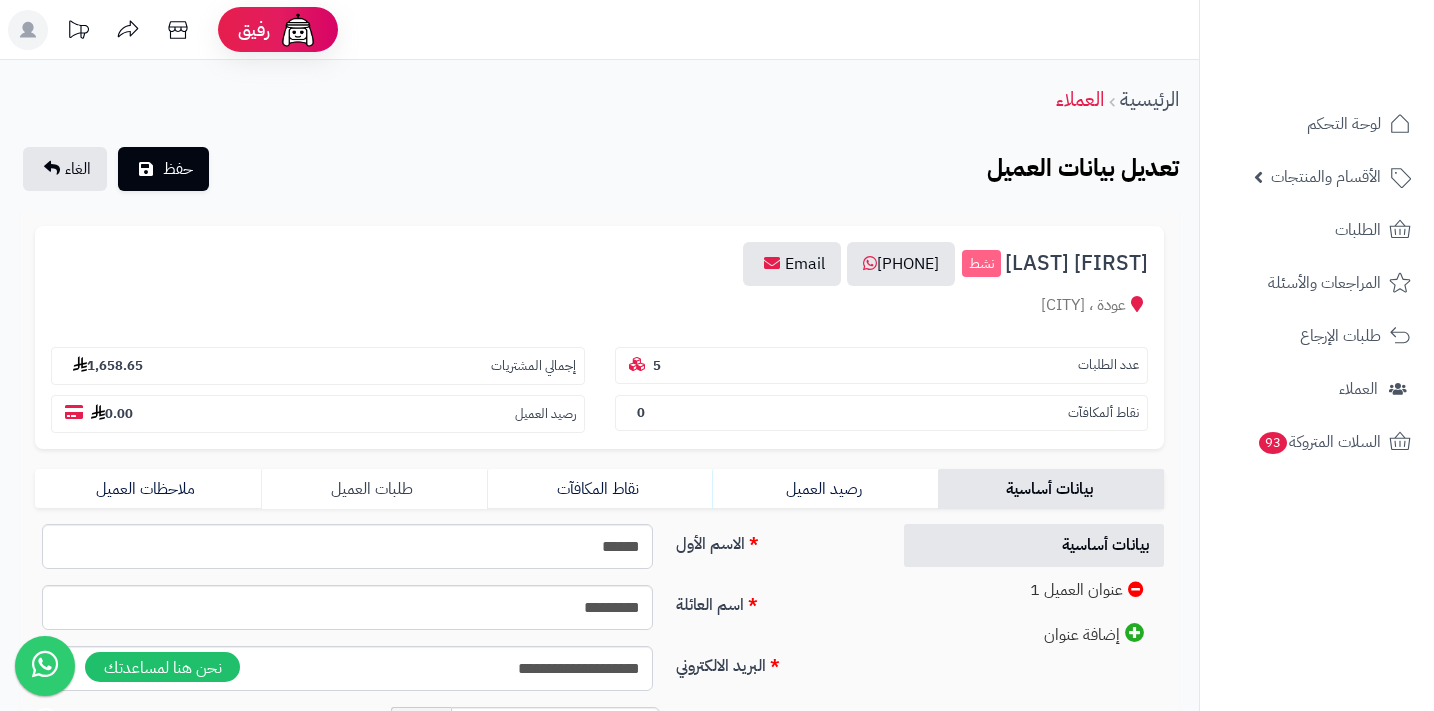 scroll, scrollTop: 0, scrollLeft: 0, axis: both 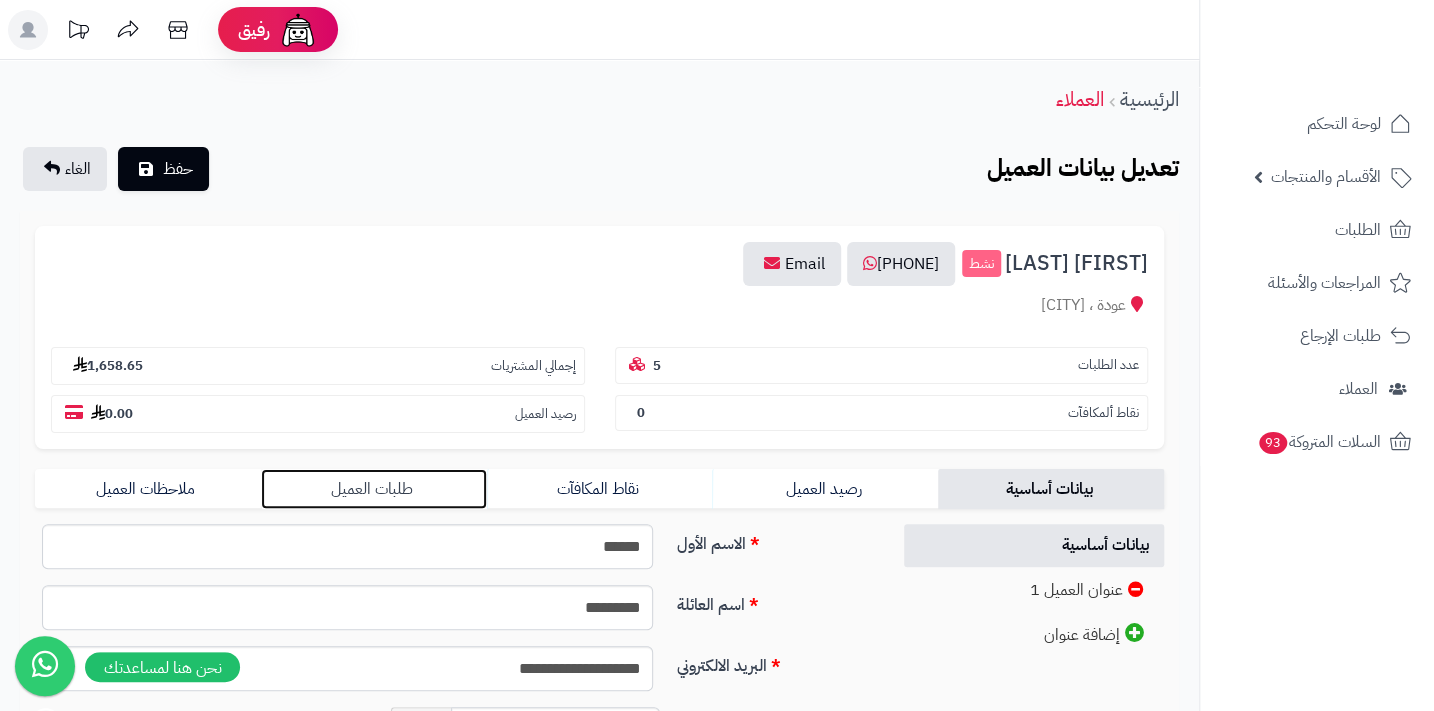 click on "طلبات العميل" at bounding box center (374, 489) 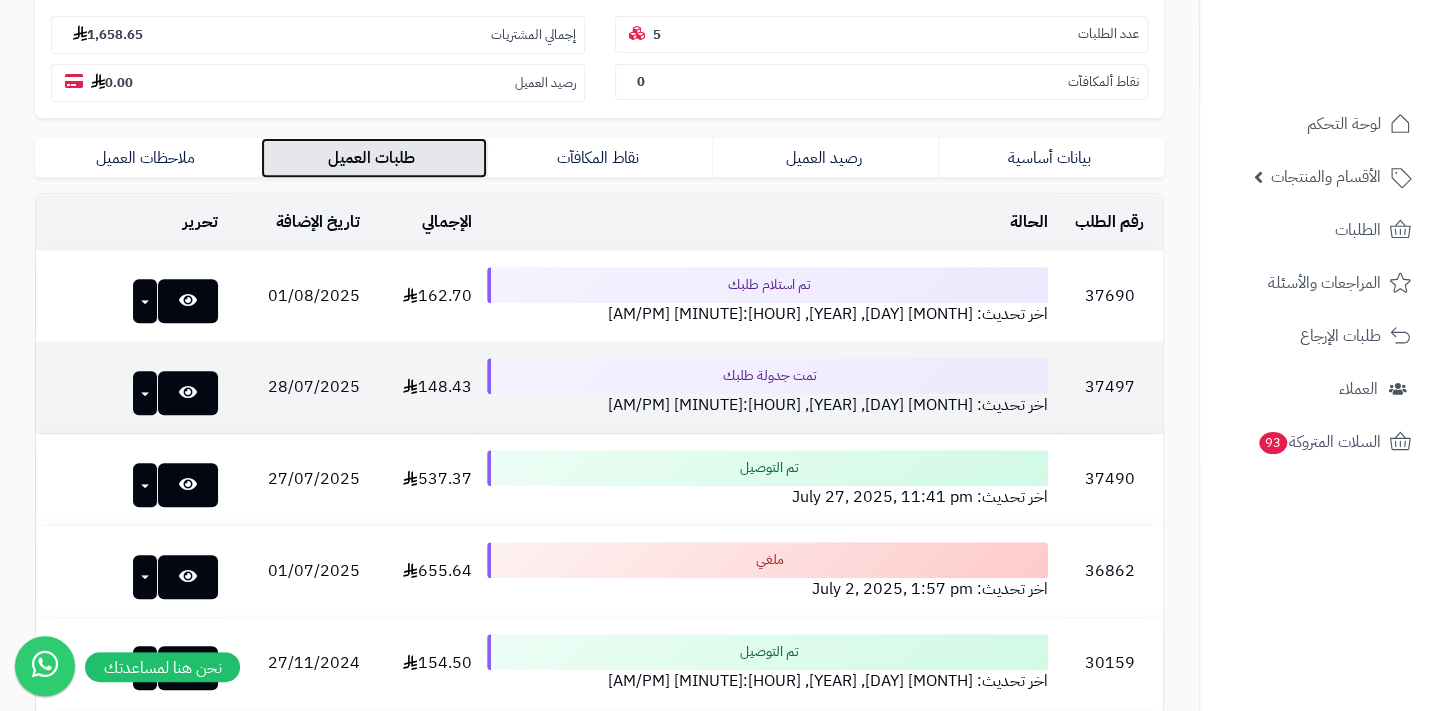 scroll, scrollTop: 363, scrollLeft: 0, axis: vertical 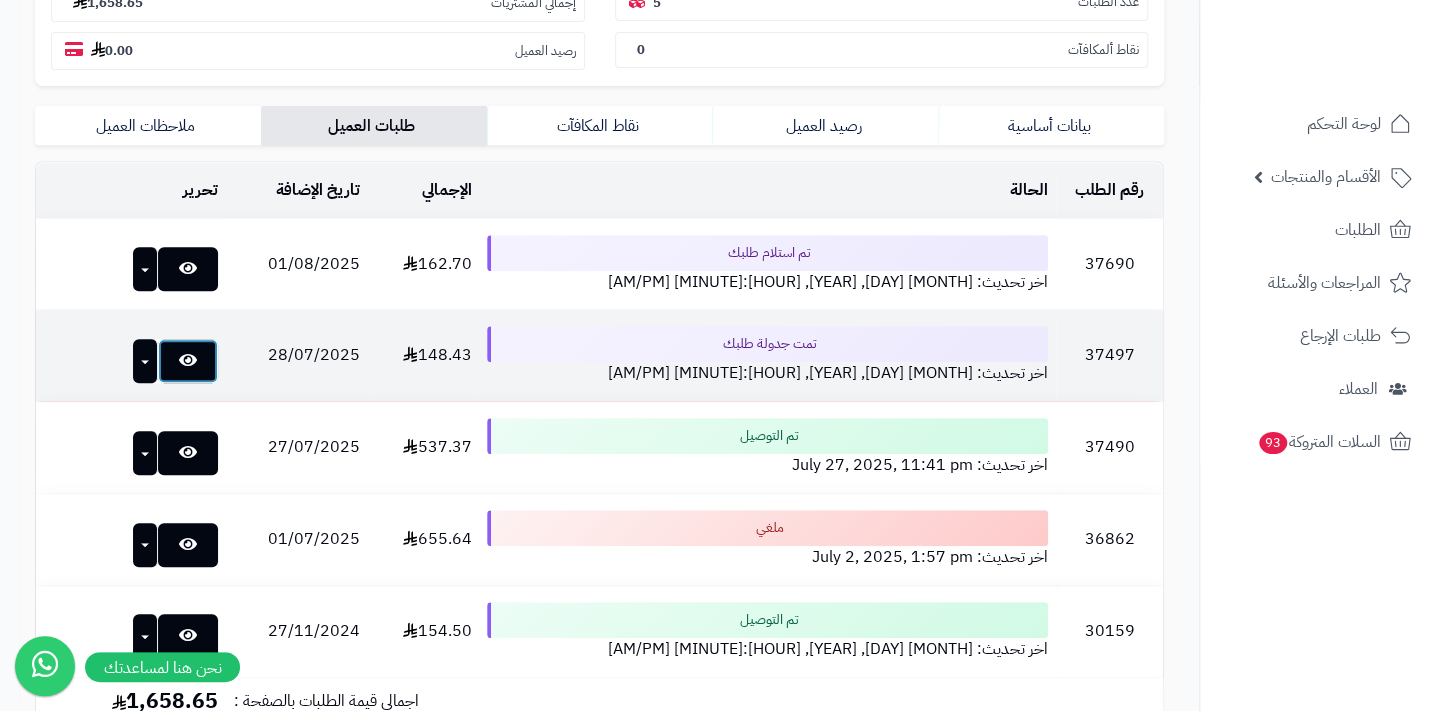 click at bounding box center (188, 361) 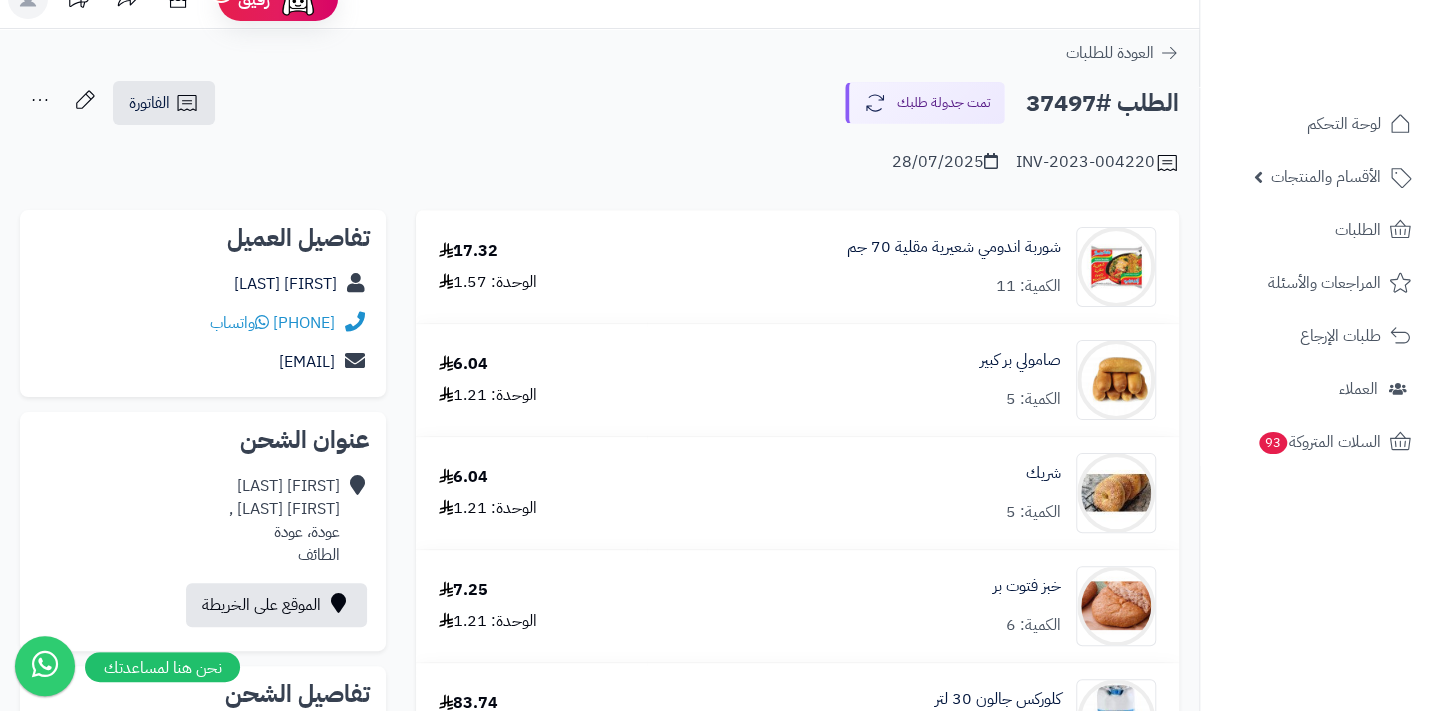 scroll, scrollTop: 0, scrollLeft: 0, axis: both 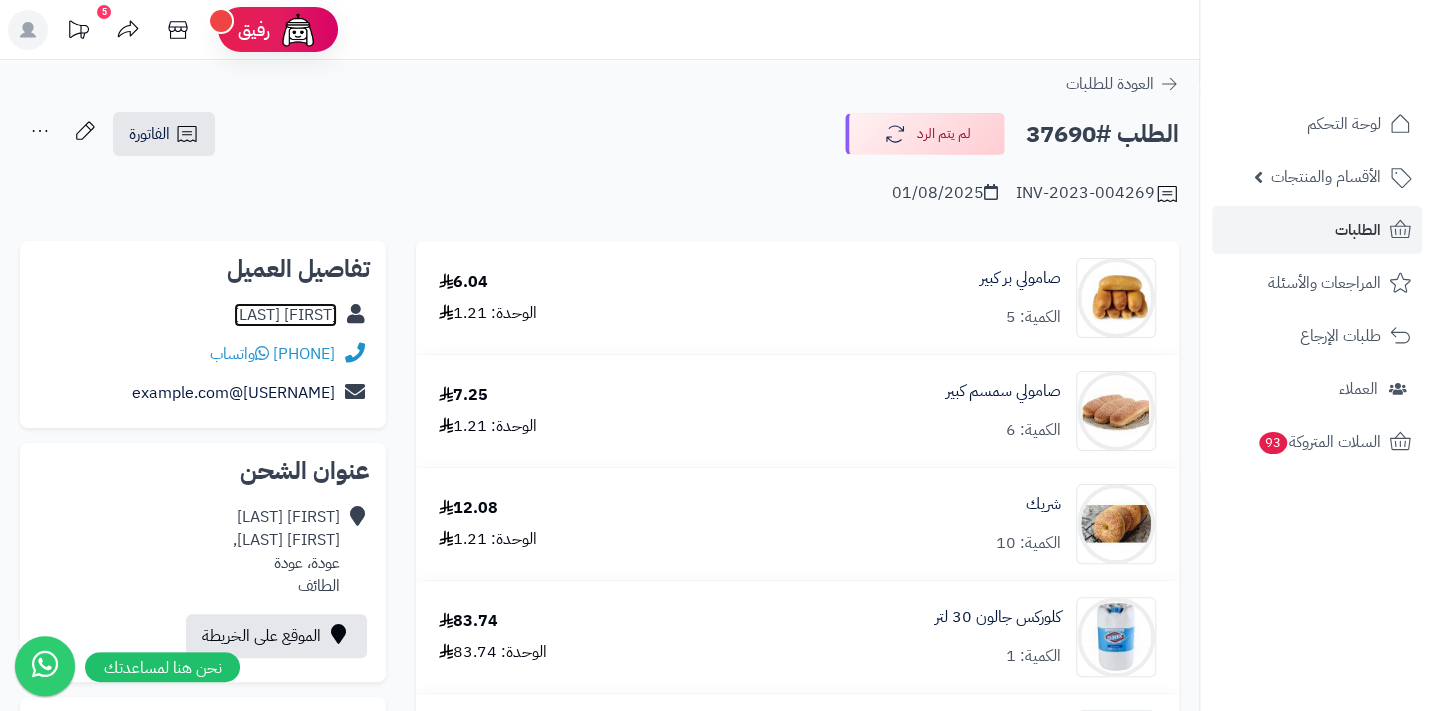 click on "[FIRST] [LAST]" at bounding box center [285, 315] 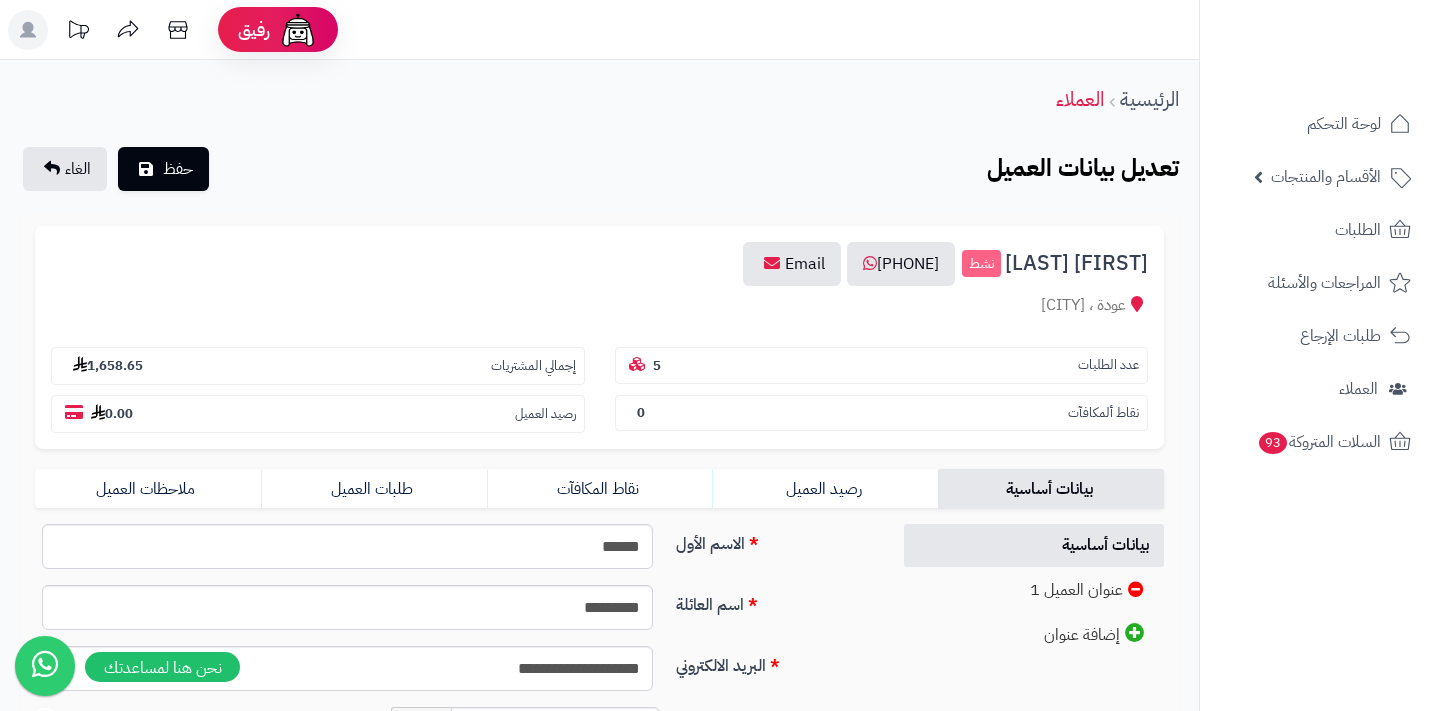 scroll, scrollTop: 0, scrollLeft: 0, axis: both 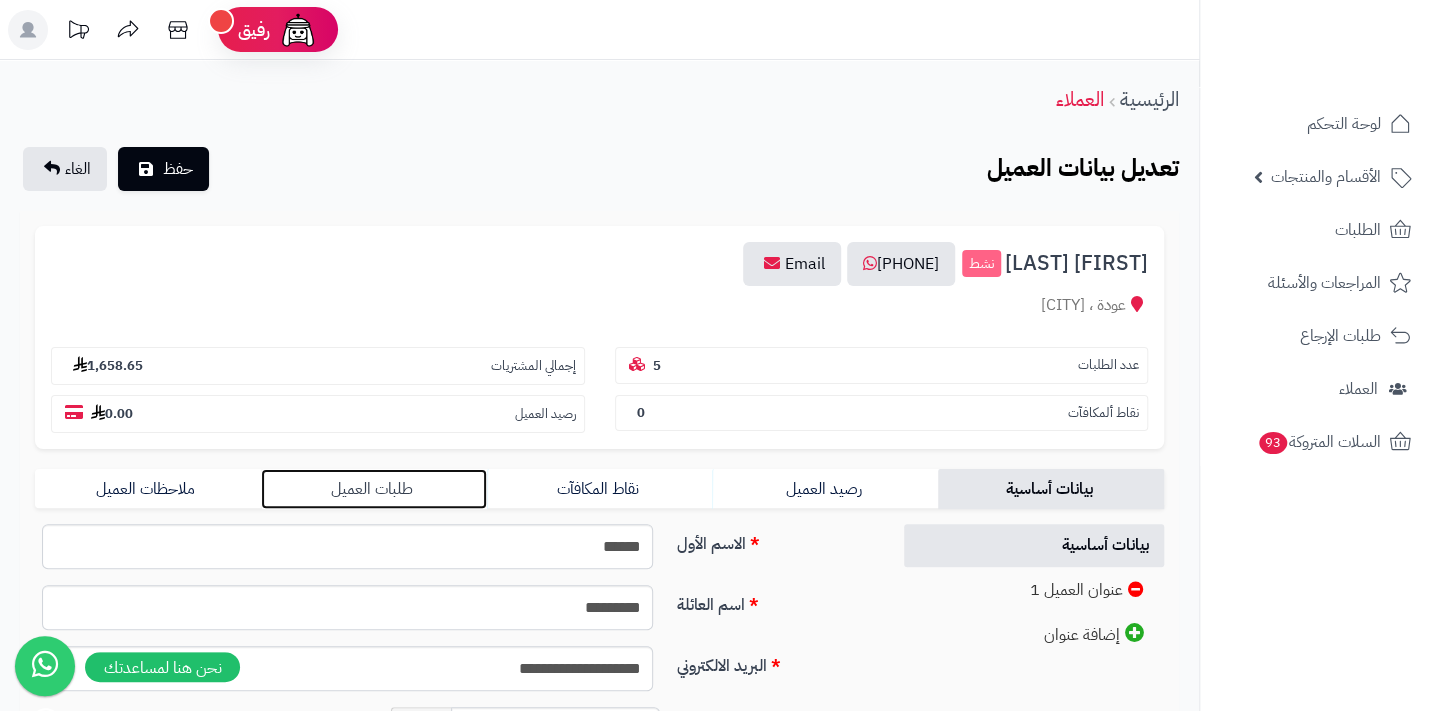 click on "طلبات العميل" at bounding box center (374, 489) 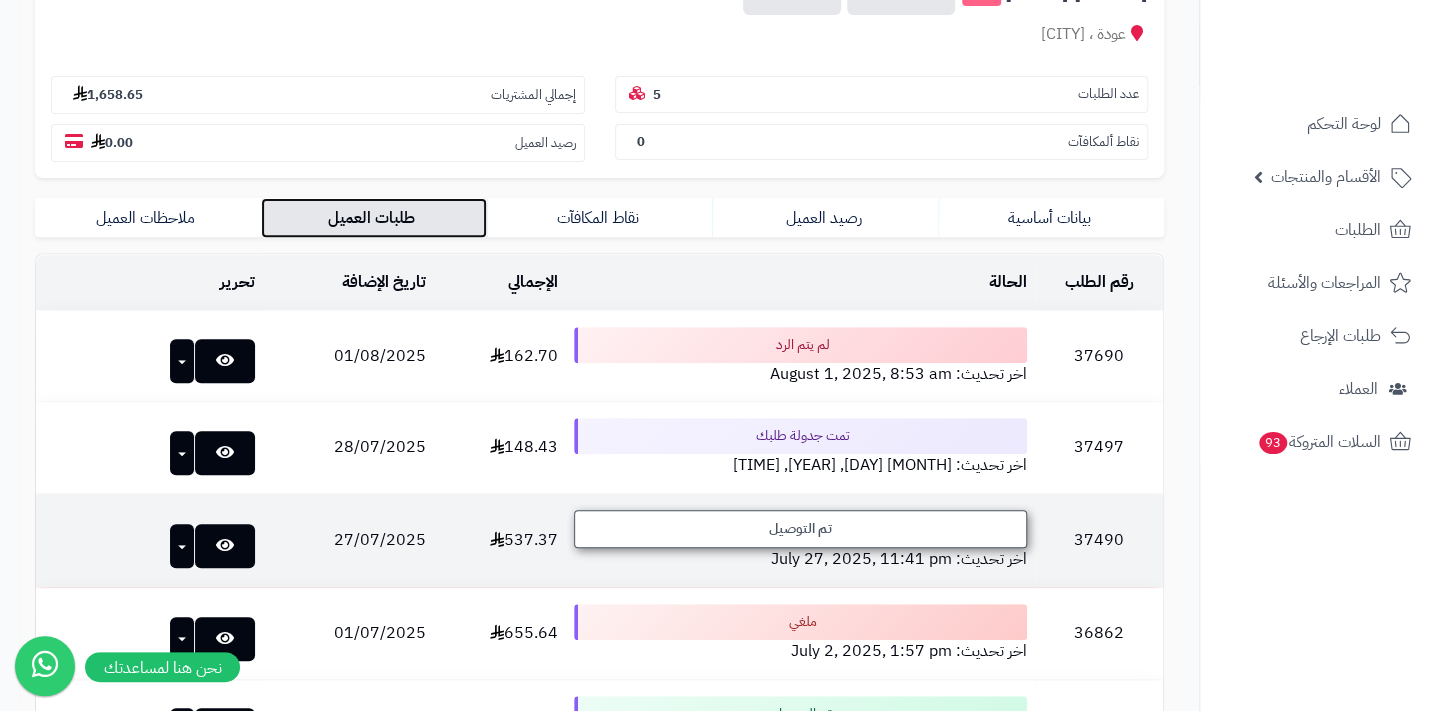 scroll, scrollTop: 272, scrollLeft: 0, axis: vertical 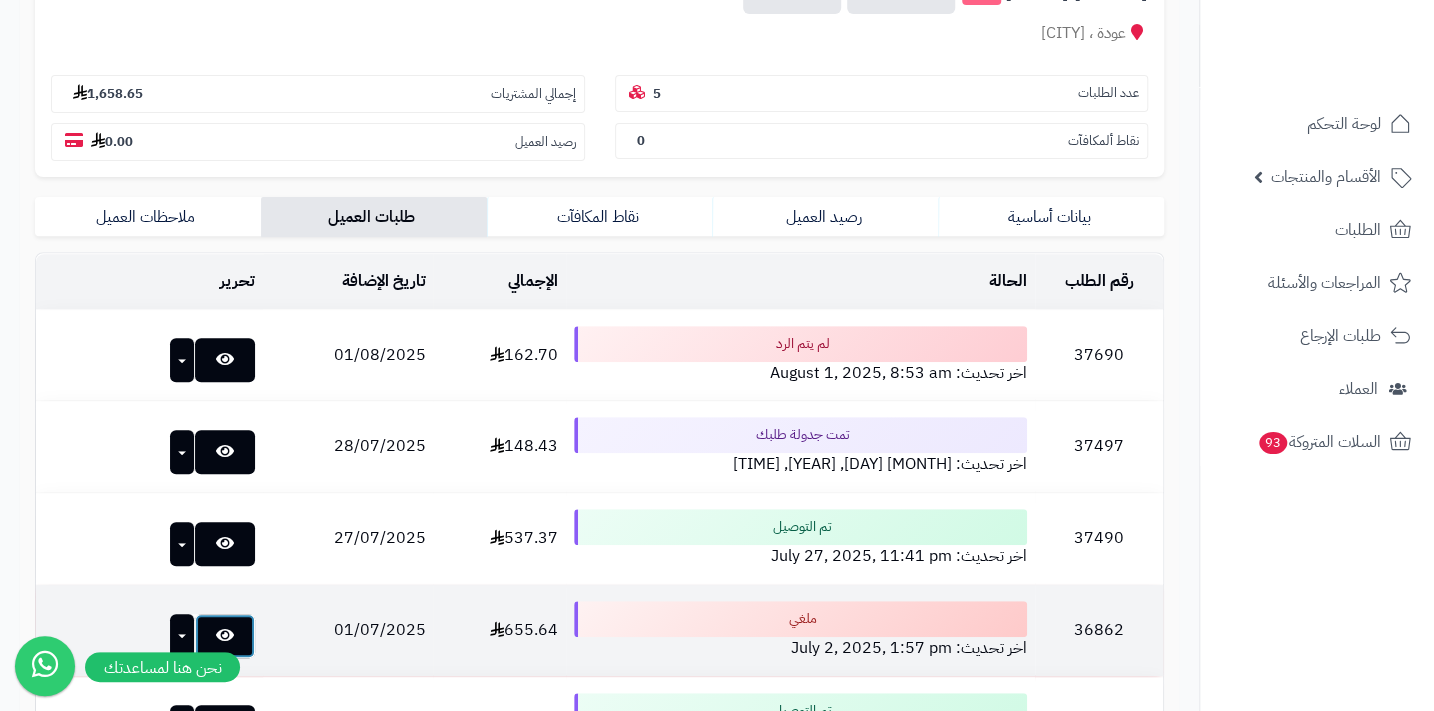 click at bounding box center [225, 636] 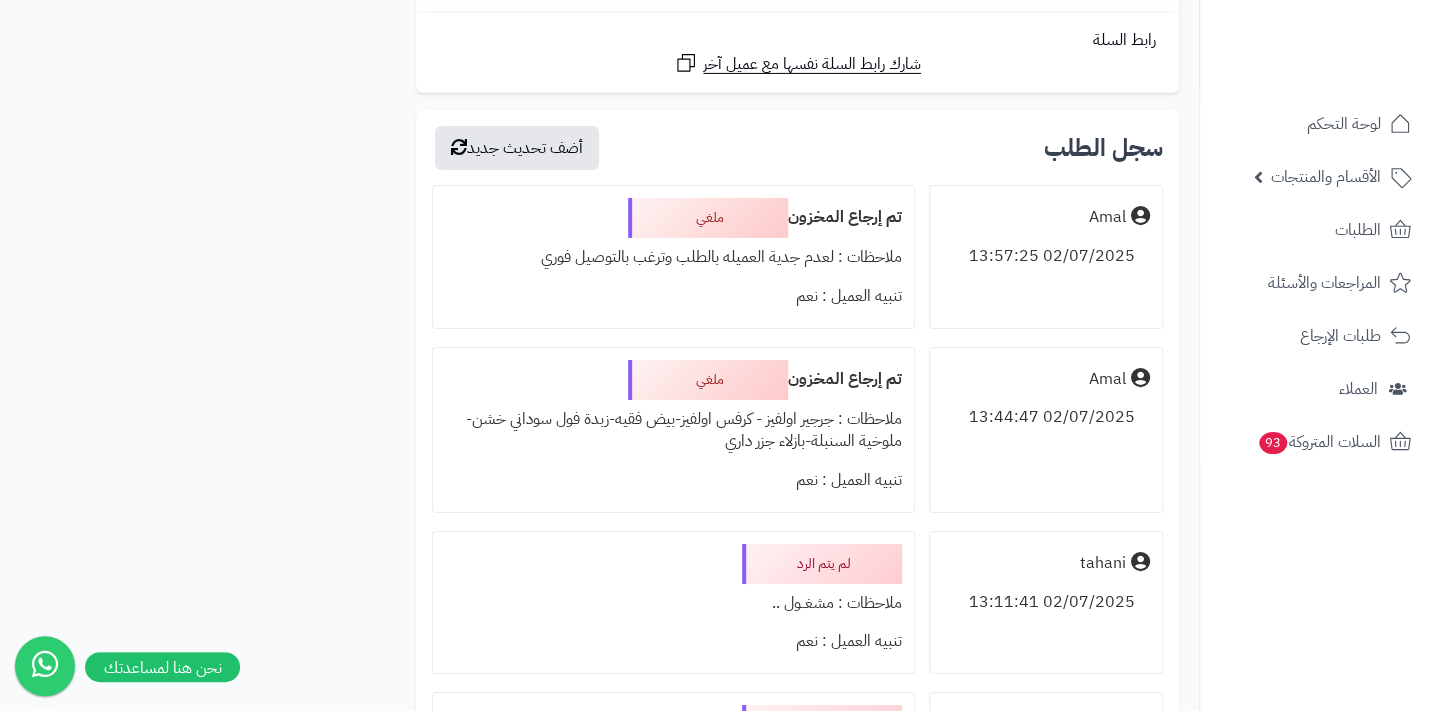 scroll, scrollTop: 3545, scrollLeft: 0, axis: vertical 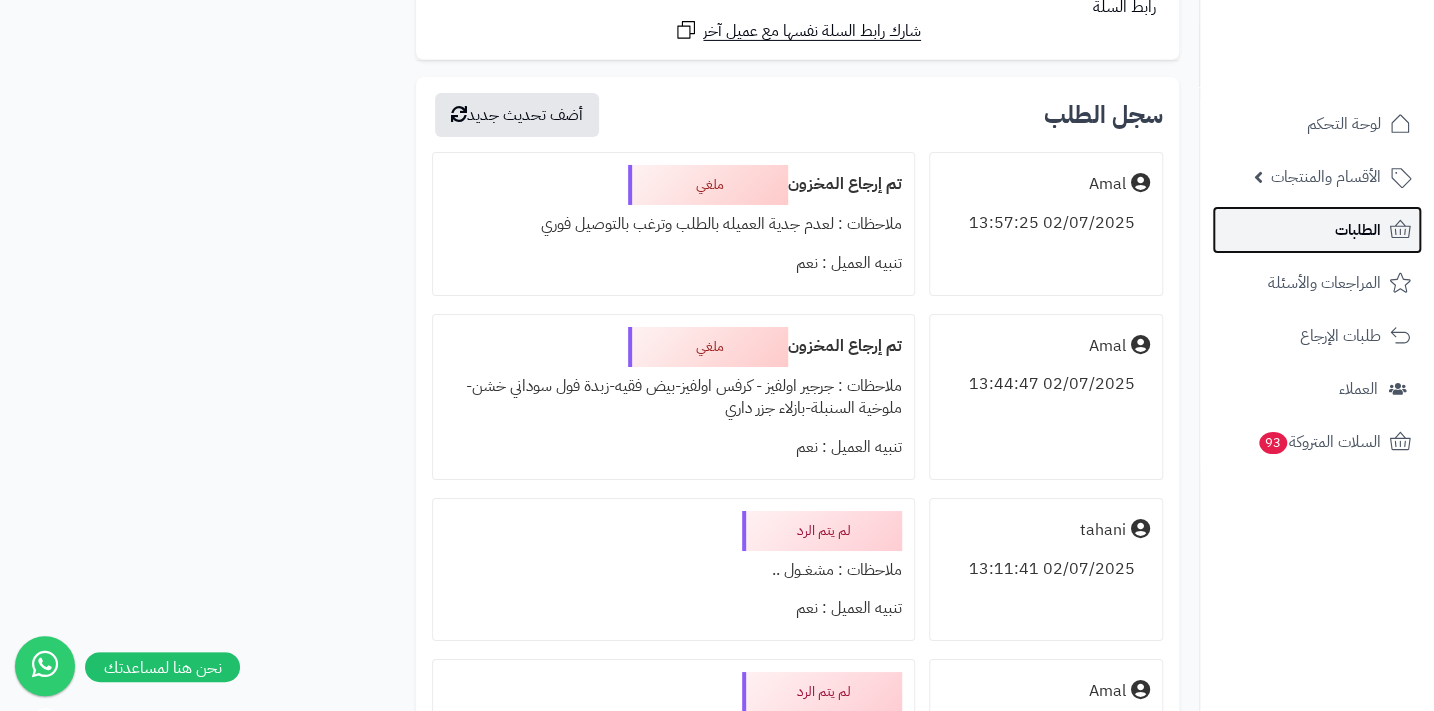 click on "الطلبات" at bounding box center [1317, 230] 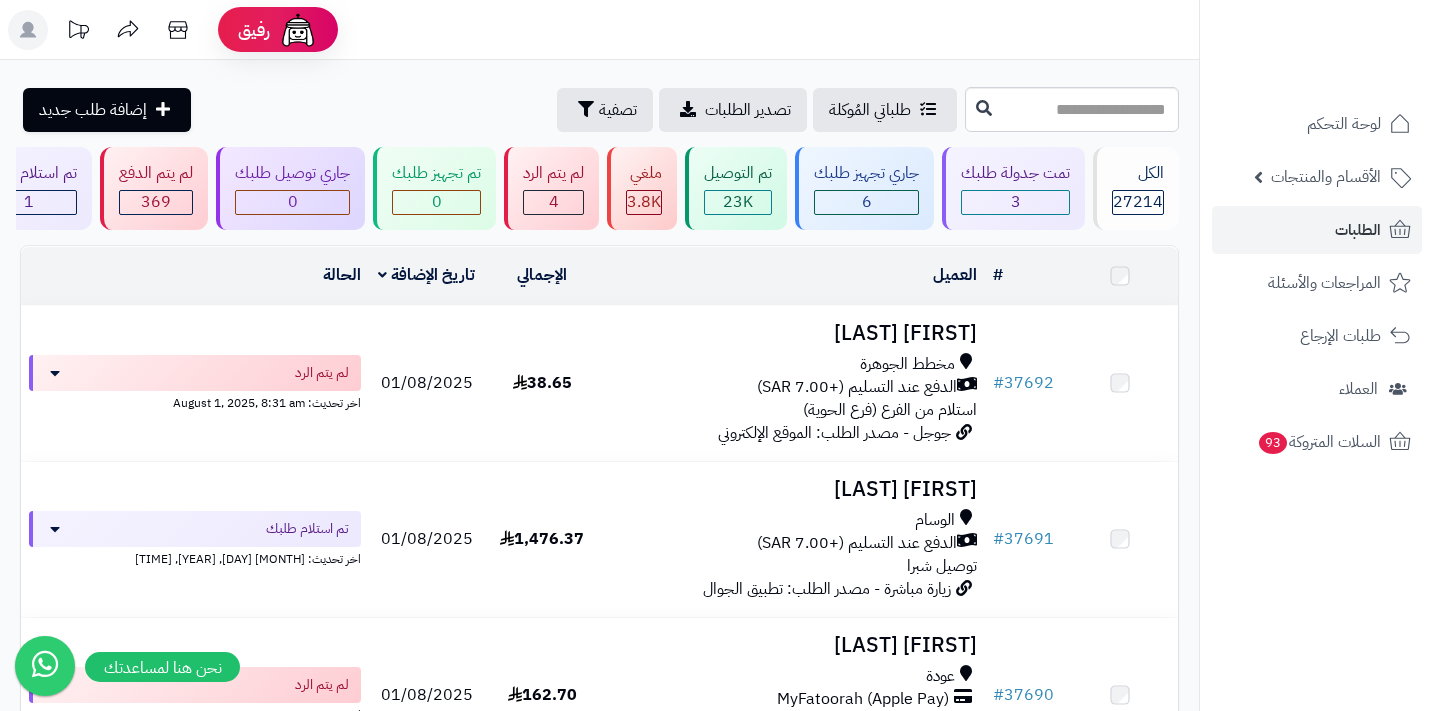 scroll, scrollTop: 0, scrollLeft: 0, axis: both 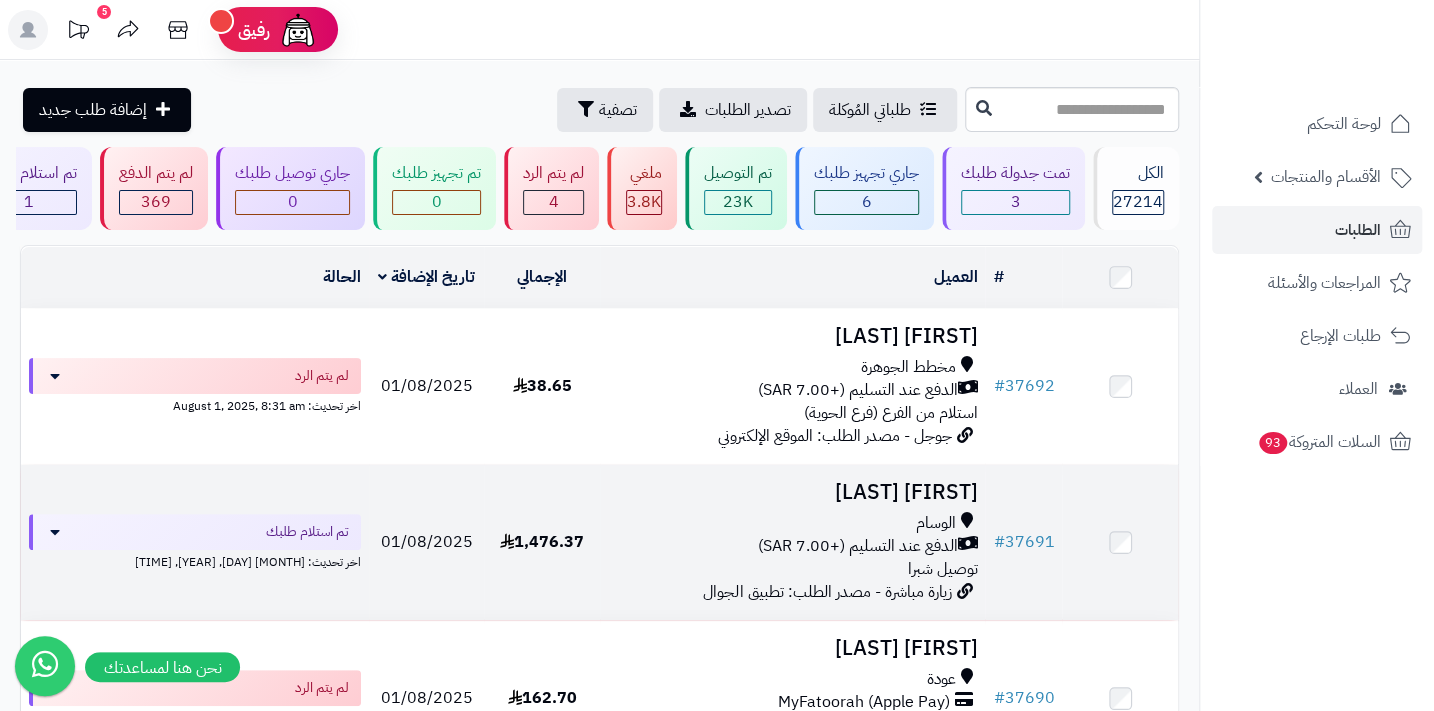 click on "الوسام" at bounding box center [792, 523] 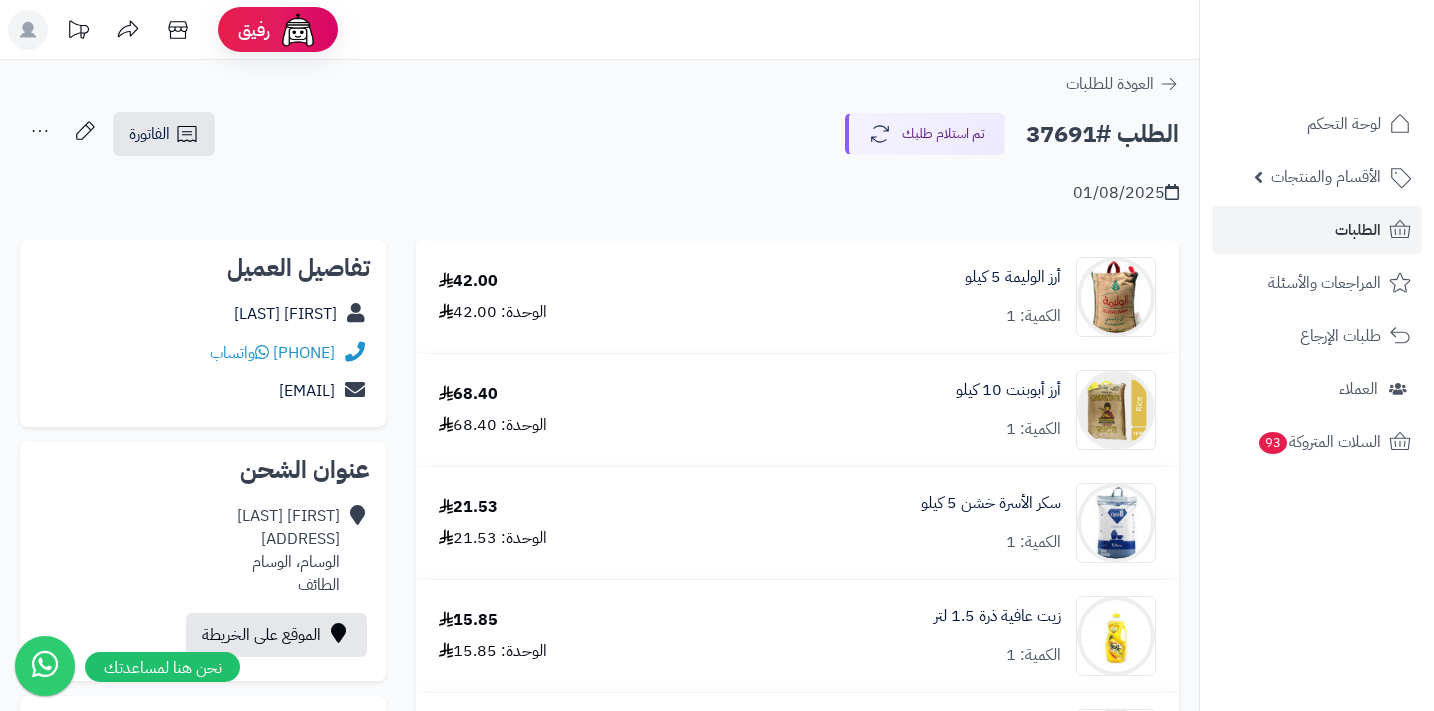 scroll, scrollTop: 0, scrollLeft: 0, axis: both 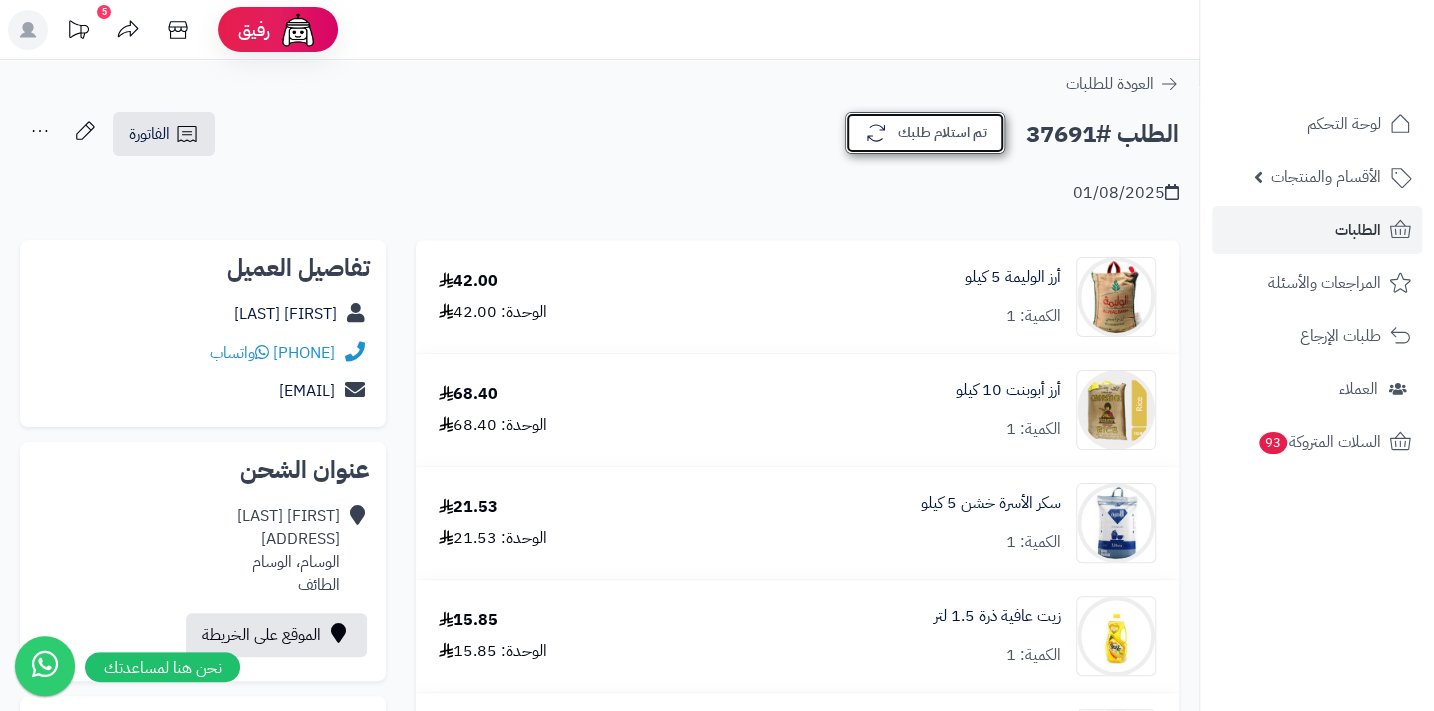 click on "تم استلام طلبك" at bounding box center [925, 133] 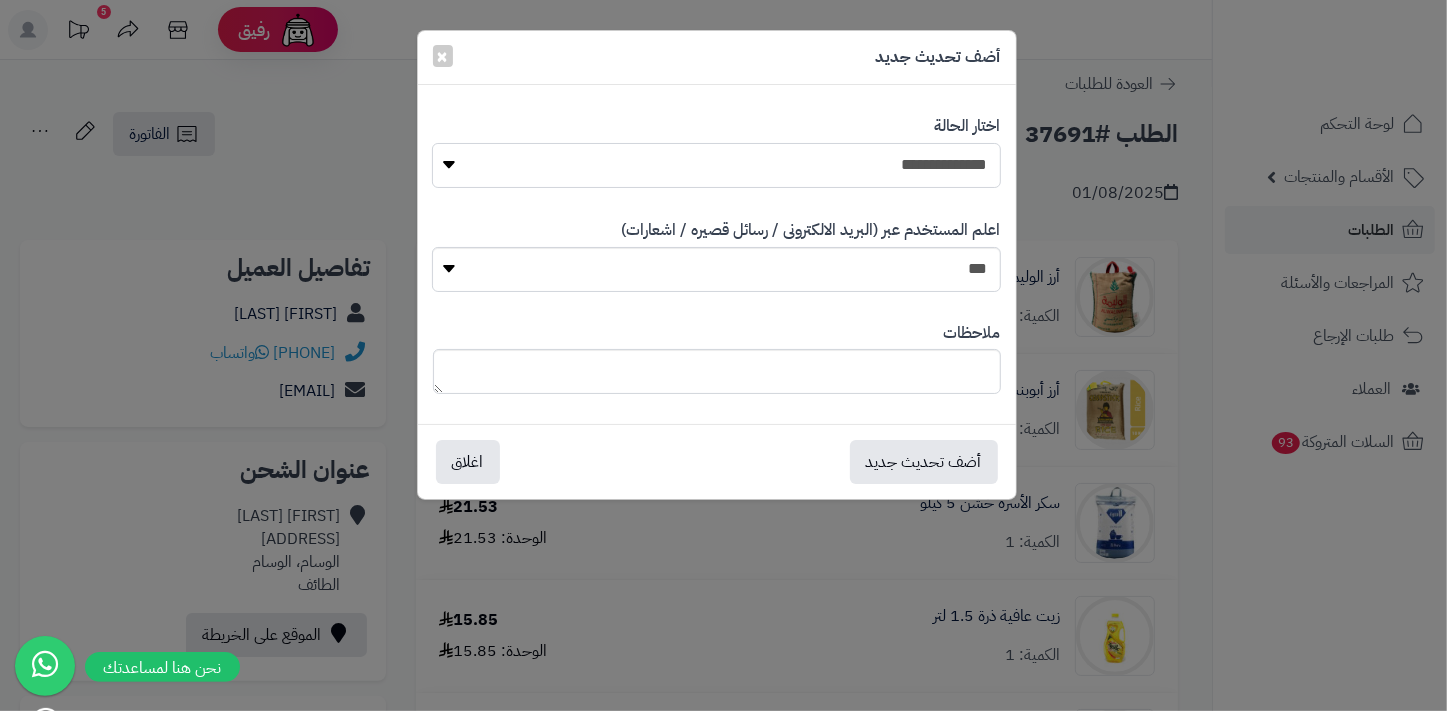 click on "**********" at bounding box center [716, 165] 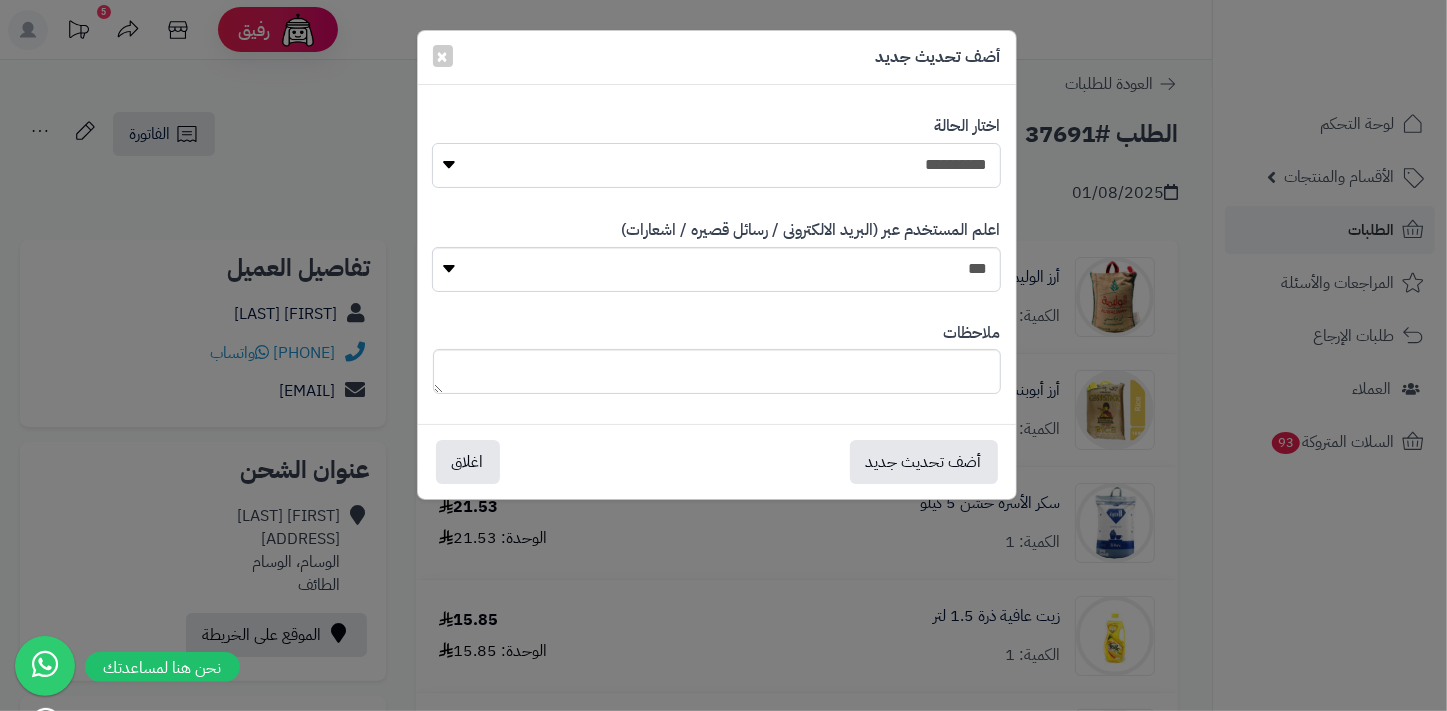click on "**********" at bounding box center (716, 165) 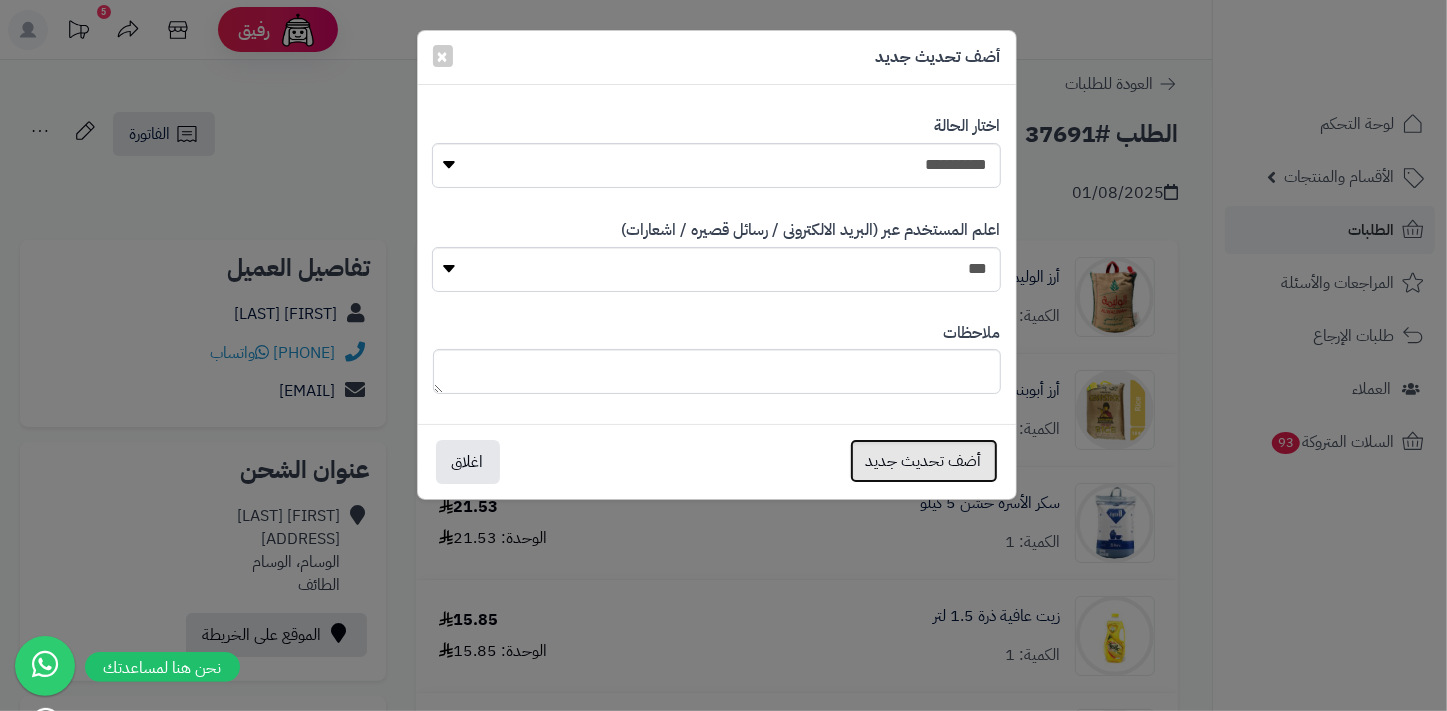 click on "أضف تحديث جديد" at bounding box center (924, 461) 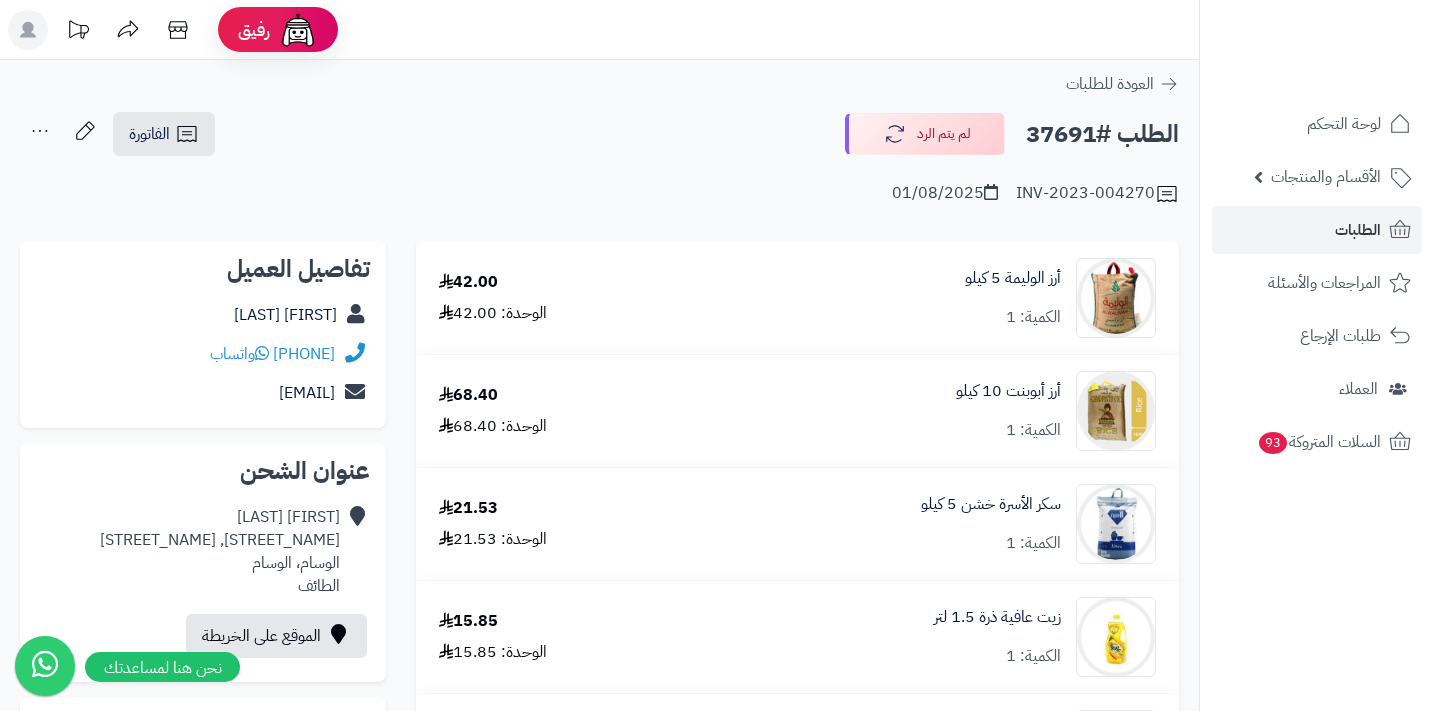 scroll, scrollTop: 0, scrollLeft: 0, axis: both 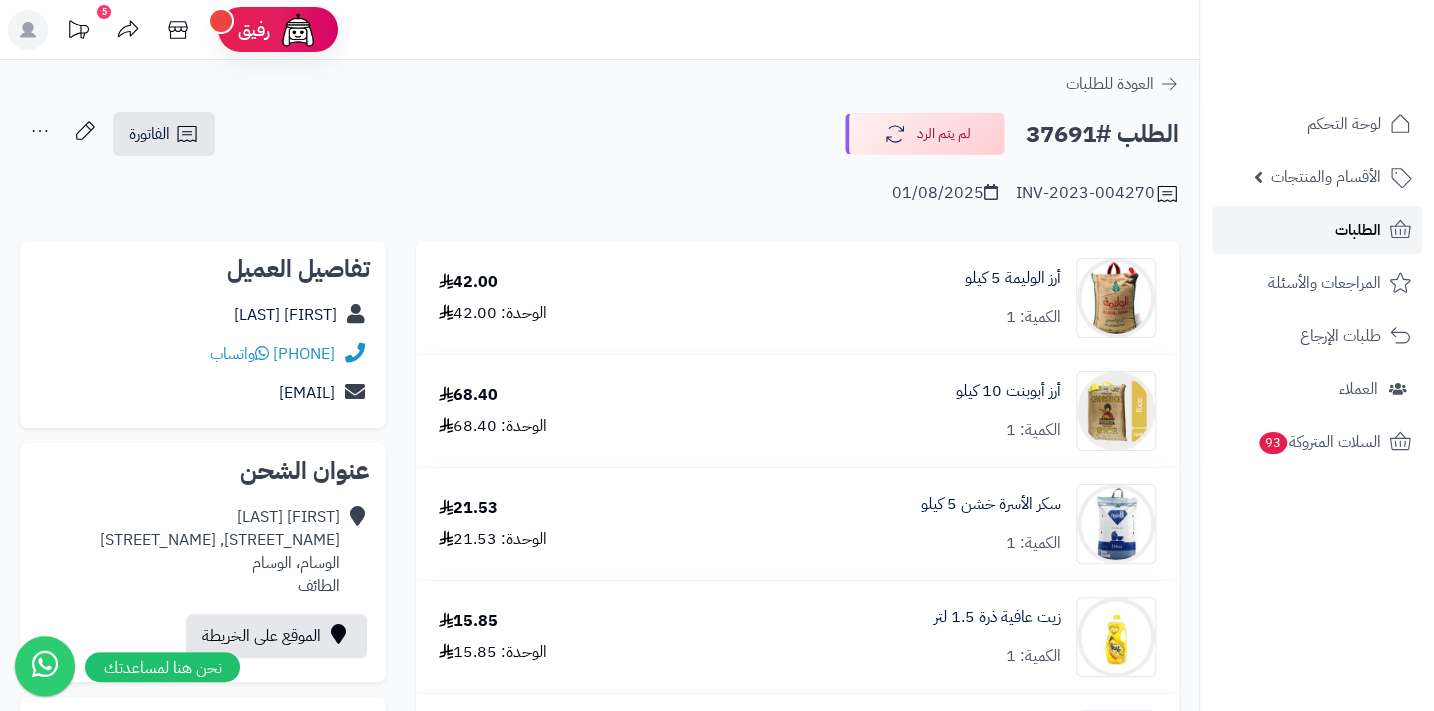 click on "الطلبات" at bounding box center (1358, 230) 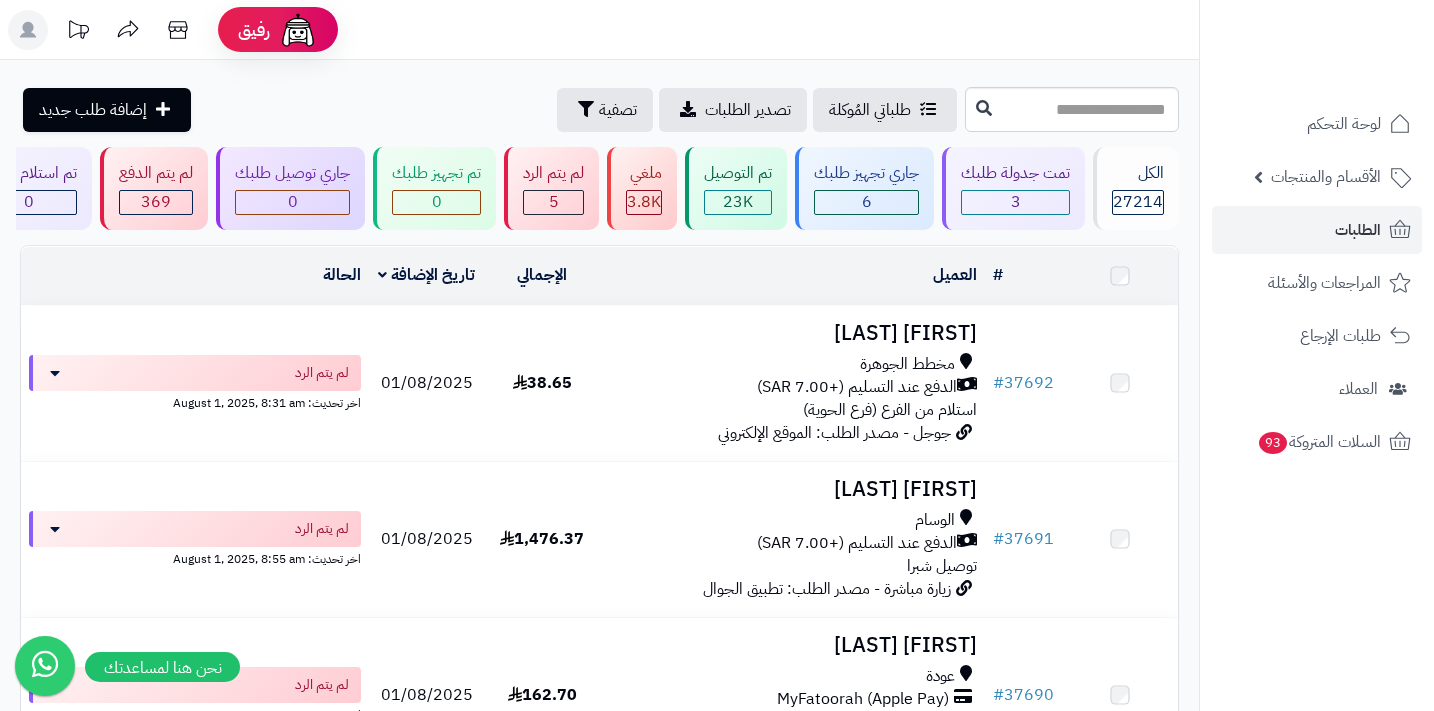 scroll, scrollTop: 0, scrollLeft: 0, axis: both 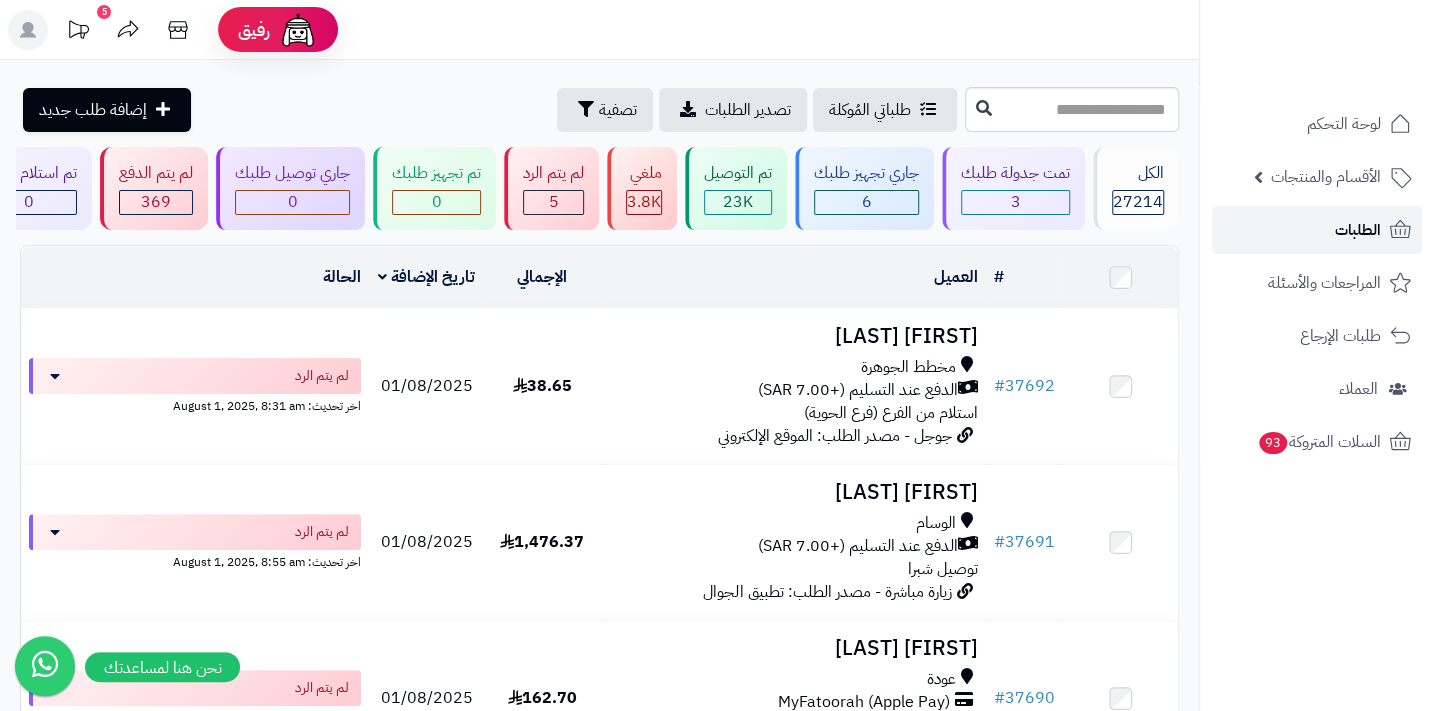 click on "الطلبات" at bounding box center [1358, 230] 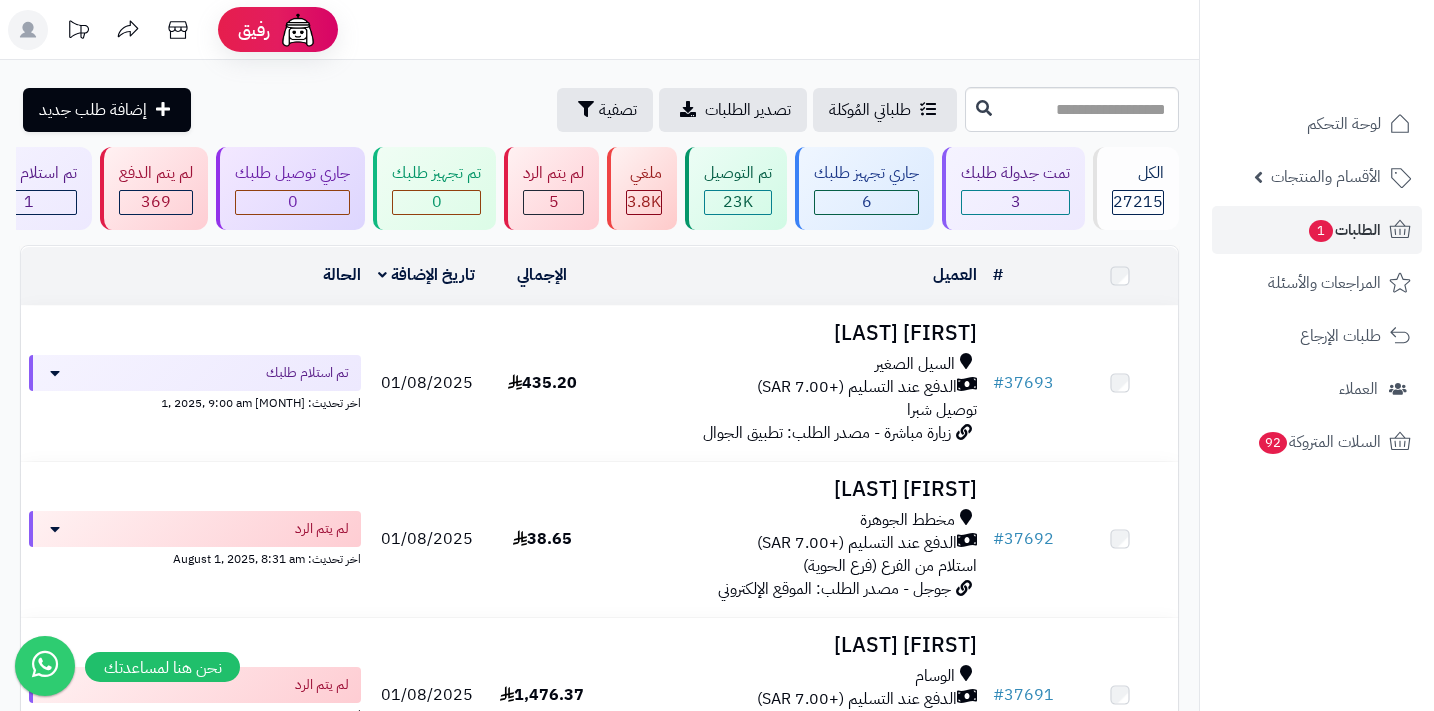 scroll, scrollTop: 0, scrollLeft: 0, axis: both 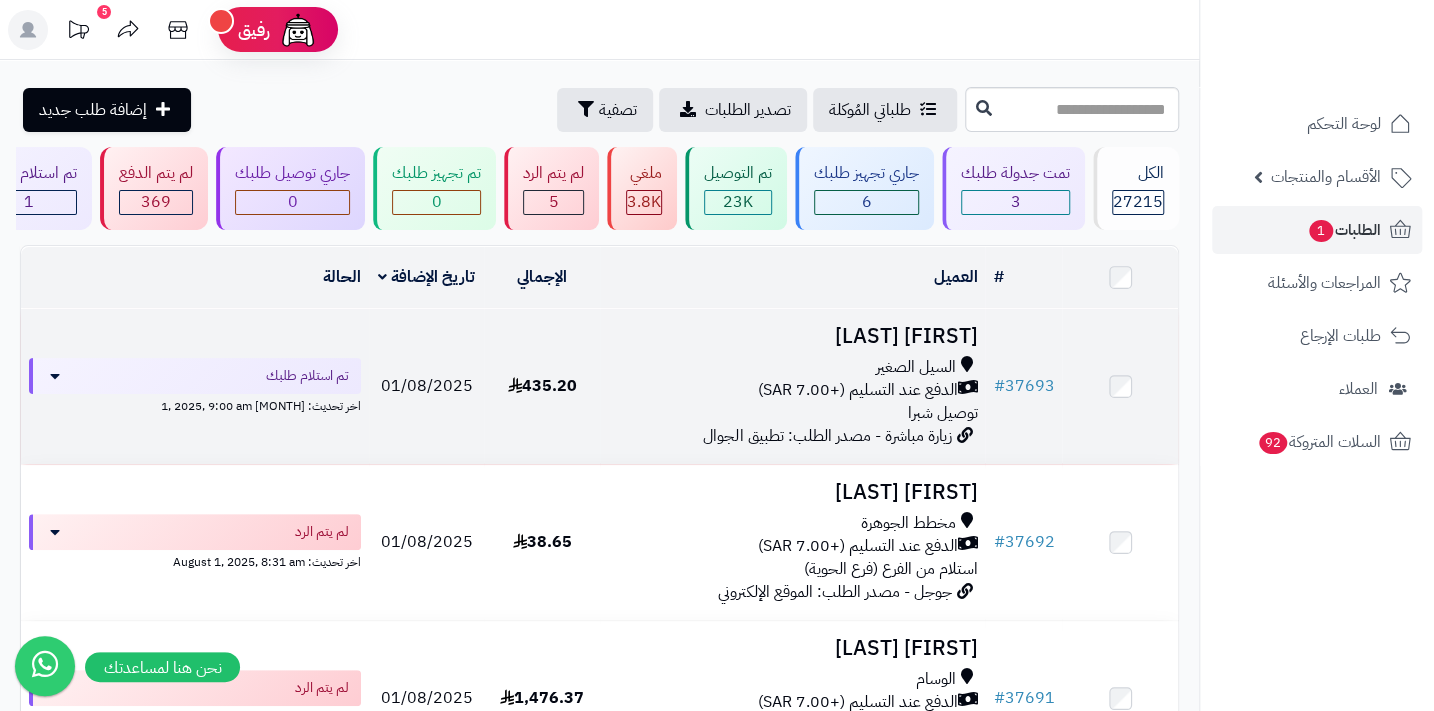 click on "الدفع عند التسليم (+7.00 SAR)" at bounding box center (857, 390) 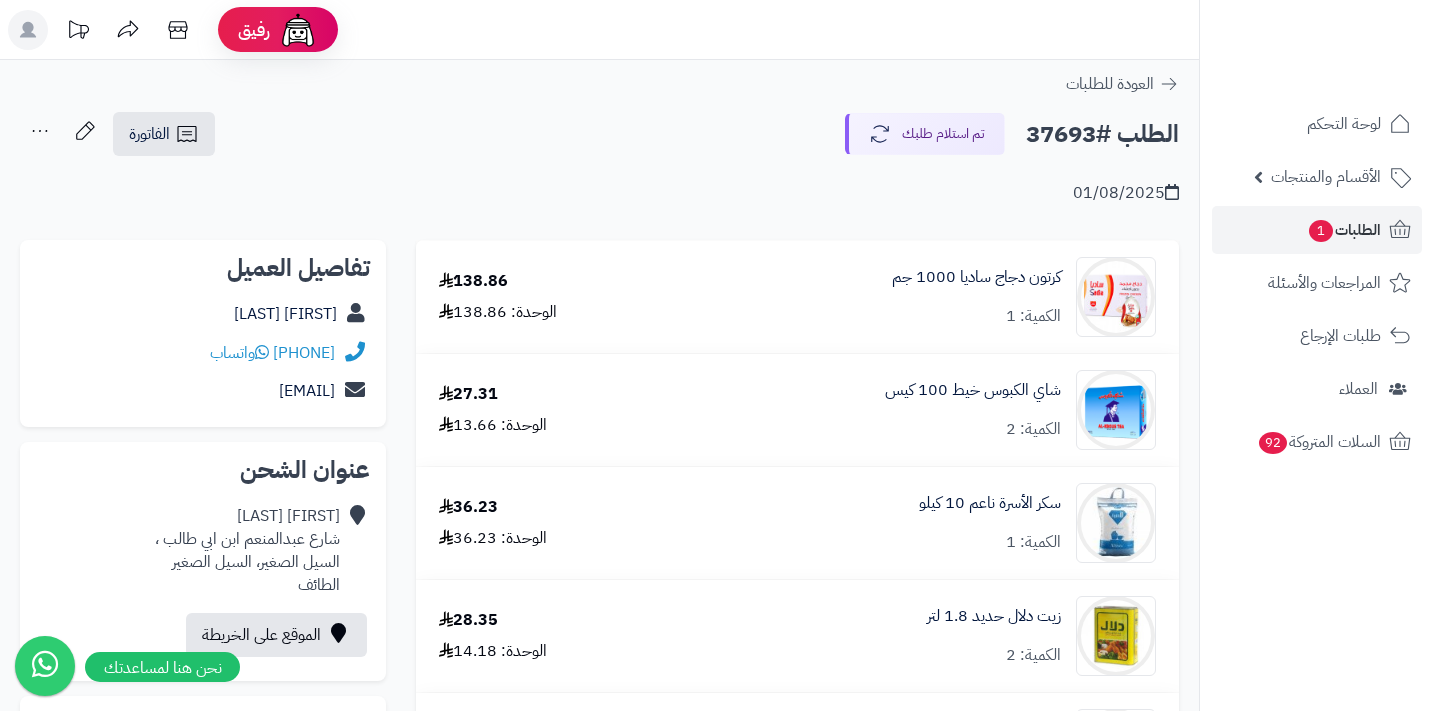 scroll, scrollTop: 0, scrollLeft: 0, axis: both 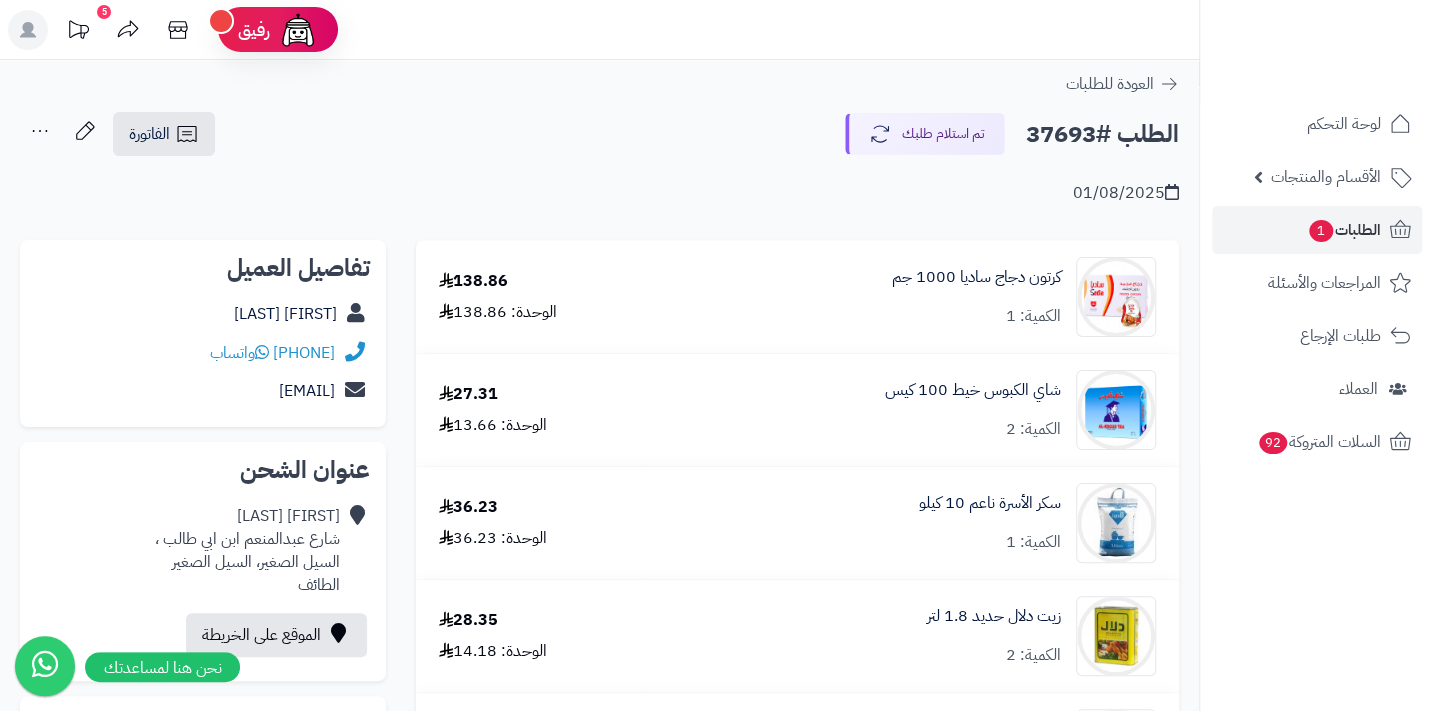 drag, startPoint x: 218, startPoint y: 351, endPoint x: 344, endPoint y: 360, distance: 126.32102 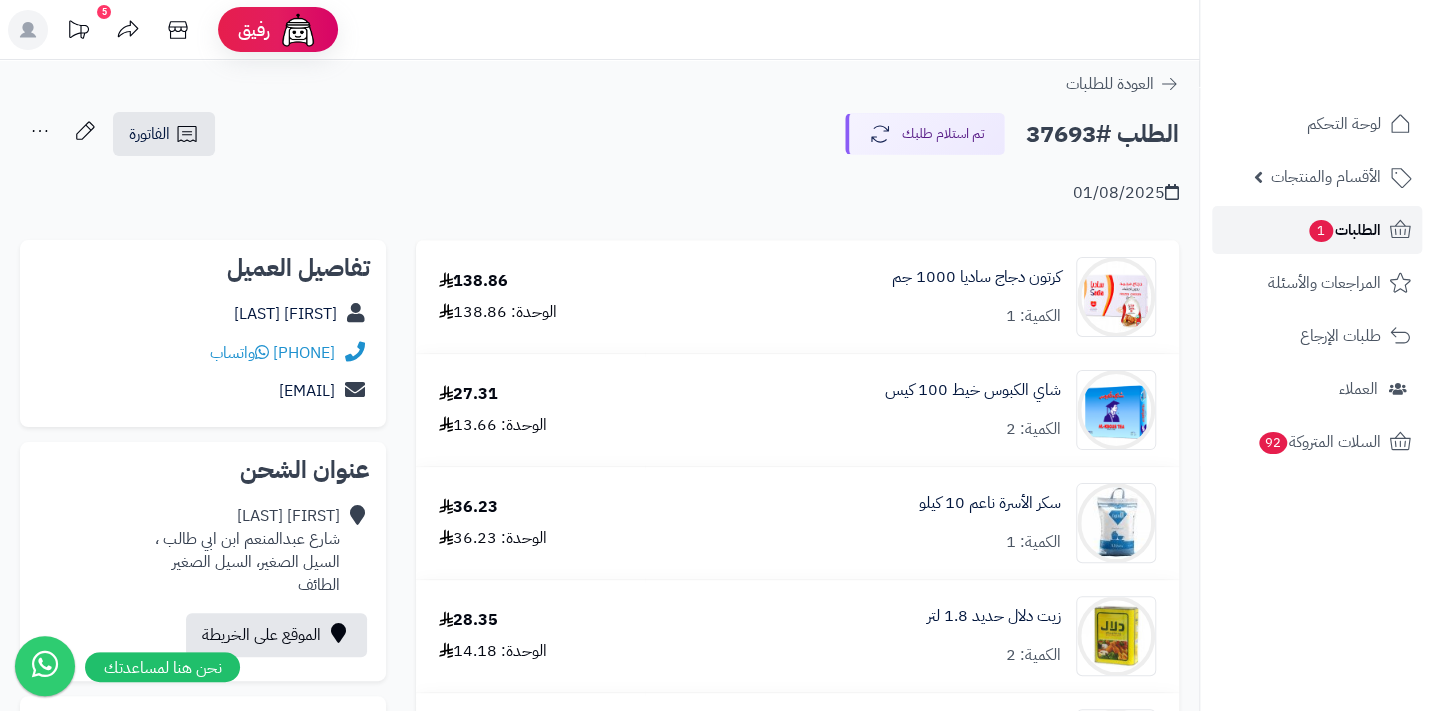 click on "الطلبات  1" at bounding box center [1344, 230] 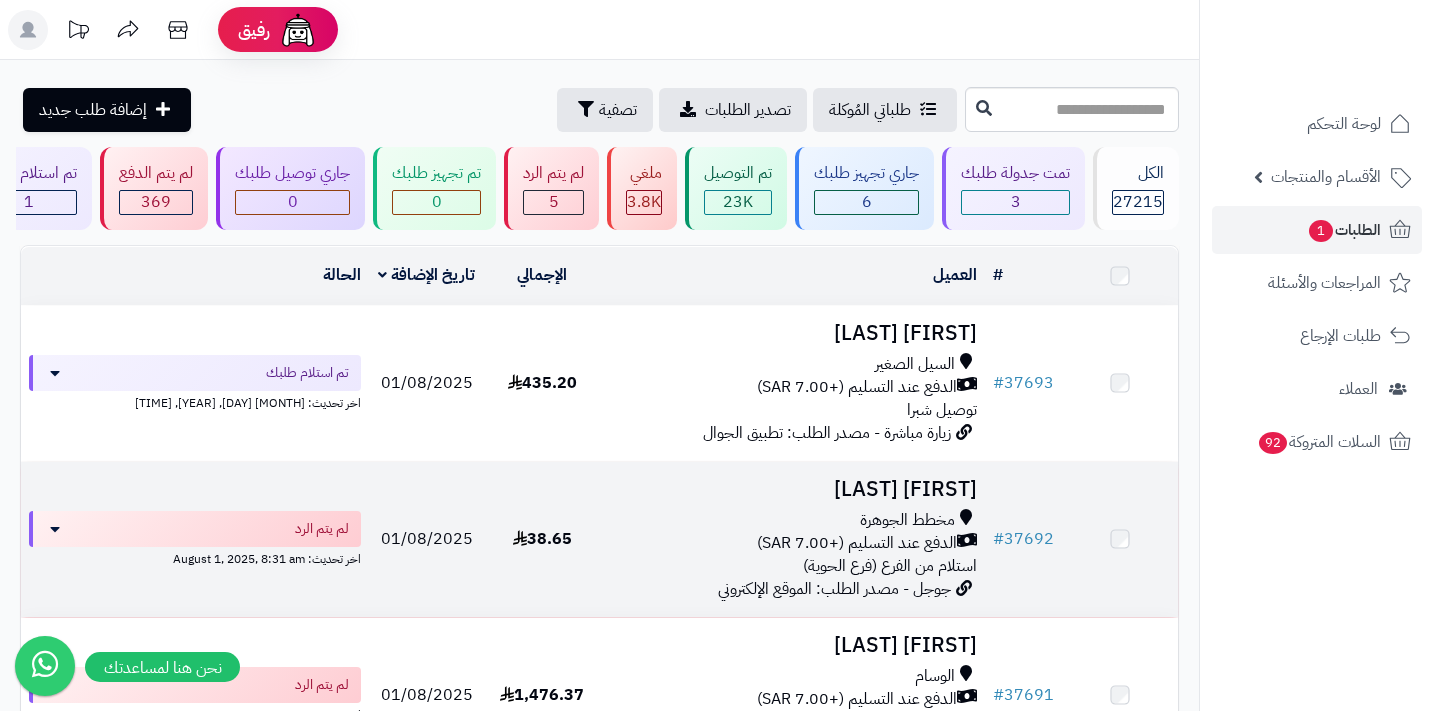scroll, scrollTop: 0, scrollLeft: 0, axis: both 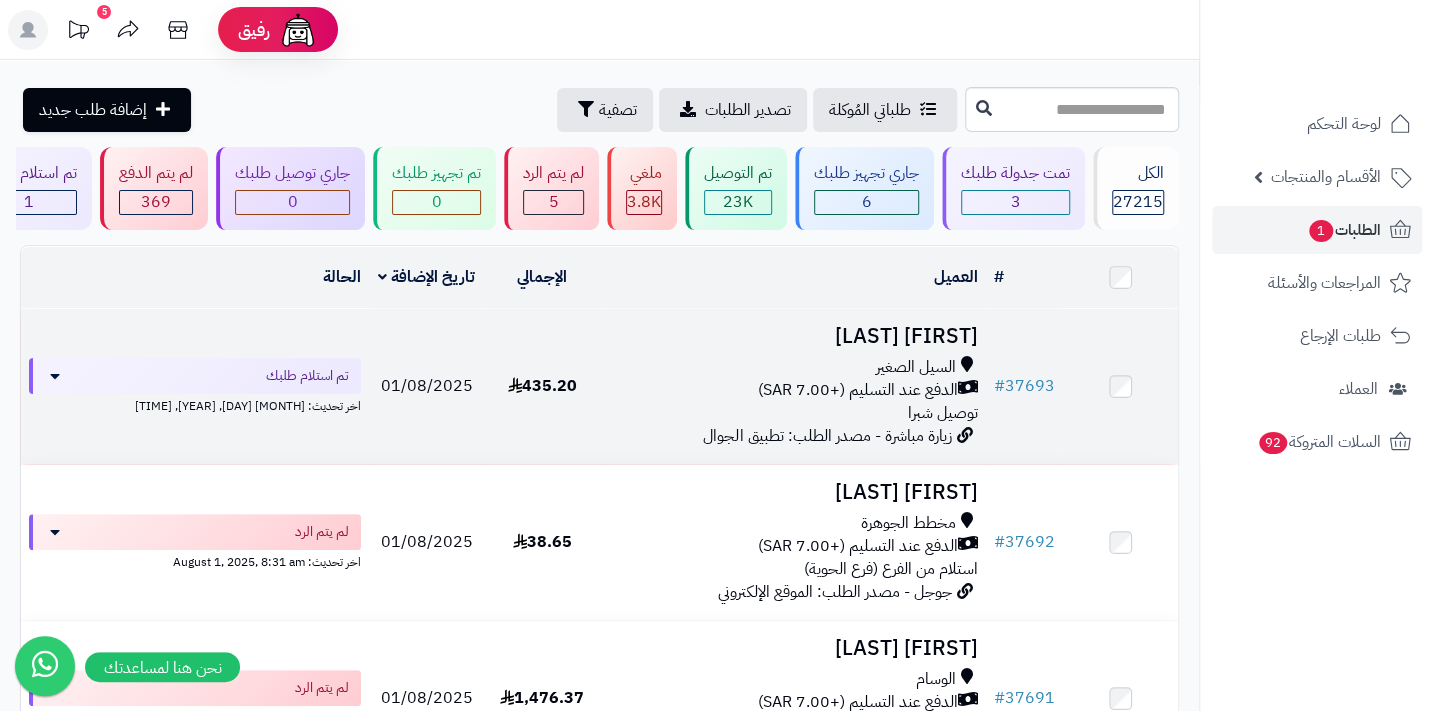 click on "[LOCATION]
[PAYMENT_METHOD] ([PRICE])
[DELIVERY_LOCATION]" at bounding box center (792, 390) 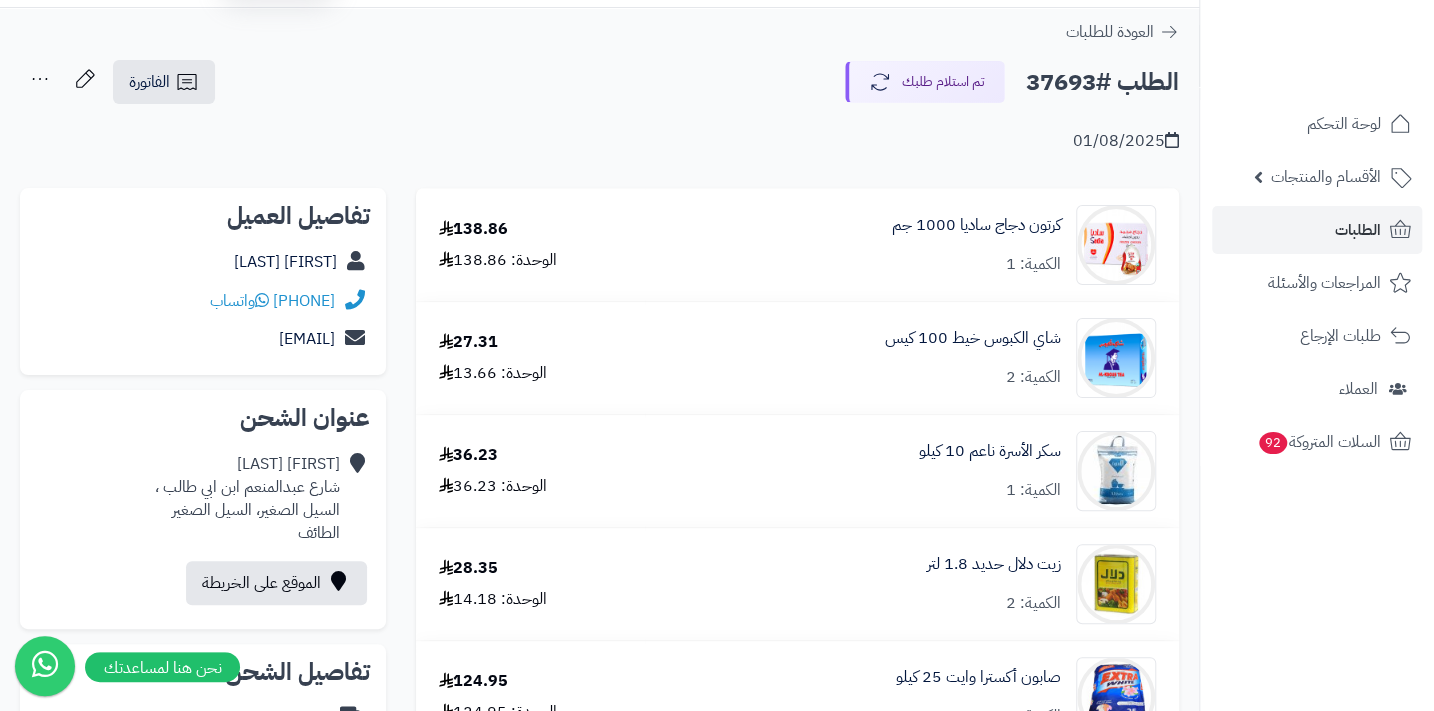scroll, scrollTop: 20, scrollLeft: 0, axis: vertical 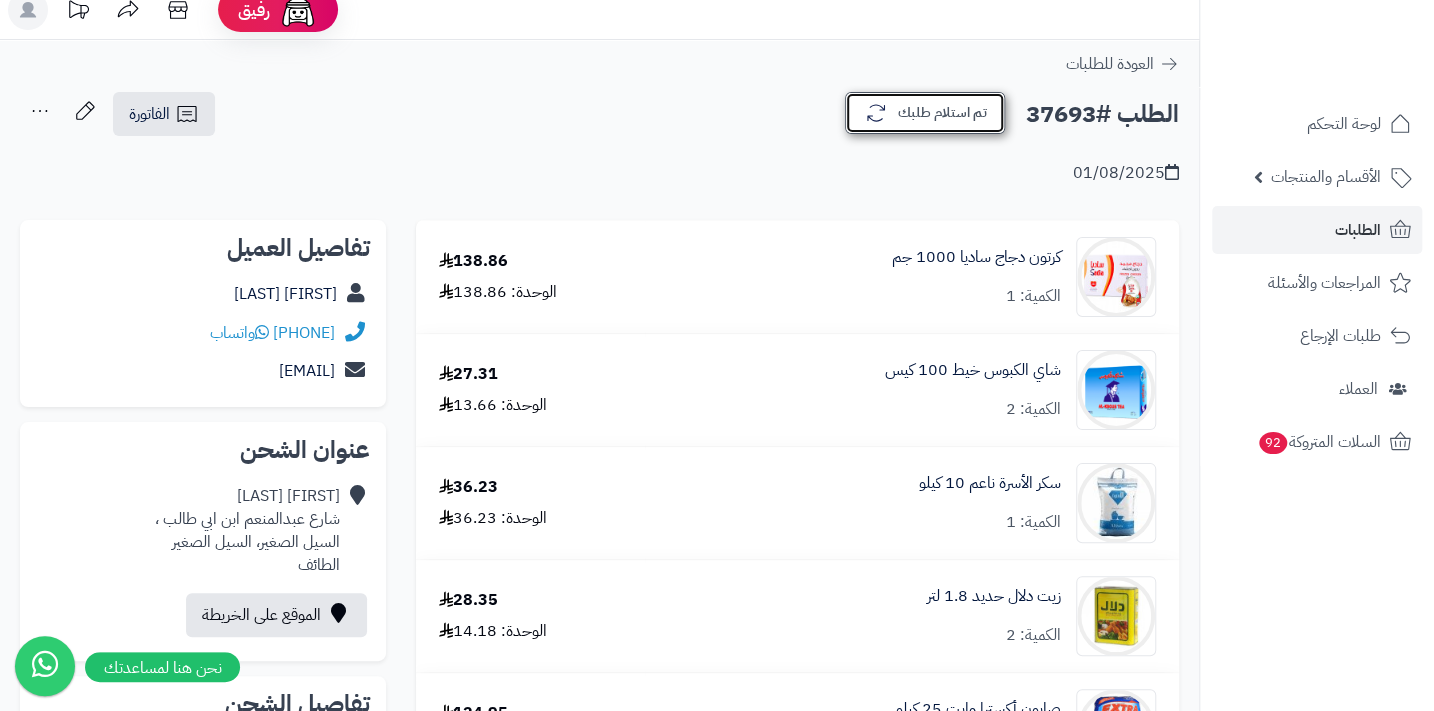 click on "تم استلام طلبك" at bounding box center [925, 113] 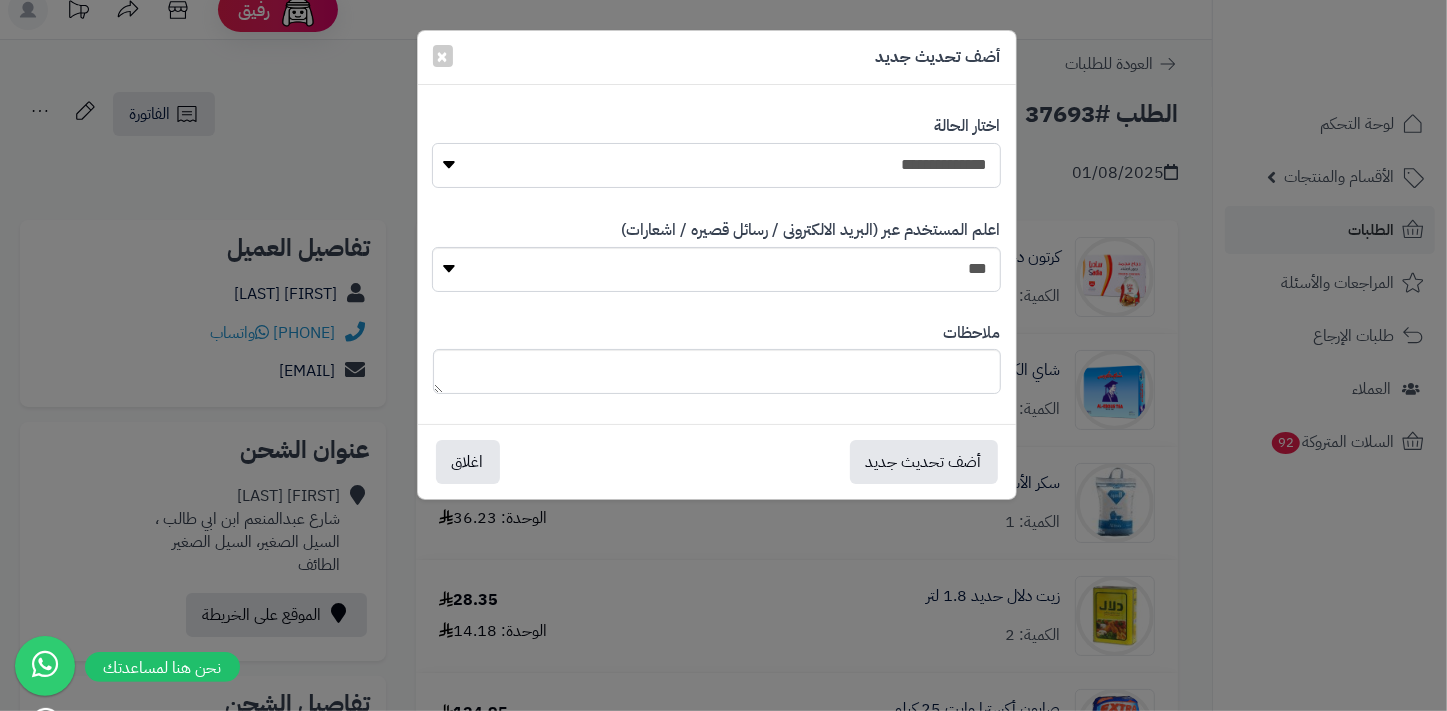 click on "**********" at bounding box center (716, 165) 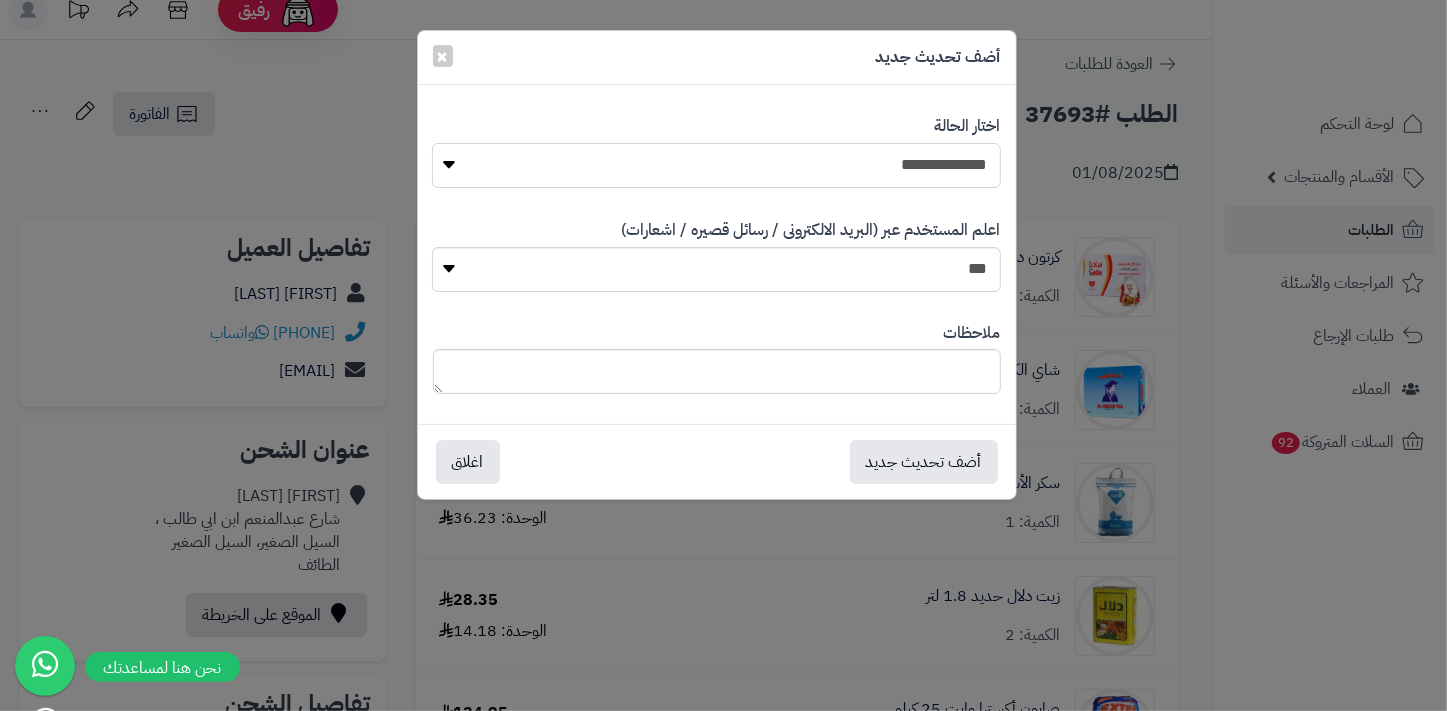 select on "*" 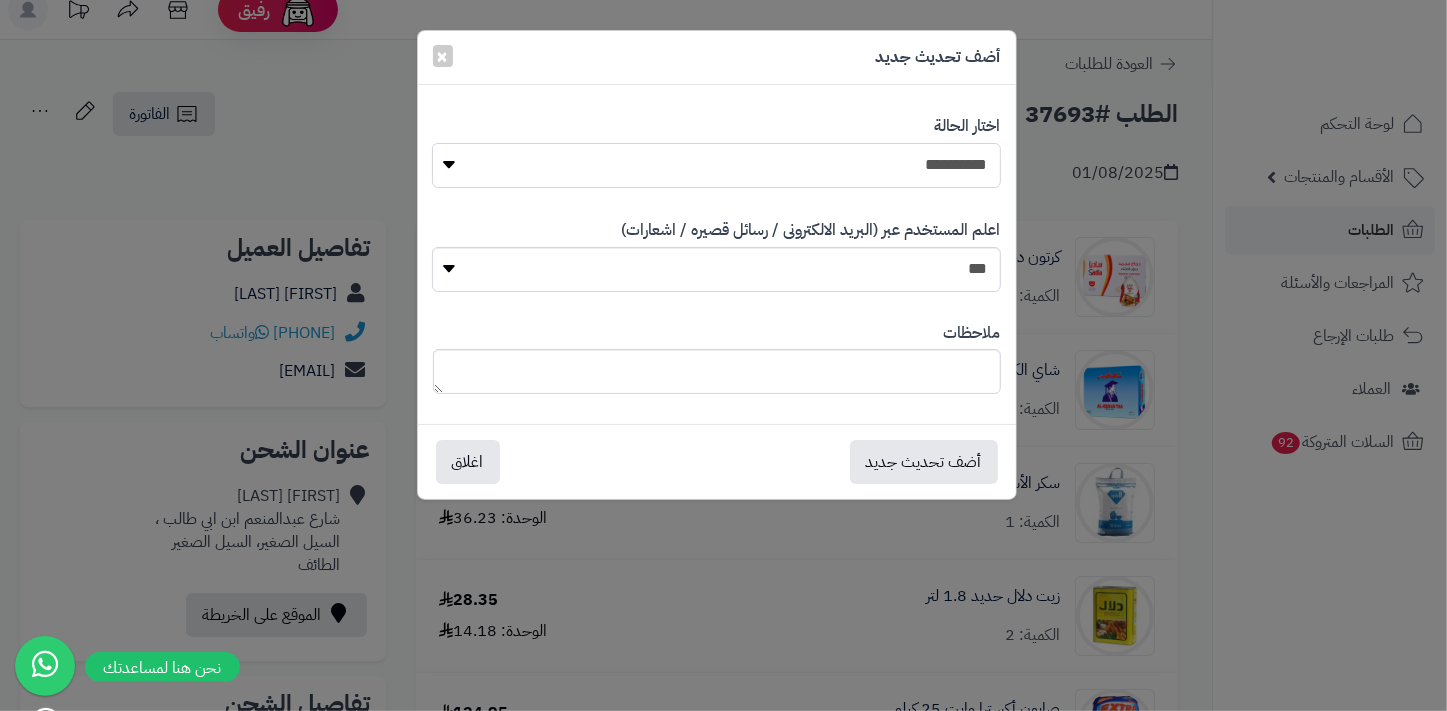 click on "**********" at bounding box center (716, 165) 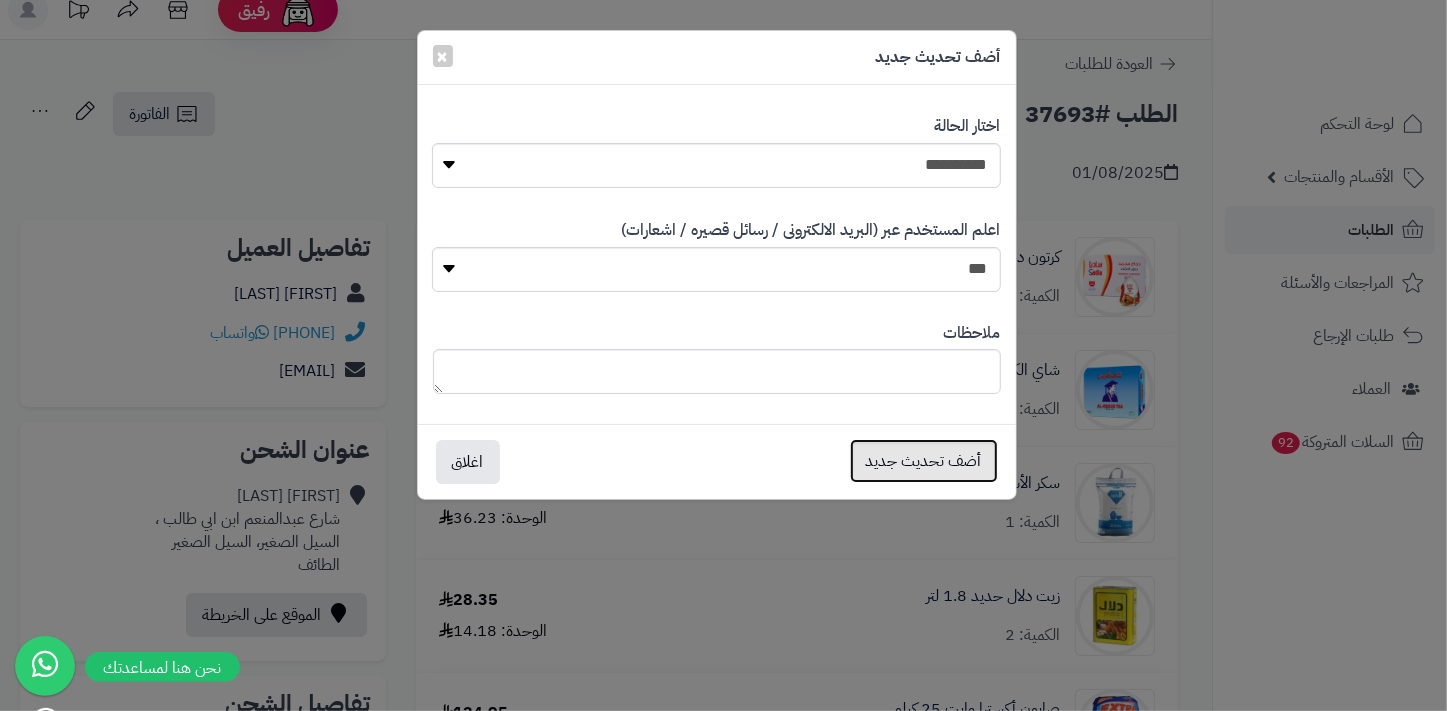 click on "أضف تحديث جديد" at bounding box center (924, 461) 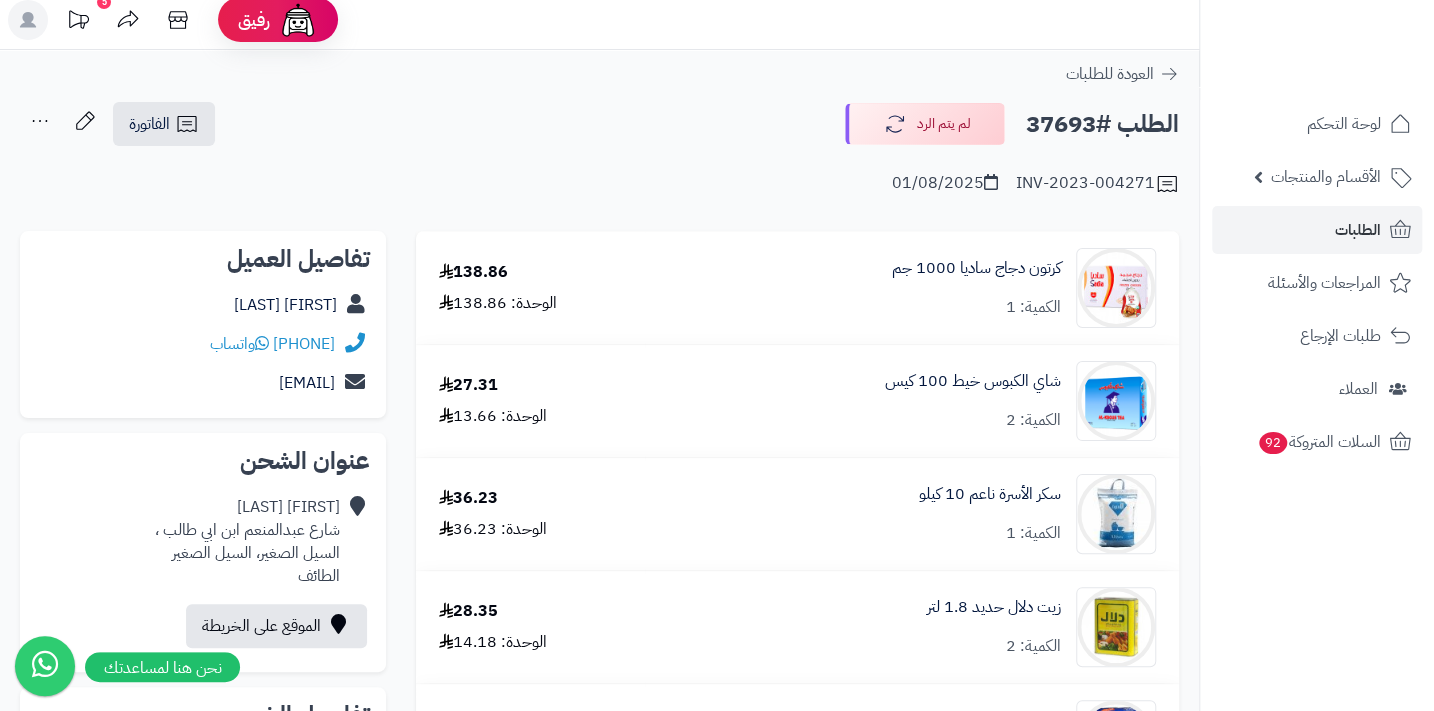 scroll, scrollTop: 0, scrollLeft: 0, axis: both 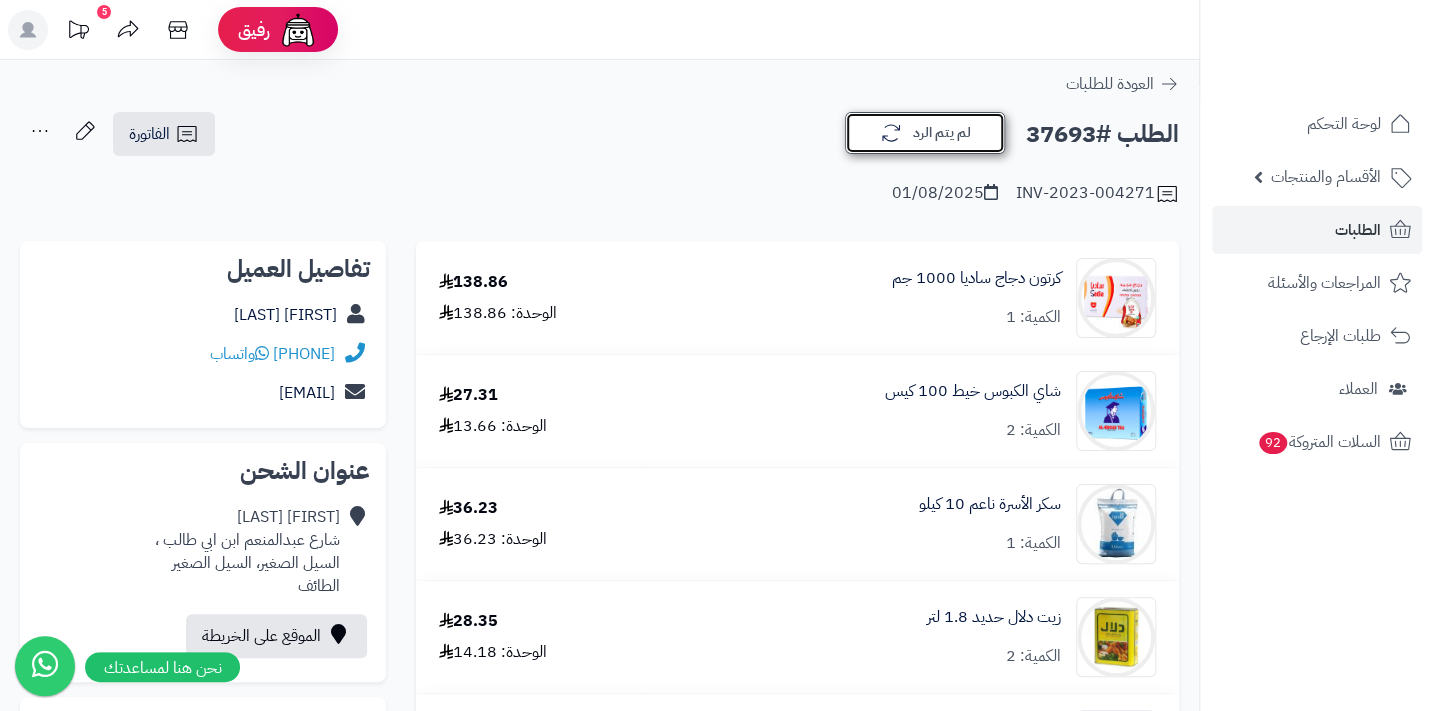 click on "لم يتم الرد" at bounding box center [925, 133] 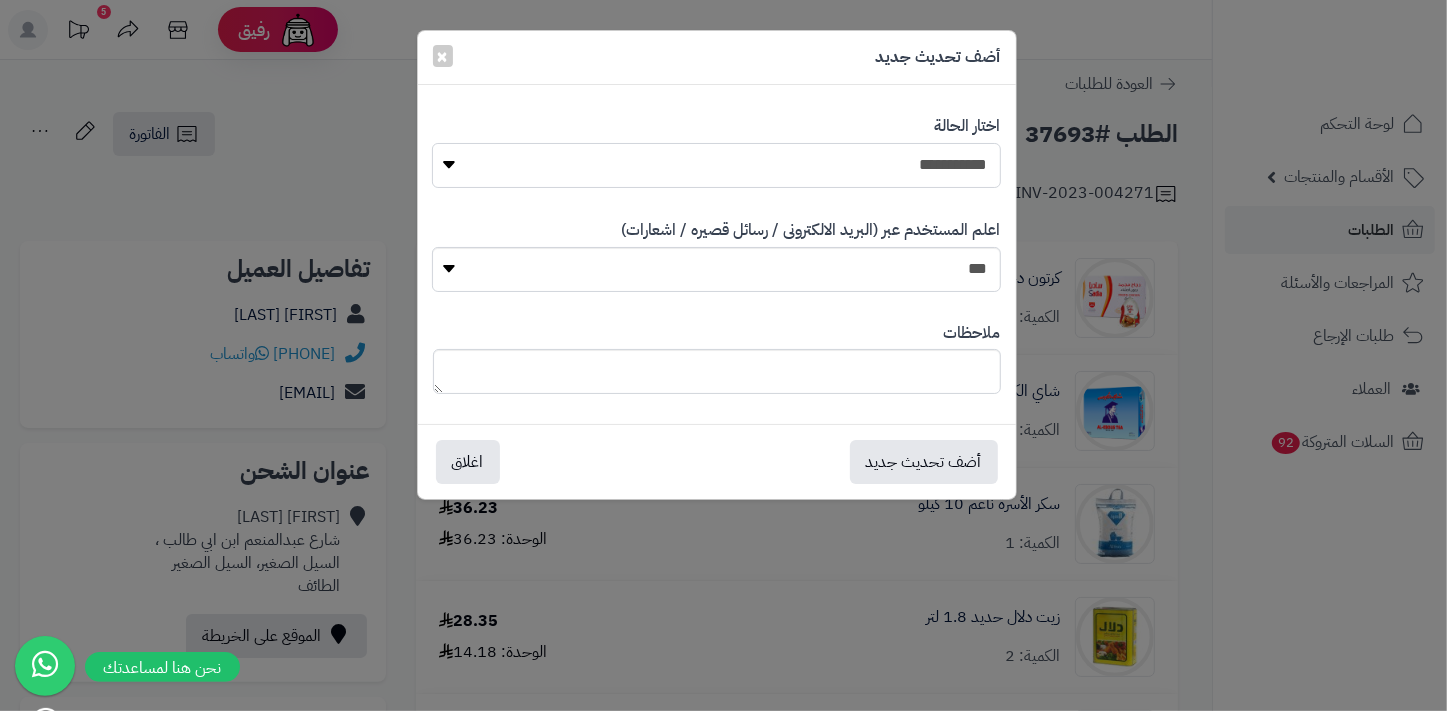 click on "**********" at bounding box center (716, 165) 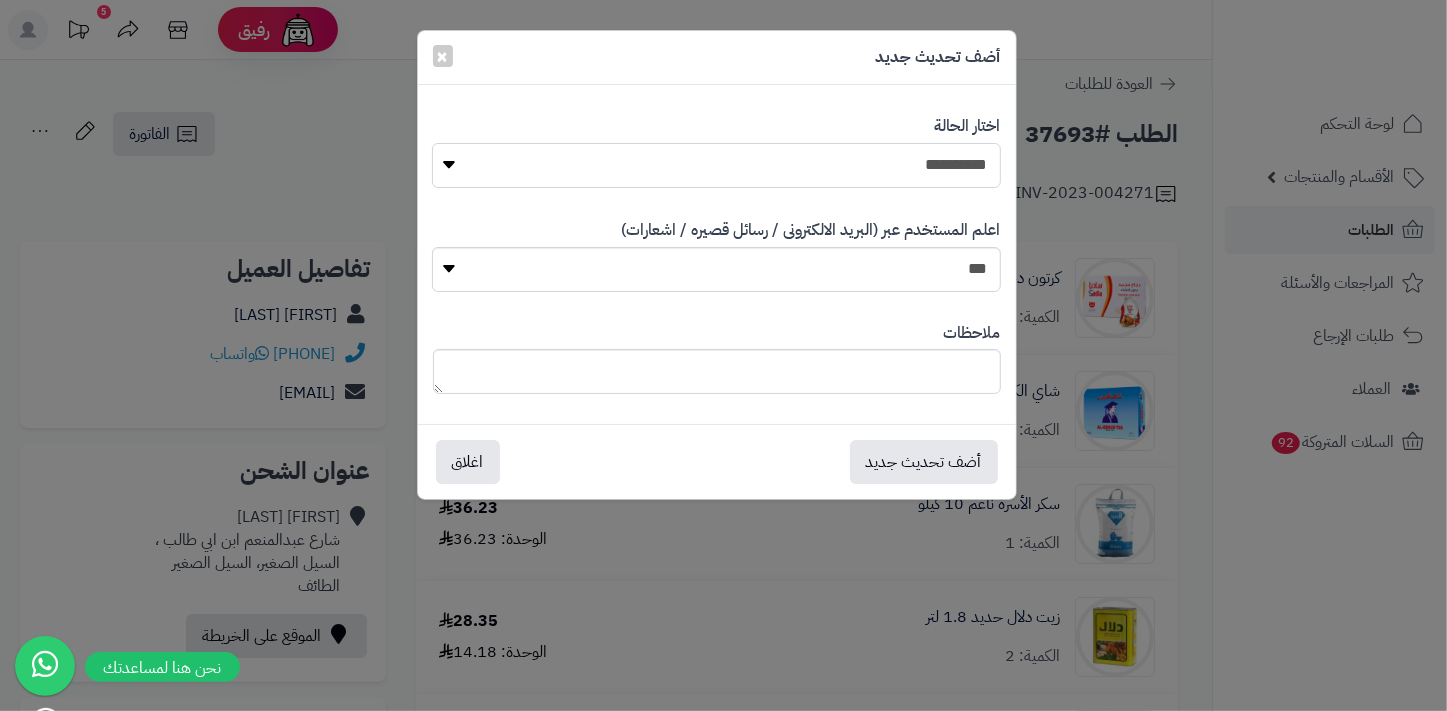 click on "**********" at bounding box center (716, 165) 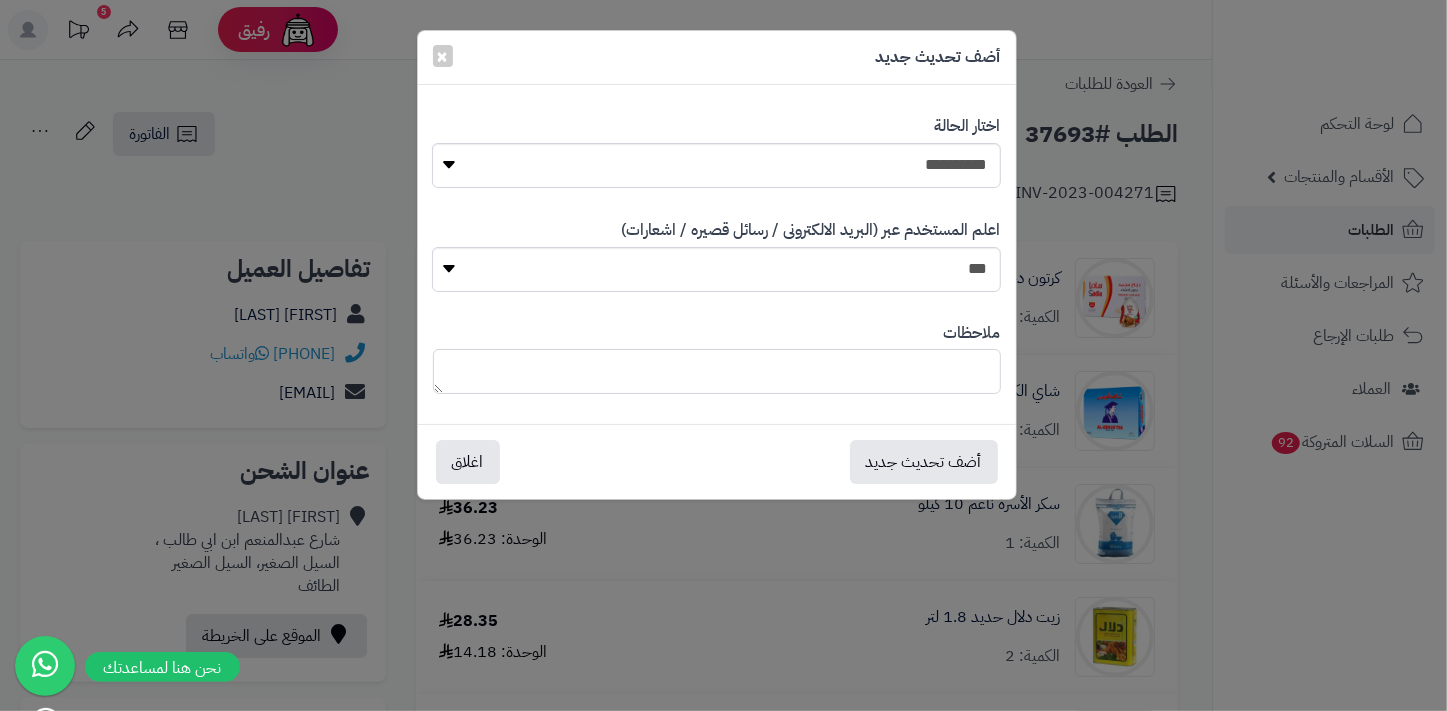 click at bounding box center (717, 371) 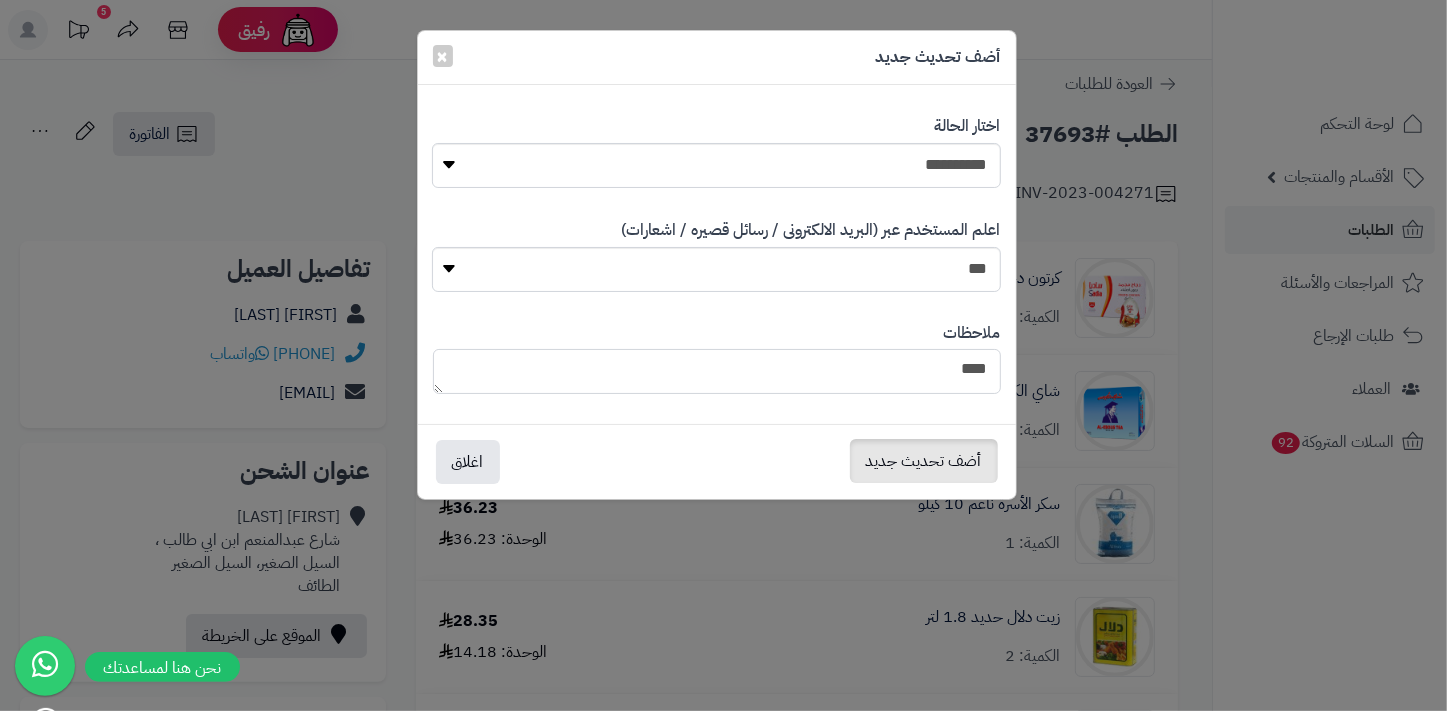 type on "****" 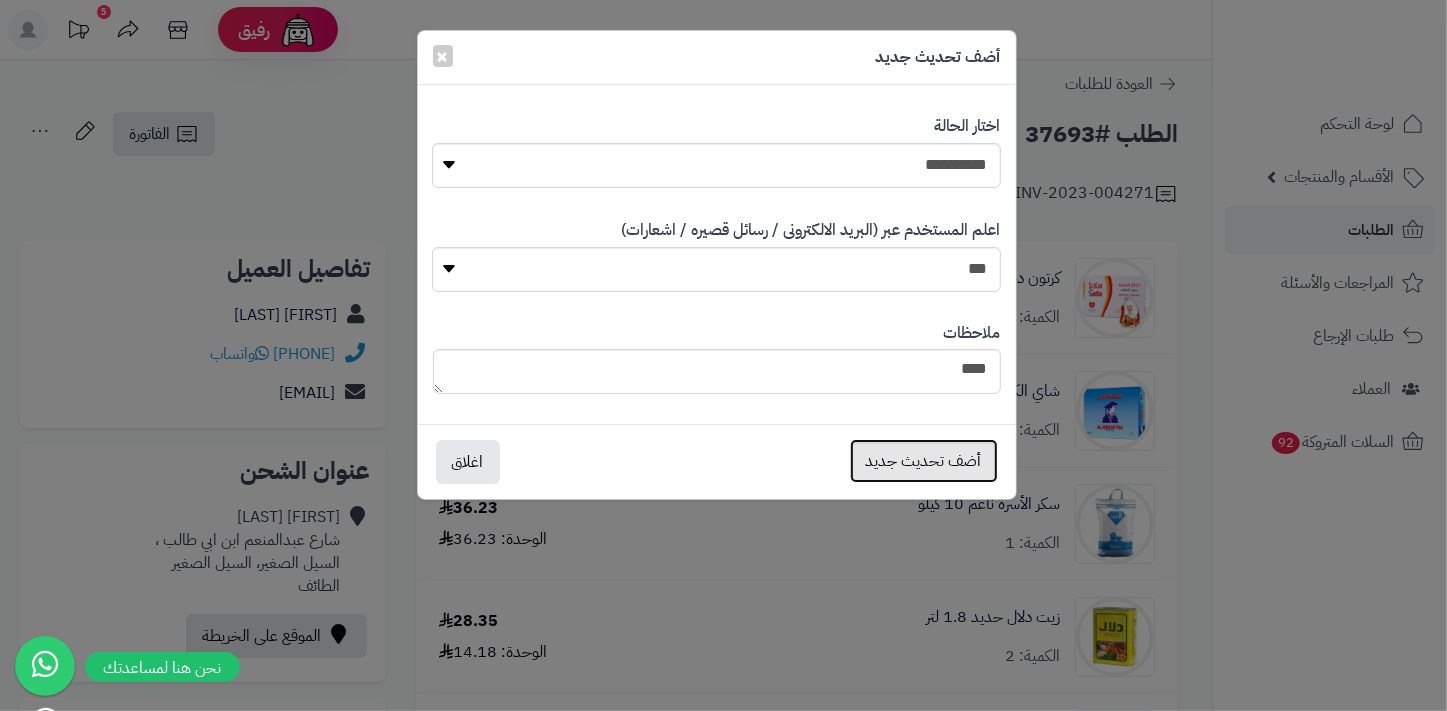 click on "أضف تحديث جديد" at bounding box center (924, 461) 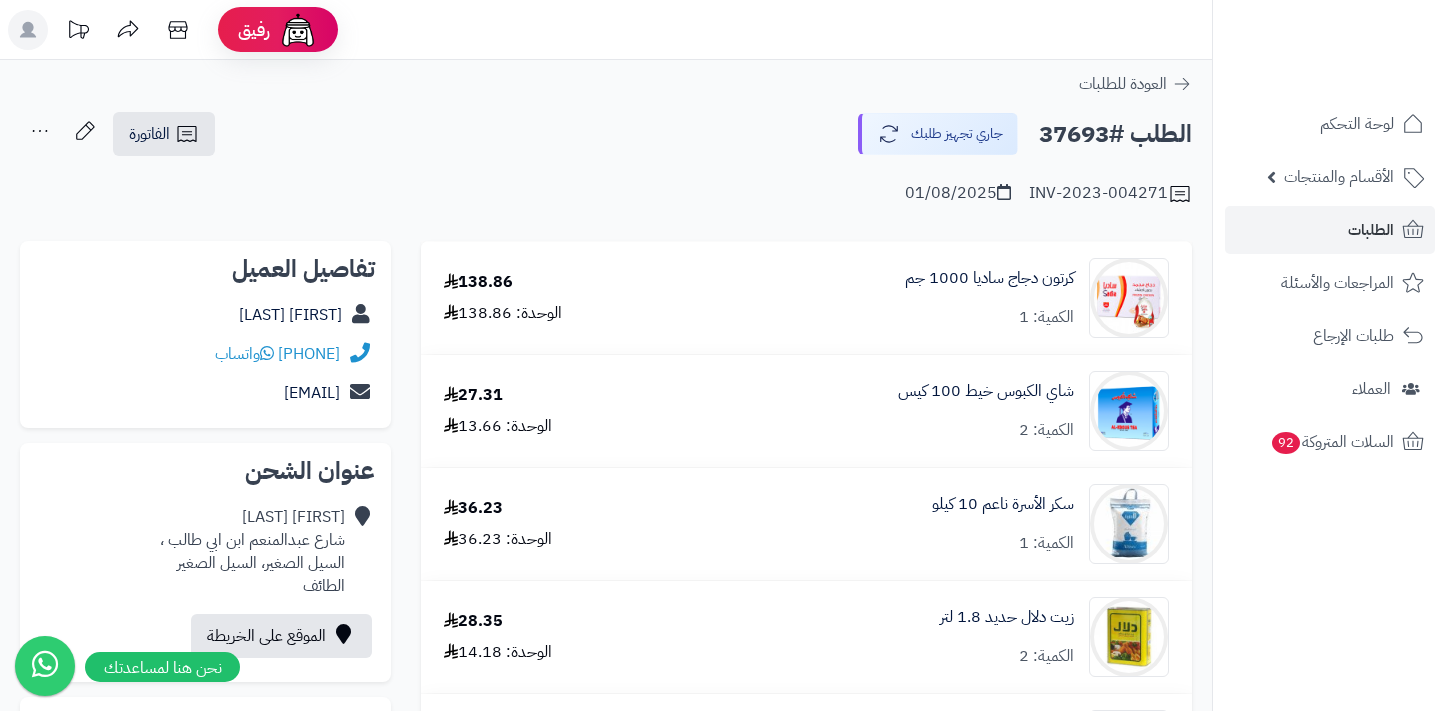scroll, scrollTop: 0, scrollLeft: 0, axis: both 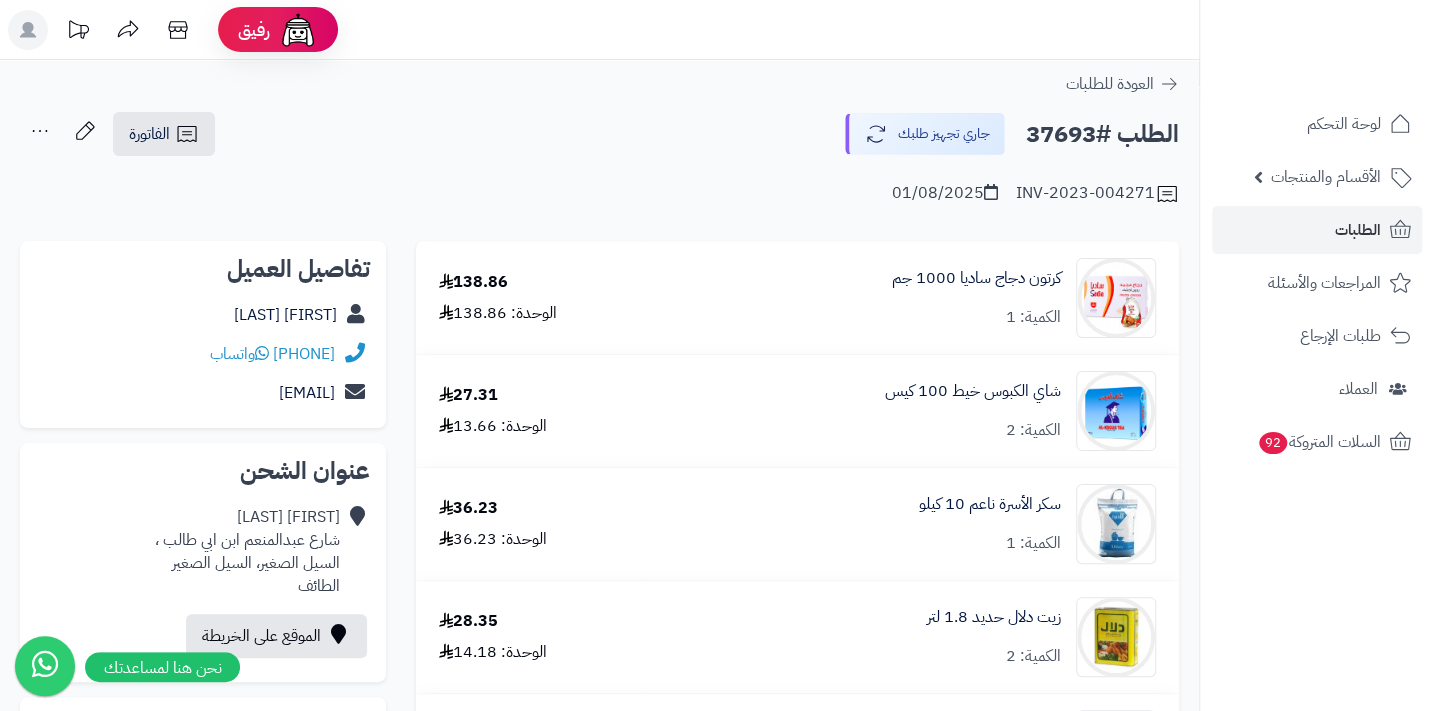 click 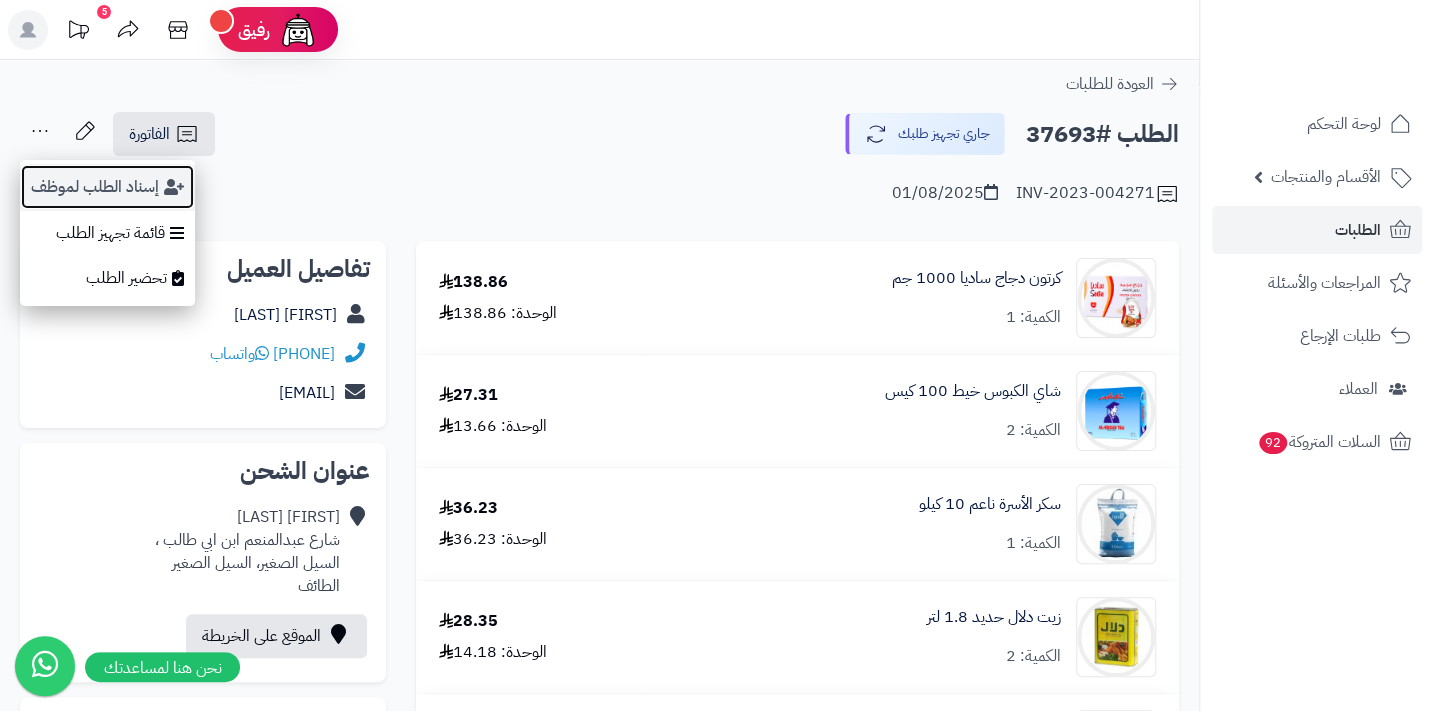 click on "إسناد الطلب لموظف" at bounding box center [107, 187] 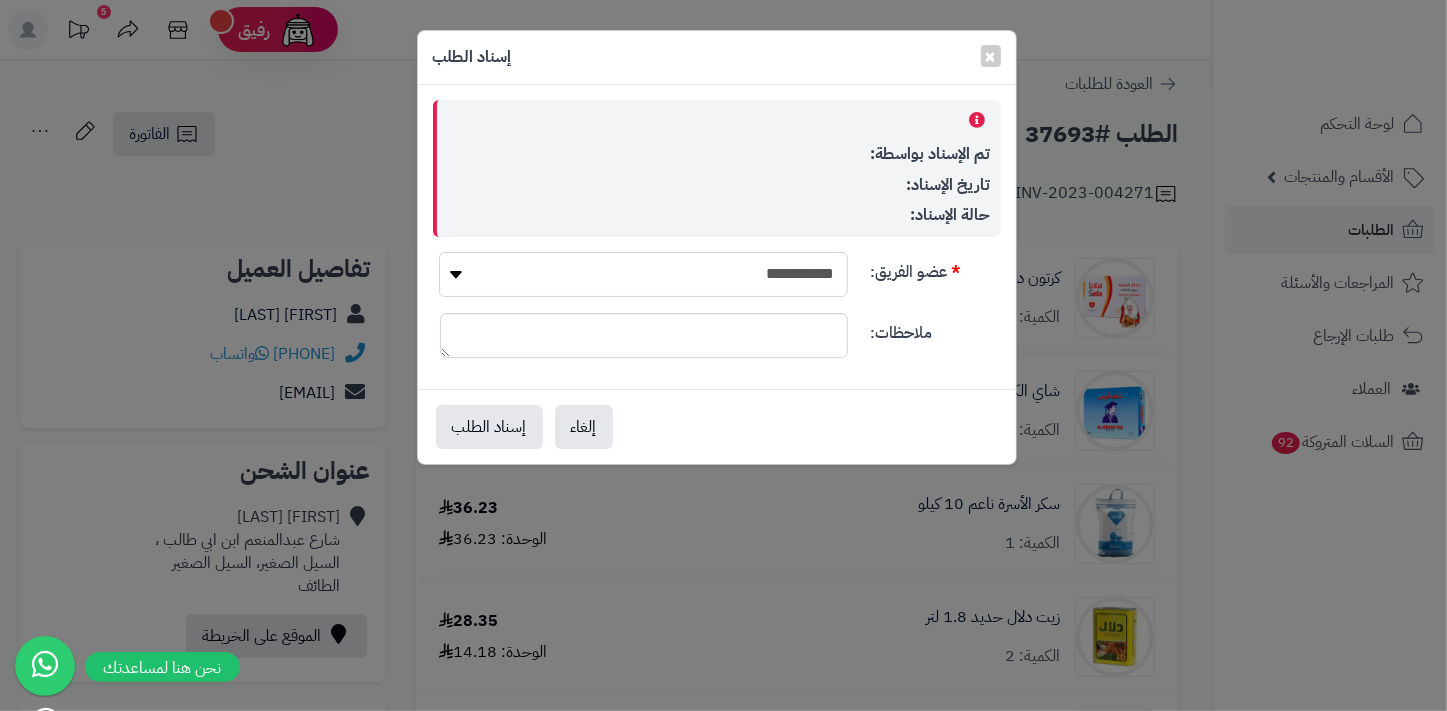click on "**********" at bounding box center (643, 274) 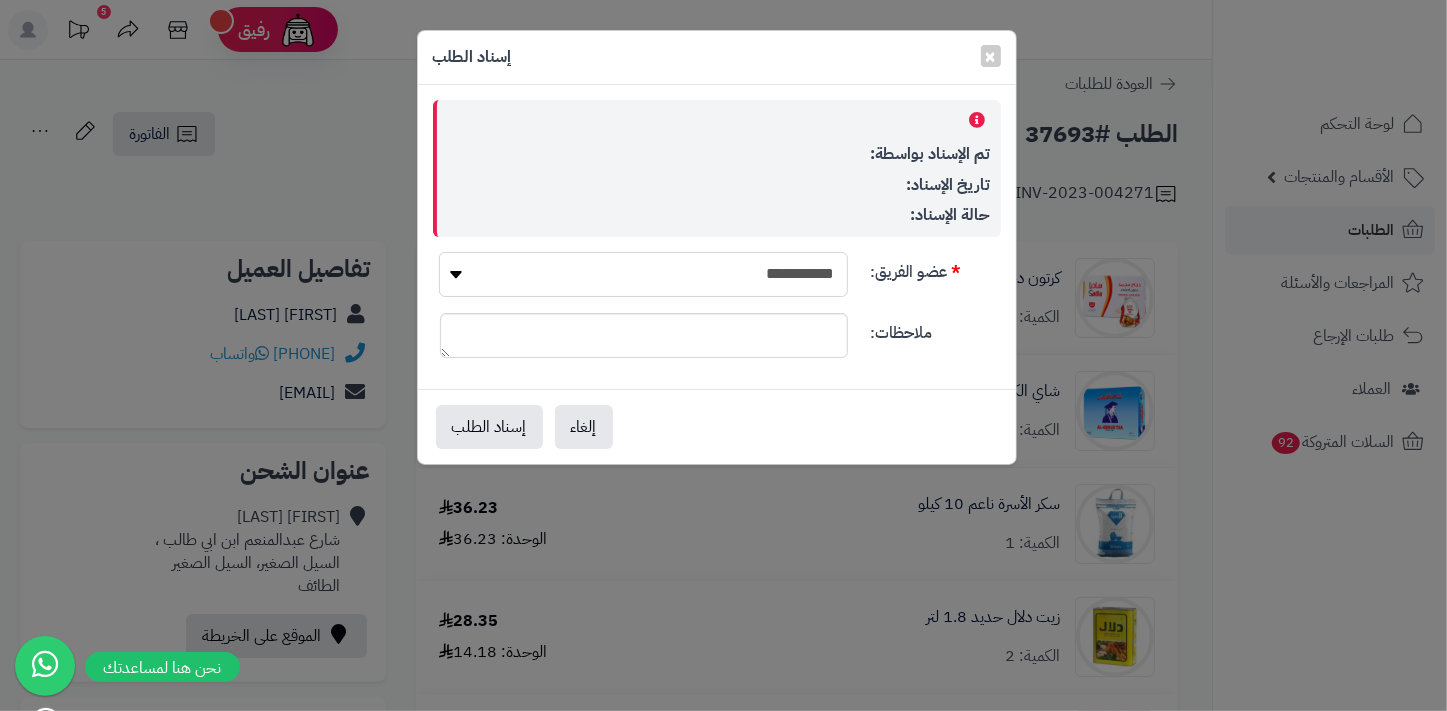 select on "**" 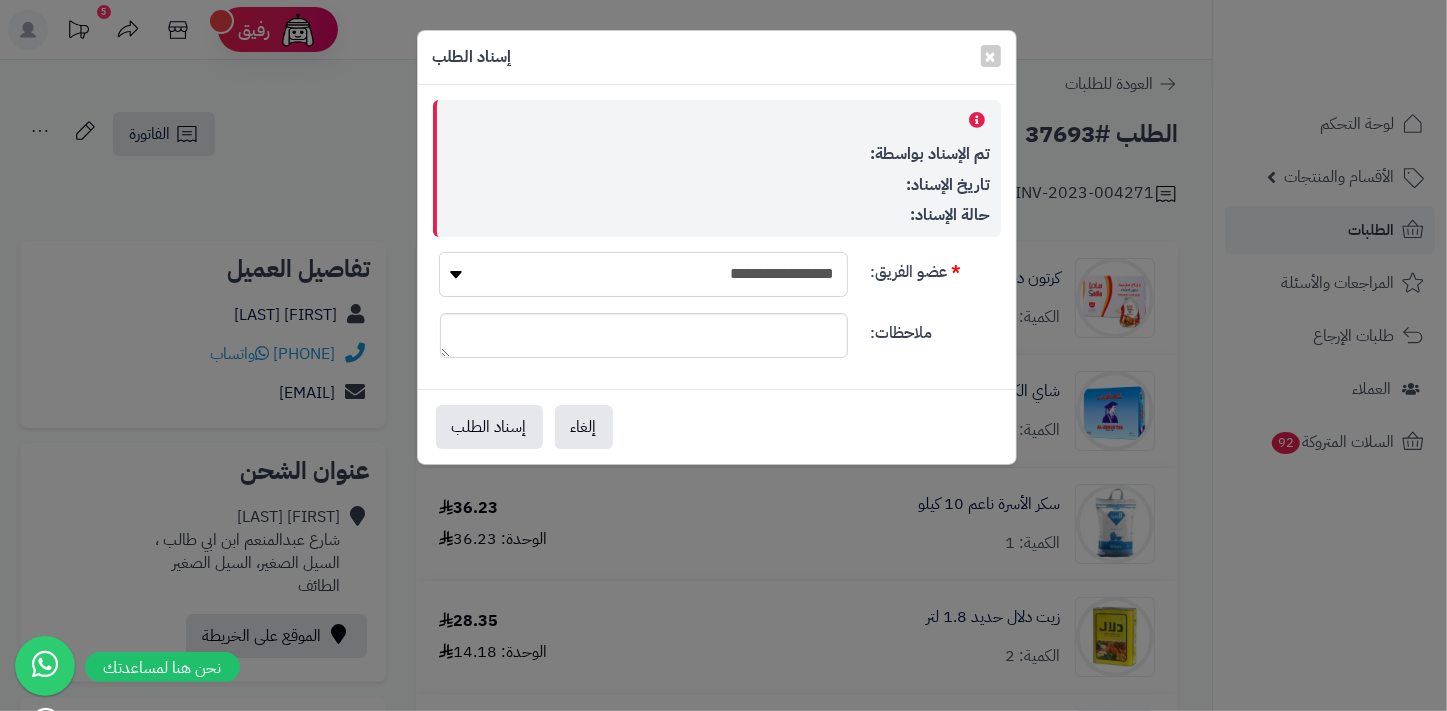 click on "**********" at bounding box center (643, 274) 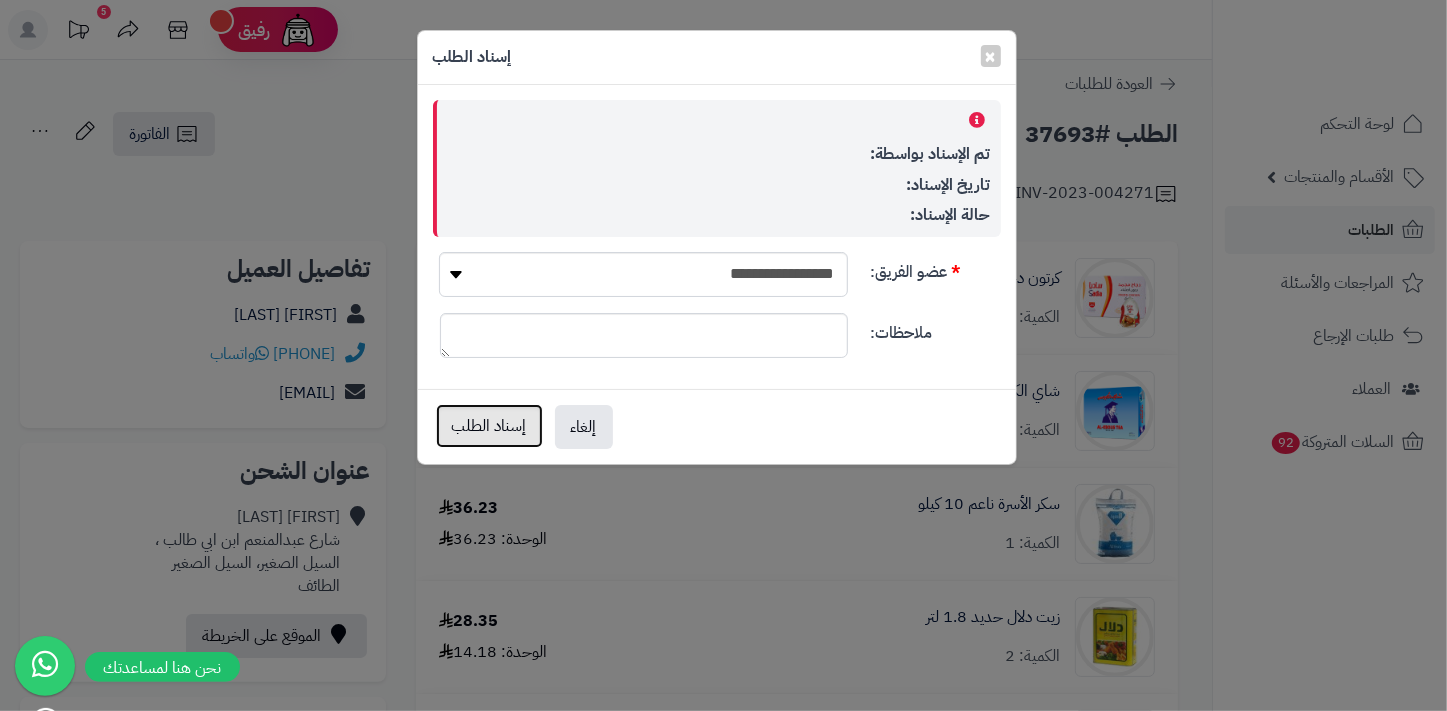 click on "إسناد الطلب" at bounding box center (489, 426) 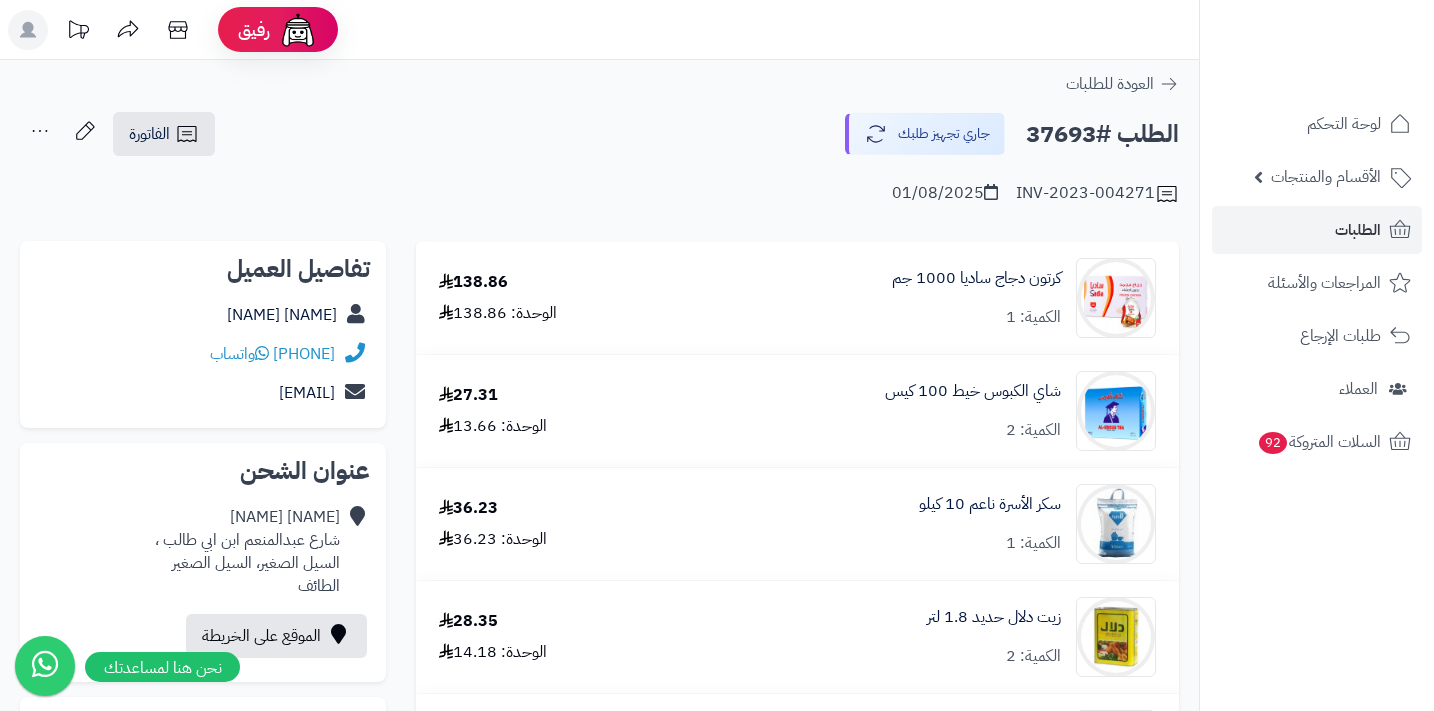 scroll, scrollTop: 0, scrollLeft: 0, axis: both 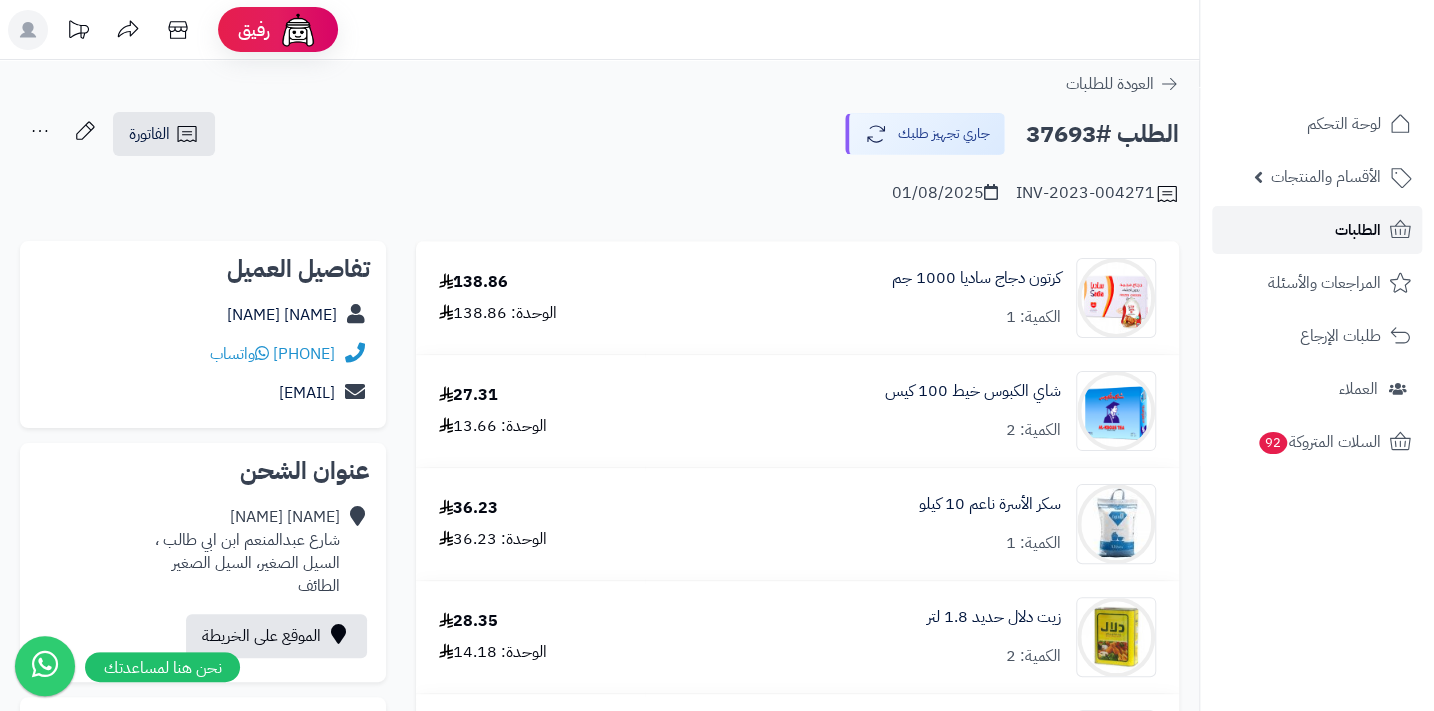 click on "الطلبات" at bounding box center (1358, 230) 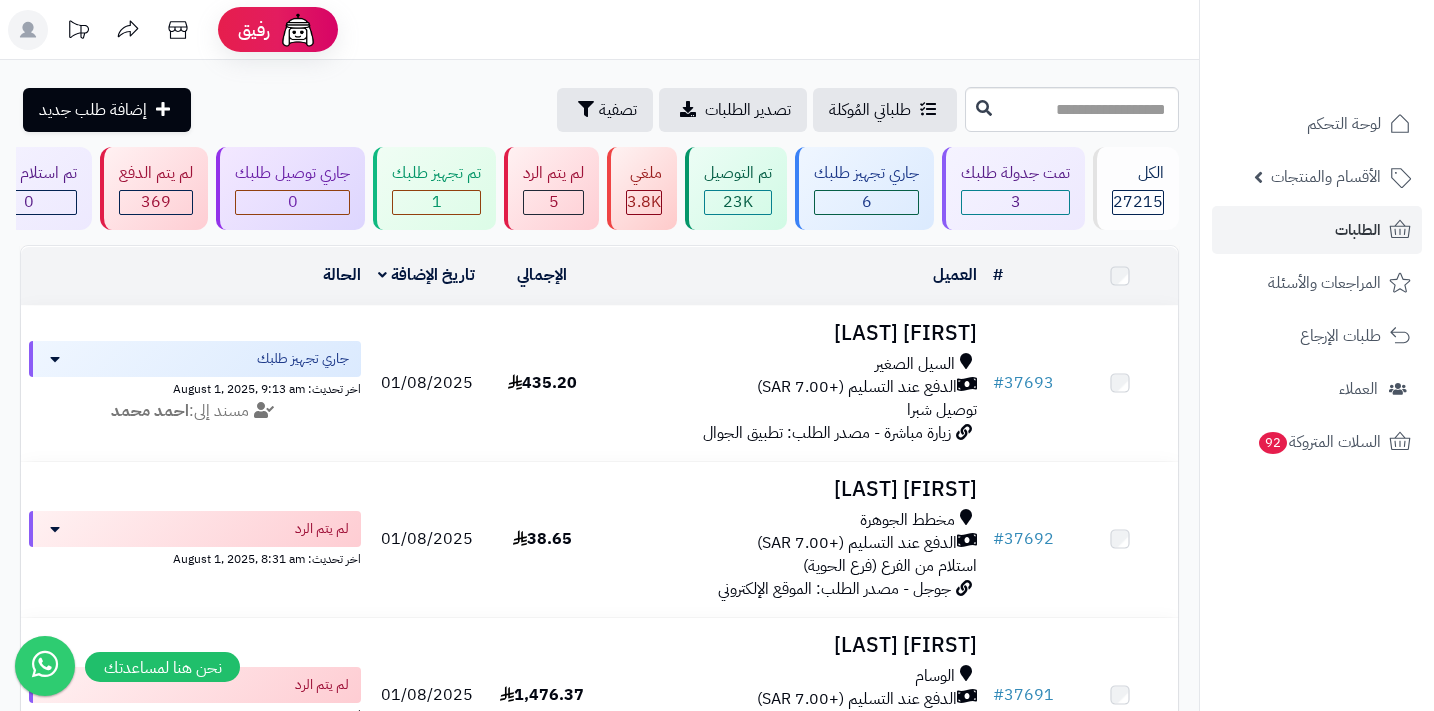scroll, scrollTop: 0, scrollLeft: 0, axis: both 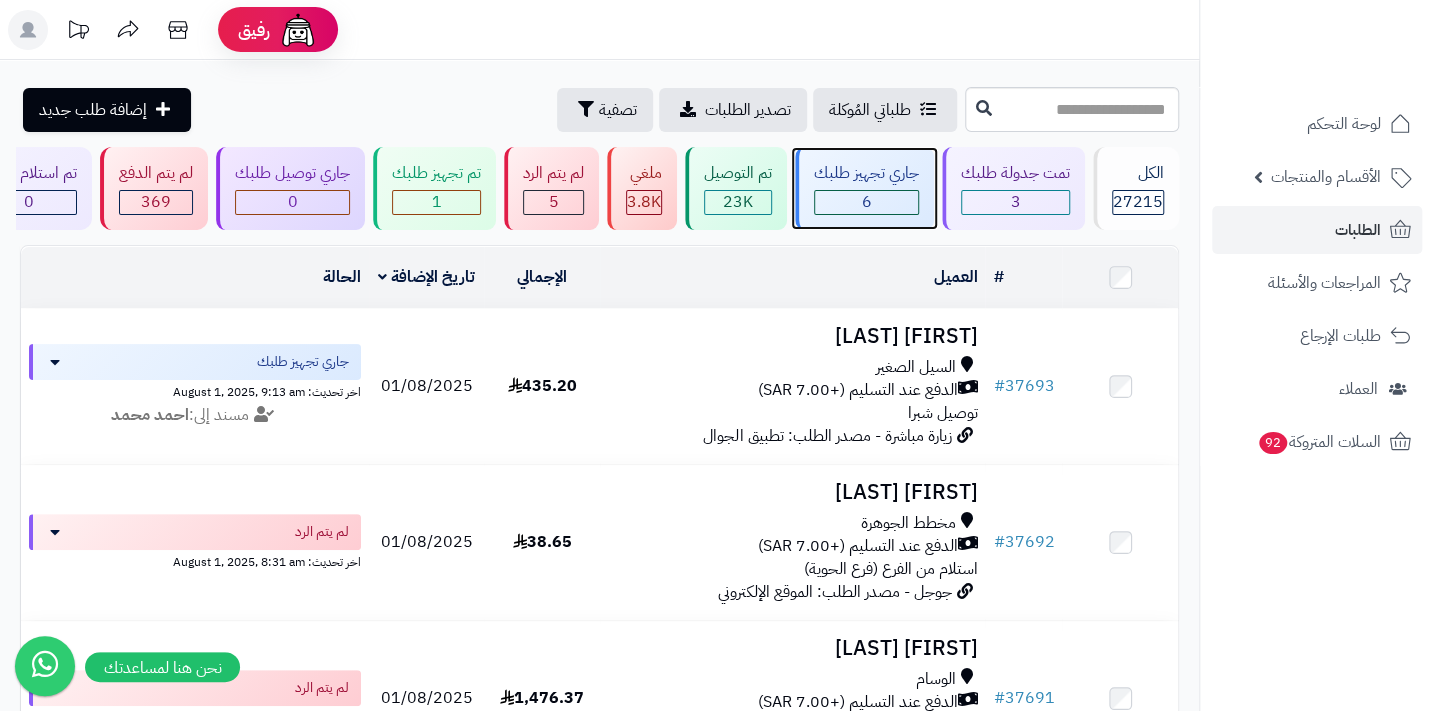 click on "6" at bounding box center (866, 202) 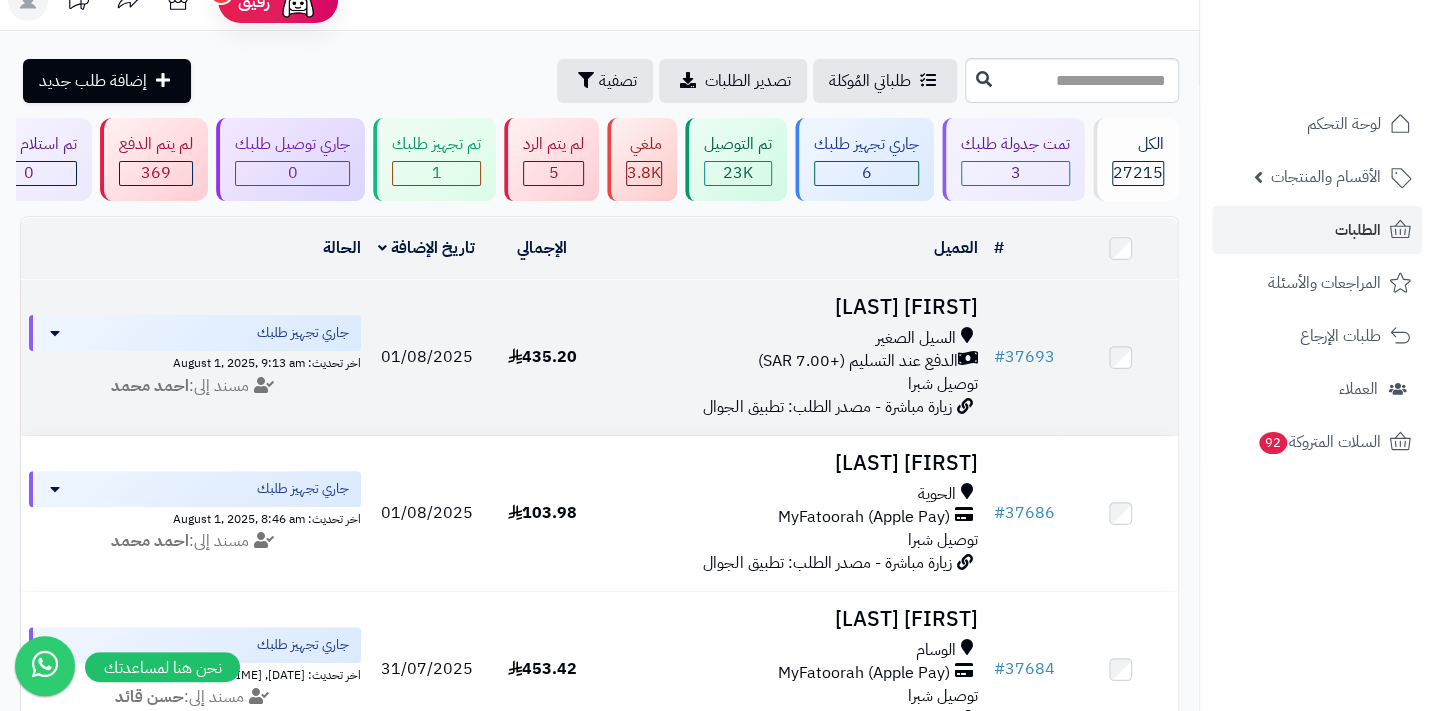 scroll, scrollTop: 0, scrollLeft: 0, axis: both 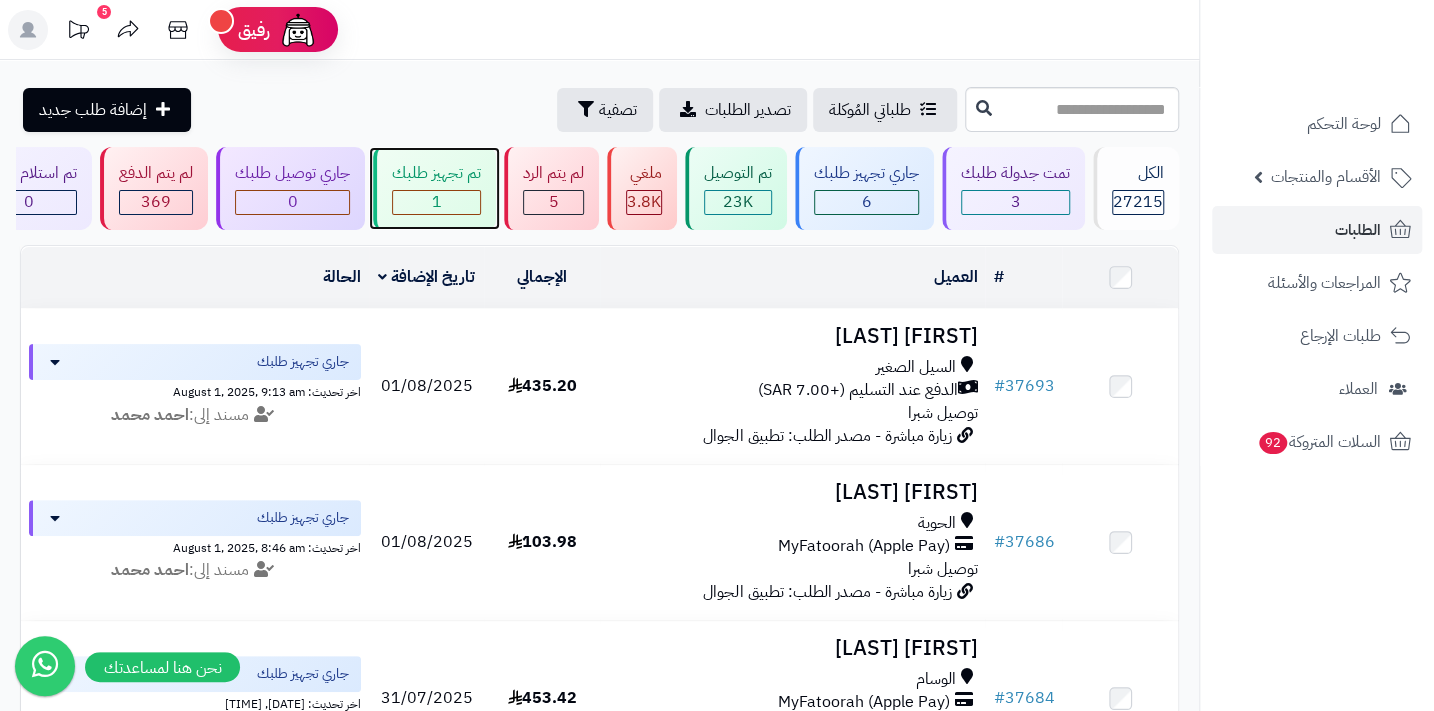 click on "1" at bounding box center [436, 202] 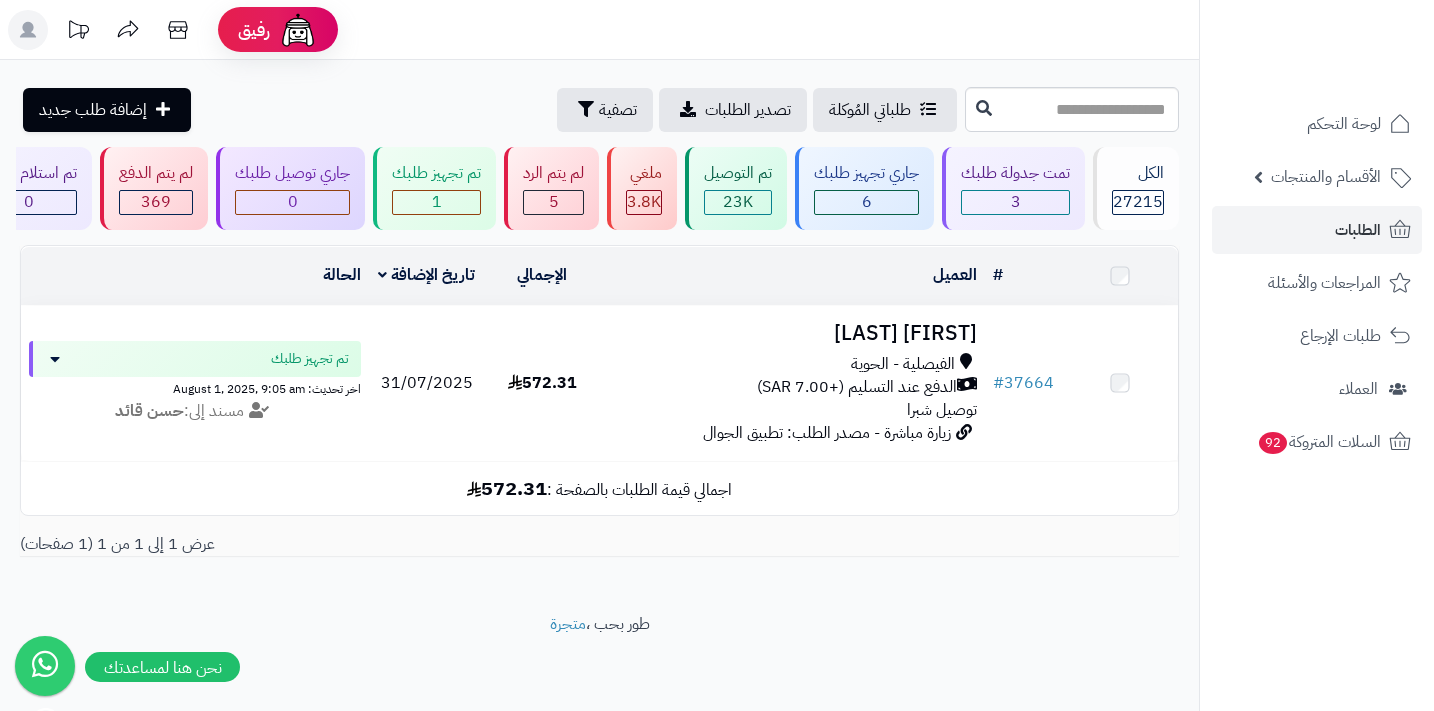 scroll, scrollTop: 0, scrollLeft: 0, axis: both 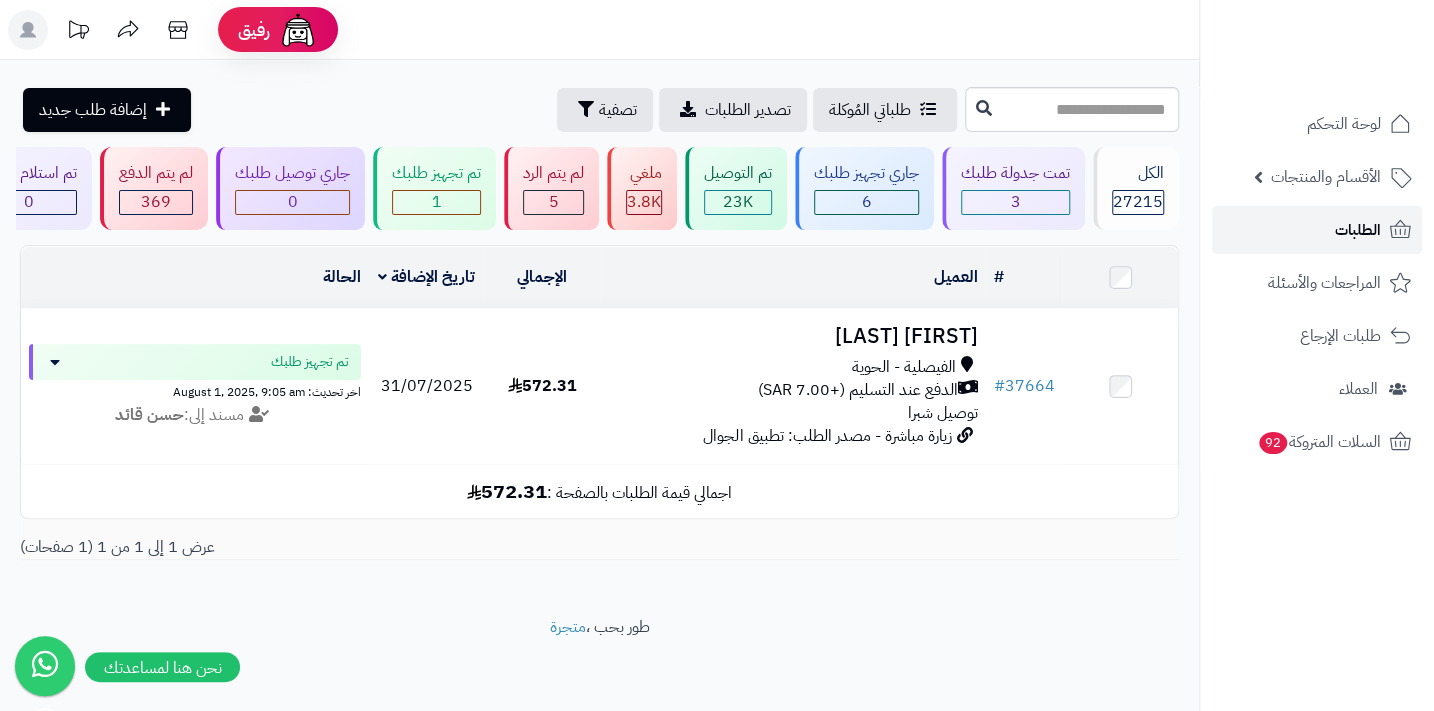 click on "الطلبات" at bounding box center (1358, 230) 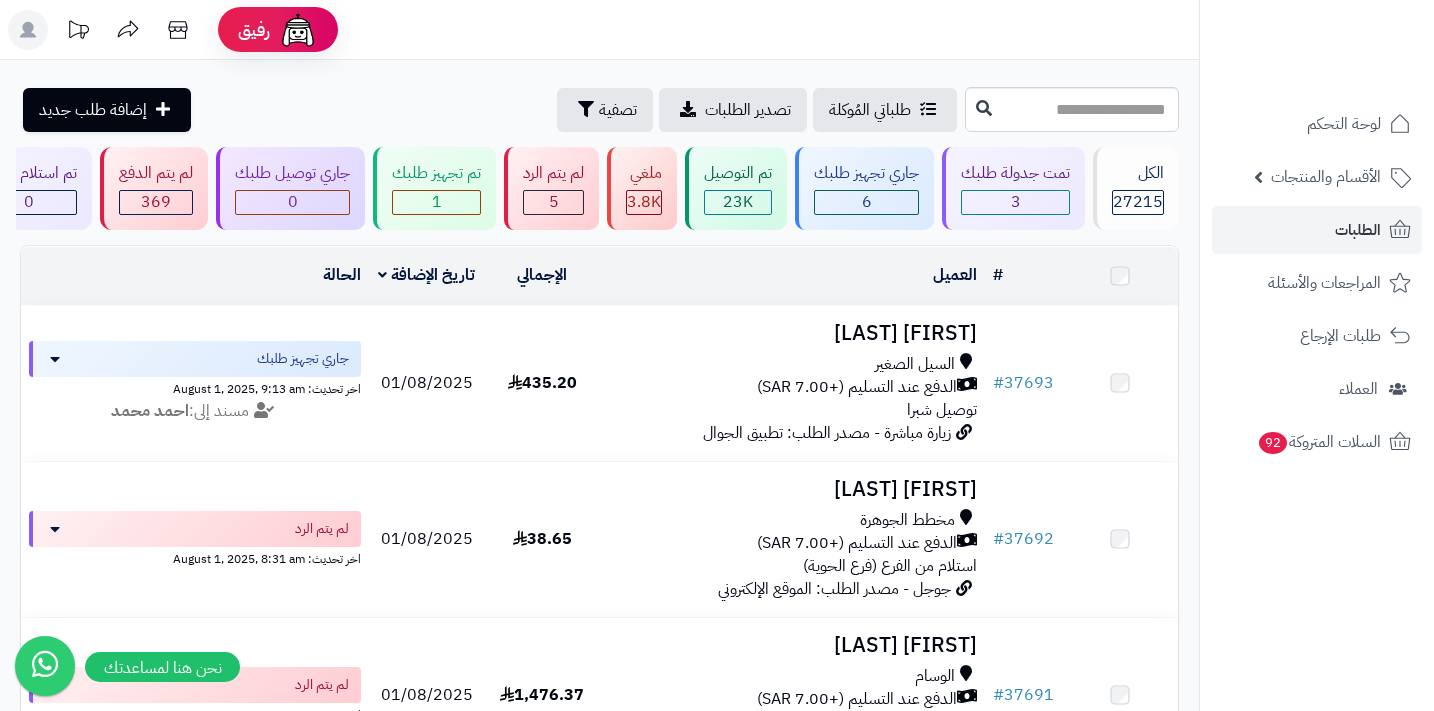 scroll, scrollTop: 0, scrollLeft: 0, axis: both 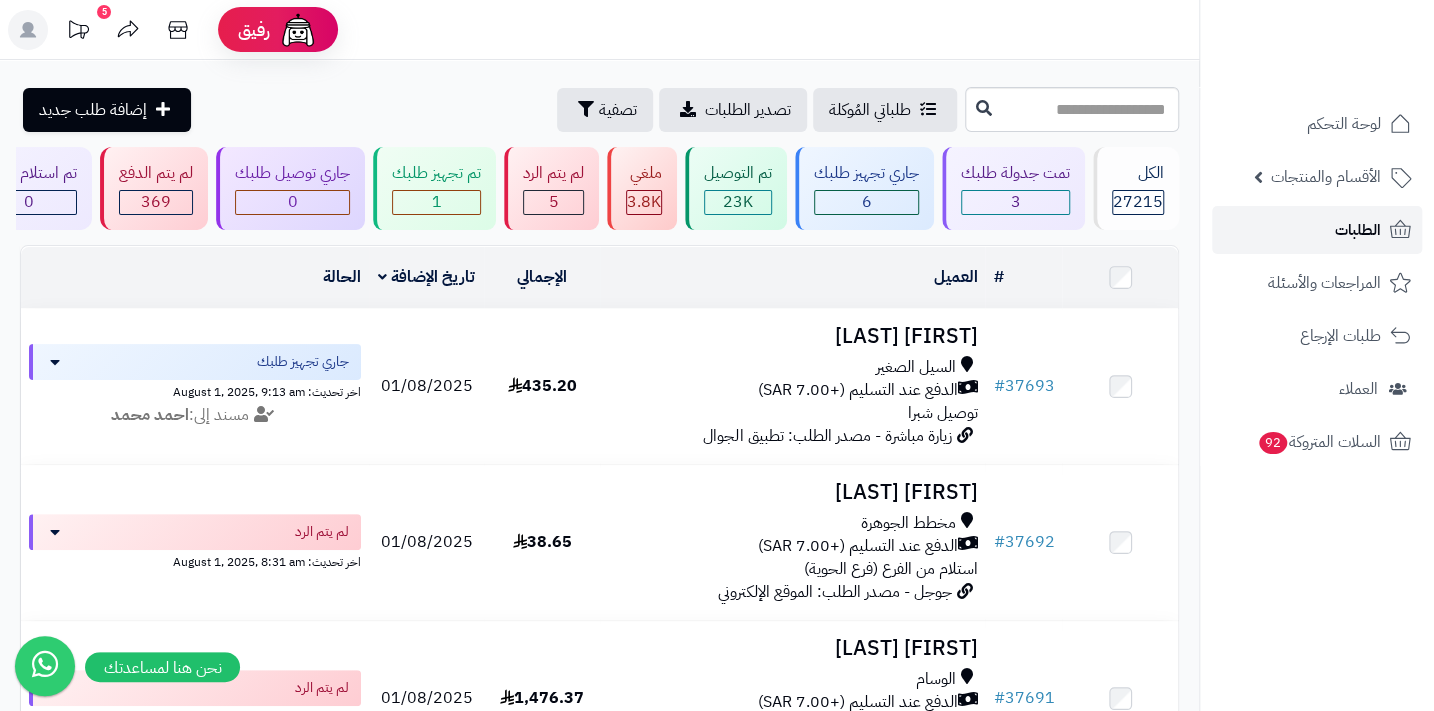 click on "الطلبات" at bounding box center (1317, 230) 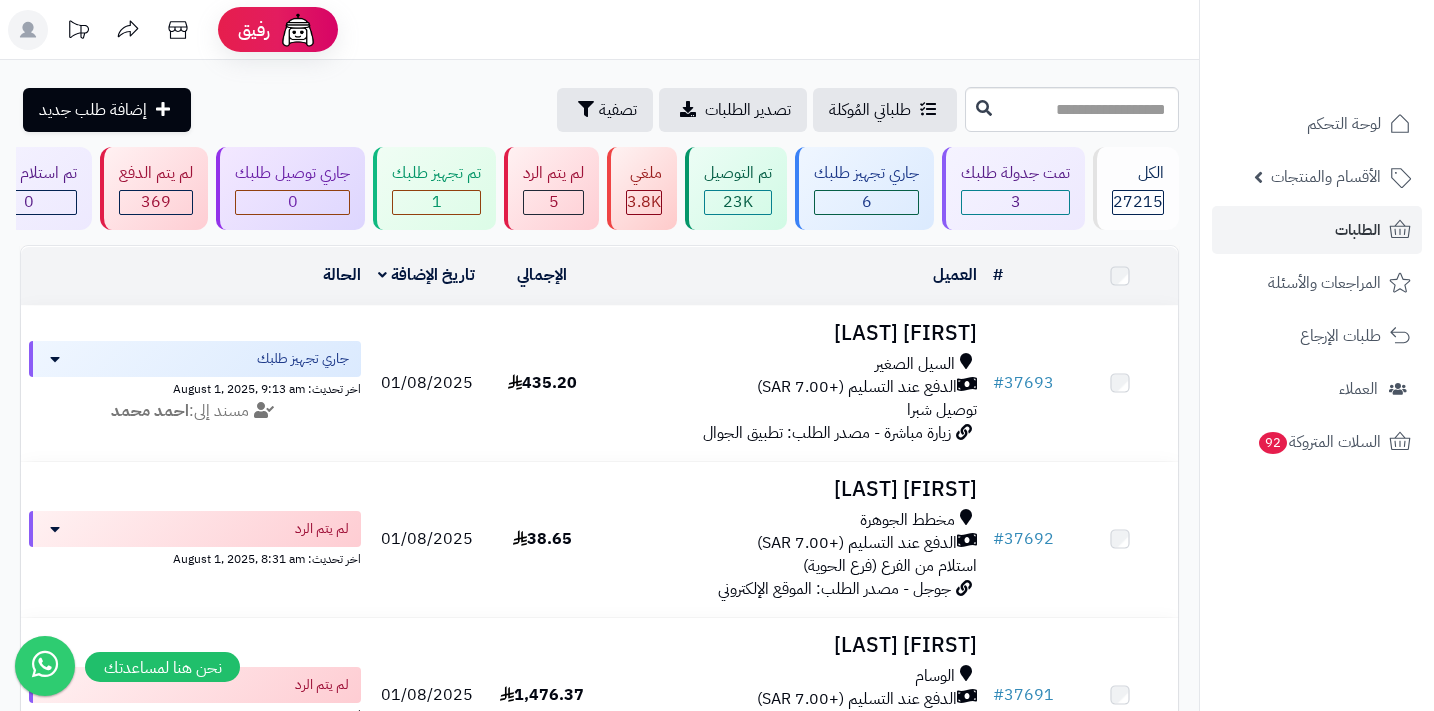 scroll, scrollTop: 0, scrollLeft: 0, axis: both 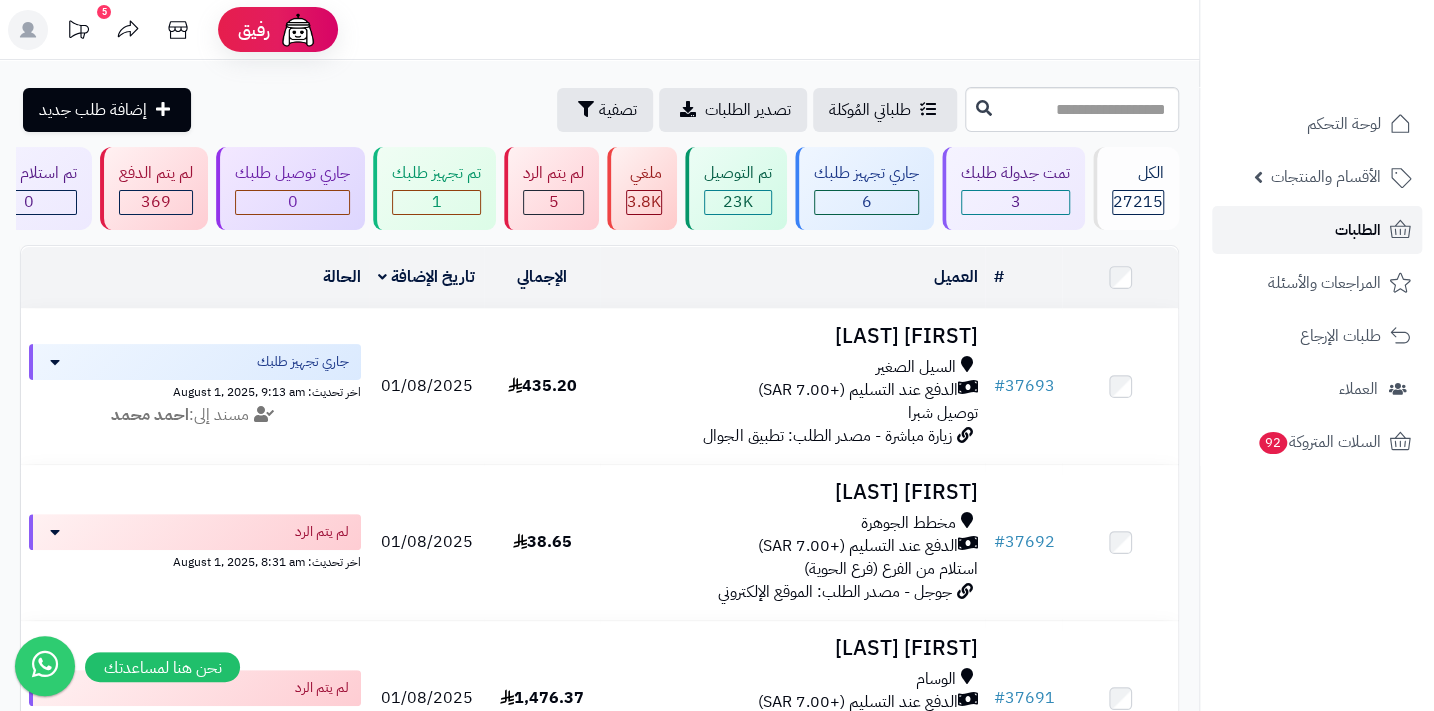 click on "الطلبات" at bounding box center (1358, 230) 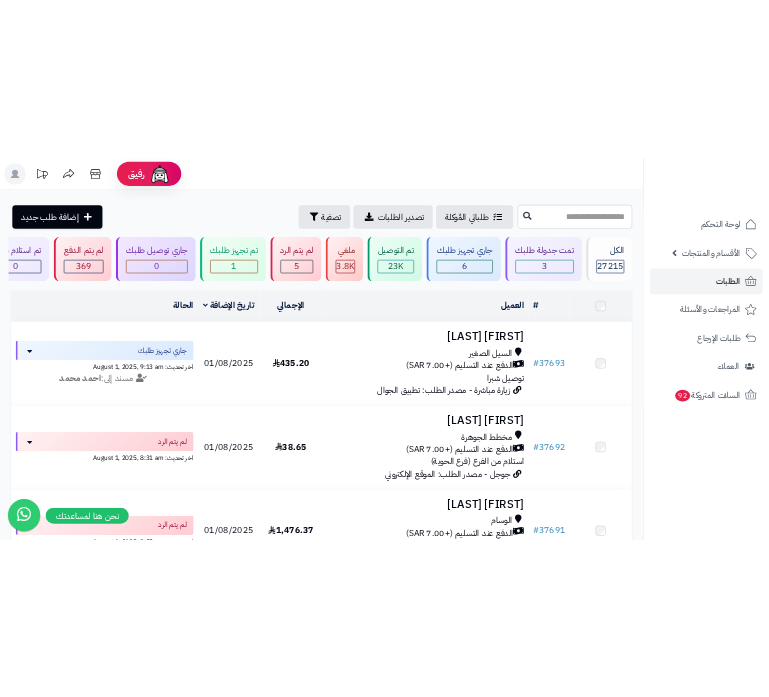 scroll, scrollTop: 0, scrollLeft: 0, axis: both 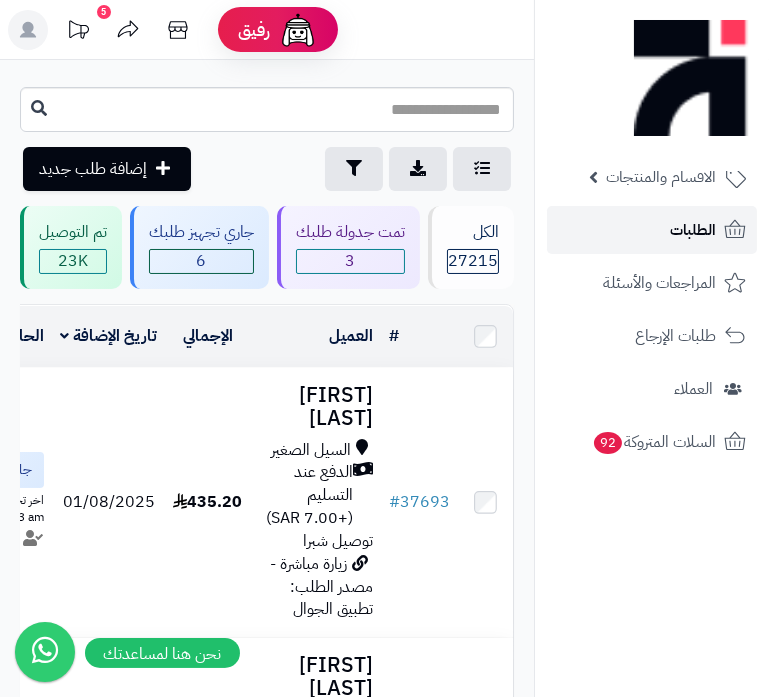 click on "الطلبات" at bounding box center [693, 230] 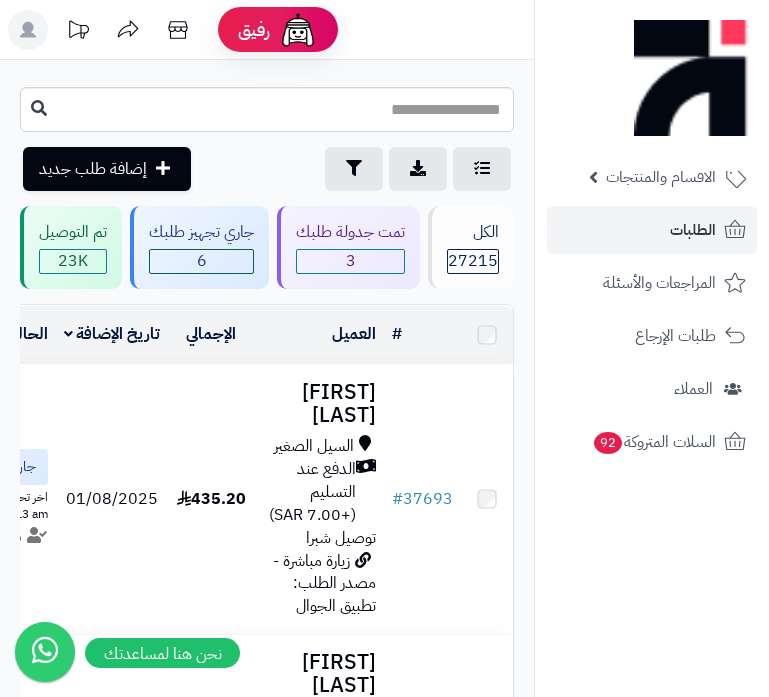 scroll, scrollTop: 0, scrollLeft: 0, axis: both 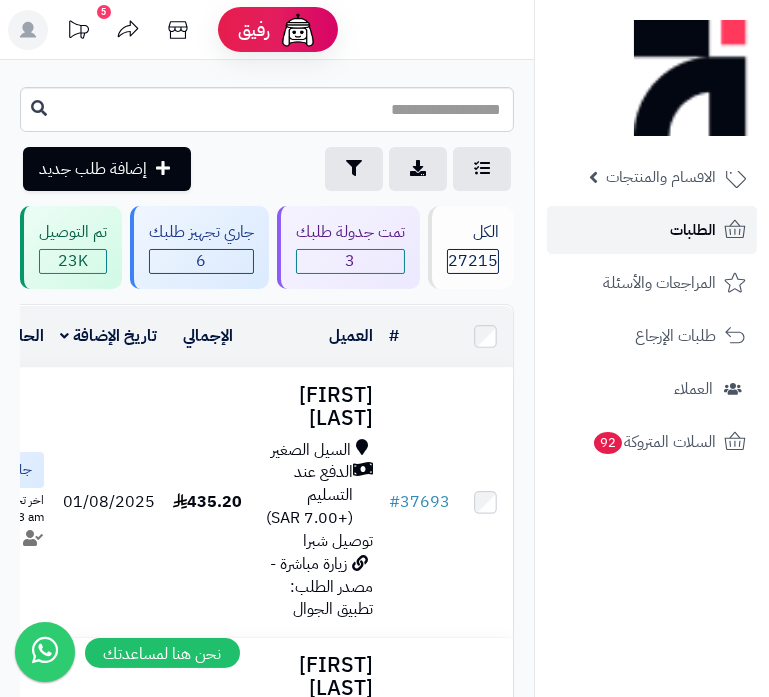 click on "الطلبات" at bounding box center (652, 230) 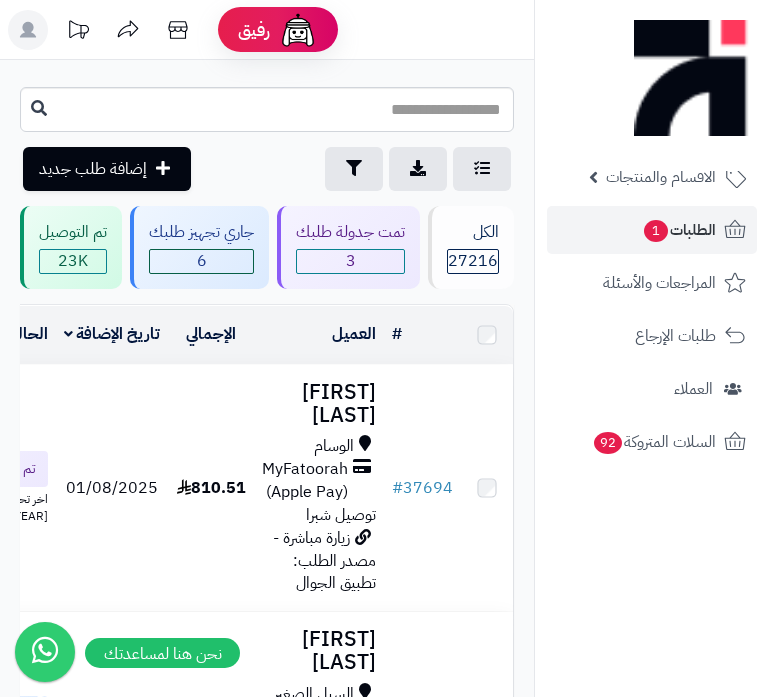 scroll, scrollTop: 0, scrollLeft: 0, axis: both 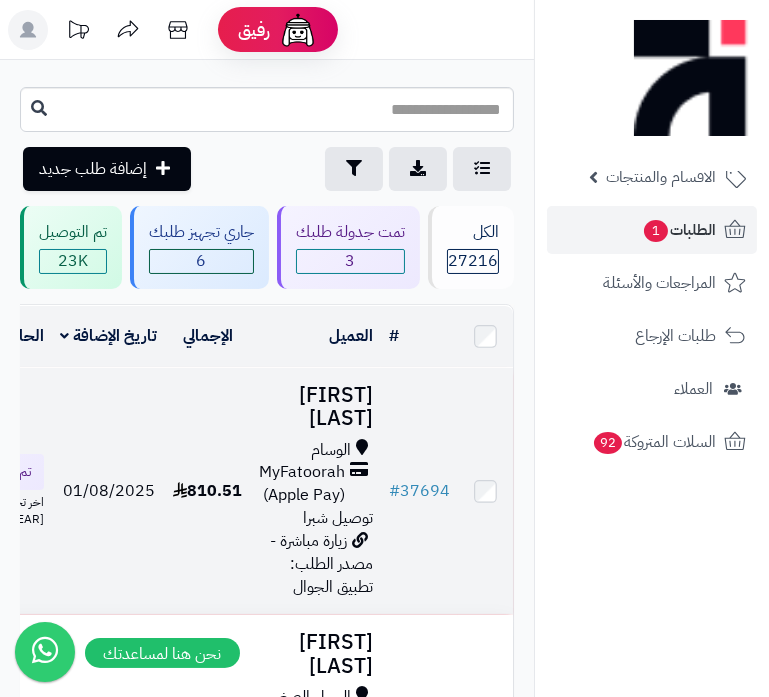 click on "MyFatoorah (Apple Pay)" at bounding box center (302, 484) 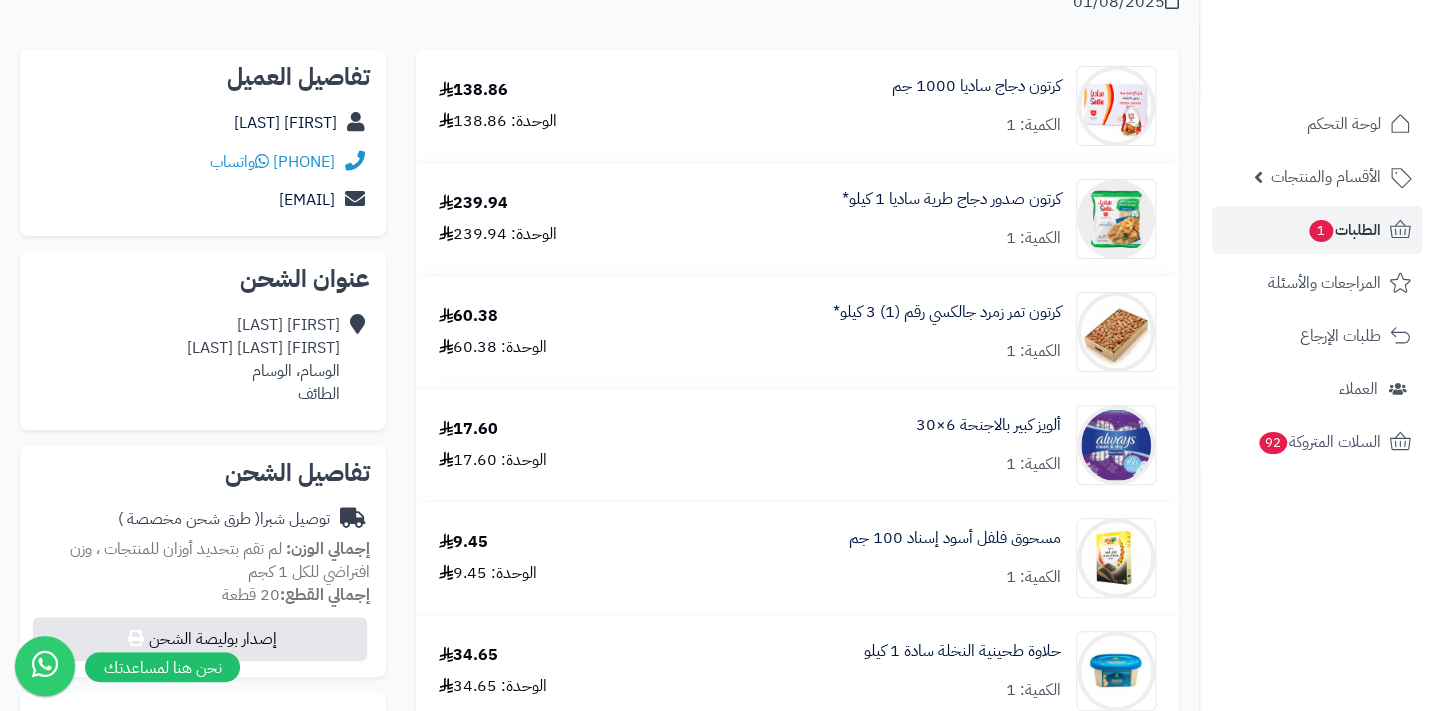 scroll, scrollTop: 0, scrollLeft: 0, axis: both 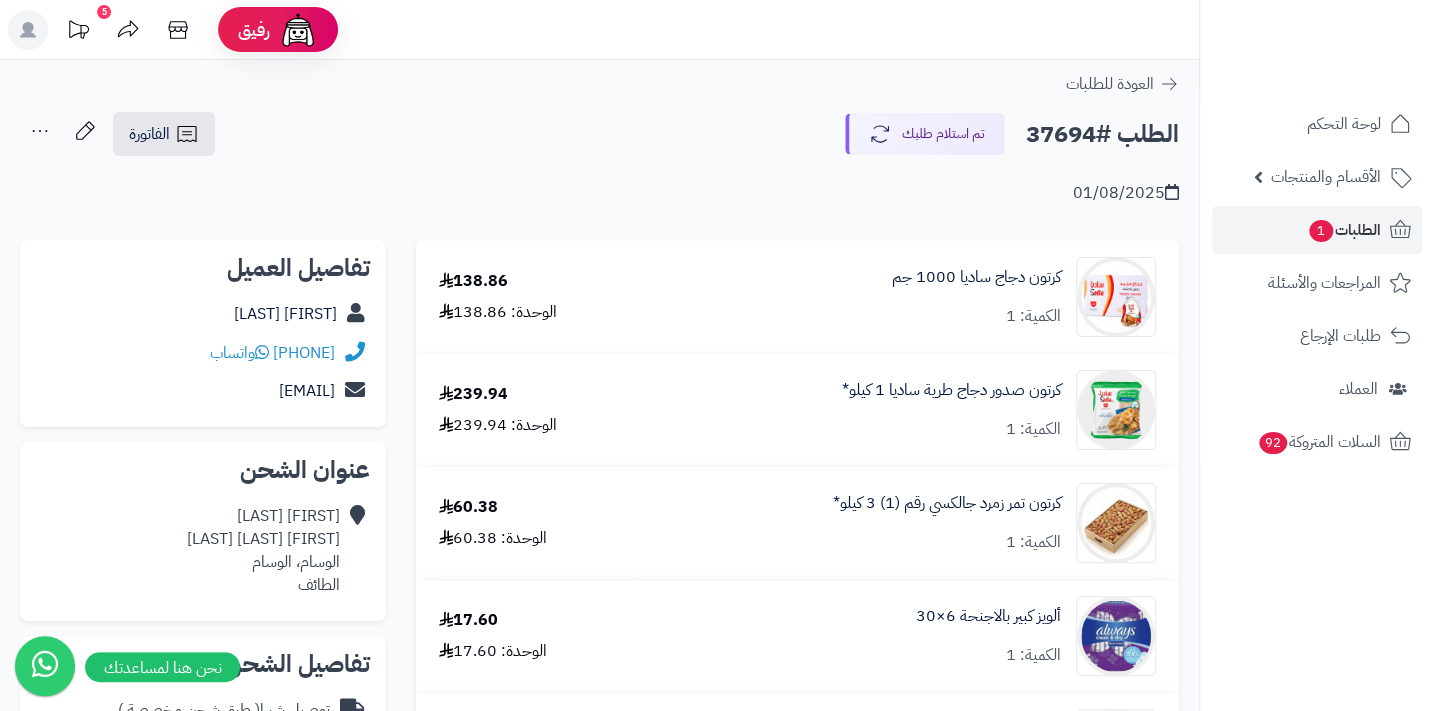 drag, startPoint x: 218, startPoint y: 349, endPoint x: 343, endPoint y: 350, distance: 125.004 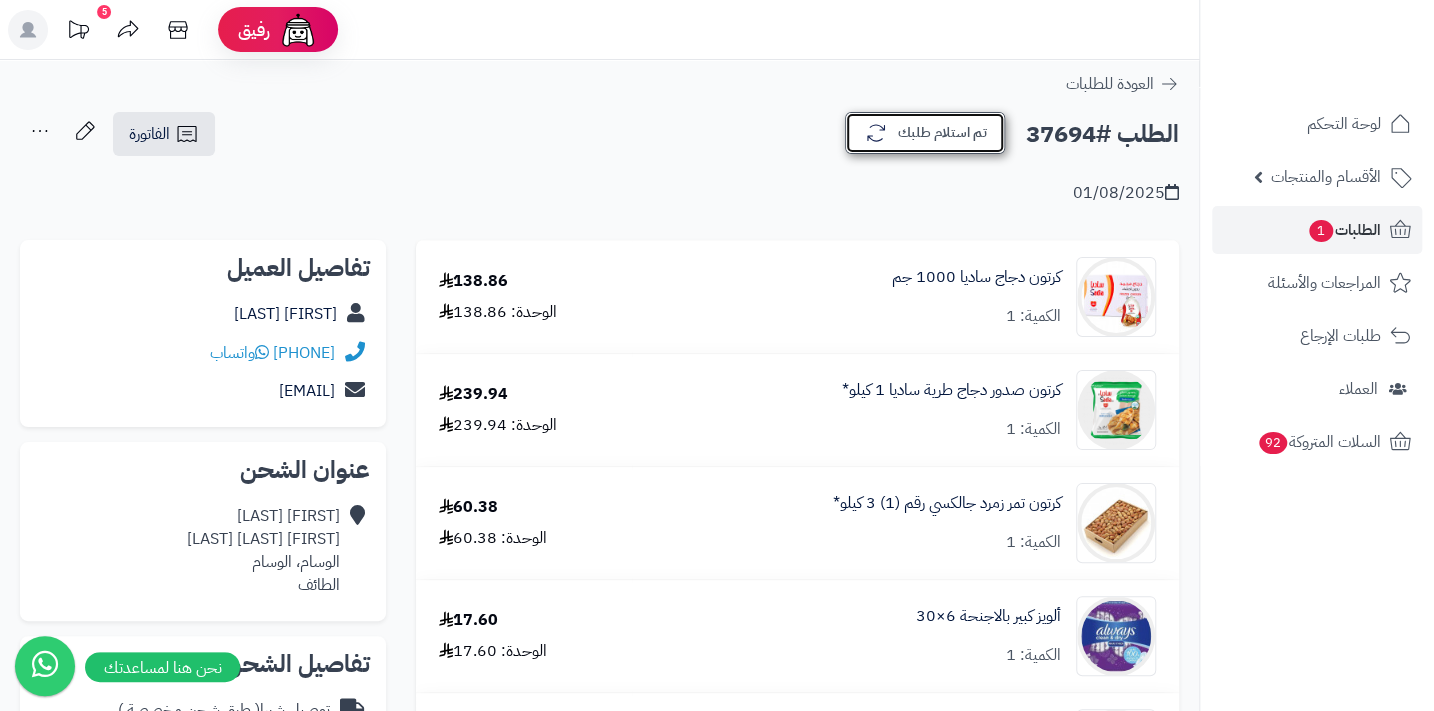 click on "تم استلام طلبك" at bounding box center (925, 133) 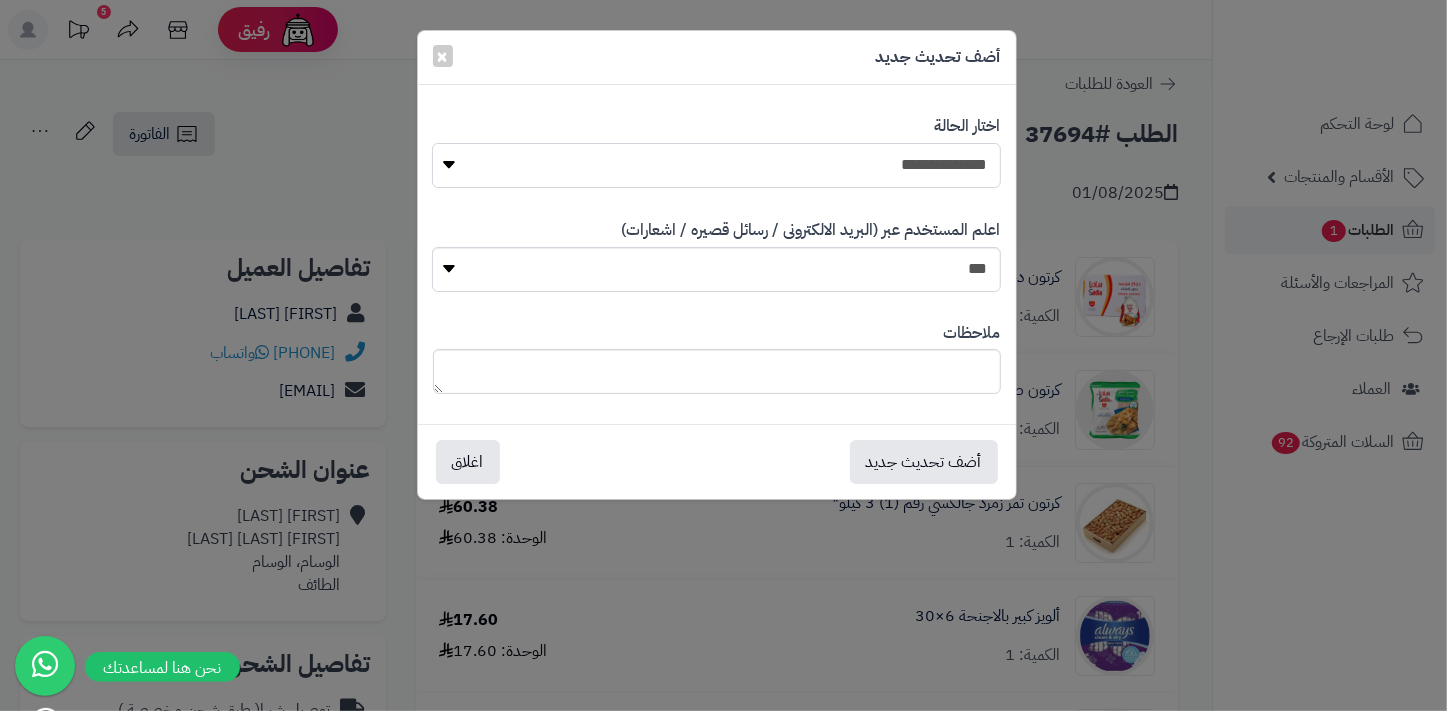 click on "**********" at bounding box center (716, 165) 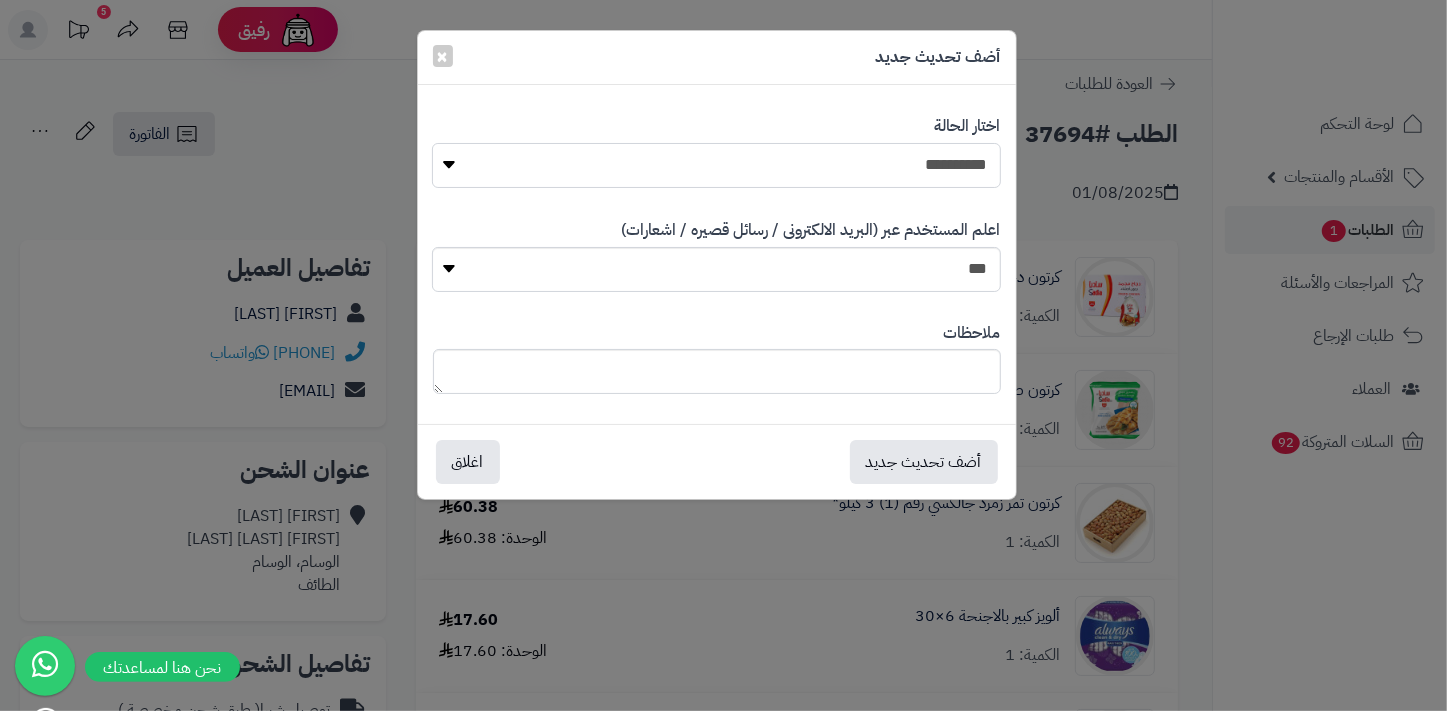 click on "**********" at bounding box center (716, 165) 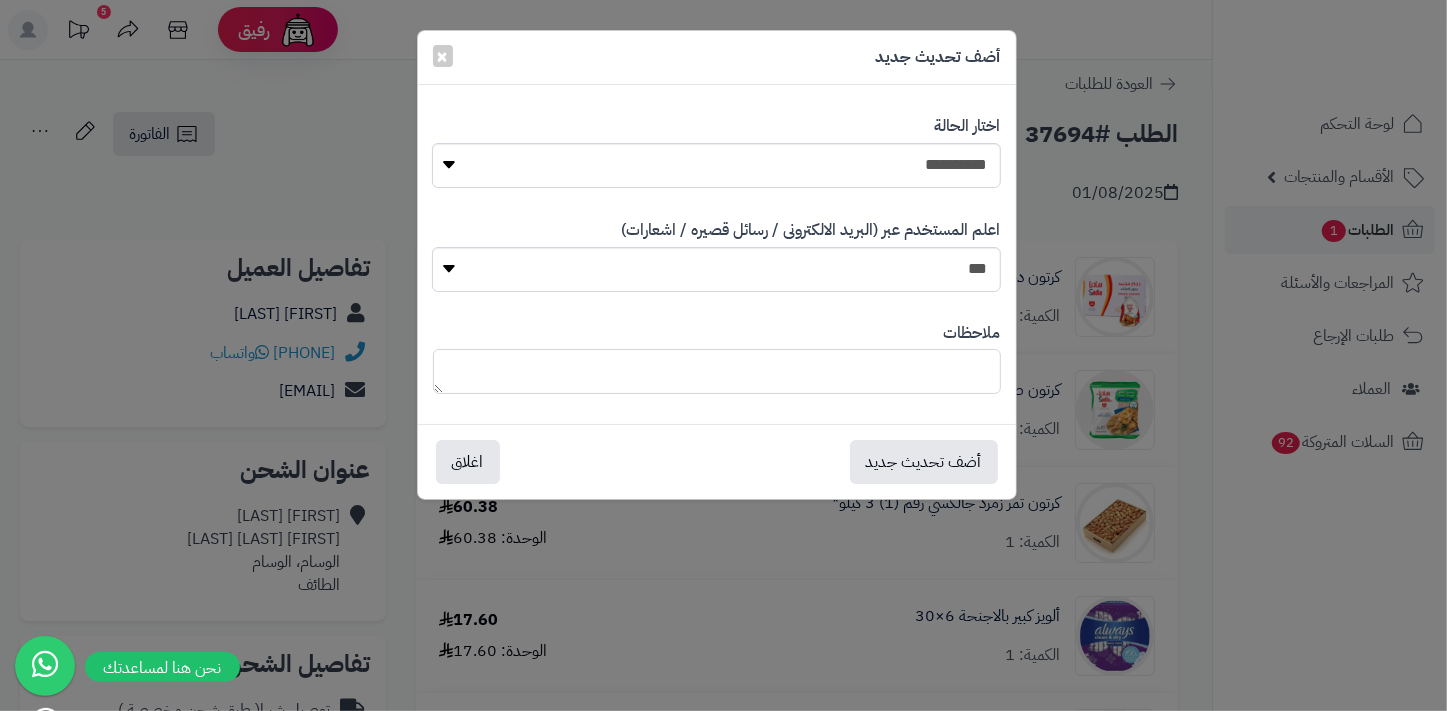 click at bounding box center [717, 371] 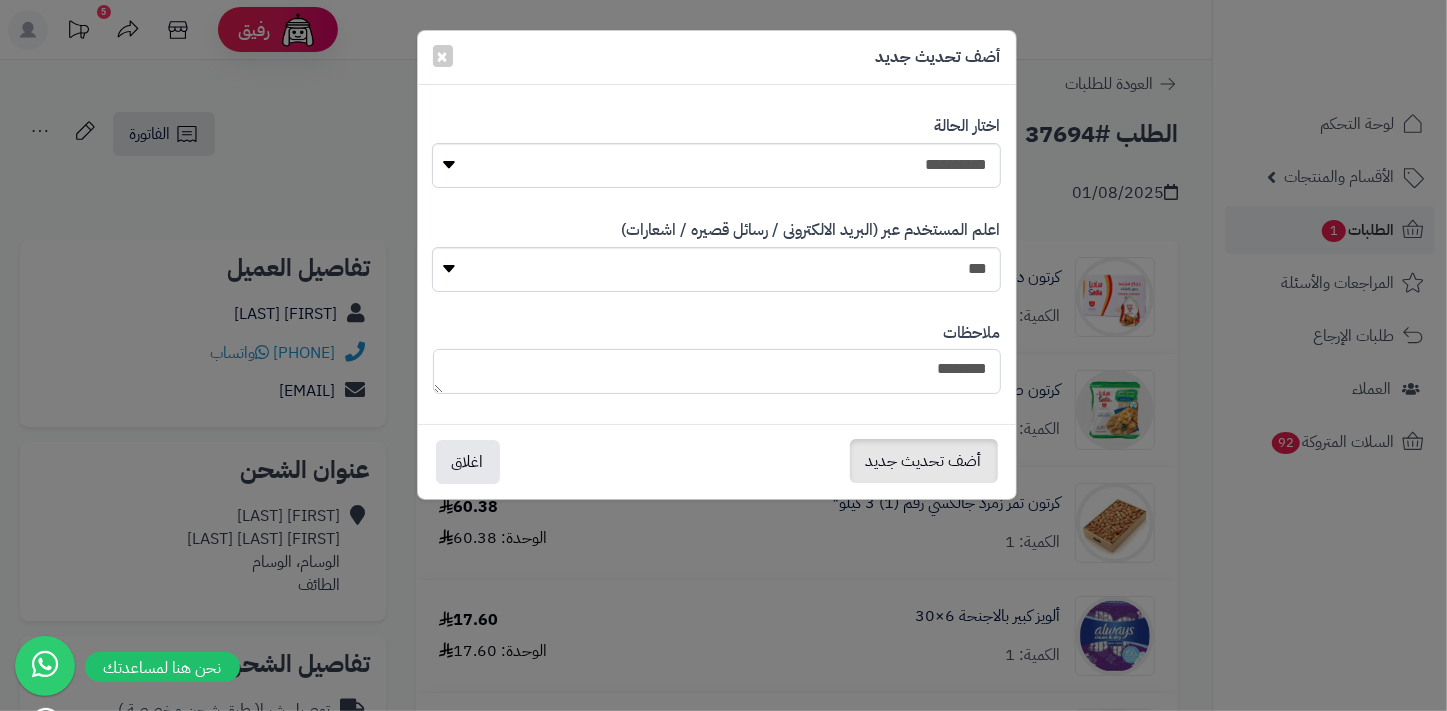 type on "*******" 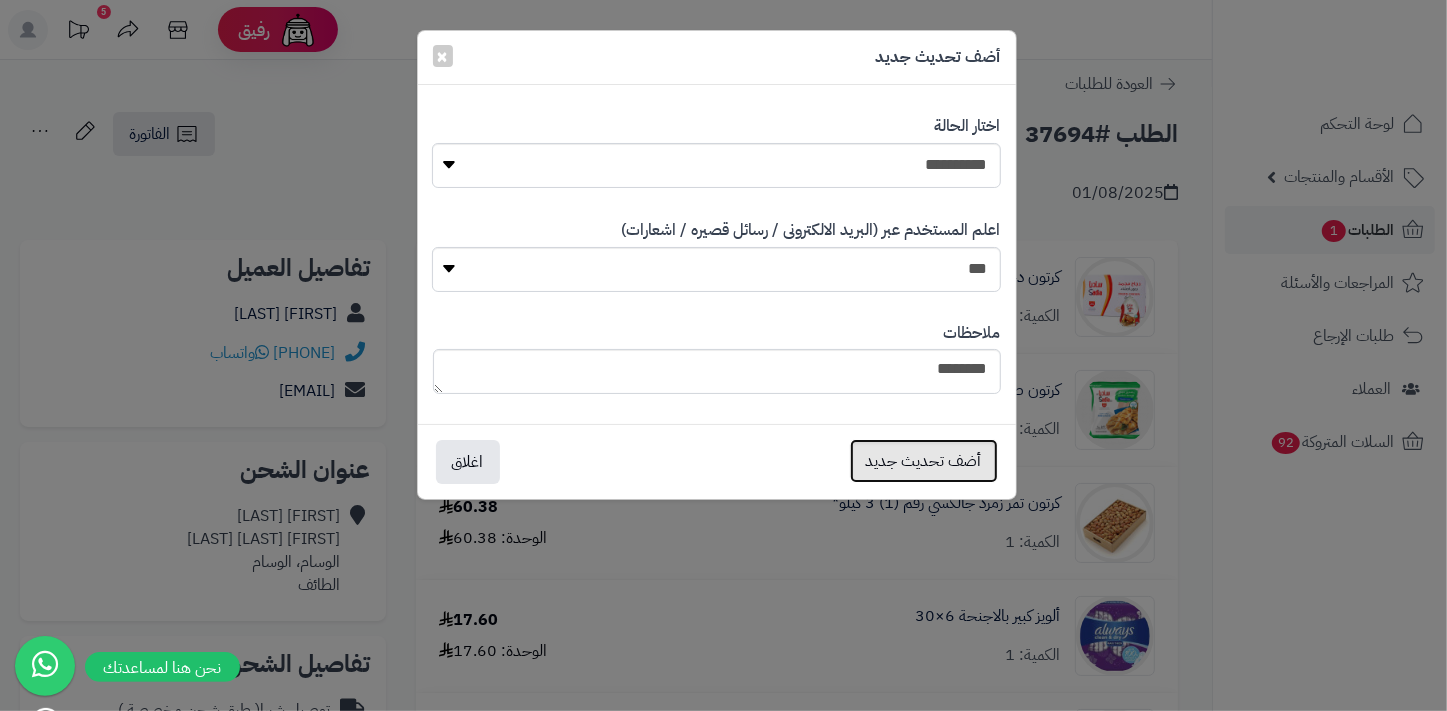click on "أضف تحديث جديد" at bounding box center [924, 461] 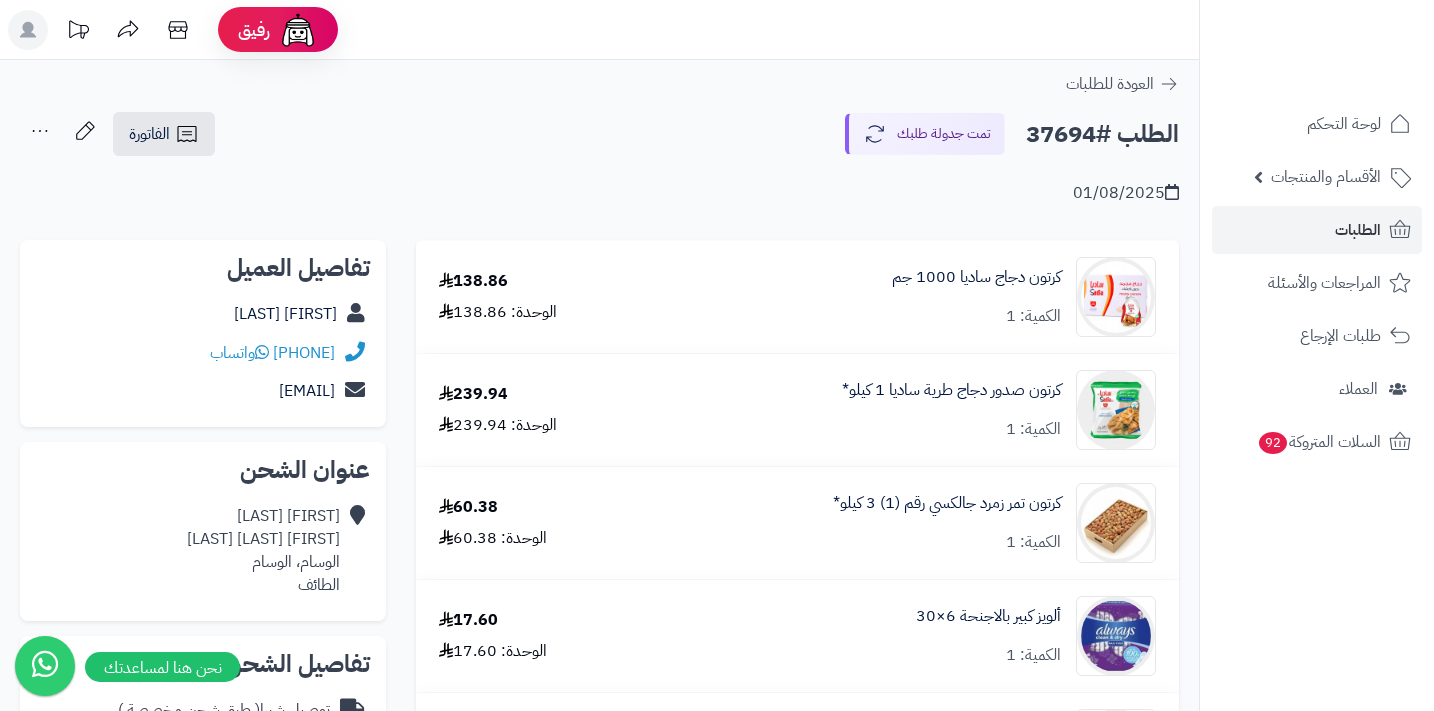 scroll, scrollTop: 0, scrollLeft: 0, axis: both 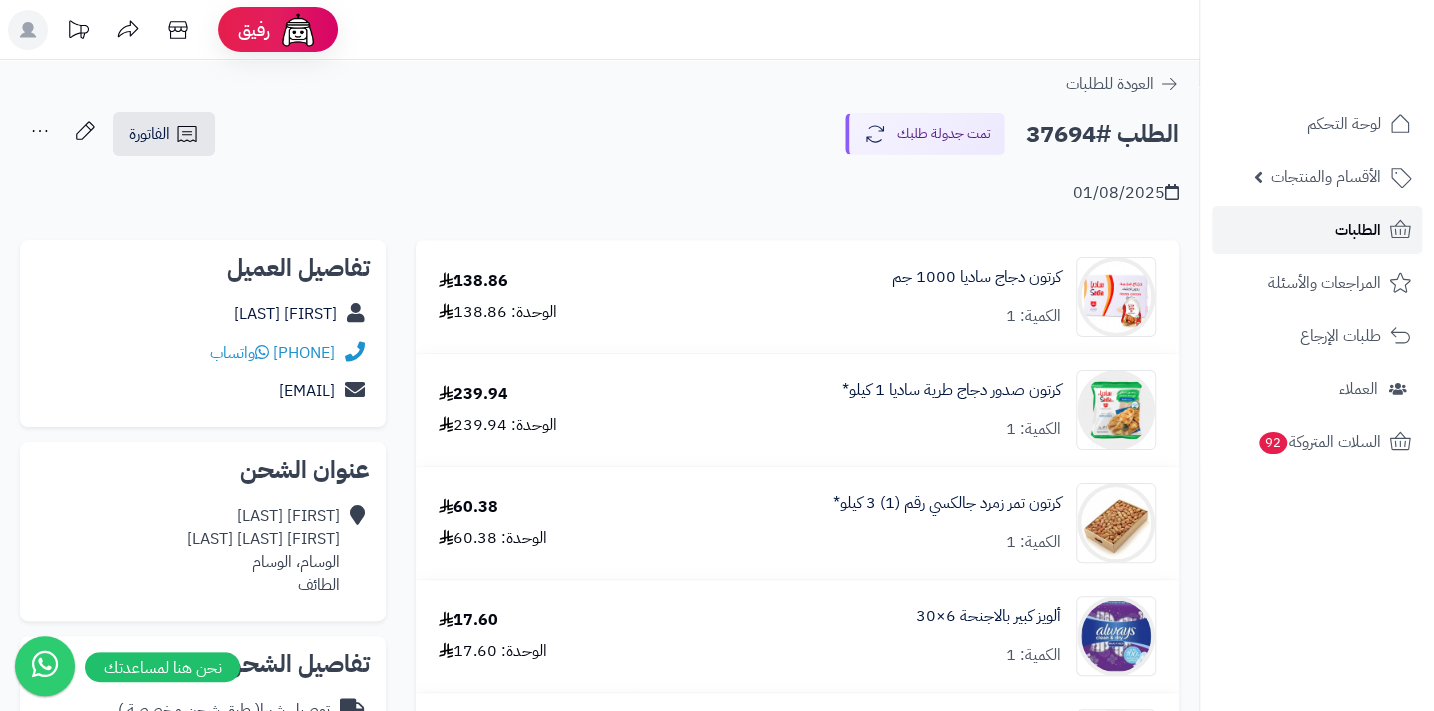 click on "الطلبات" at bounding box center (1358, 230) 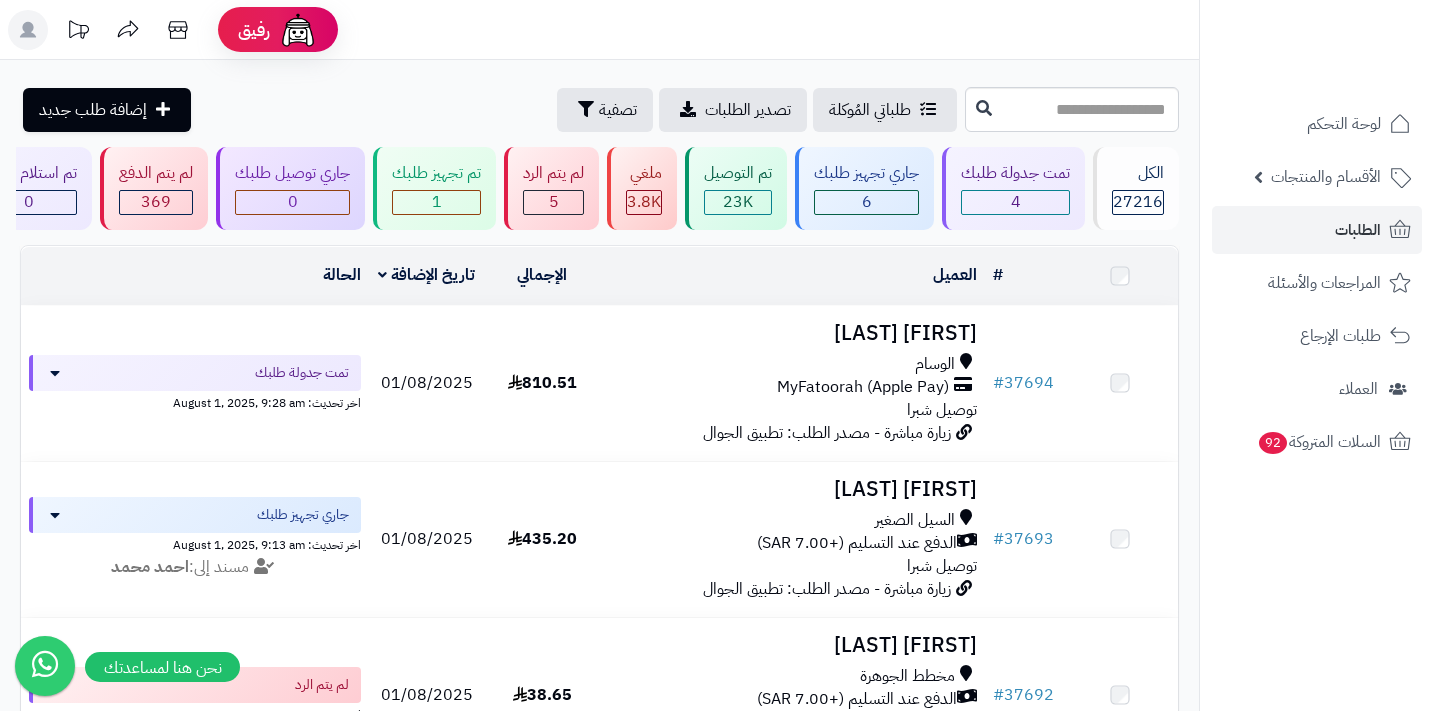 scroll, scrollTop: 0, scrollLeft: 0, axis: both 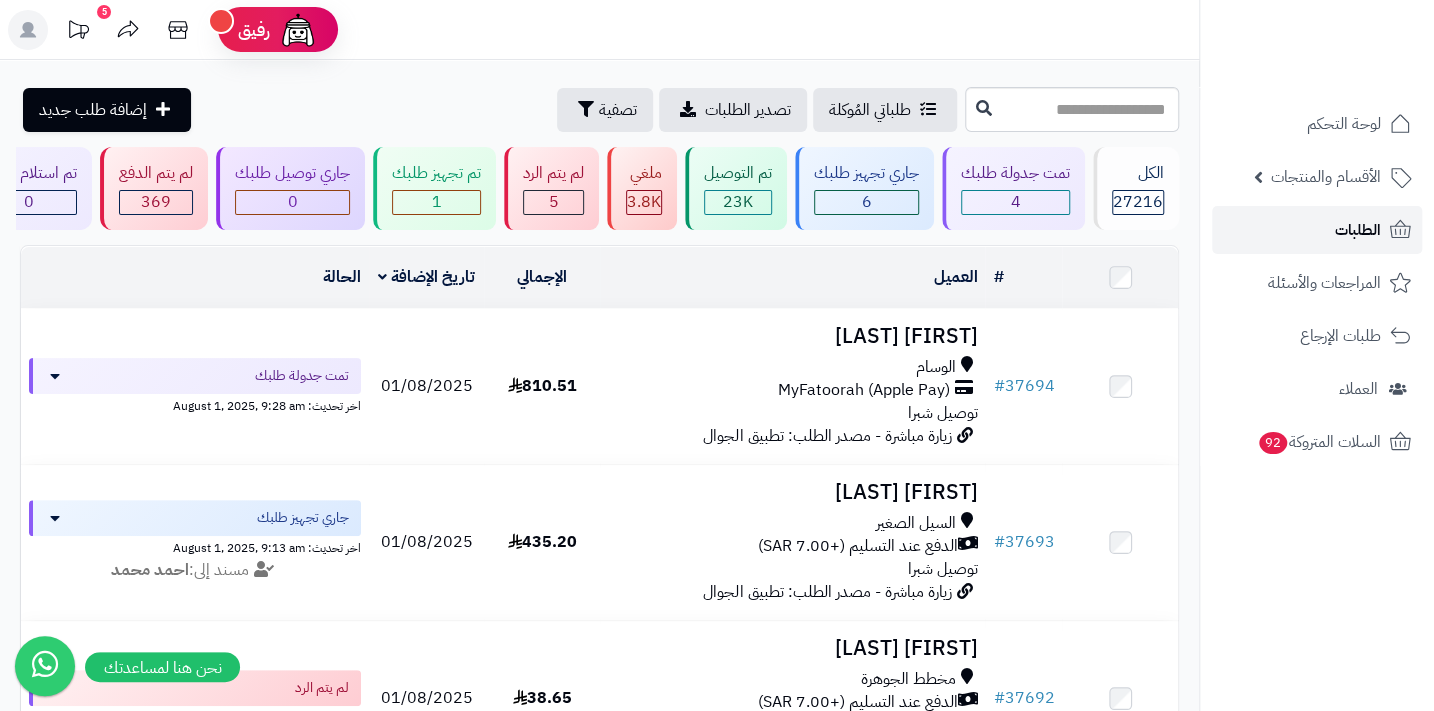 click on "الطلبات" at bounding box center [1358, 230] 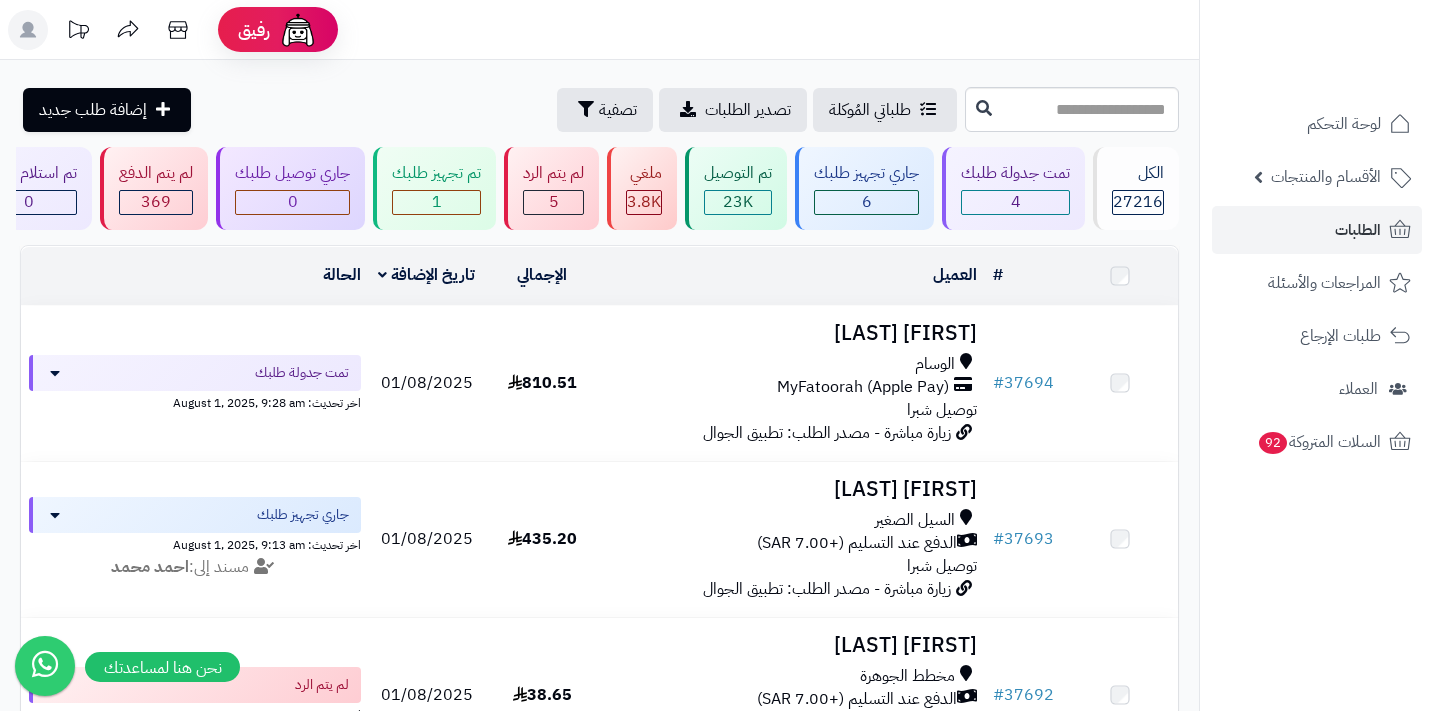 scroll, scrollTop: 0, scrollLeft: 0, axis: both 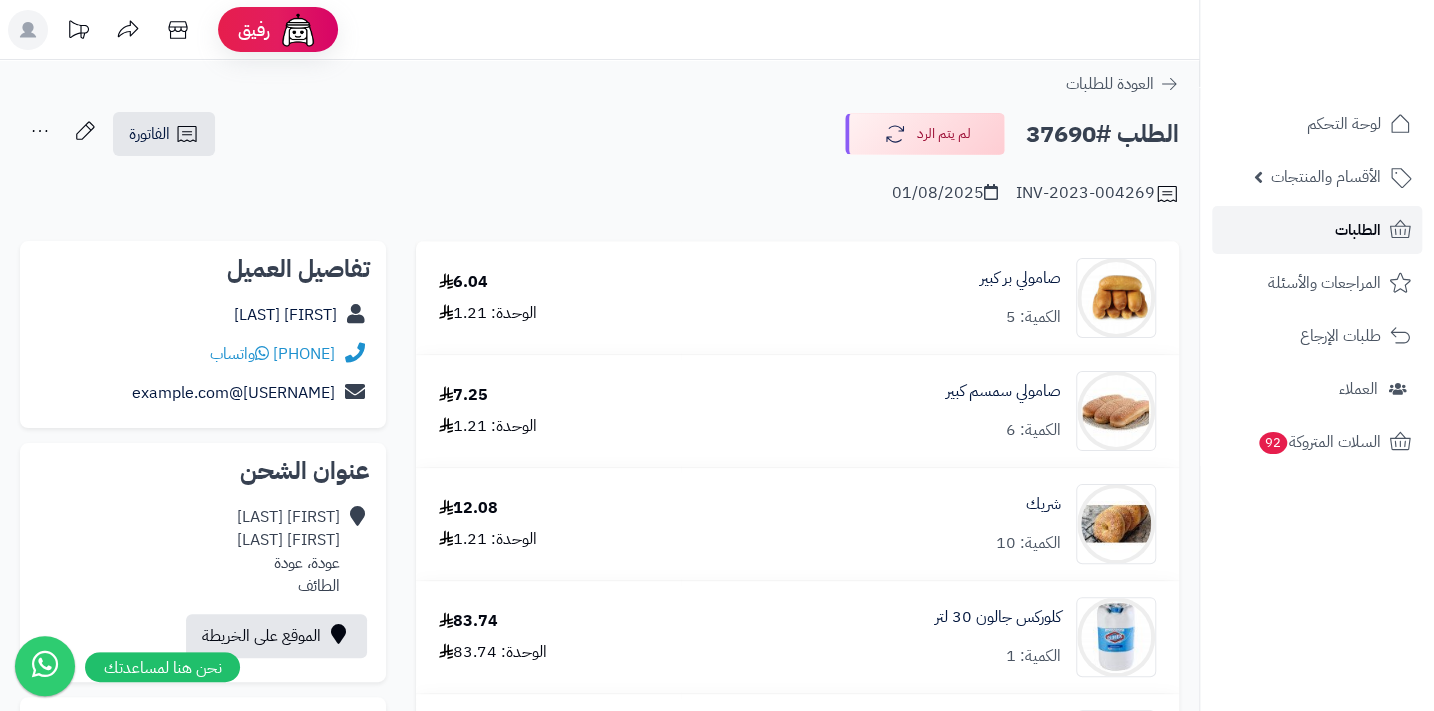 click on "الطلبات" at bounding box center (1358, 230) 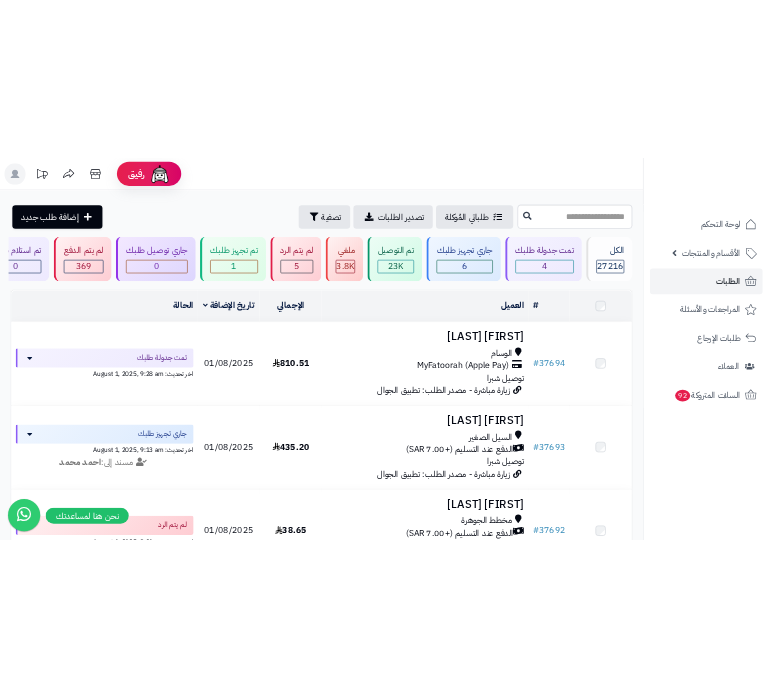 scroll, scrollTop: 0, scrollLeft: 0, axis: both 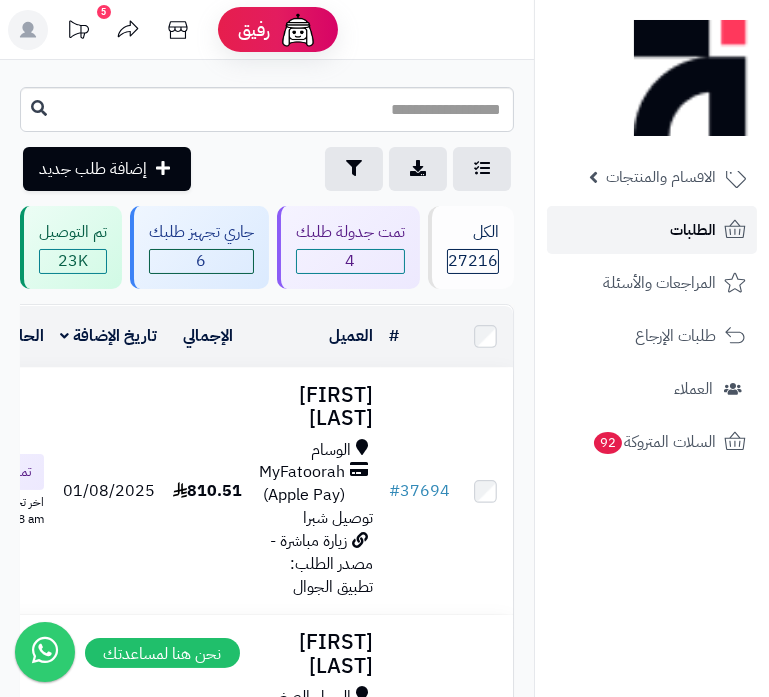 click on "الطلبات" at bounding box center (693, 230) 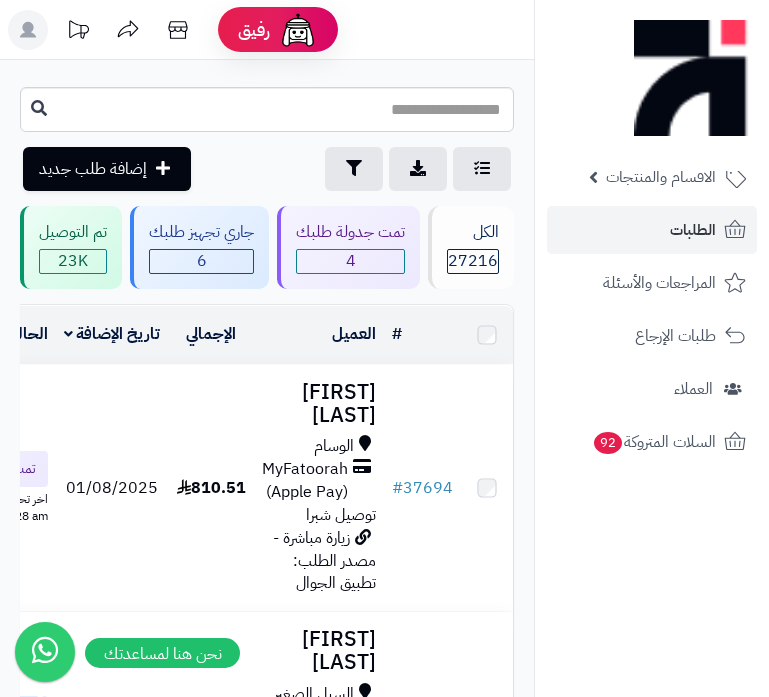 scroll, scrollTop: 0, scrollLeft: 0, axis: both 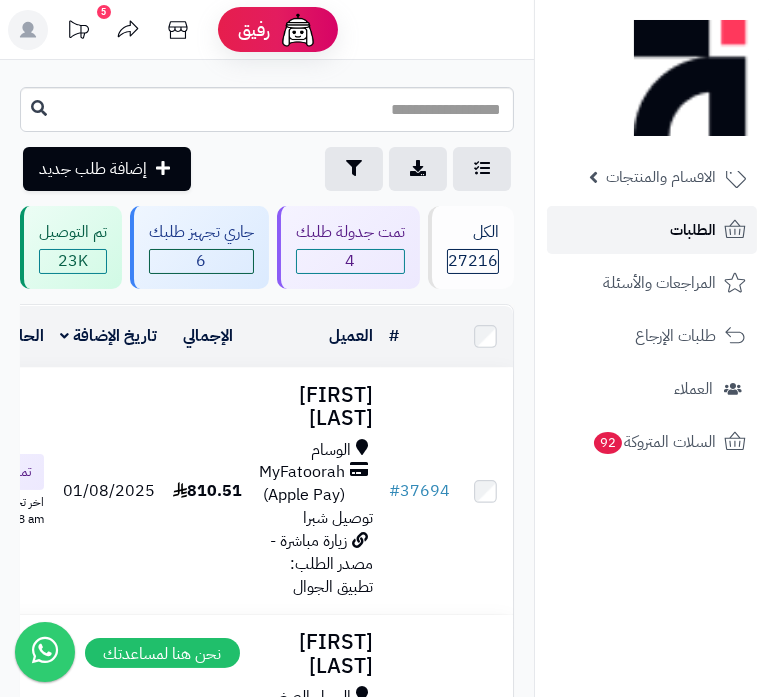 click on "الطلبات" at bounding box center [693, 230] 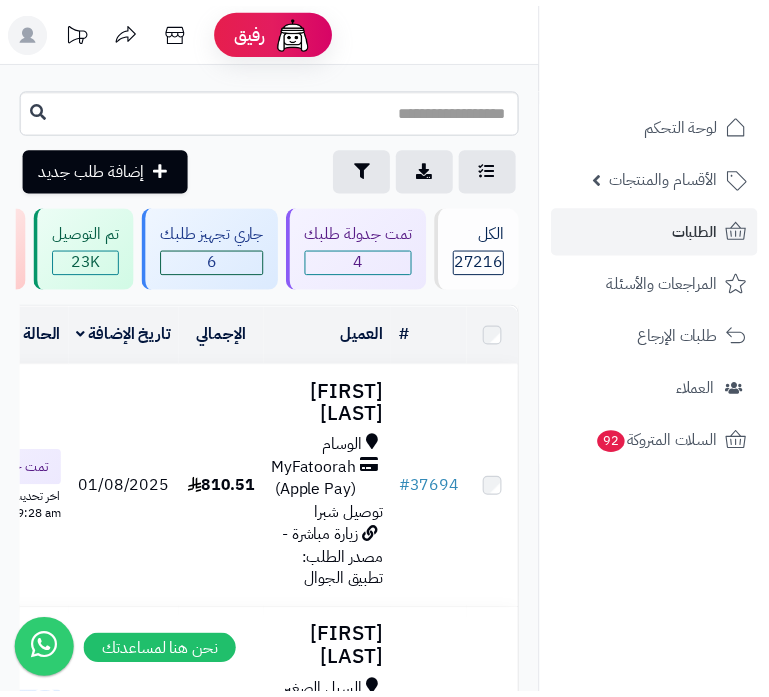 scroll, scrollTop: 0, scrollLeft: 0, axis: both 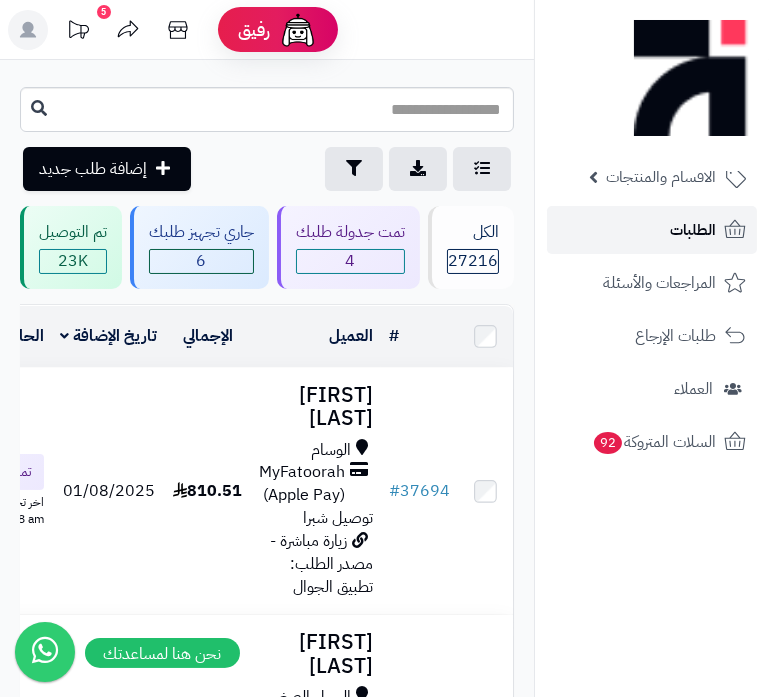 click on "الطلبات" at bounding box center [693, 230] 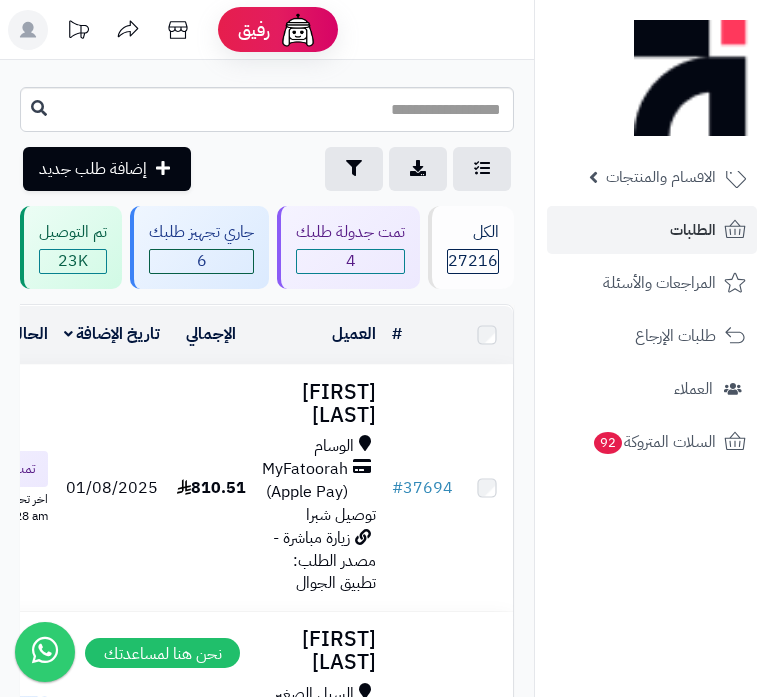 scroll, scrollTop: 0, scrollLeft: 0, axis: both 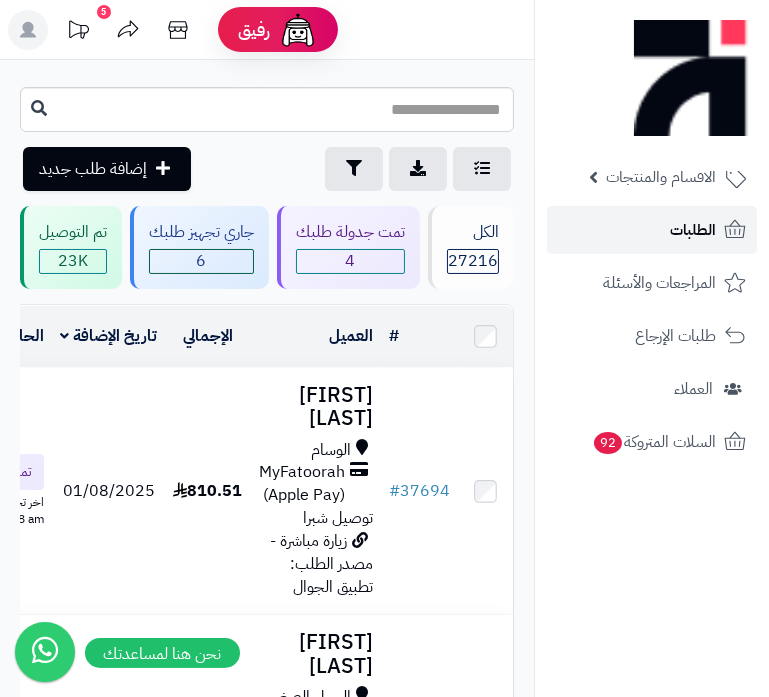 click 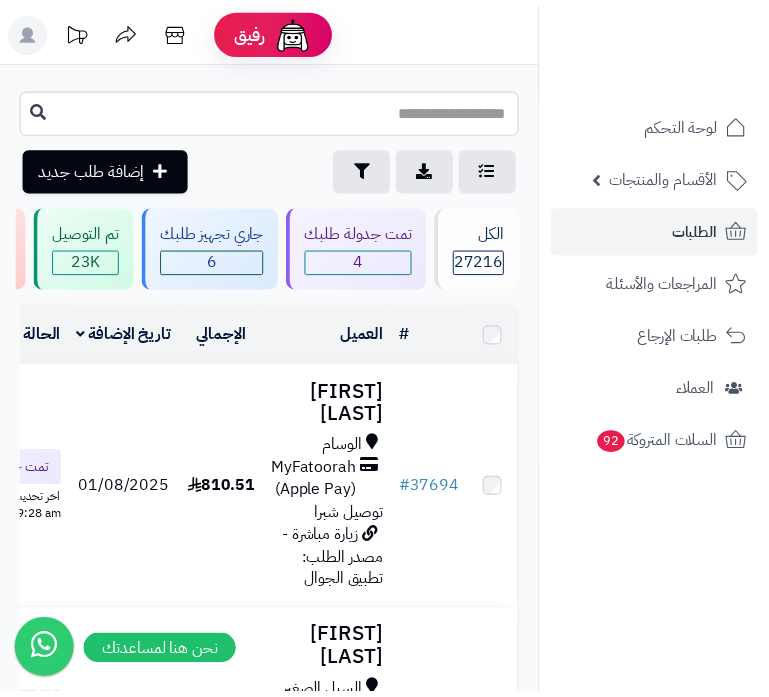 scroll, scrollTop: 0, scrollLeft: 0, axis: both 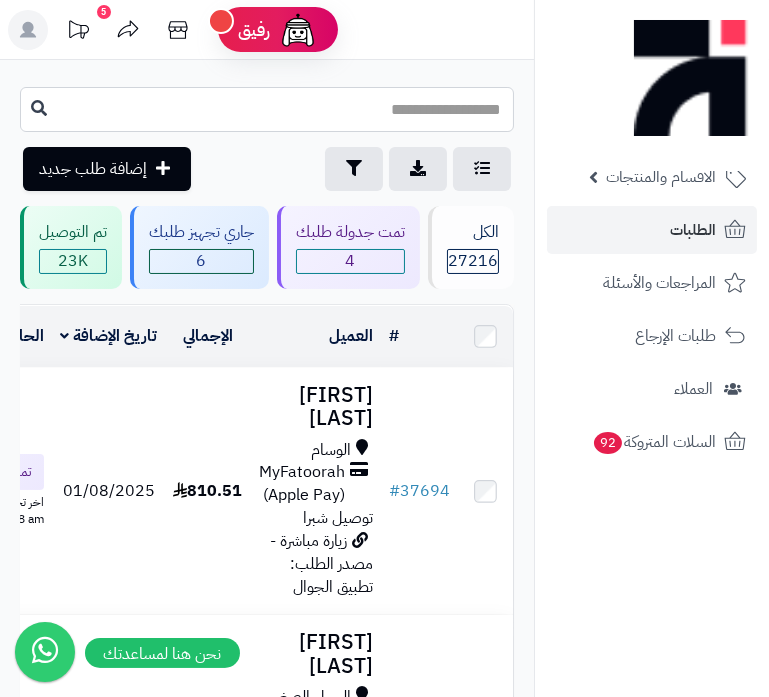 click at bounding box center (267, 109) 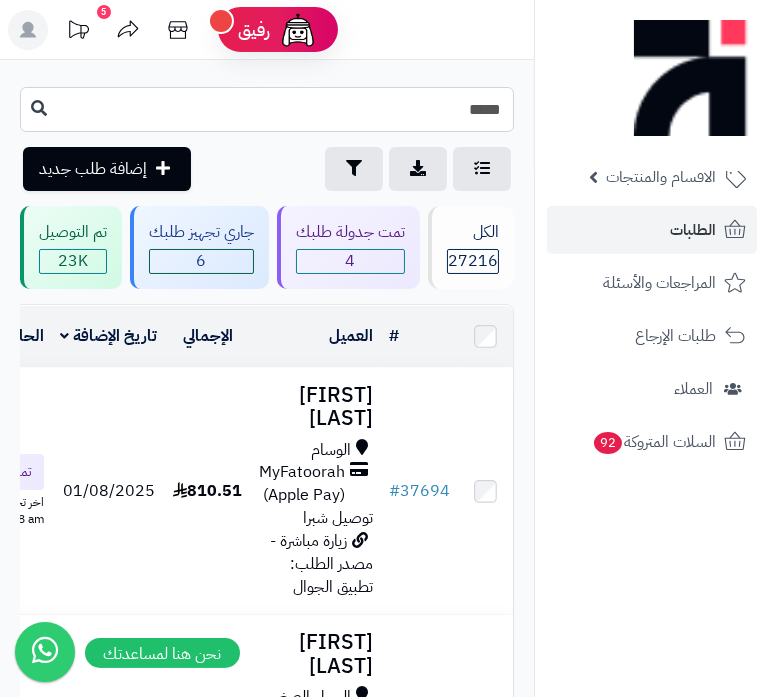 type on "*****" 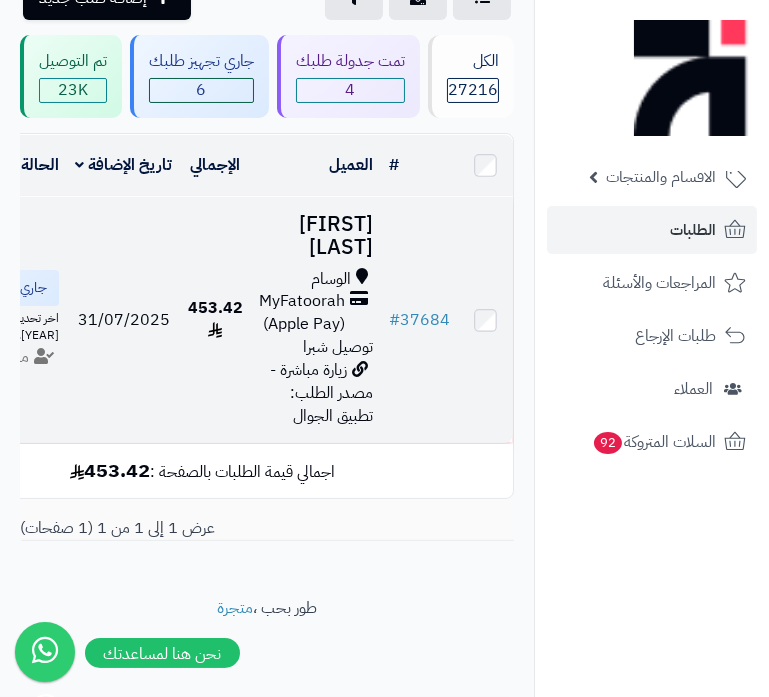 scroll, scrollTop: 193, scrollLeft: 0, axis: vertical 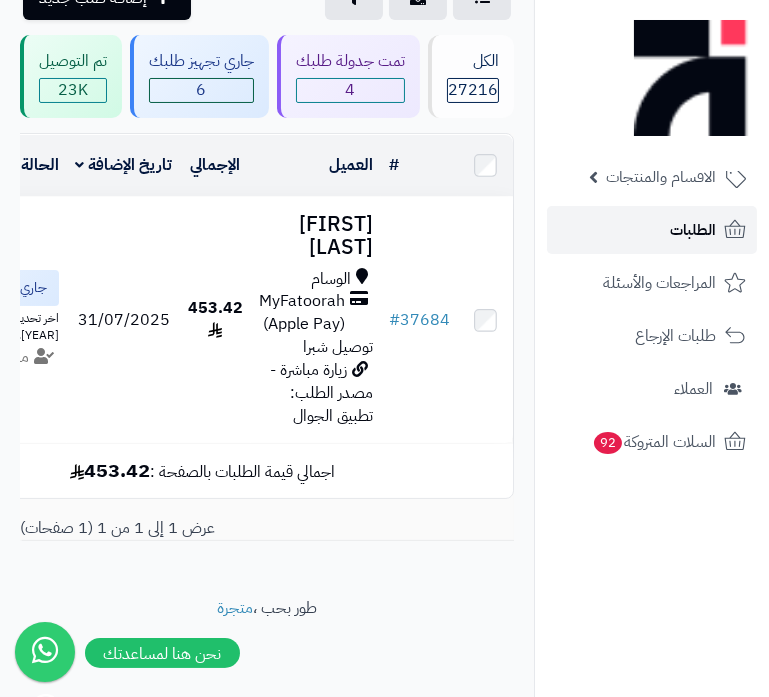 click on "الطلبات" at bounding box center (693, 230) 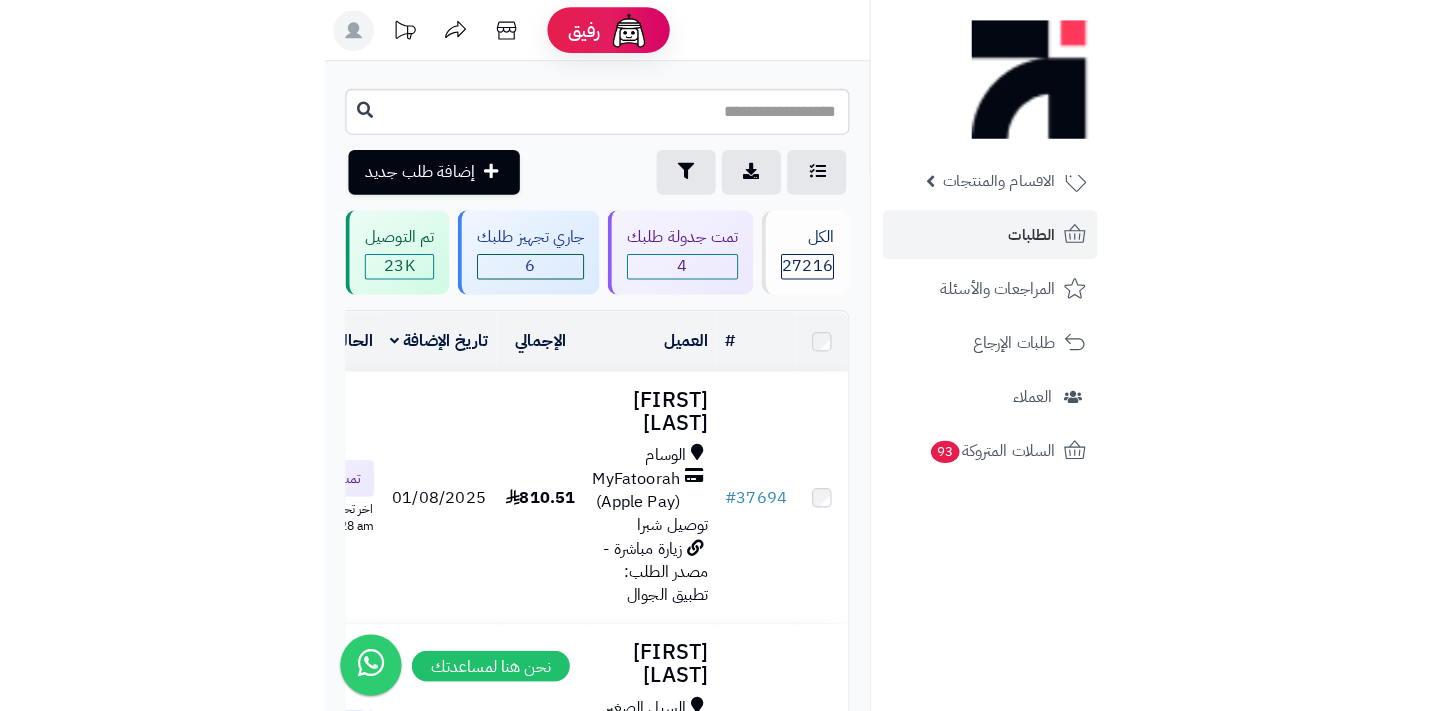 scroll, scrollTop: 0, scrollLeft: 0, axis: both 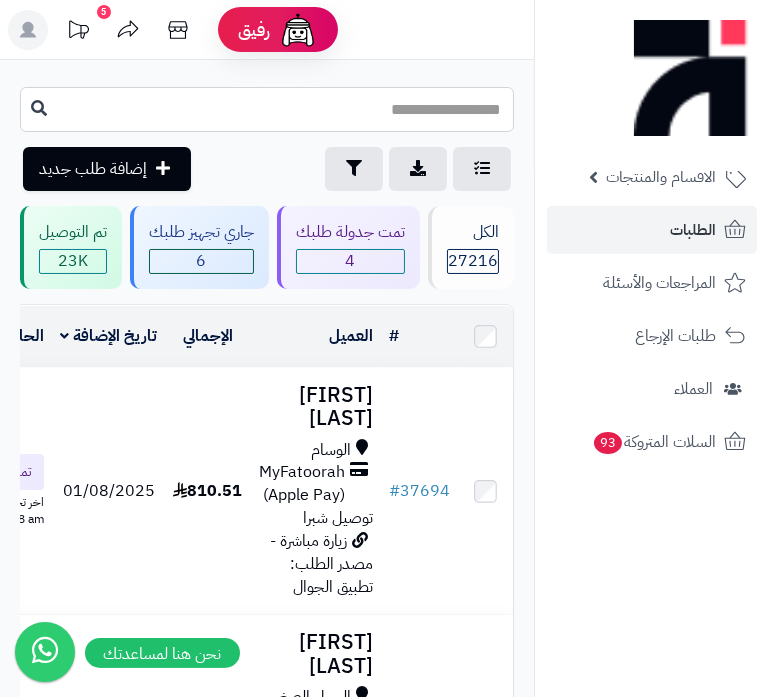 click at bounding box center [267, 109] 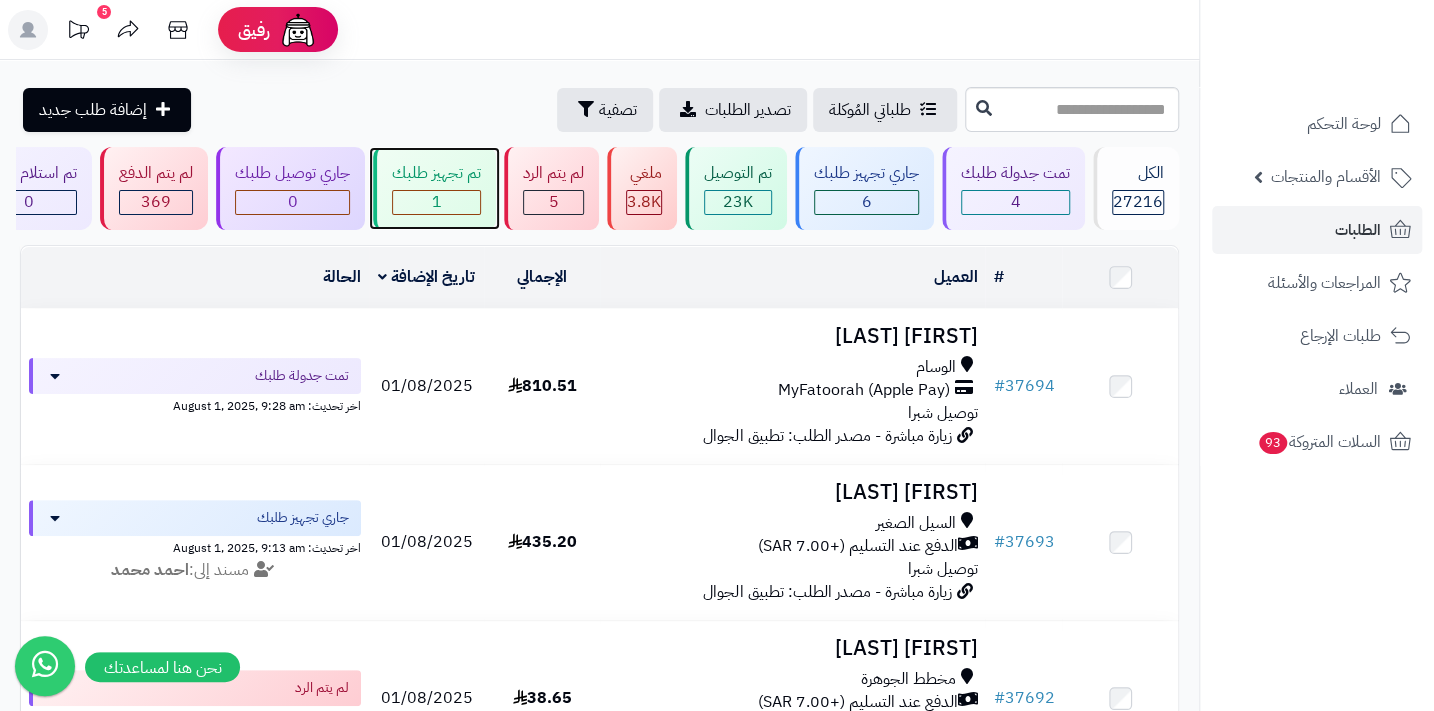 click on "1" at bounding box center [436, 202] 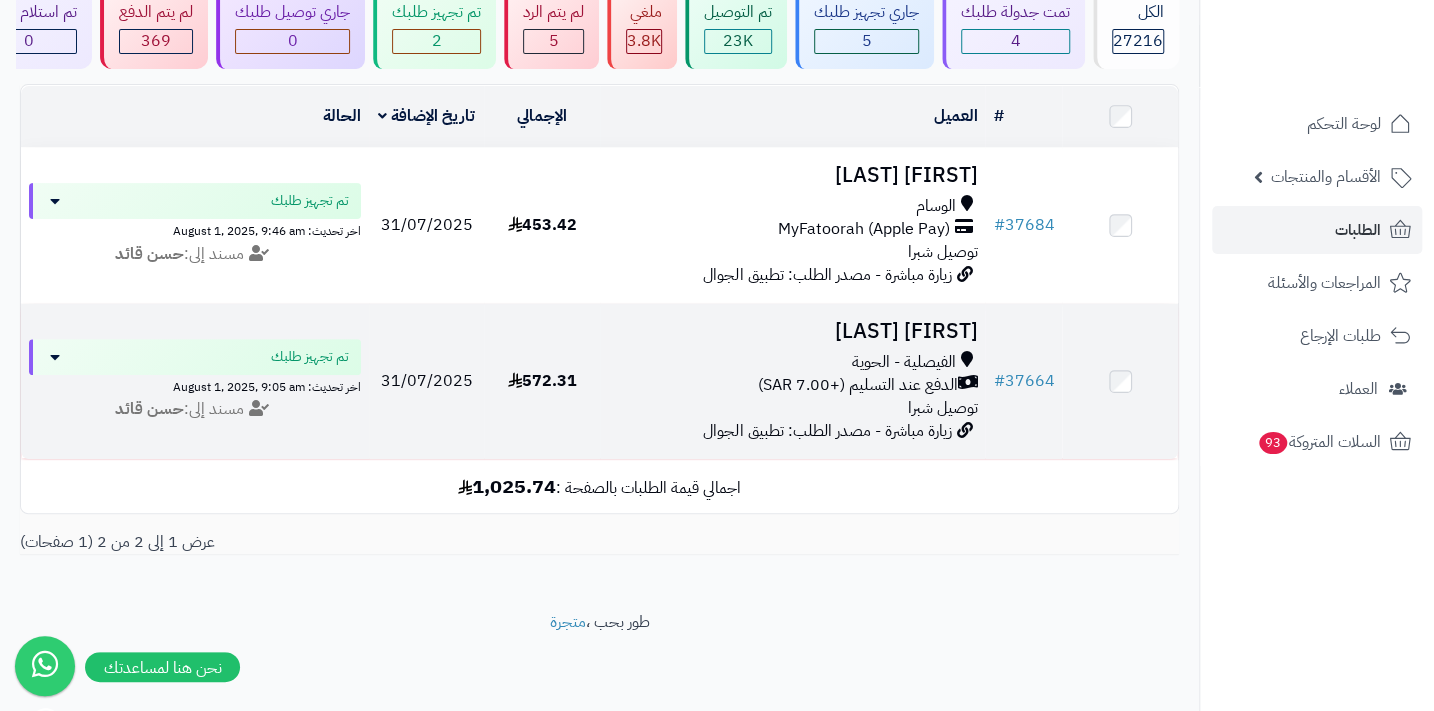 scroll, scrollTop: 184, scrollLeft: 0, axis: vertical 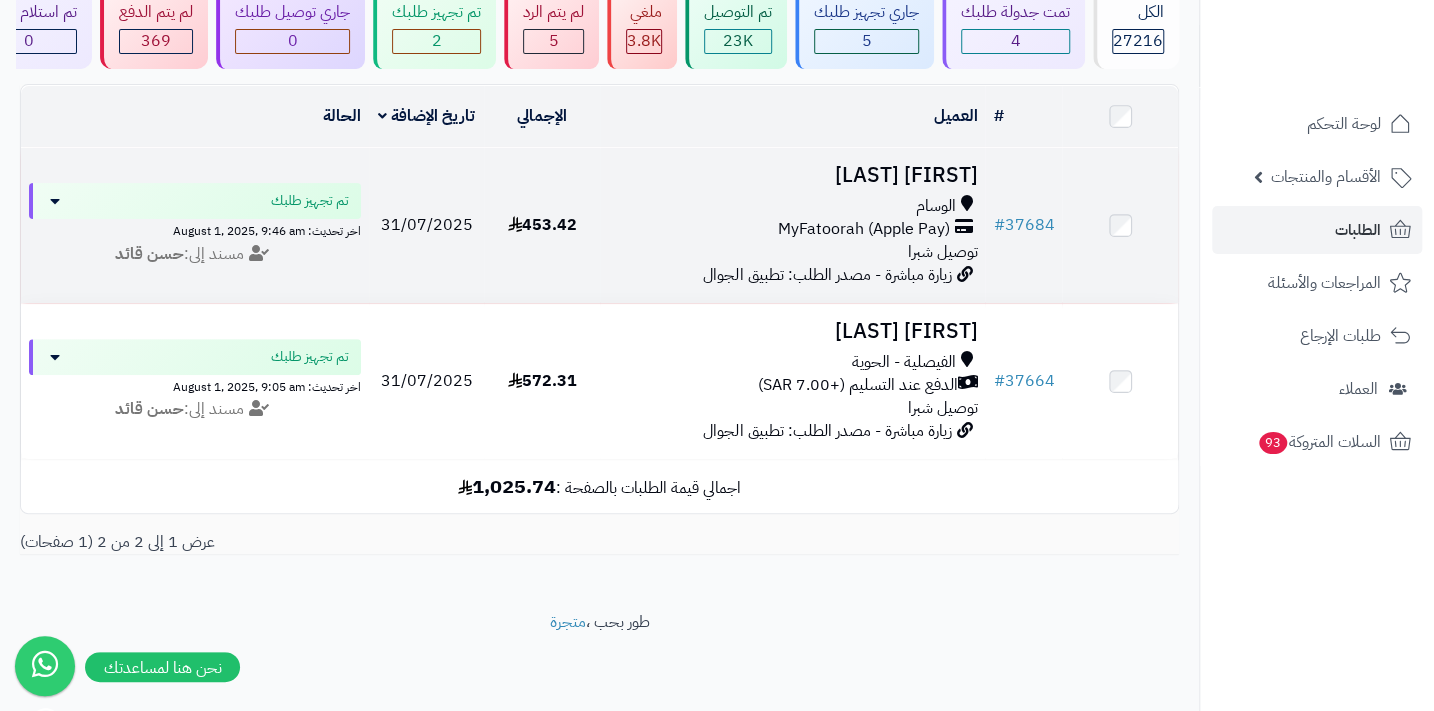 click on "MyFatoorah (Apple Pay)" at bounding box center (863, 229) 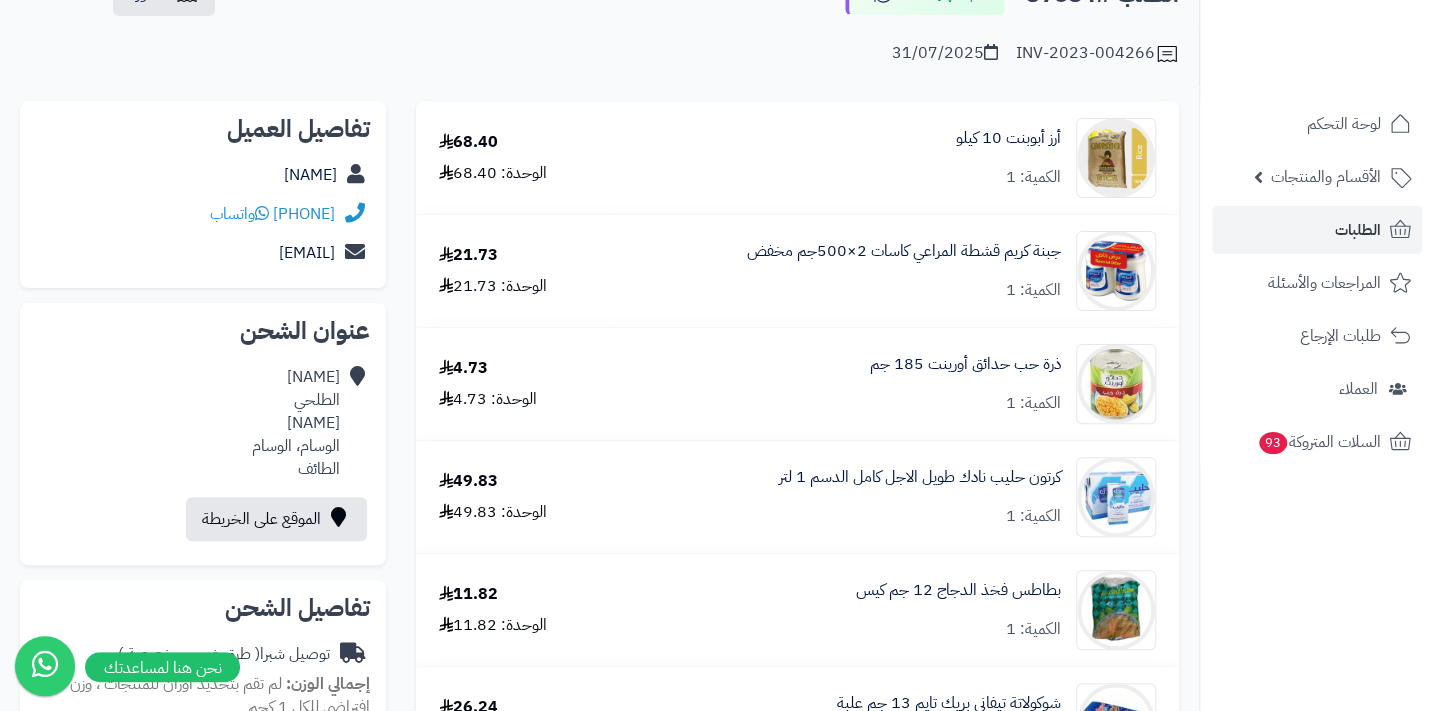 scroll, scrollTop: 0, scrollLeft: 0, axis: both 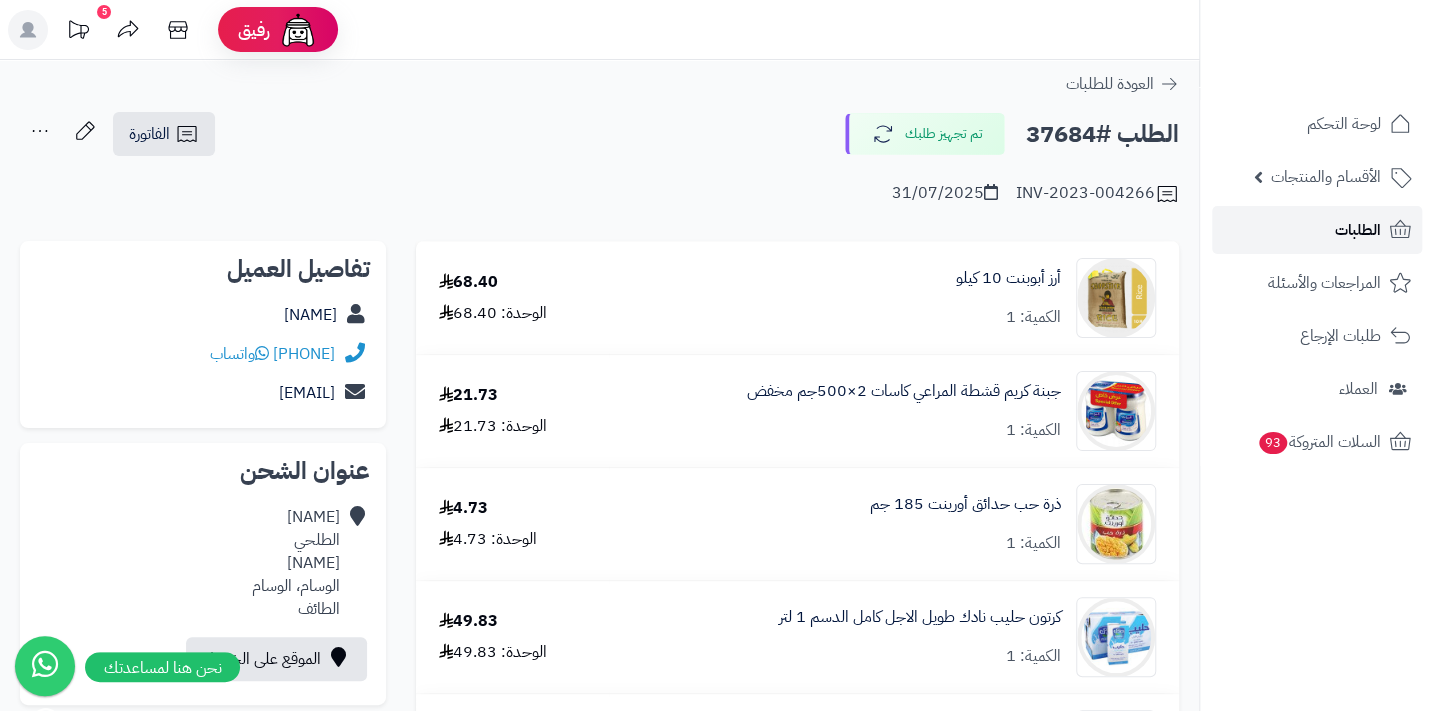 click on "الطلبات" at bounding box center (1358, 230) 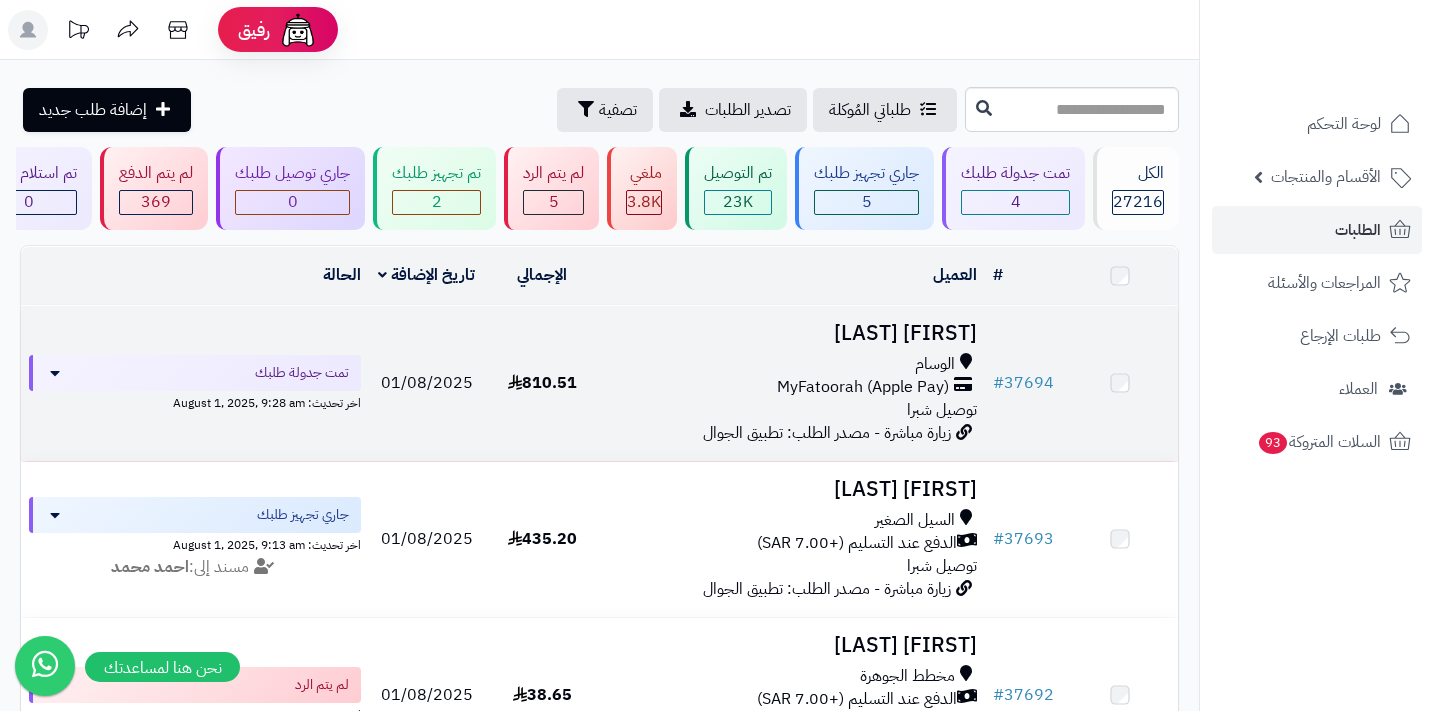 scroll, scrollTop: 0, scrollLeft: 0, axis: both 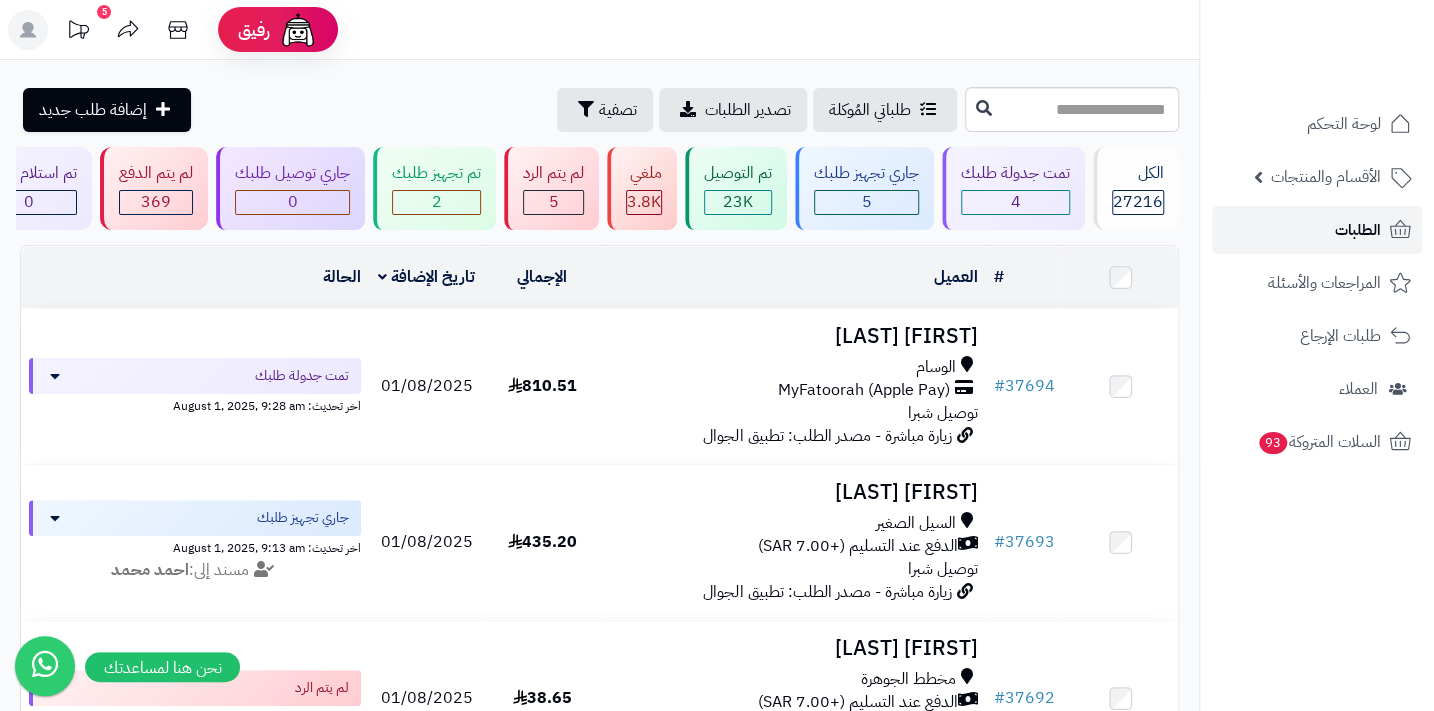 click on "الطلبات" at bounding box center (1317, 230) 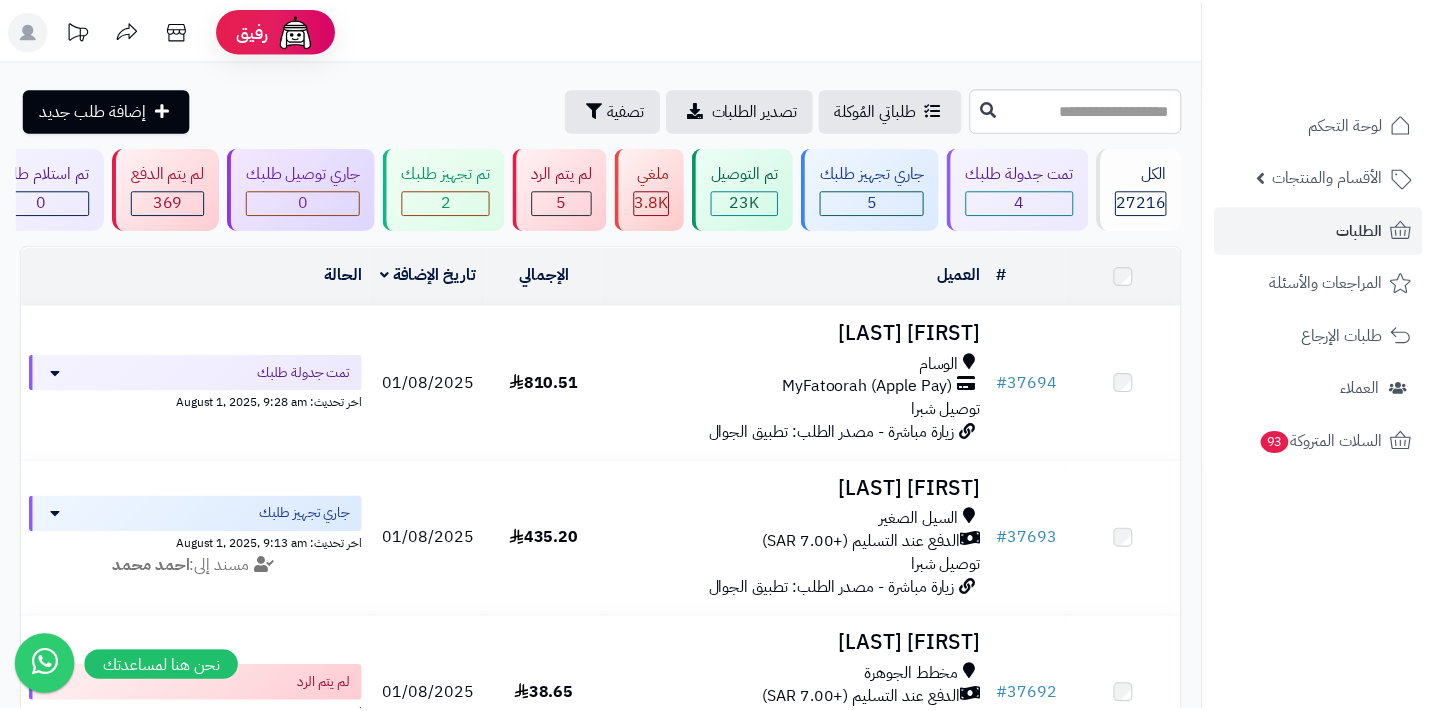 scroll, scrollTop: 0, scrollLeft: 0, axis: both 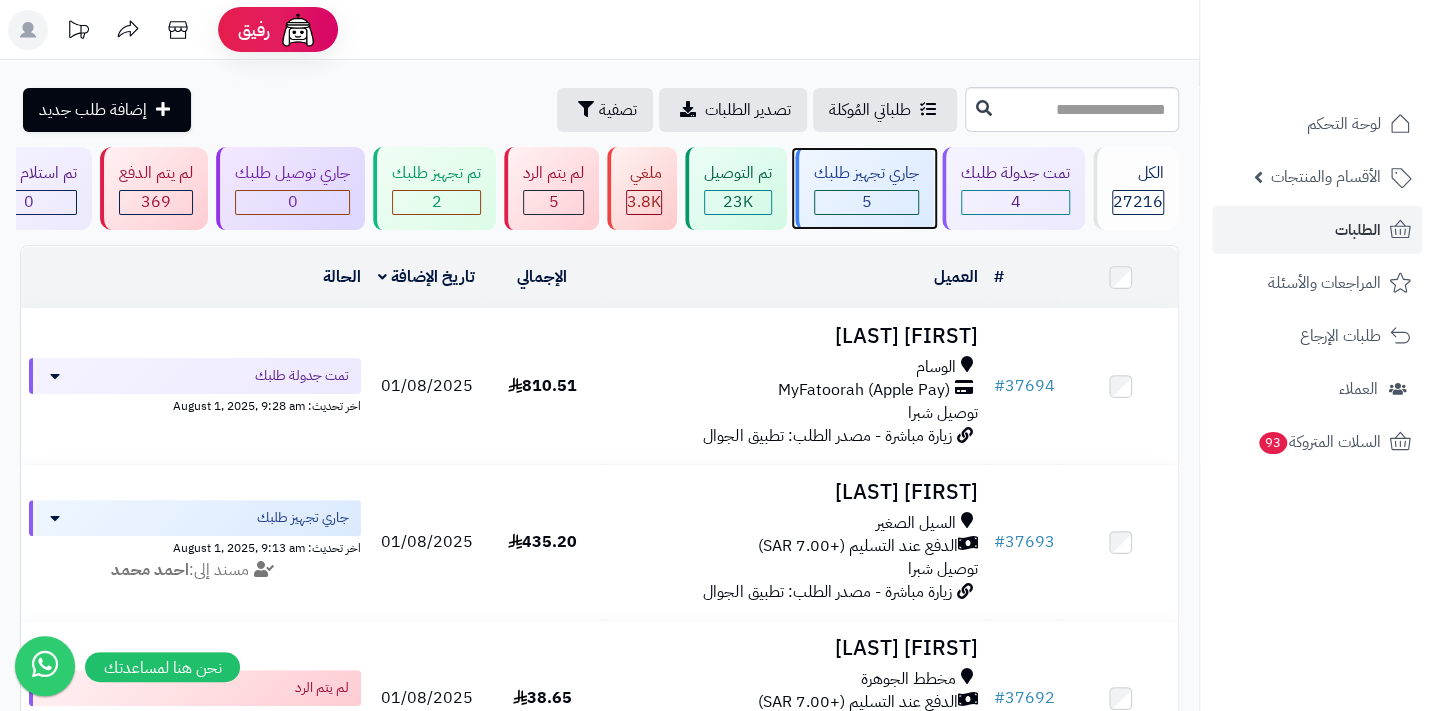 click on "5" at bounding box center [867, 202] 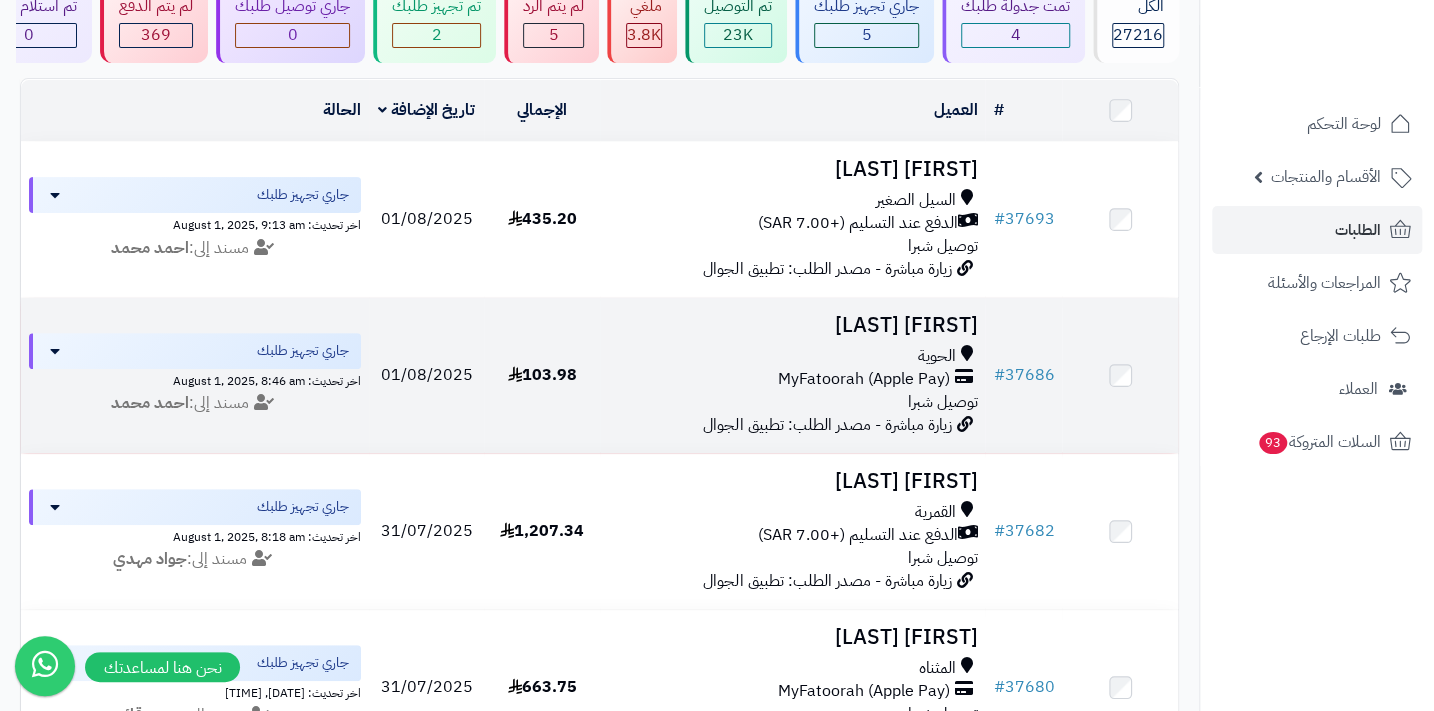 scroll, scrollTop: 90, scrollLeft: 0, axis: vertical 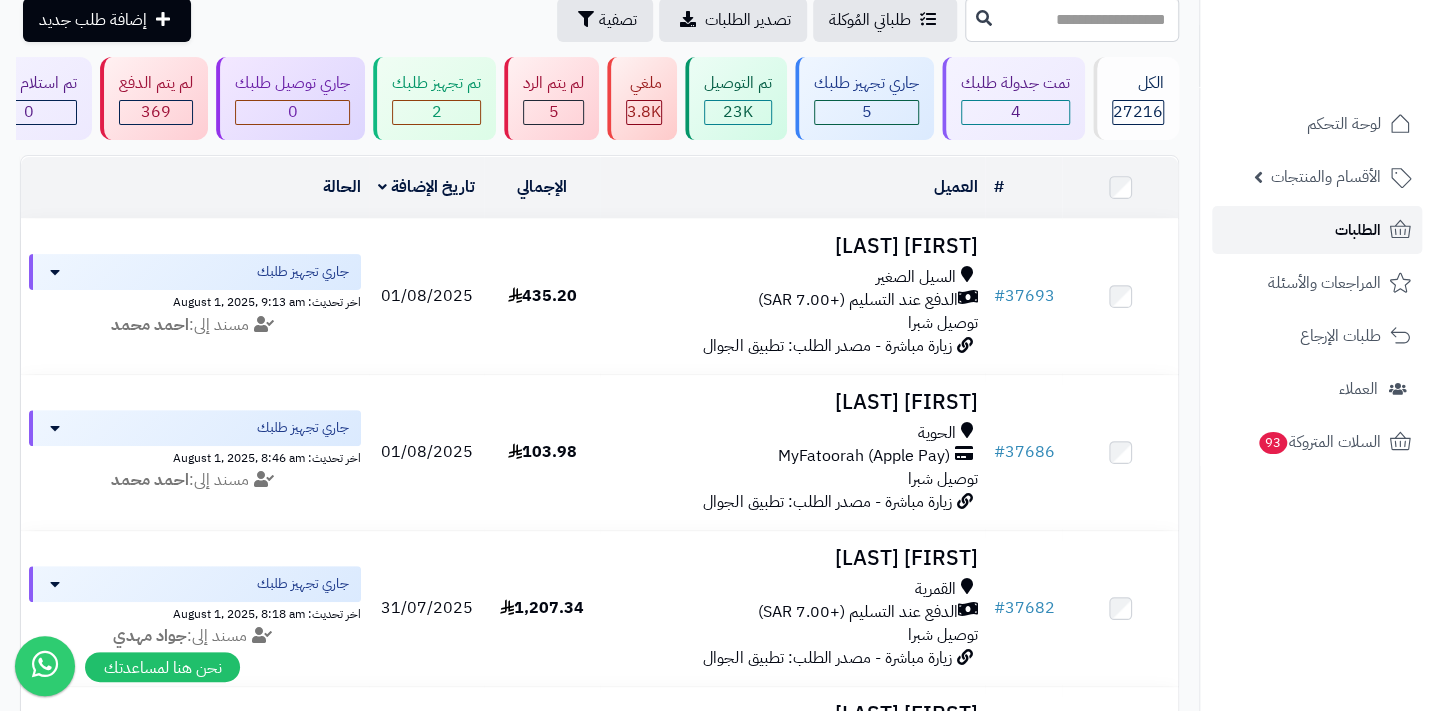 click on "الطلبات" at bounding box center (1358, 230) 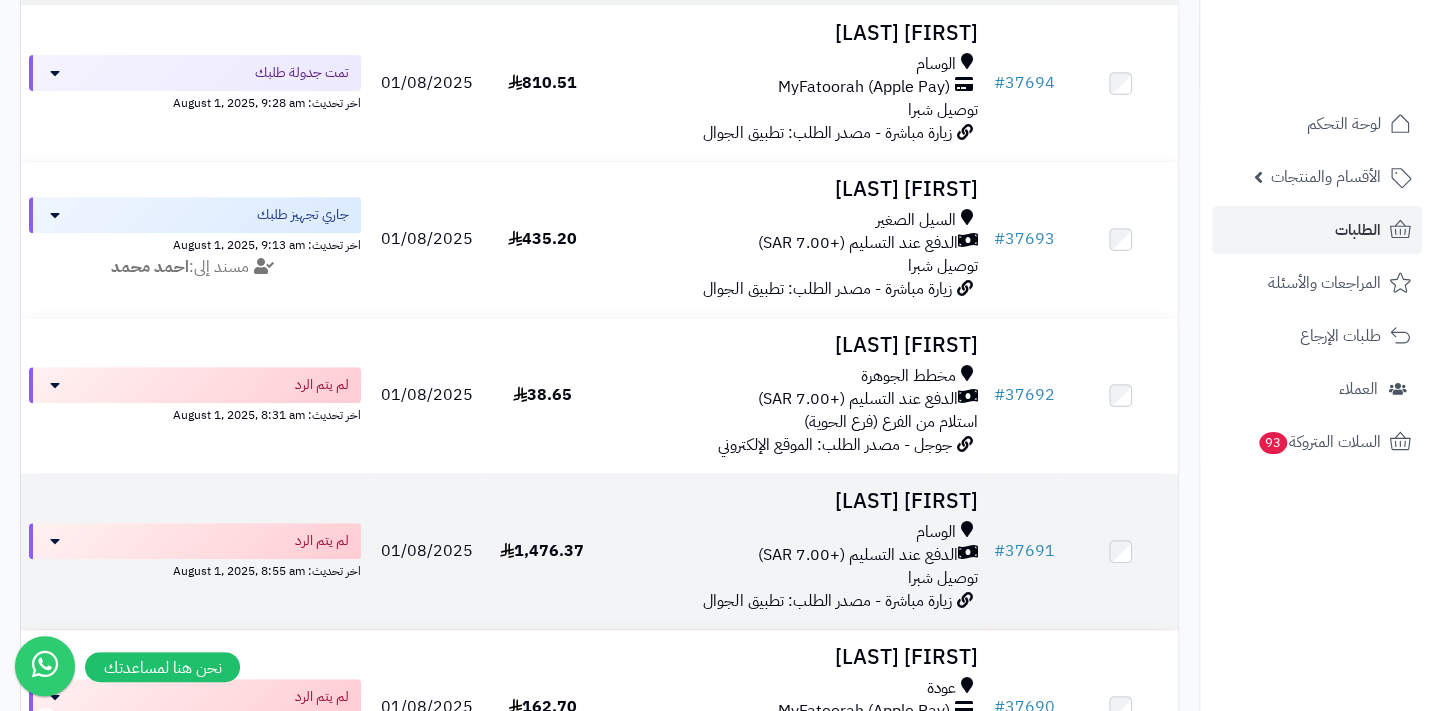scroll, scrollTop: 363, scrollLeft: 0, axis: vertical 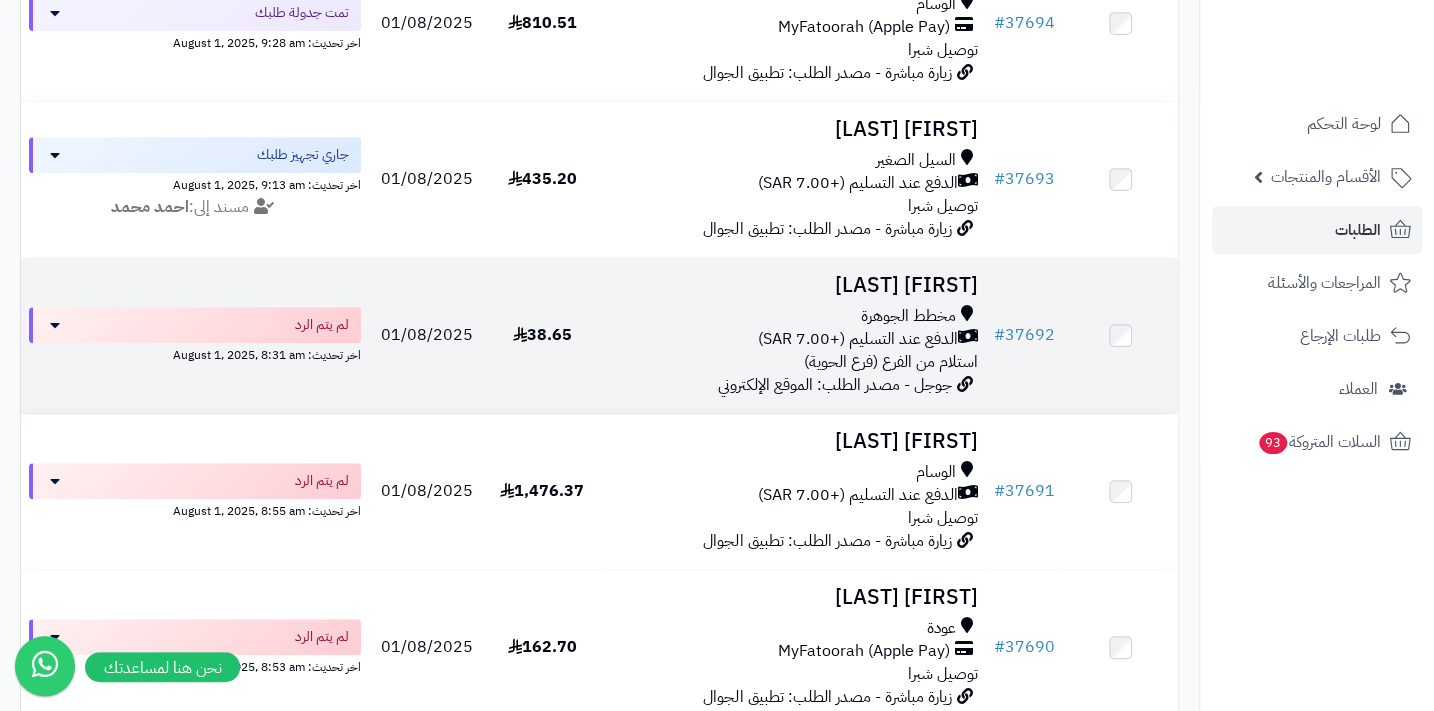 click on "مخطط الجوهرة" at bounding box center (907, 316) 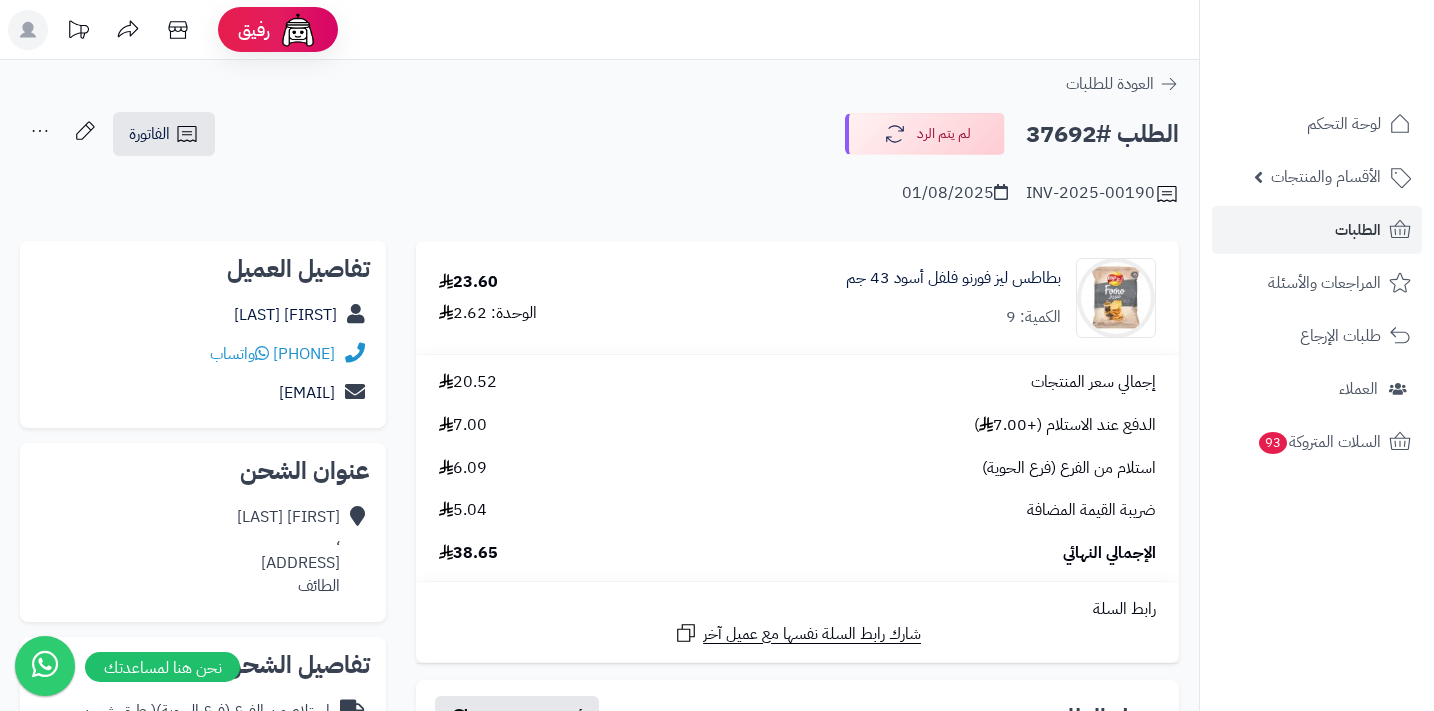 scroll, scrollTop: 0, scrollLeft: 0, axis: both 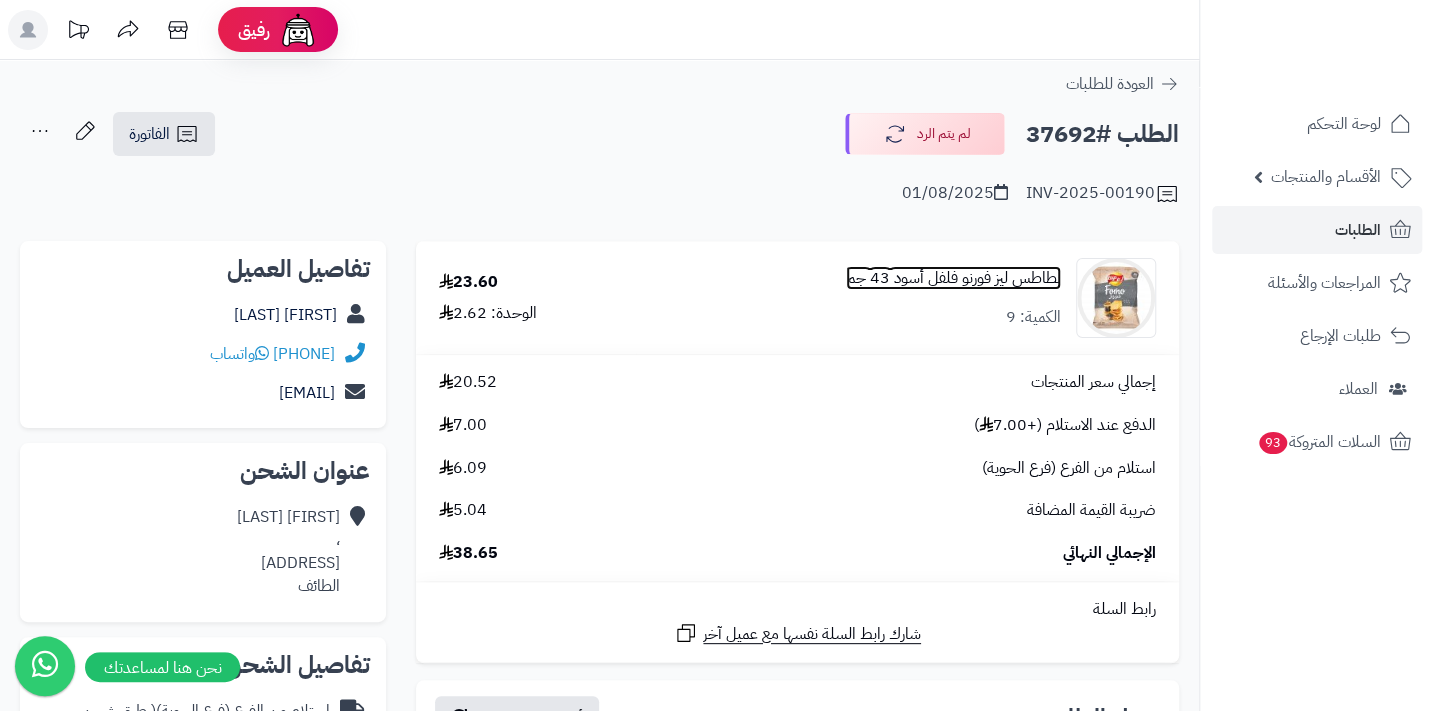 click on "بطاطس ليز فورنو فلفل أسود 43 جم" at bounding box center [953, 278] 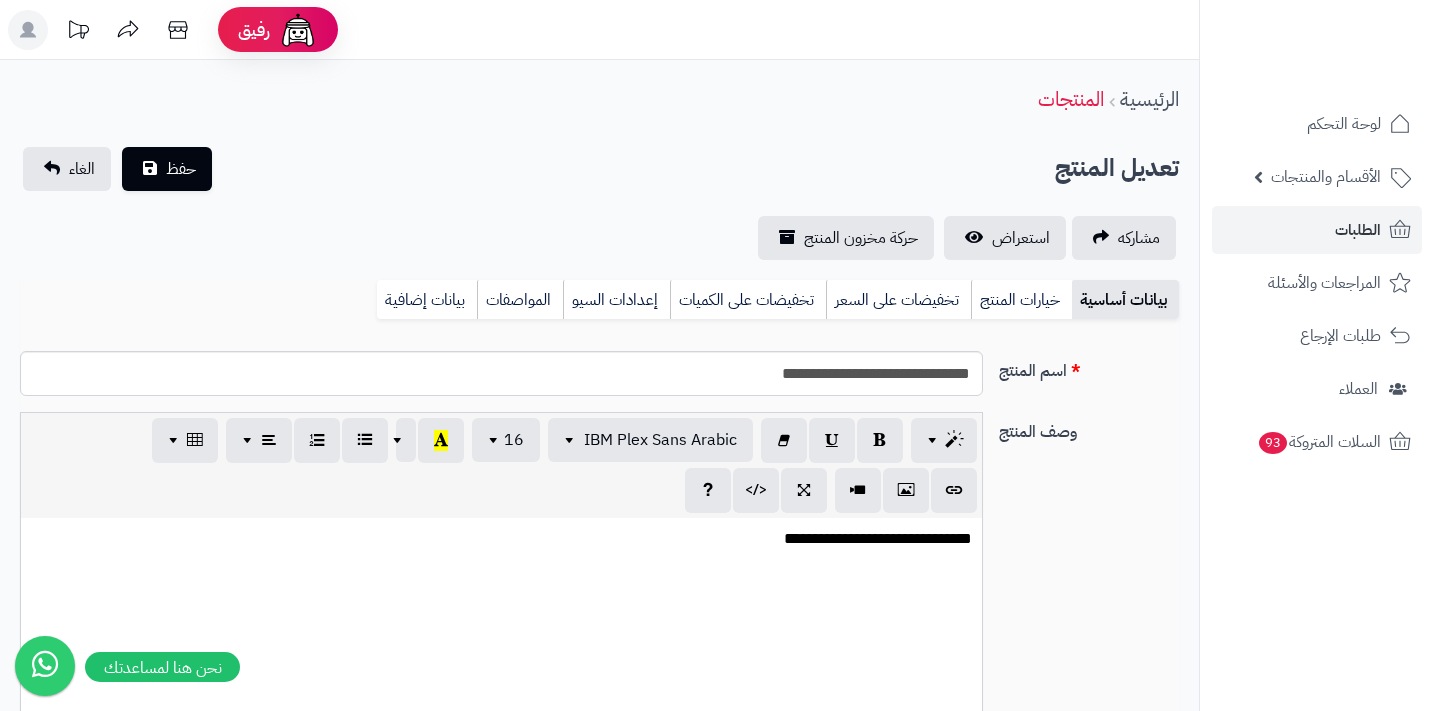type on "****" 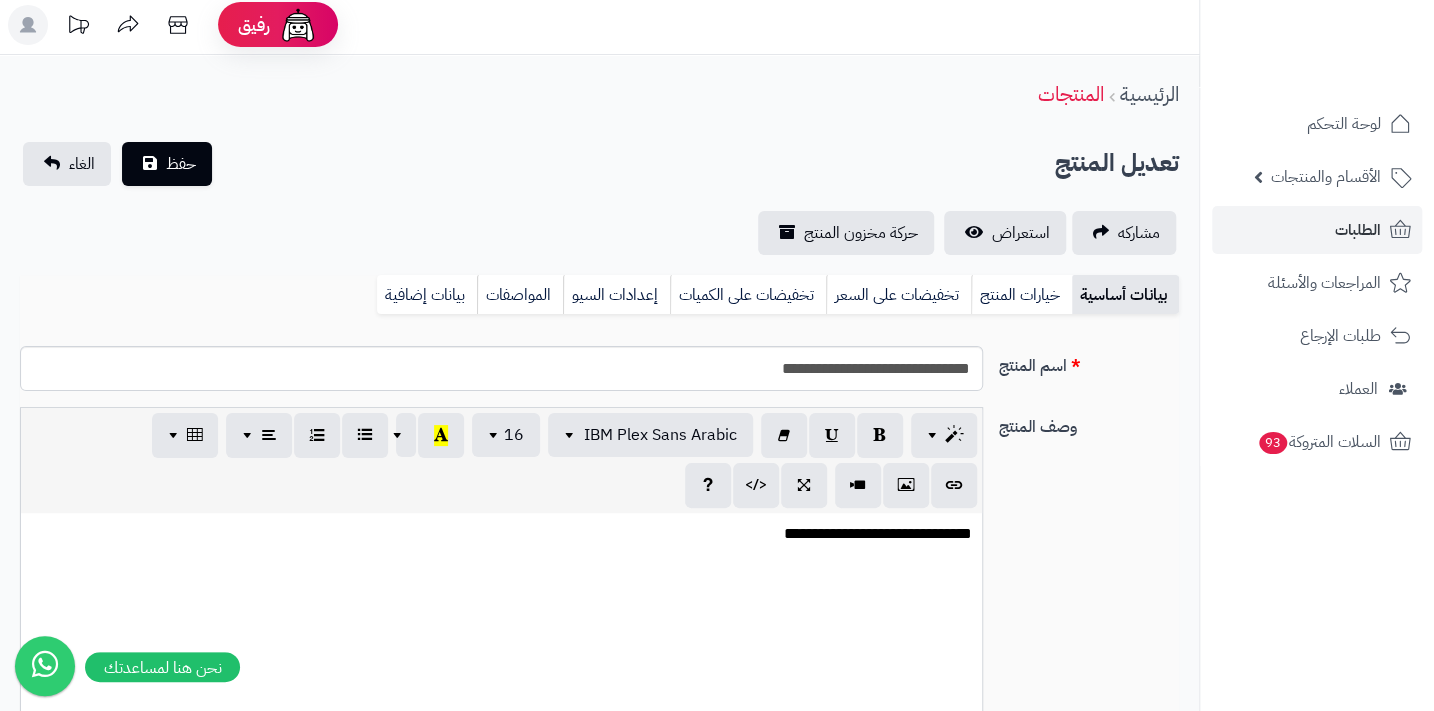 scroll, scrollTop: 363, scrollLeft: 0, axis: vertical 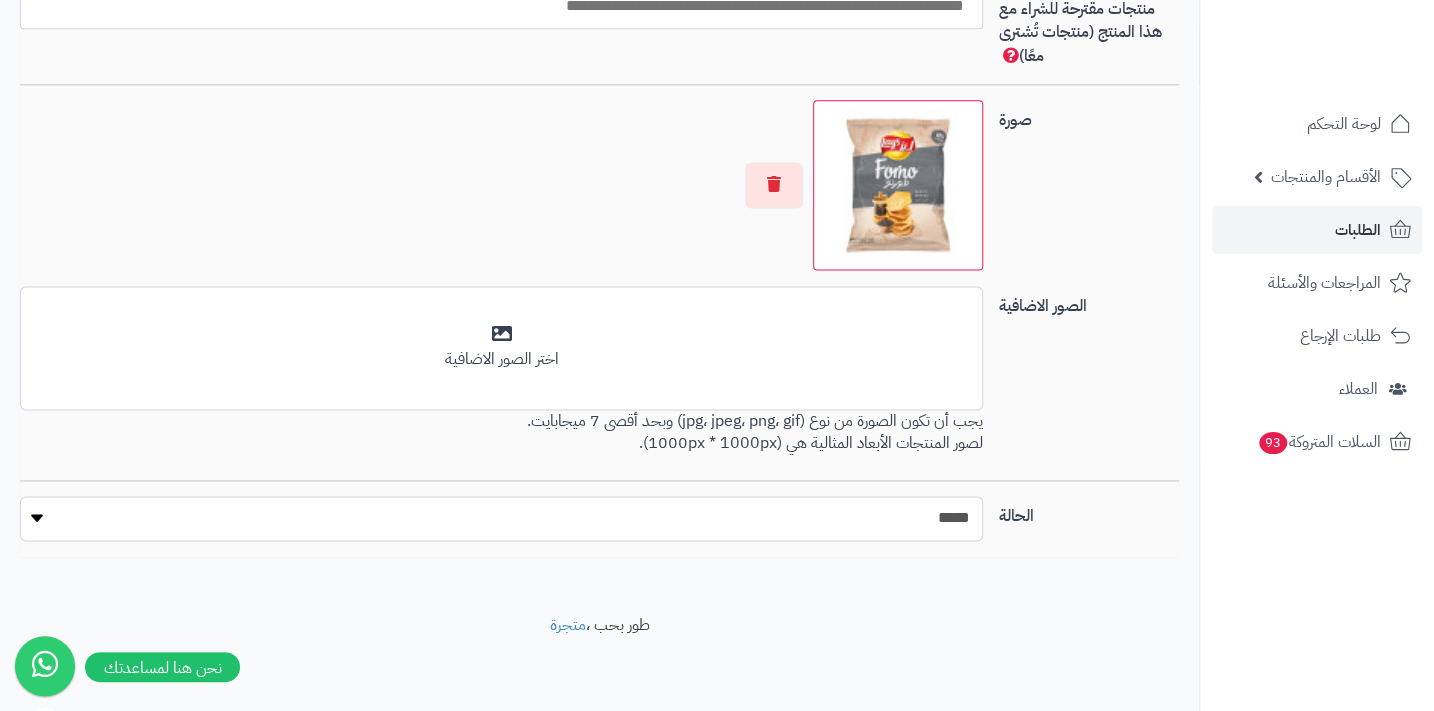 click on "***** ****" at bounding box center (501, 518) 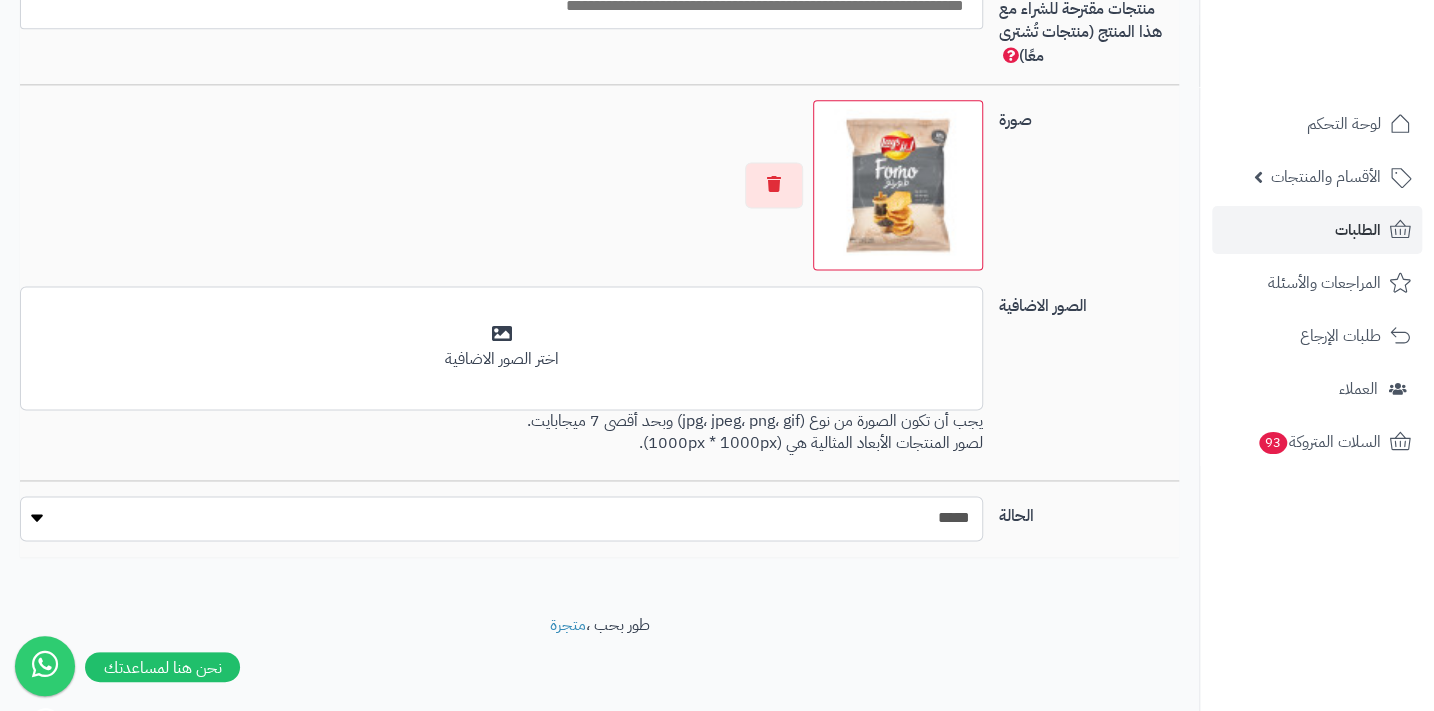 select on "*" 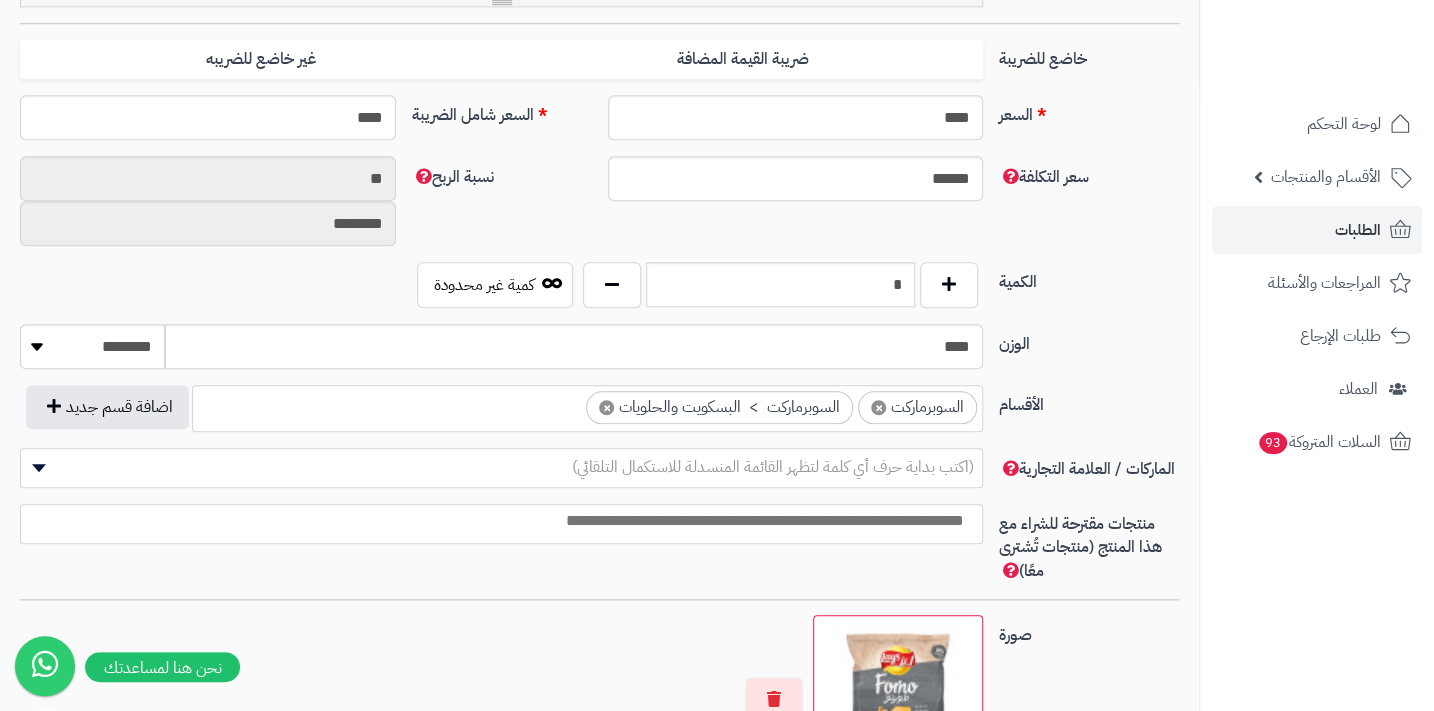 scroll, scrollTop: 971, scrollLeft: 0, axis: vertical 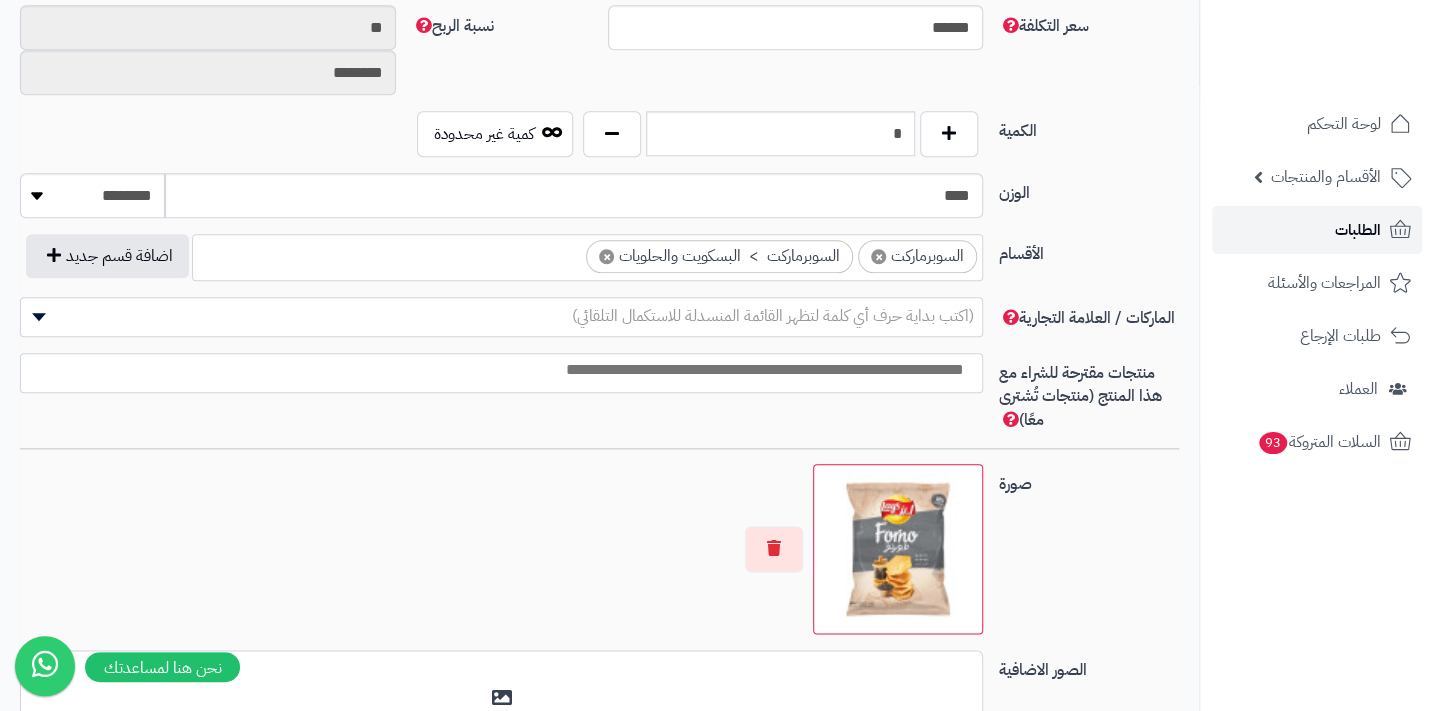 click on "الطلبات" at bounding box center [1317, 230] 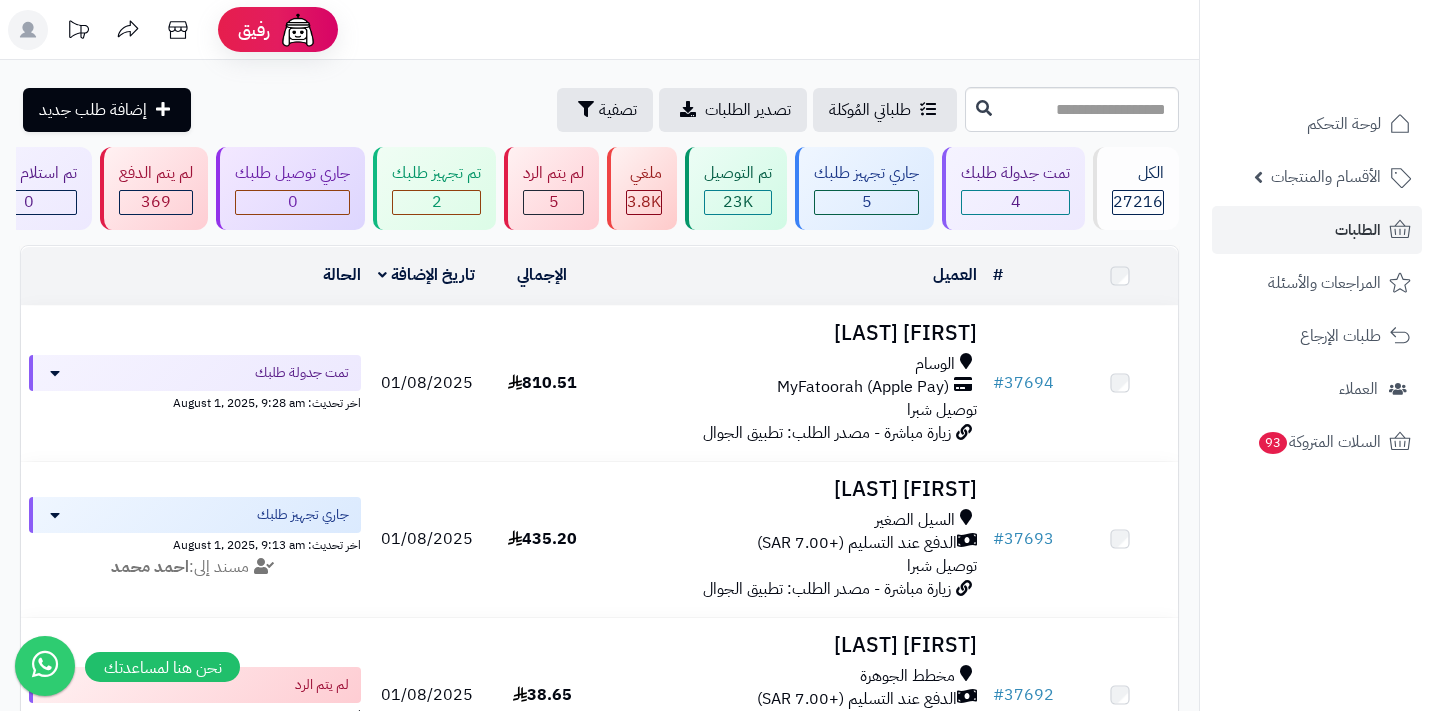 scroll, scrollTop: 0, scrollLeft: 0, axis: both 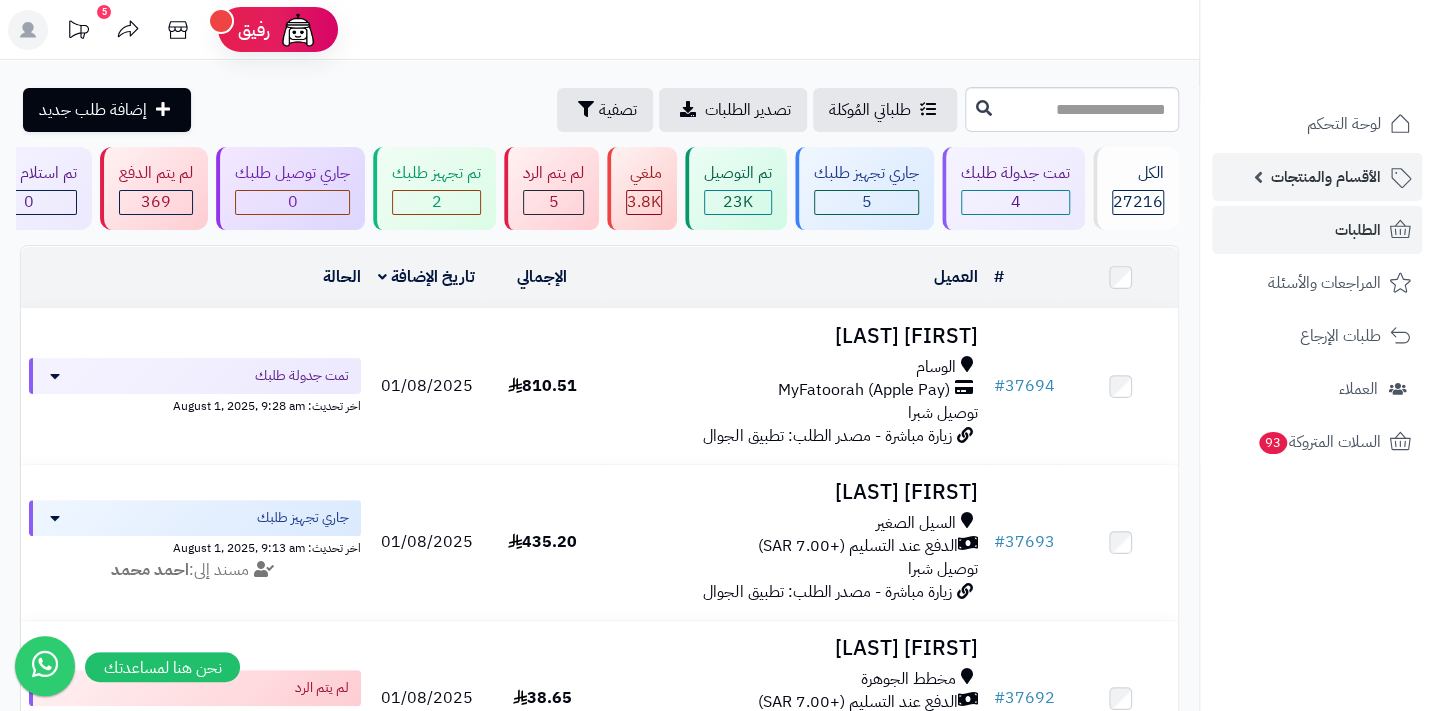click on "الأقسام والمنتجات" at bounding box center (1326, 177) 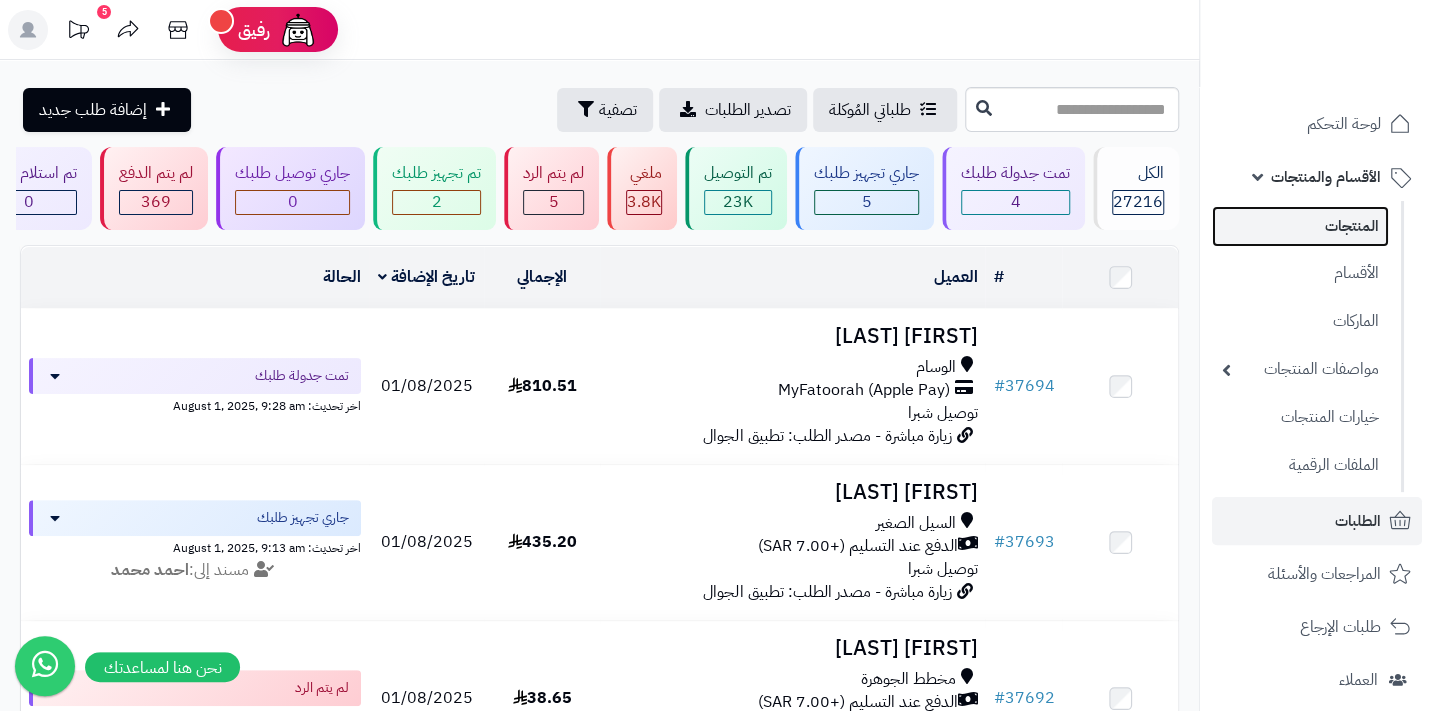 click on "المنتجات" at bounding box center (1300, 226) 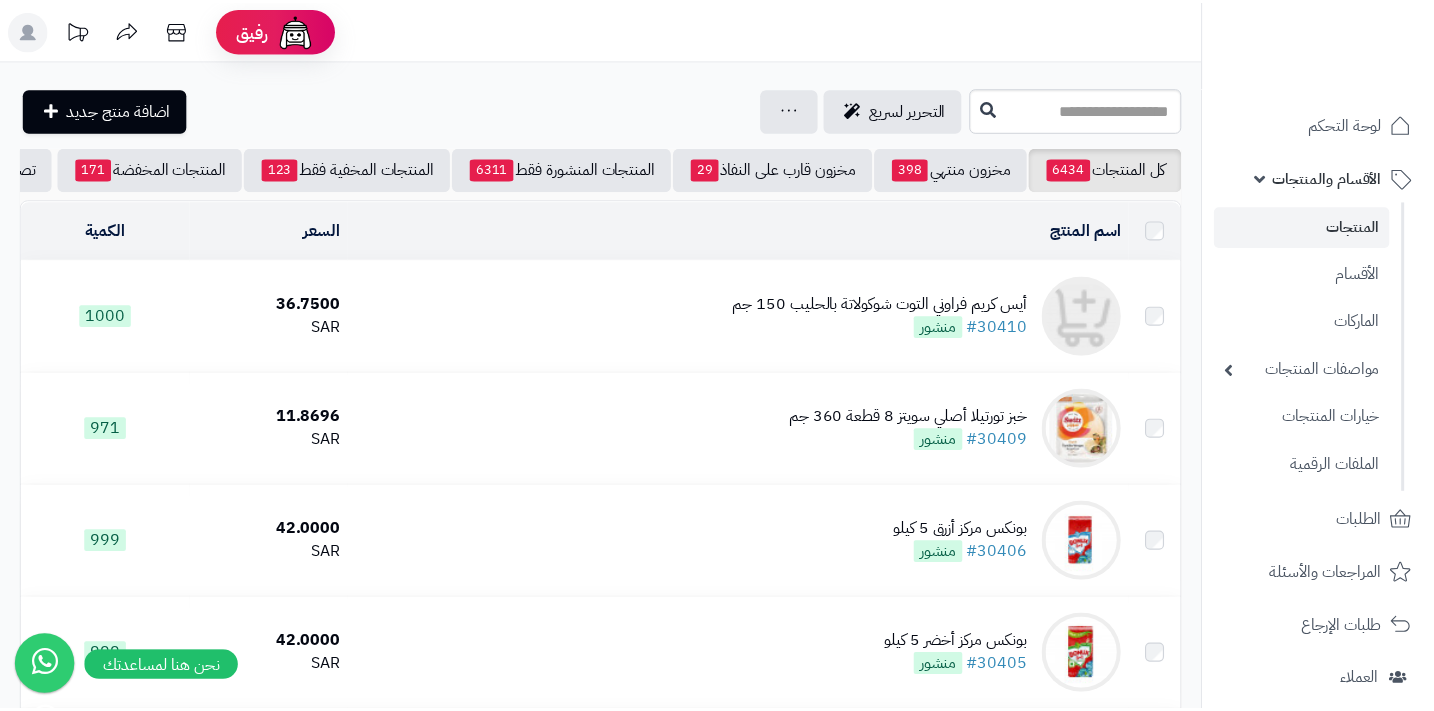 scroll, scrollTop: 0, scrollLeft: 0, axis: both 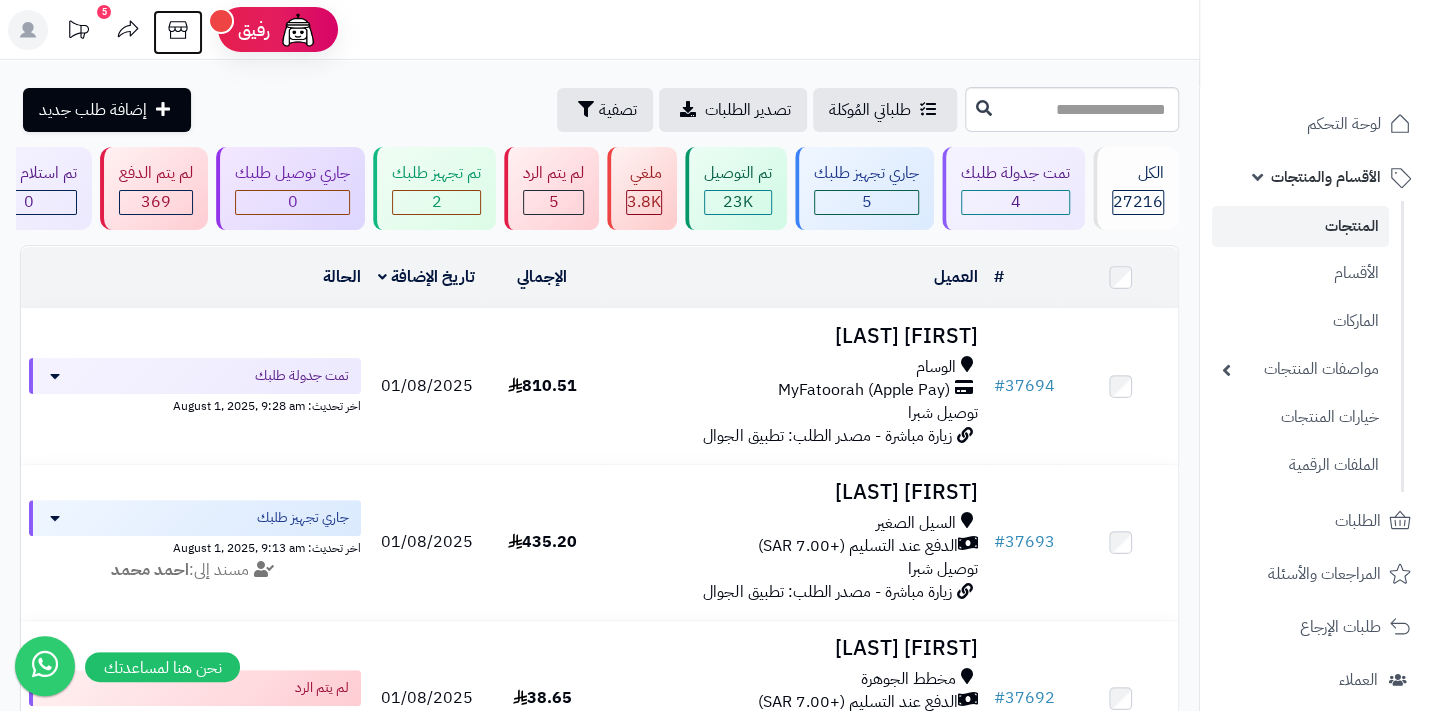 click 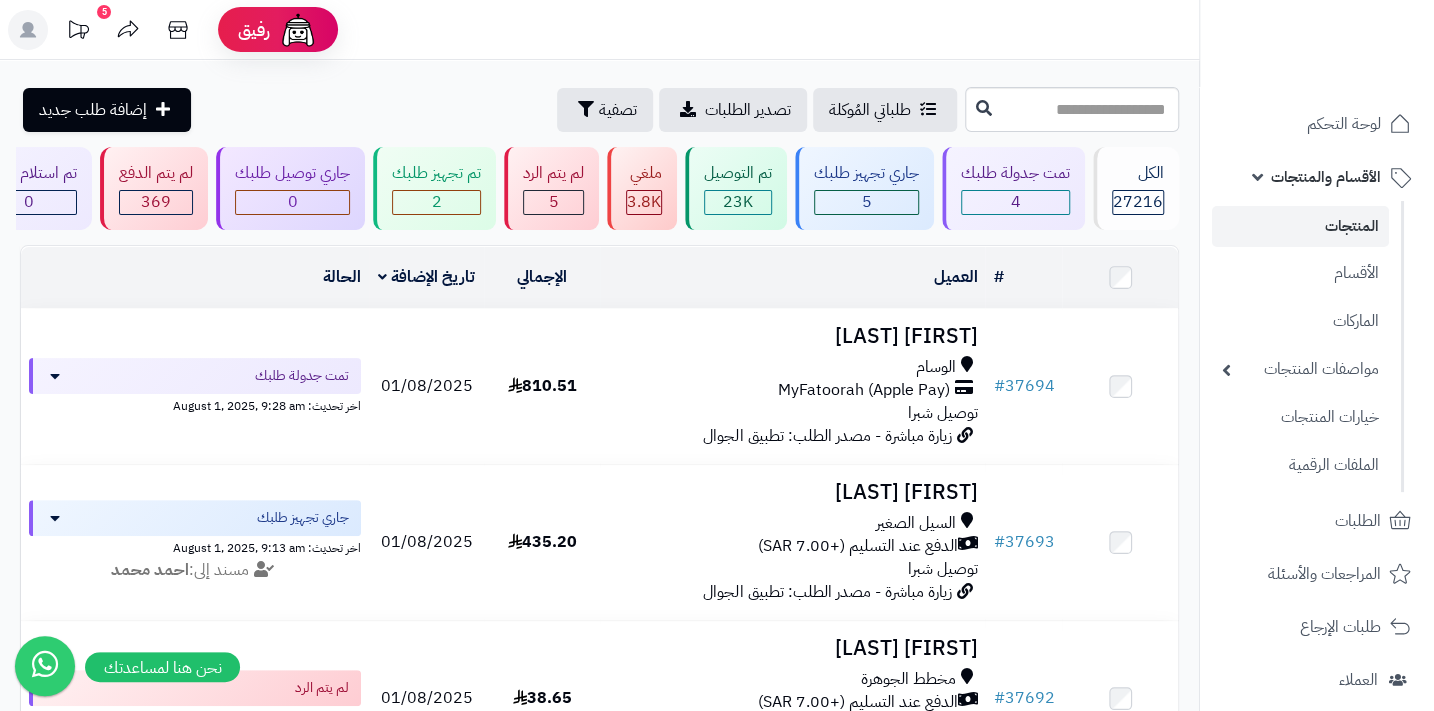 click on "الأقسام والمنتجات" at bounding box center (1326, 177) 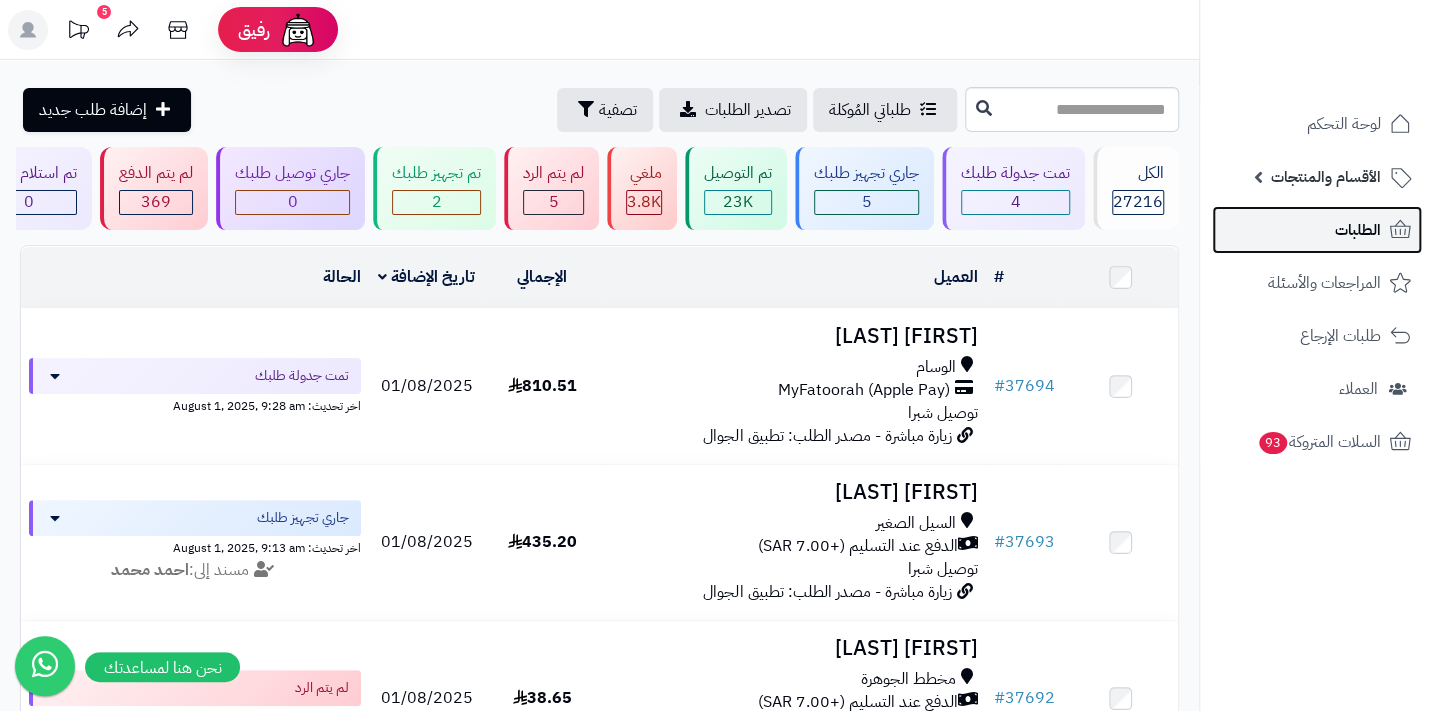 click on "الطلبات" at bounding box center [1317, 230] 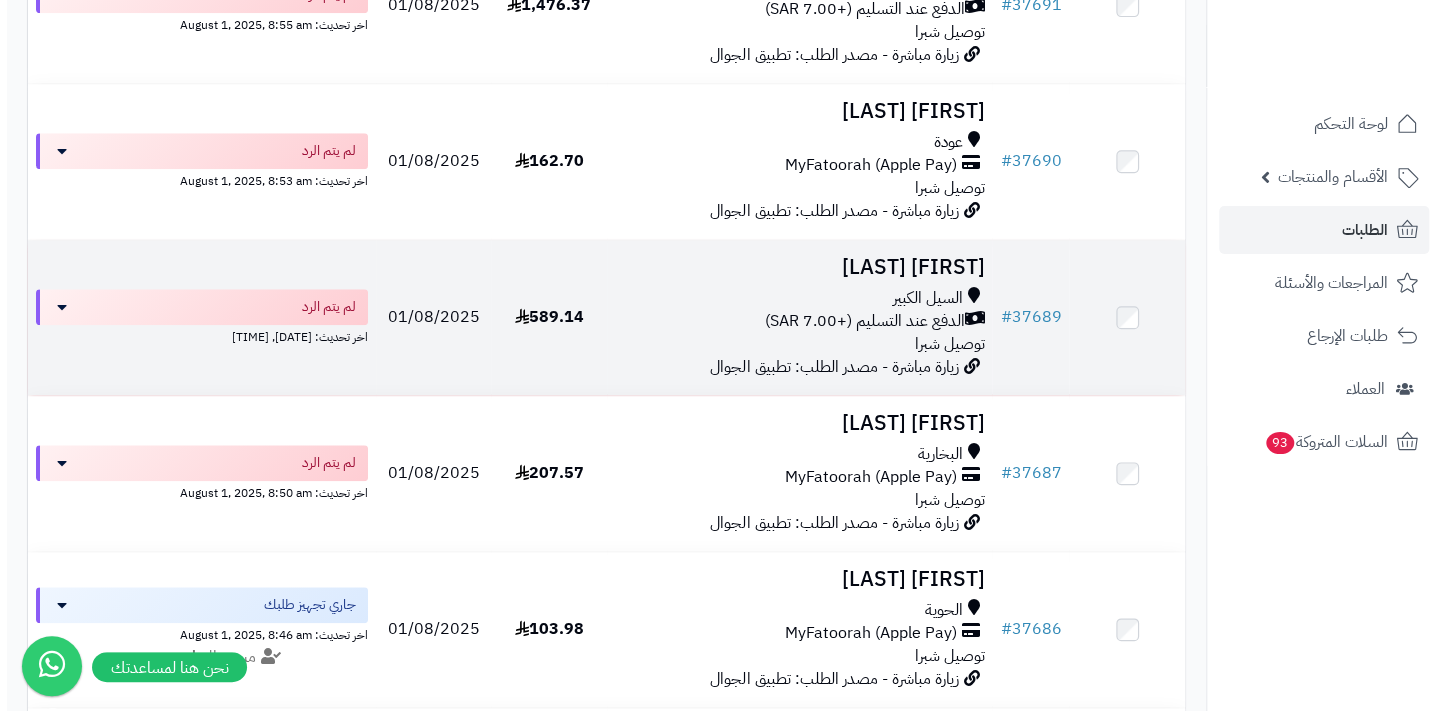 scroll, scrollTop: 818, scrollLeft: 0, axis: vertical 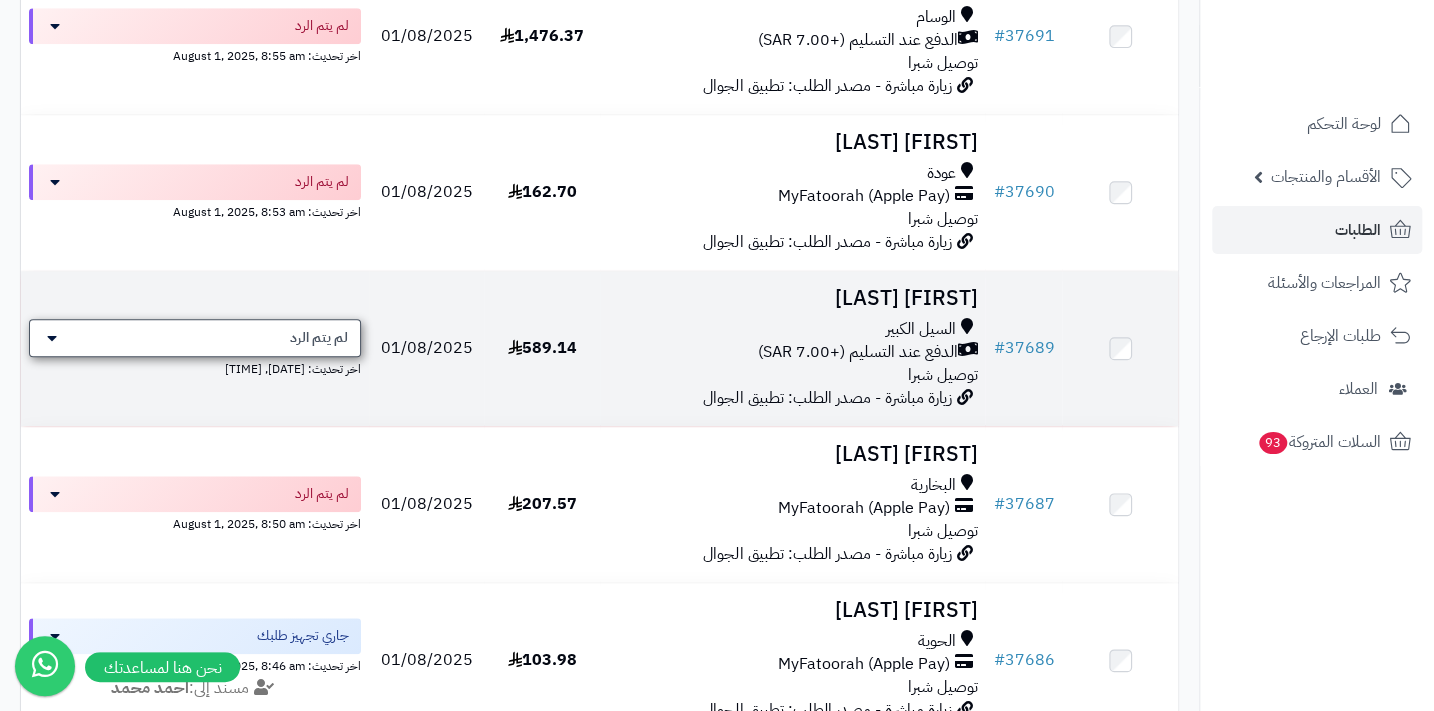 click on "لم يتم الرد" at bounding box center [319, 338] 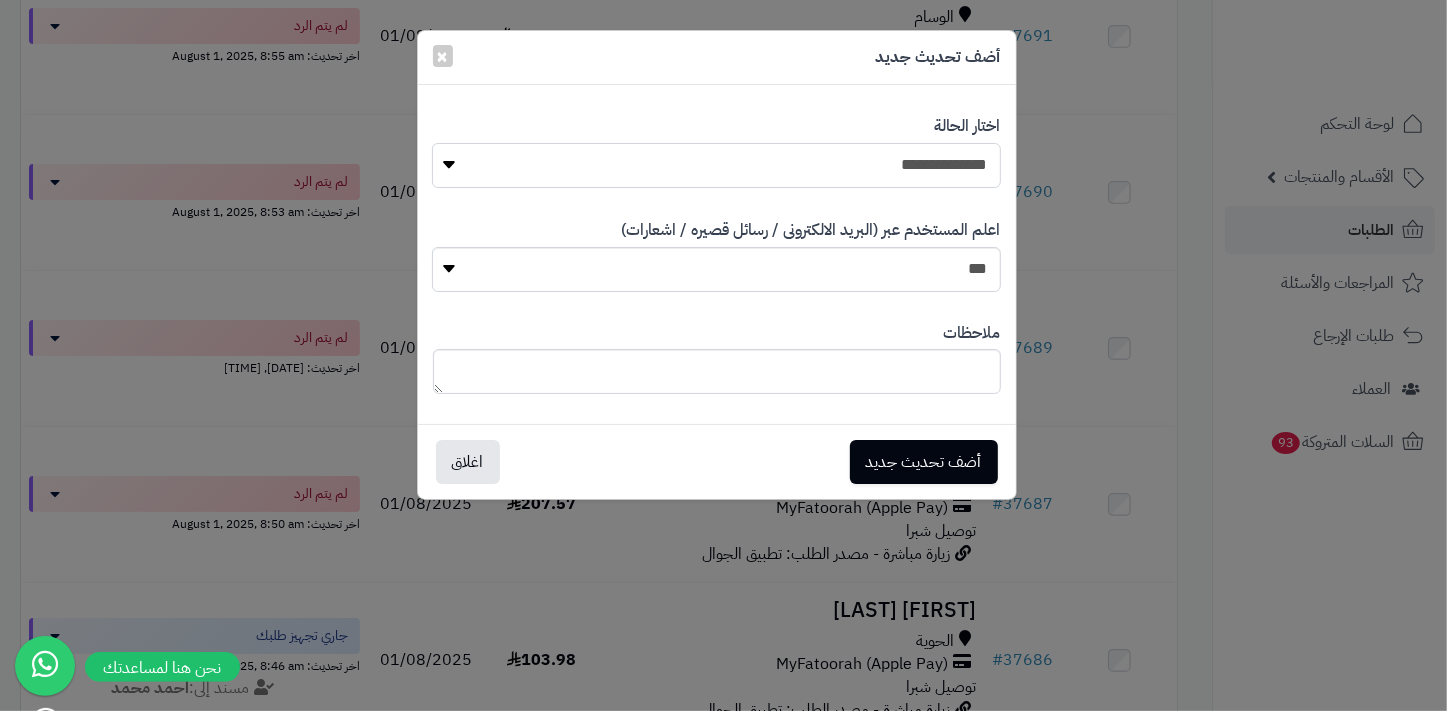 click on "**********" at bounding box center [716, 165] 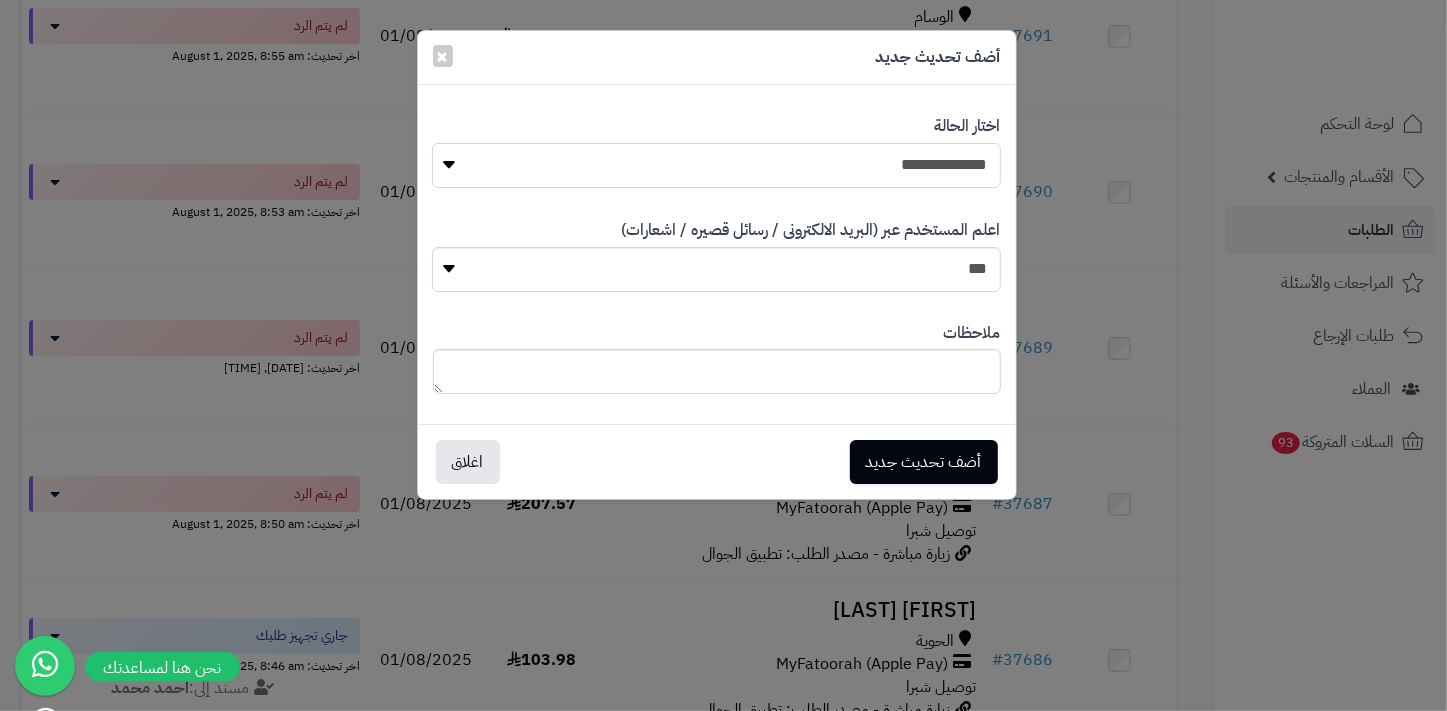 click on "**********" at bounding box center [716, 165] 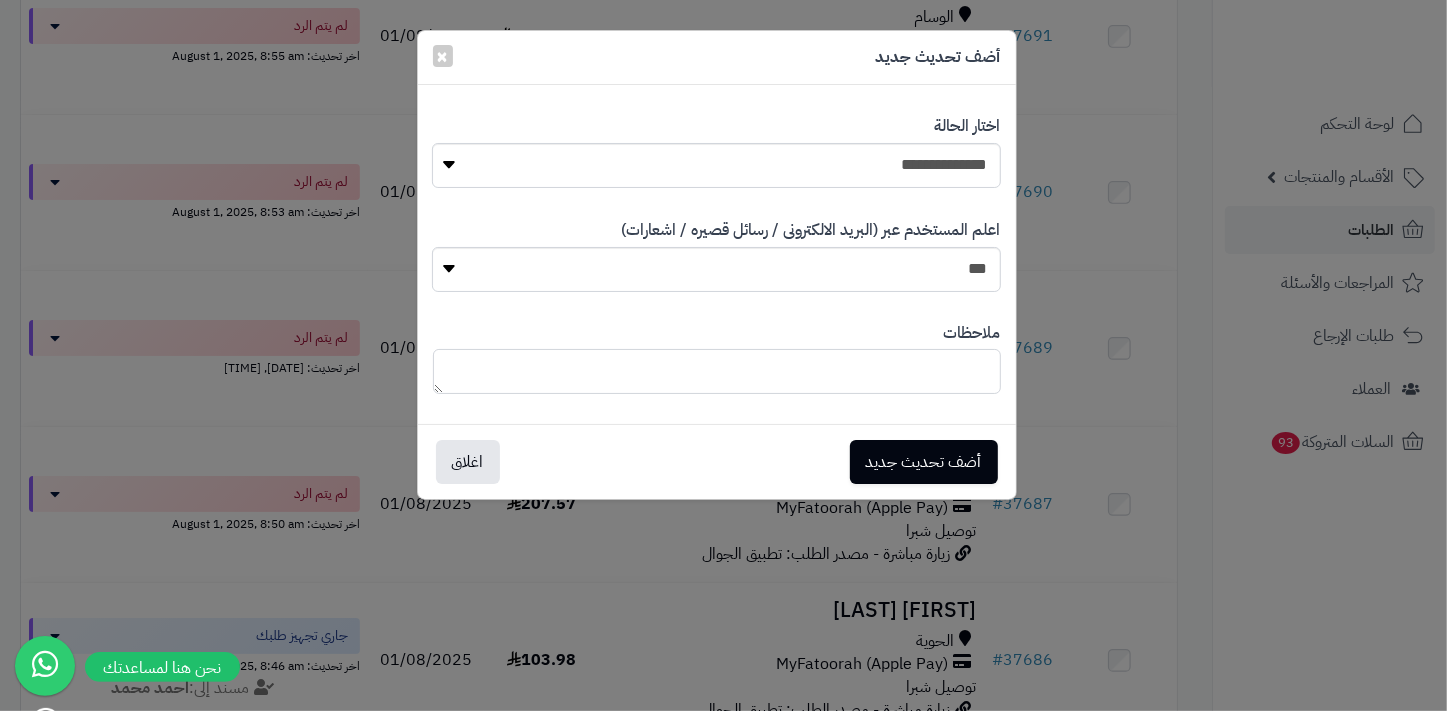 click at bounding box center [717, 371] 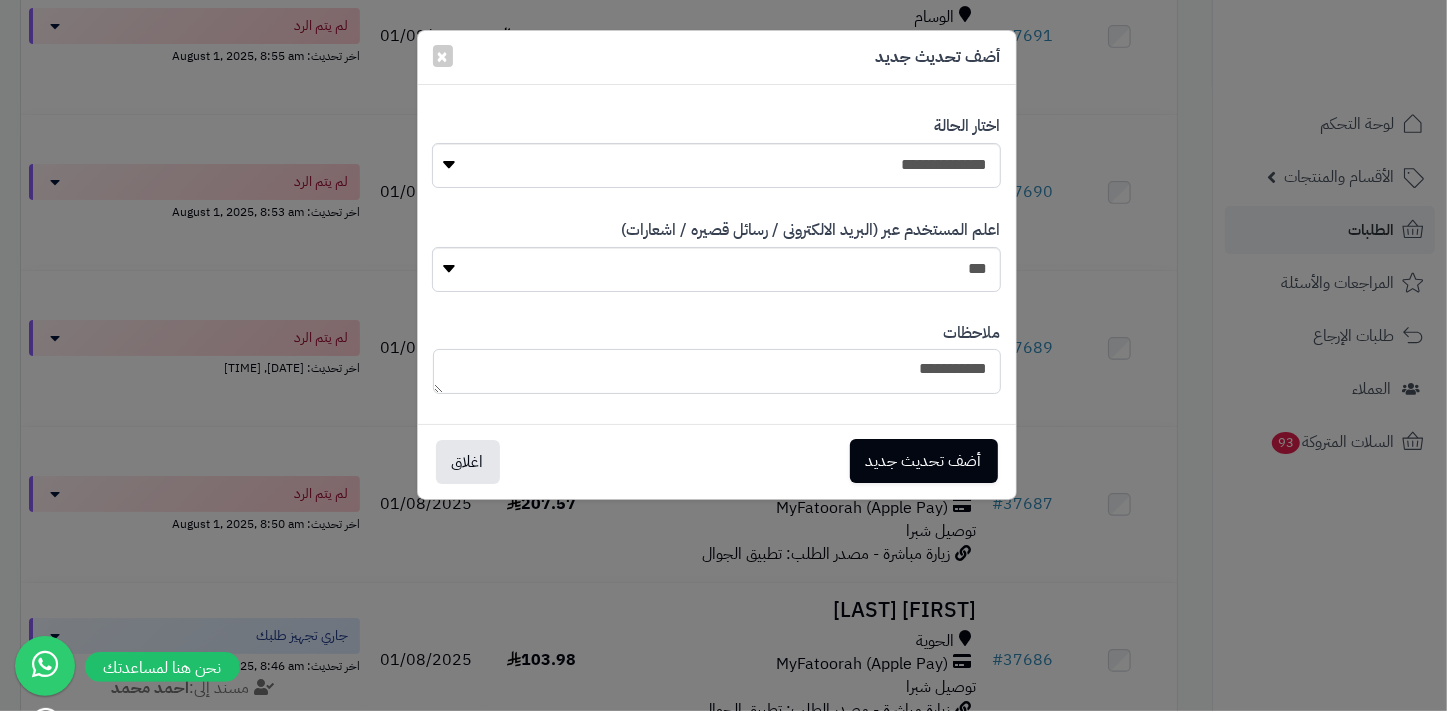type on "**********" 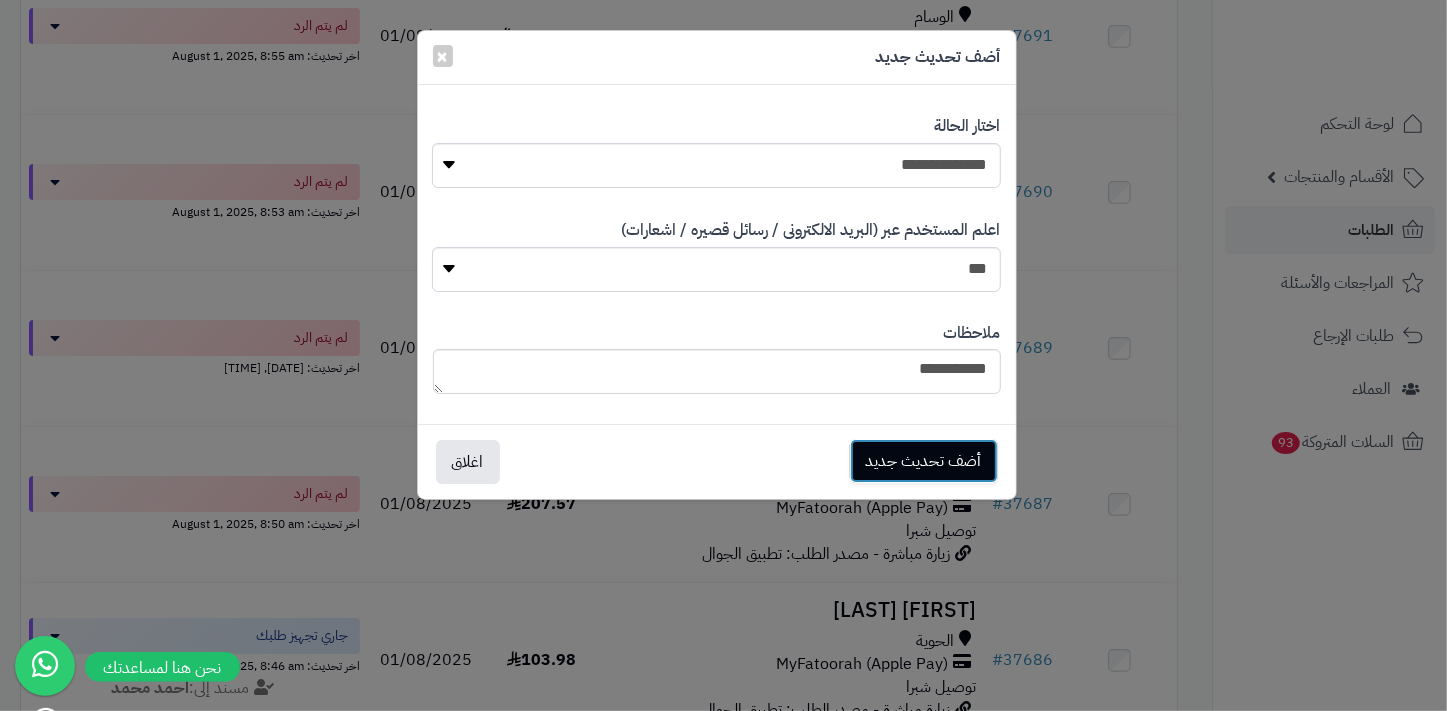 click on "أضف تحديث جديد" at bounding box center (924, 461) 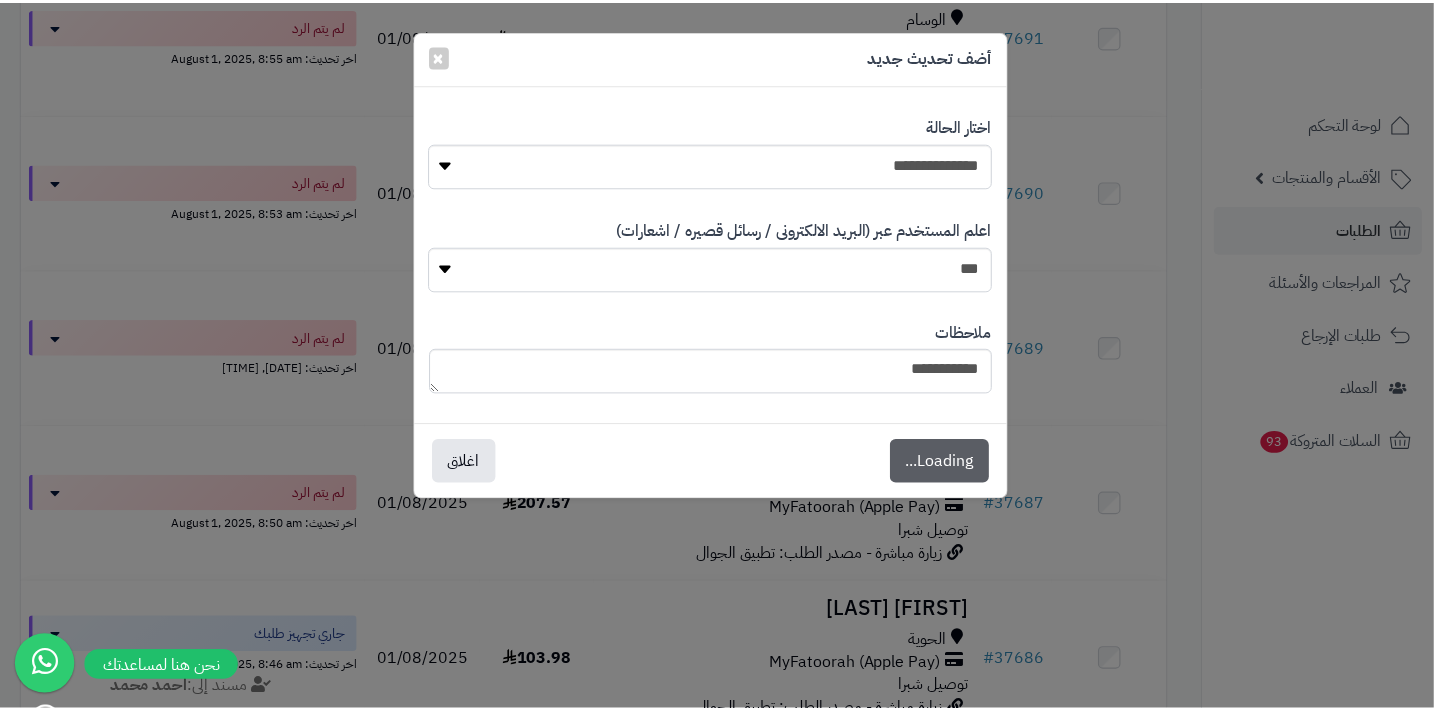 scroll, scrollTop: 882, scrollLeft: 0, axis: vertical 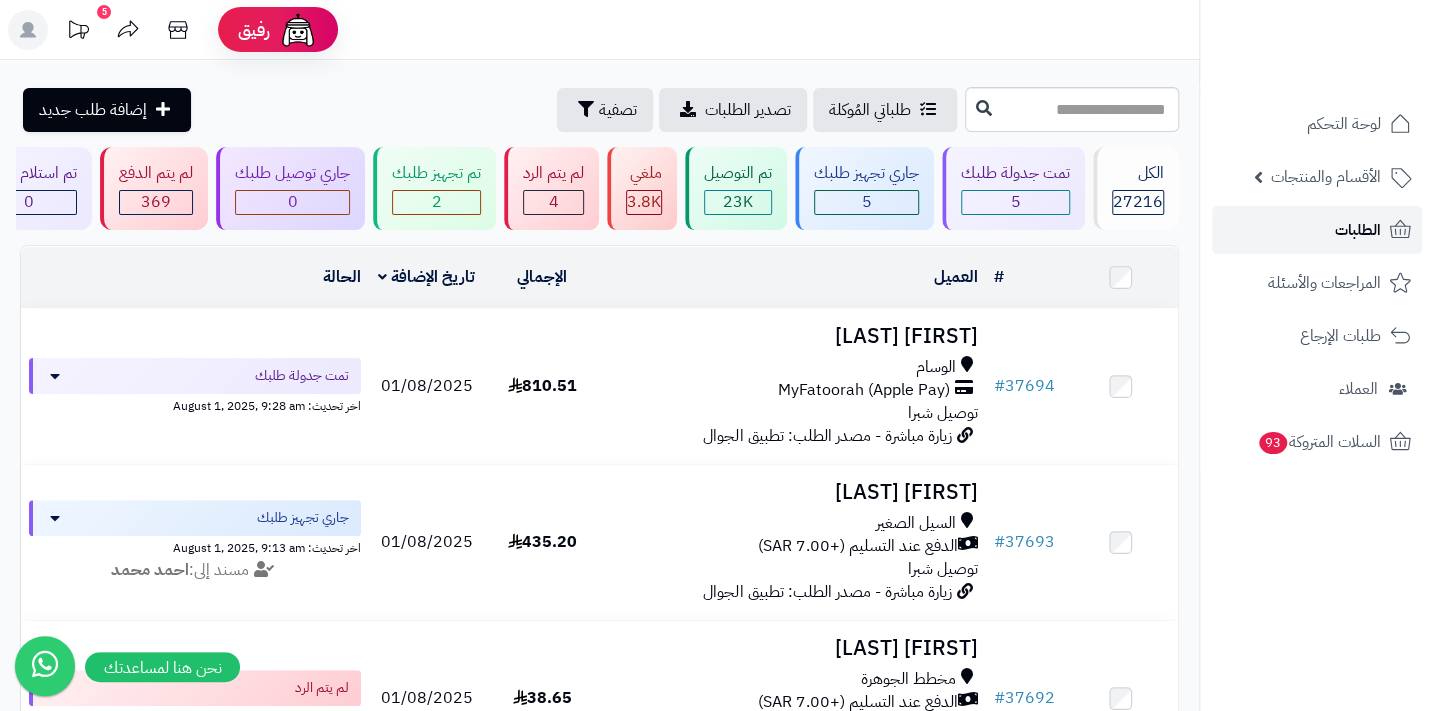 click on "الطلبات" at bounding box center (1317, 230) 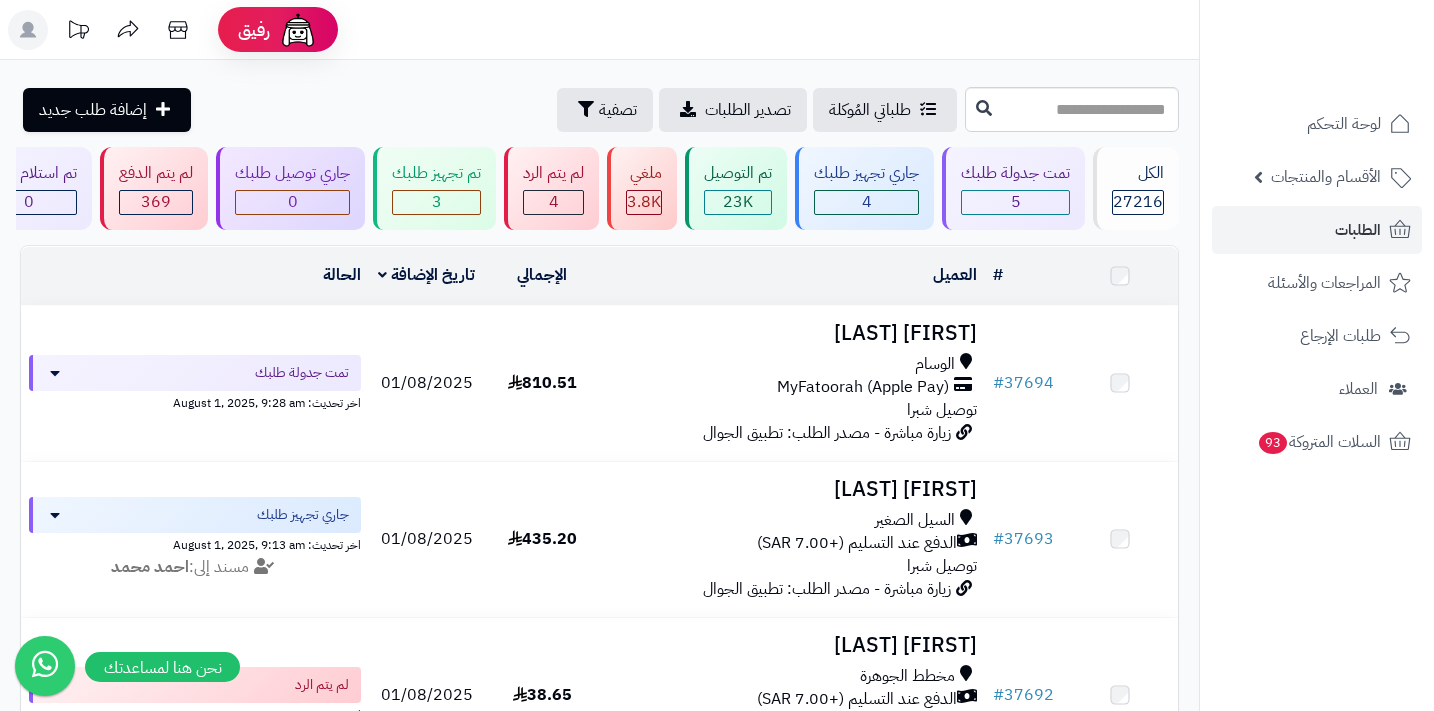 scroll, scrollTop: 0, scrollLeft: 0, axis: both 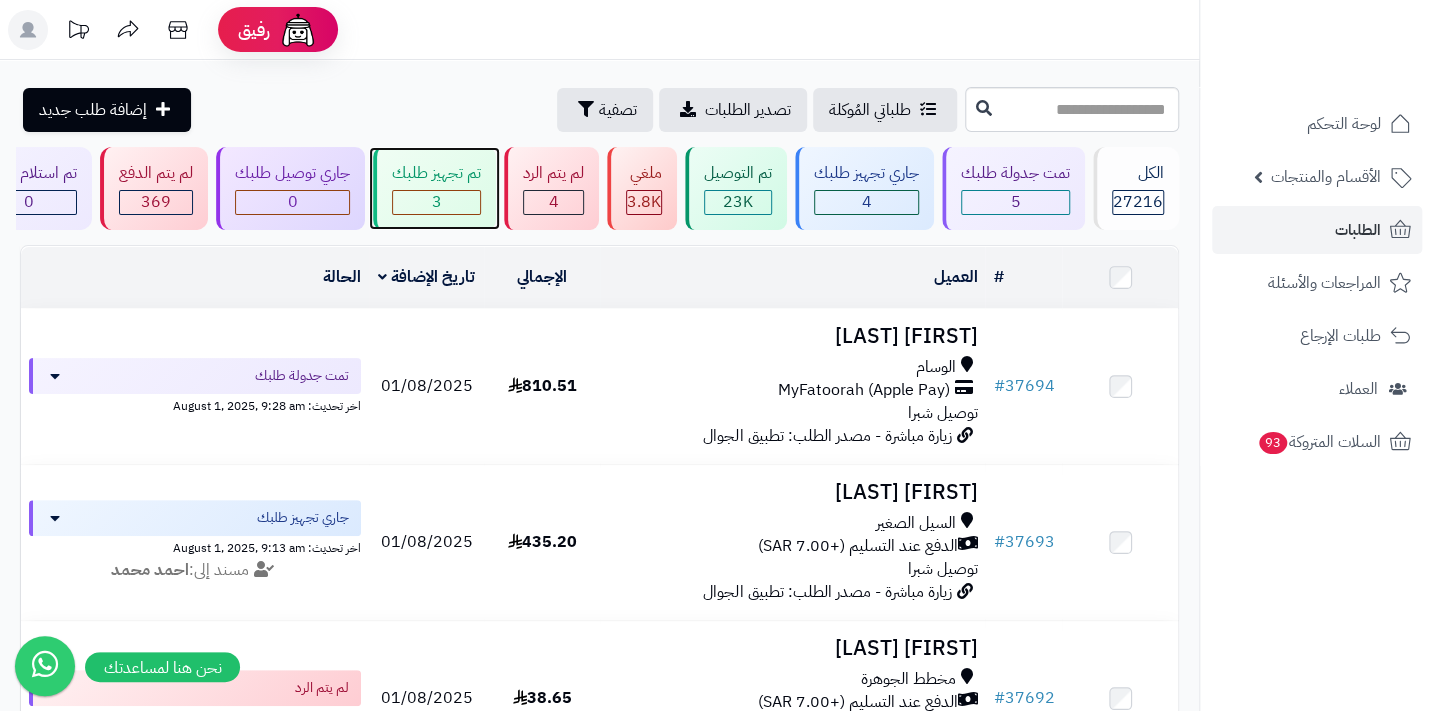 click on "3" at bounding box center (436, 202) 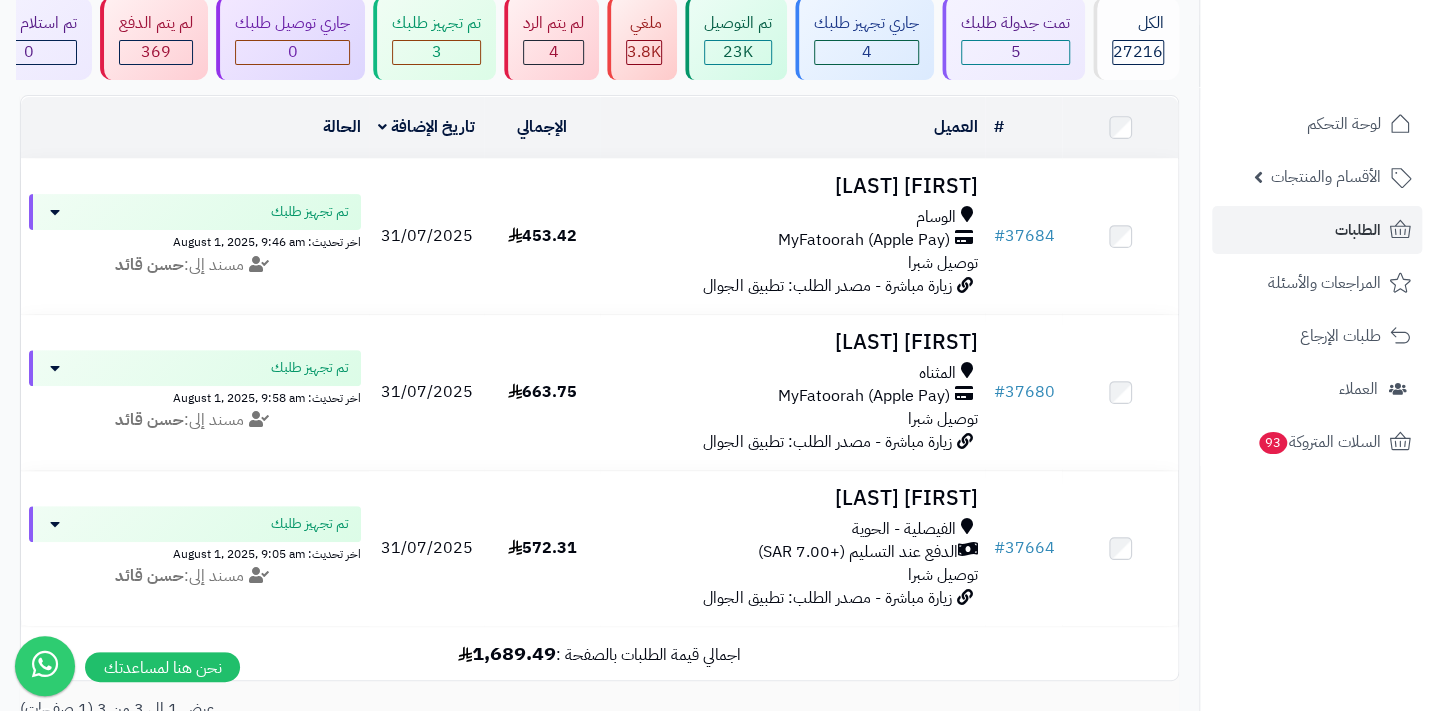 scroll, scrollTop: 0, scrollLeft: 0, axis: both 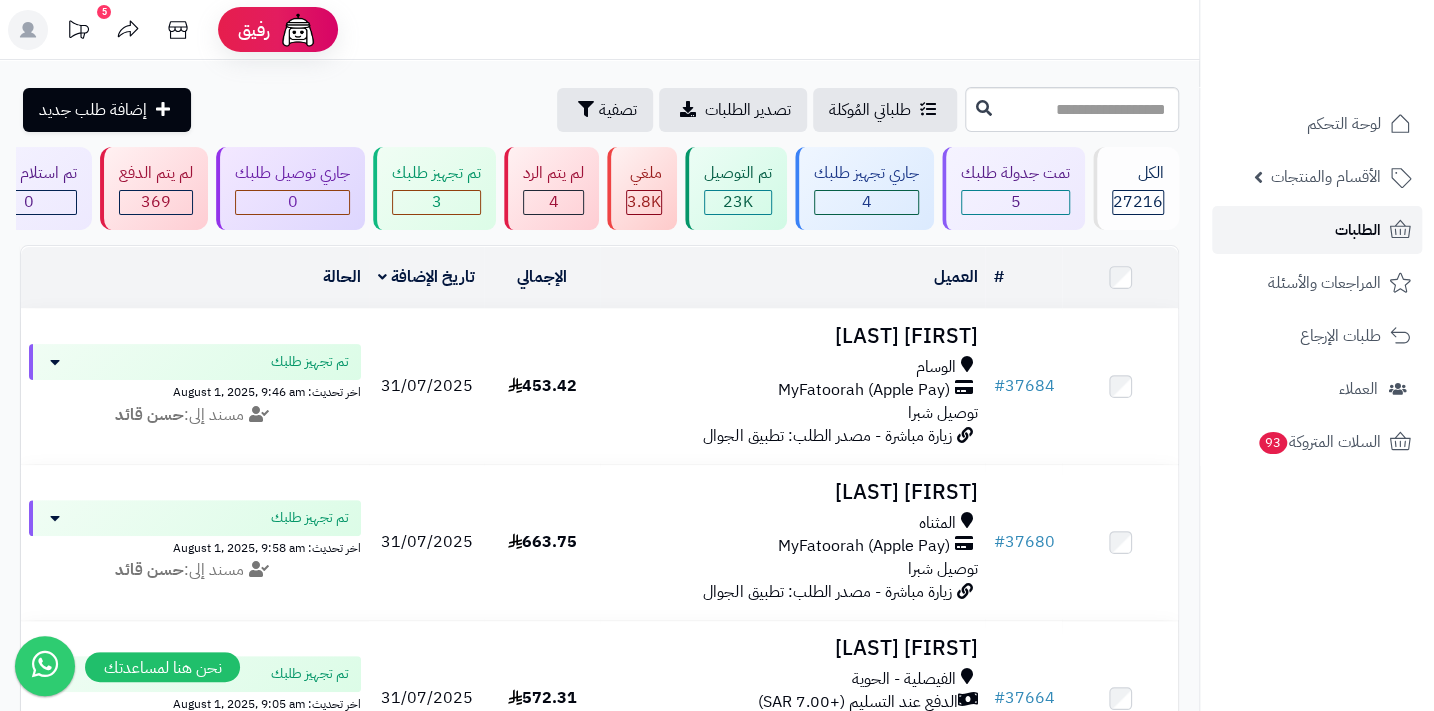 click on "الطلبات" at bounding box center (1358, 230) 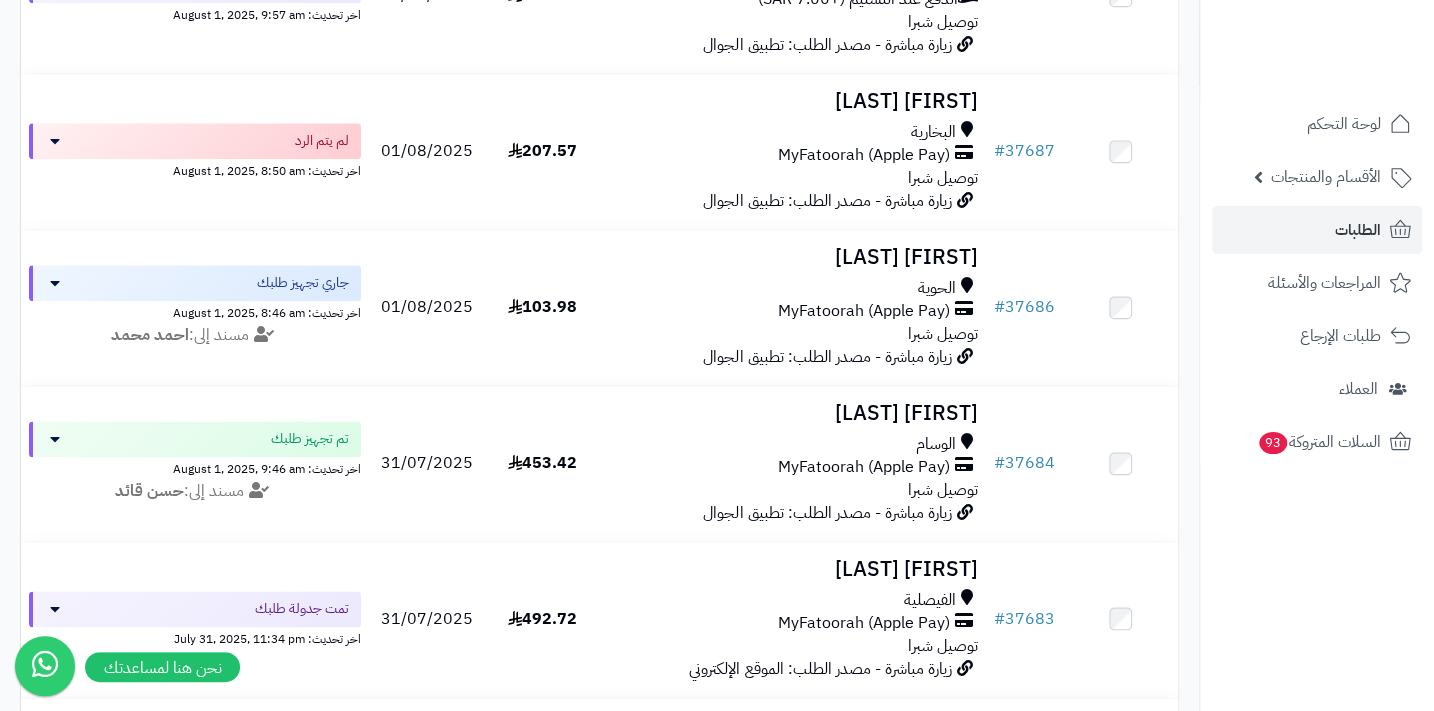 scroll, scrollTop: 1181, scrollLeft: 0, axis: vertical 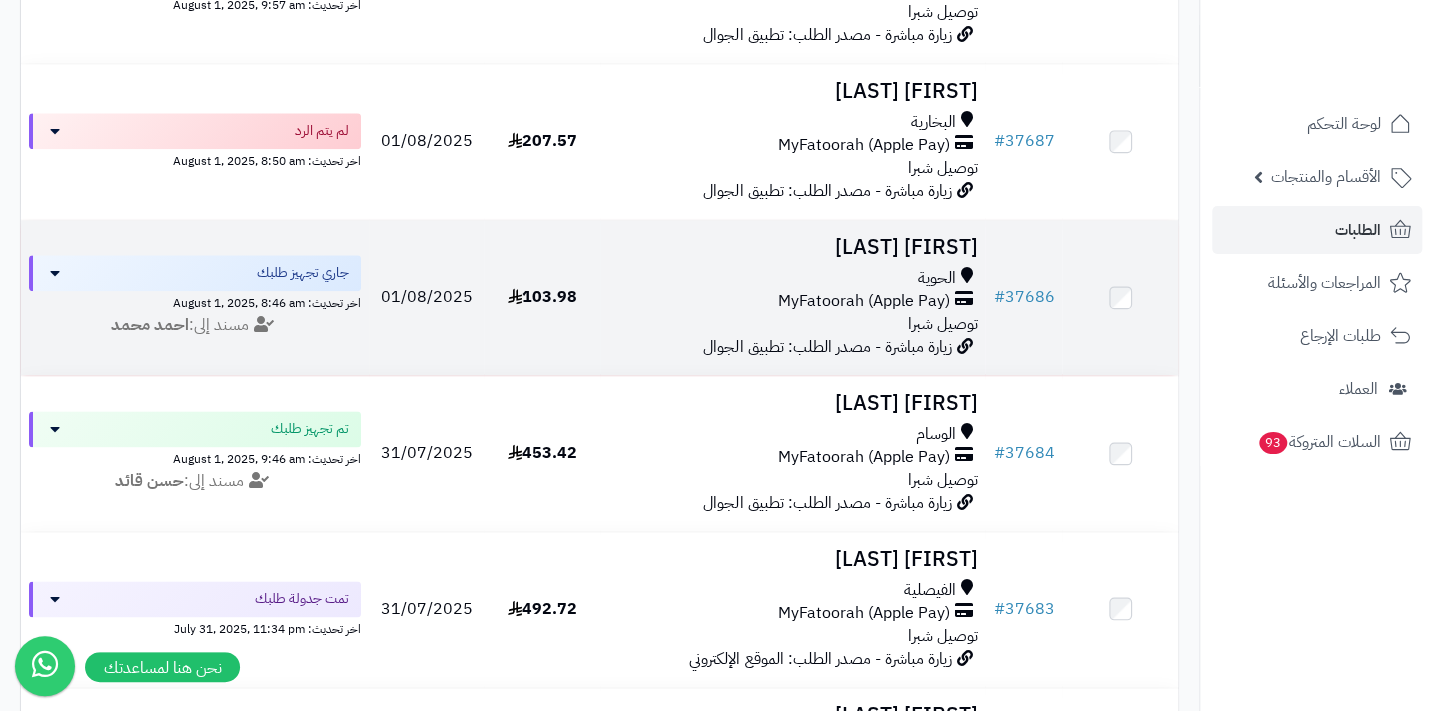 click on "الحوية" at bounding box center (792, 278) 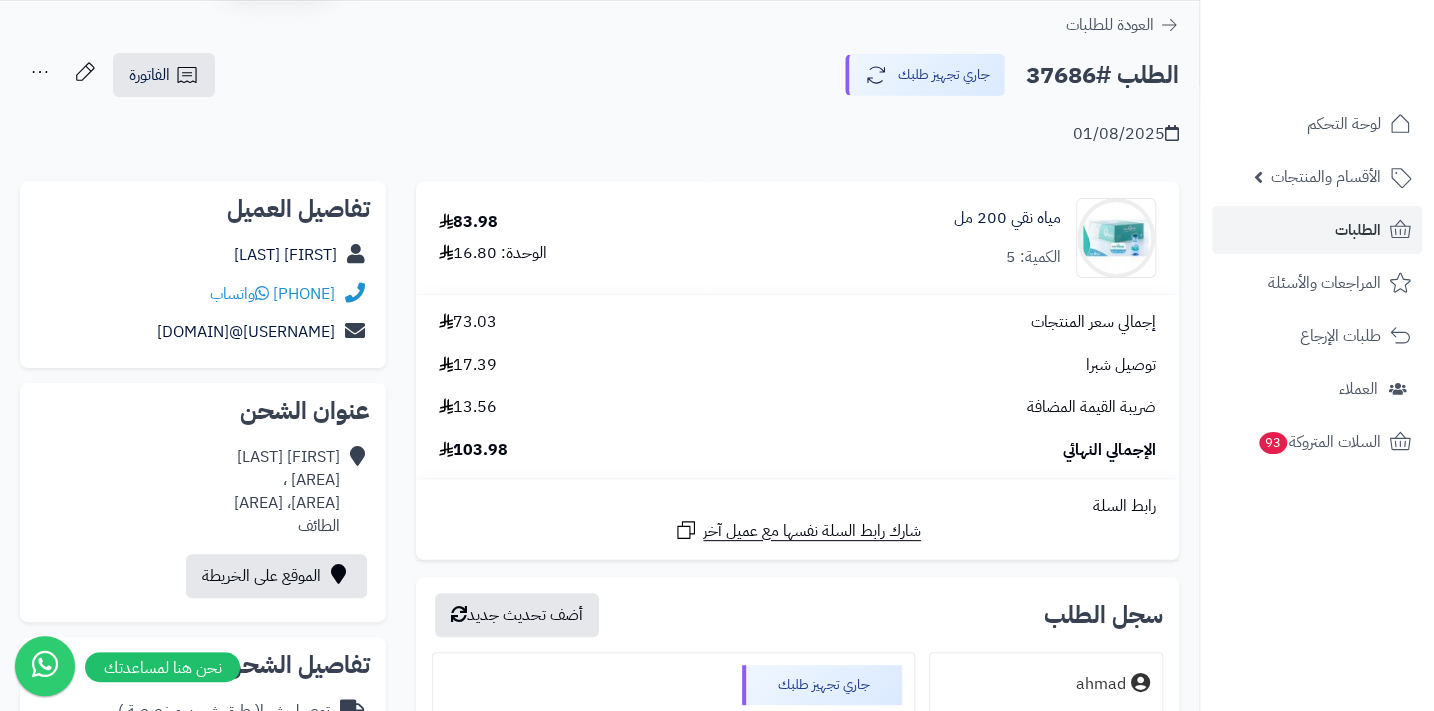 scroll, scrollTop: 90, scrollLeft: 0, axis: vertical 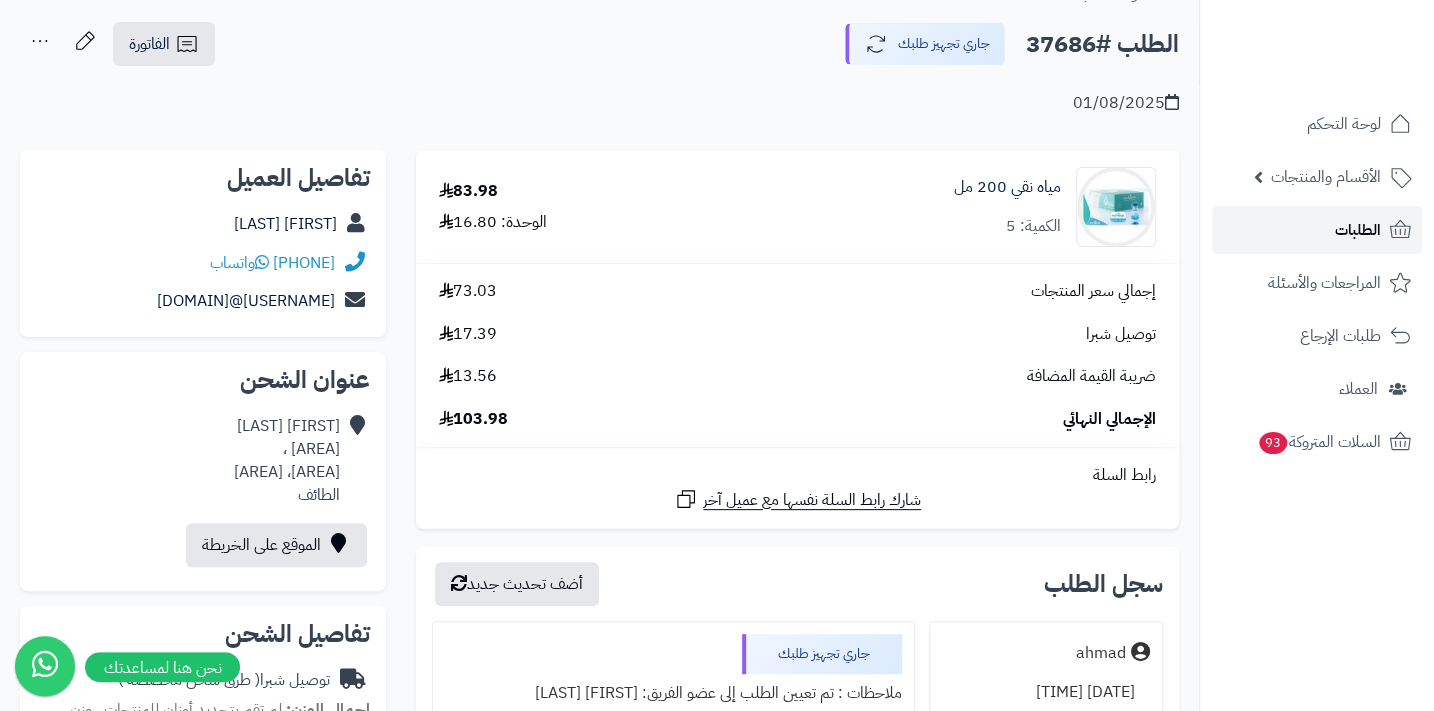 click on "الطلبات" at bounding box center [1317, 230] 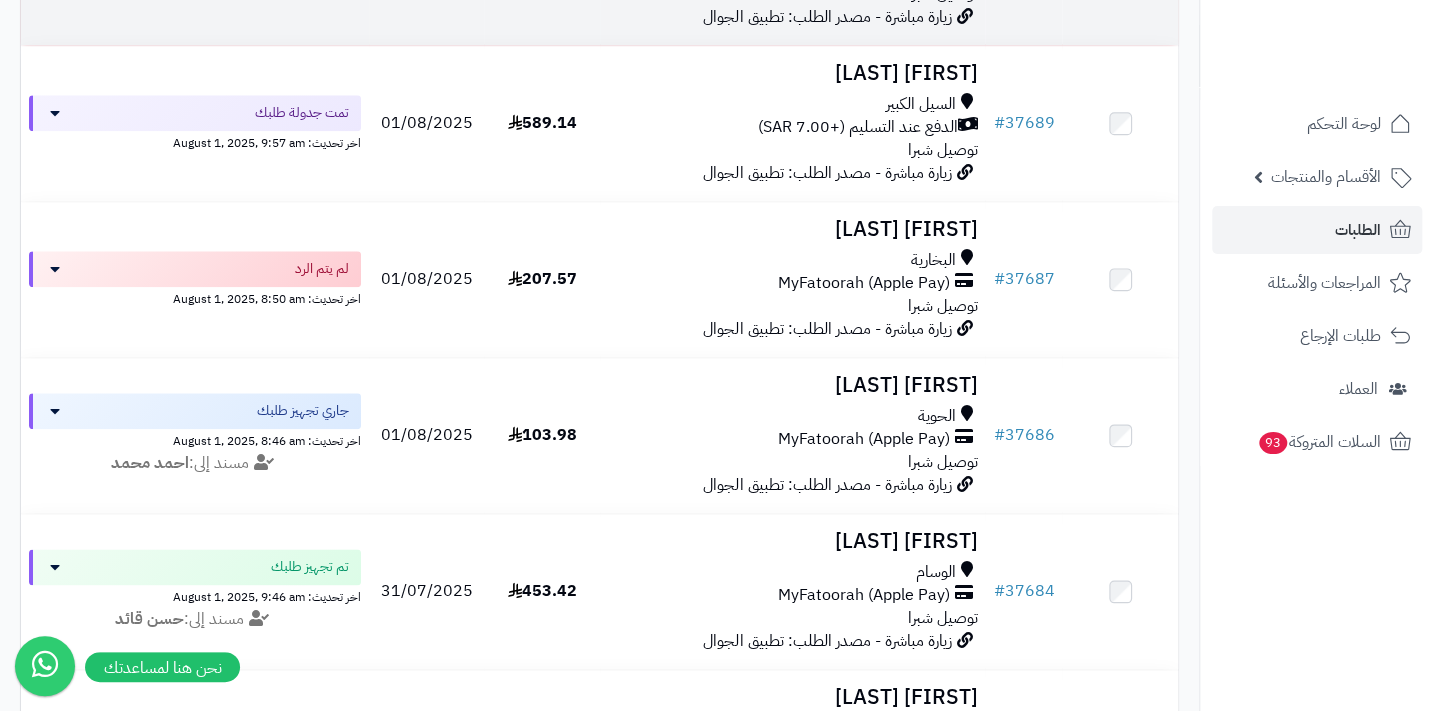 scroll, scrollTop: 1090, scrollLeft: 0, axis: vertical 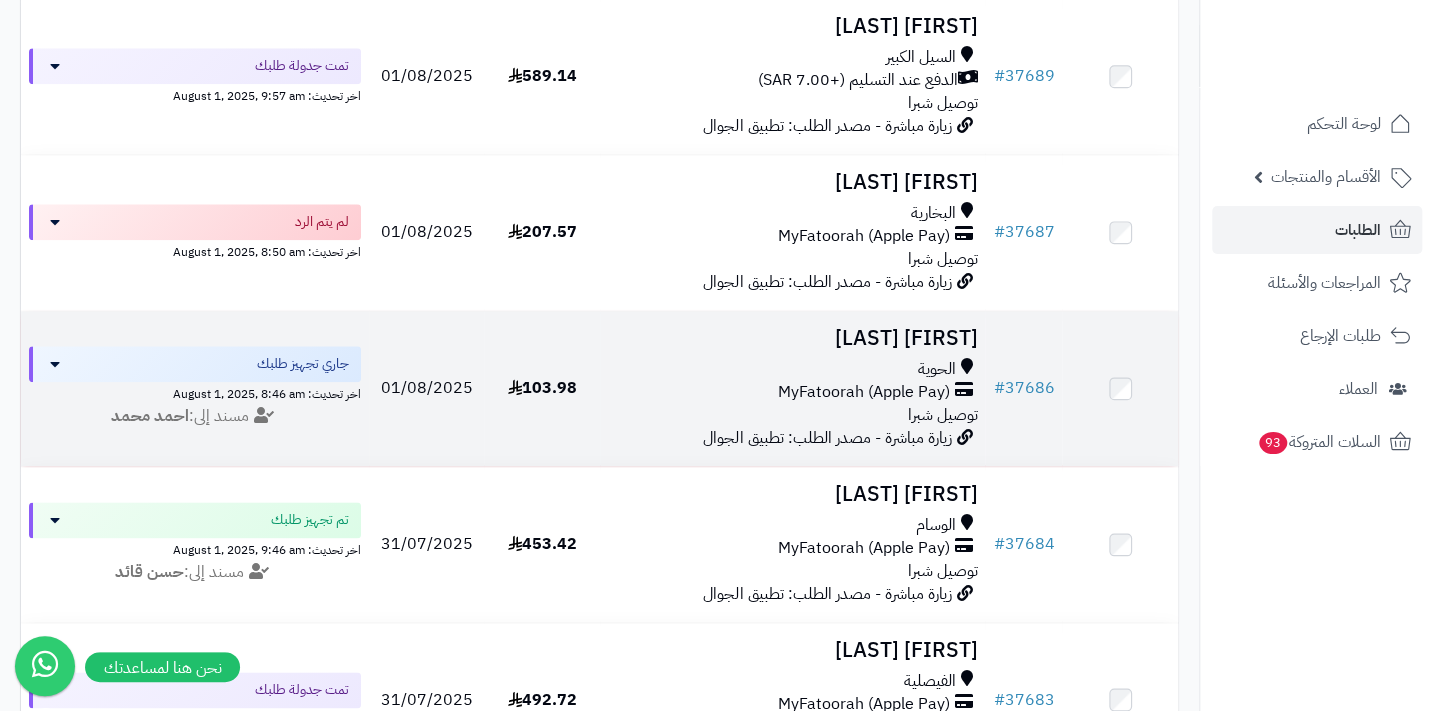 click on "MyFatoorah (Apple Pay)" at bounding box center (863, 392) 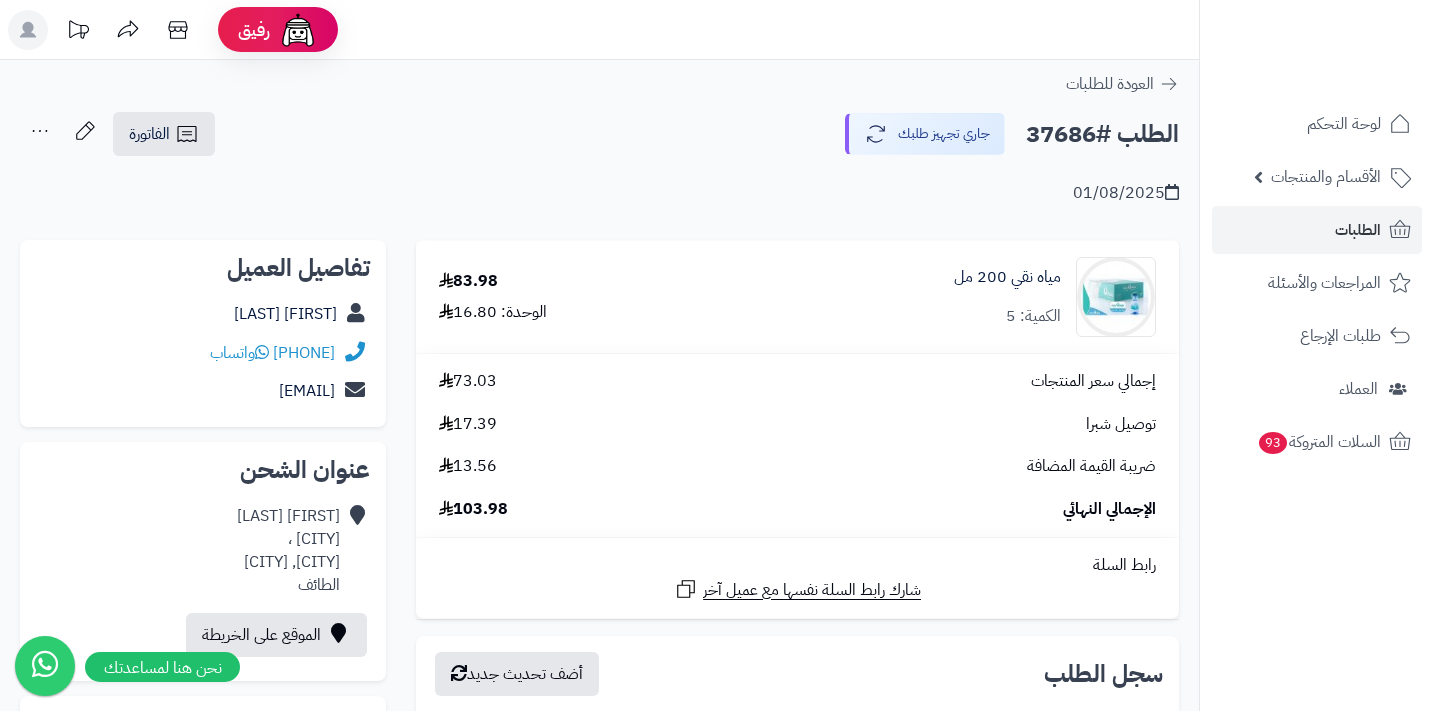 scroll, scrollTop: 0, scrollLeft: 0, axis: both 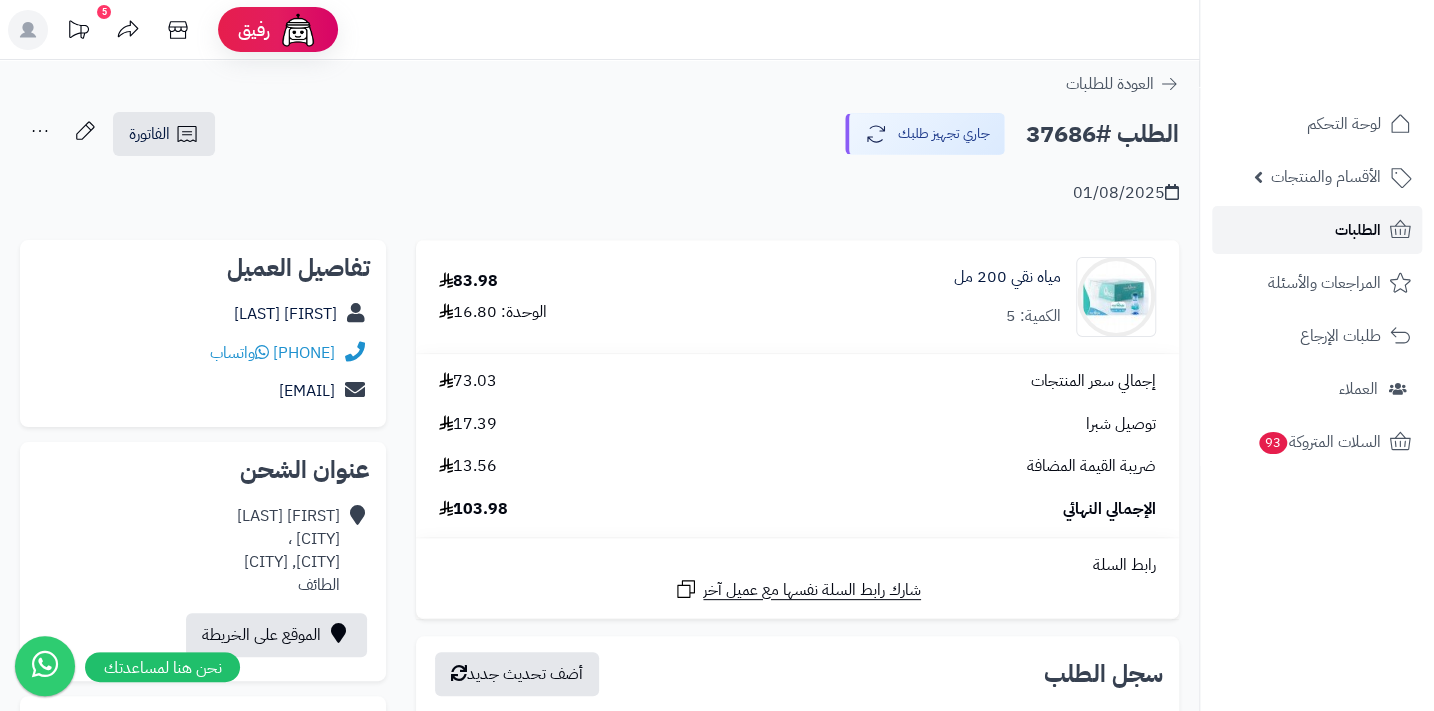 click on "الطلبات" at bounding box center [1317, 230] 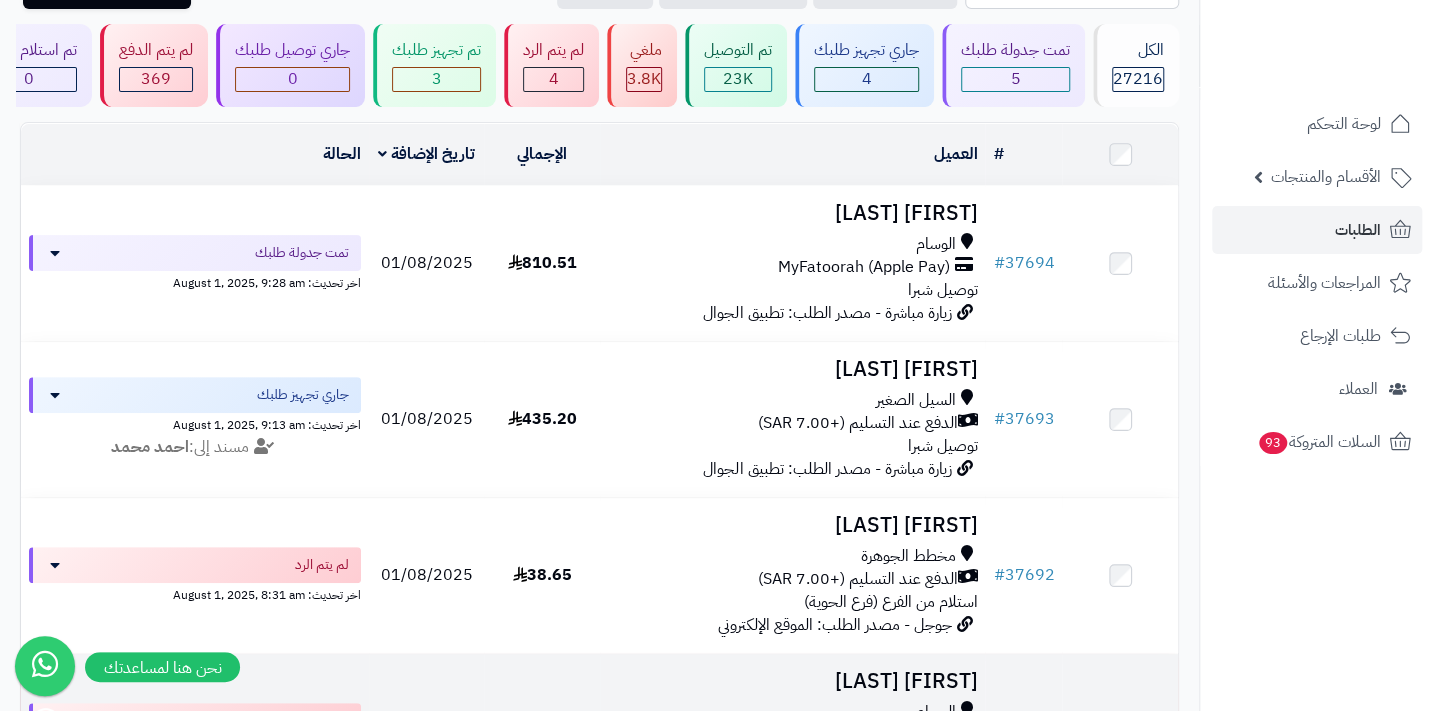 scroll, scrollTop: 90, scrollLeft: 0, axis: vertical 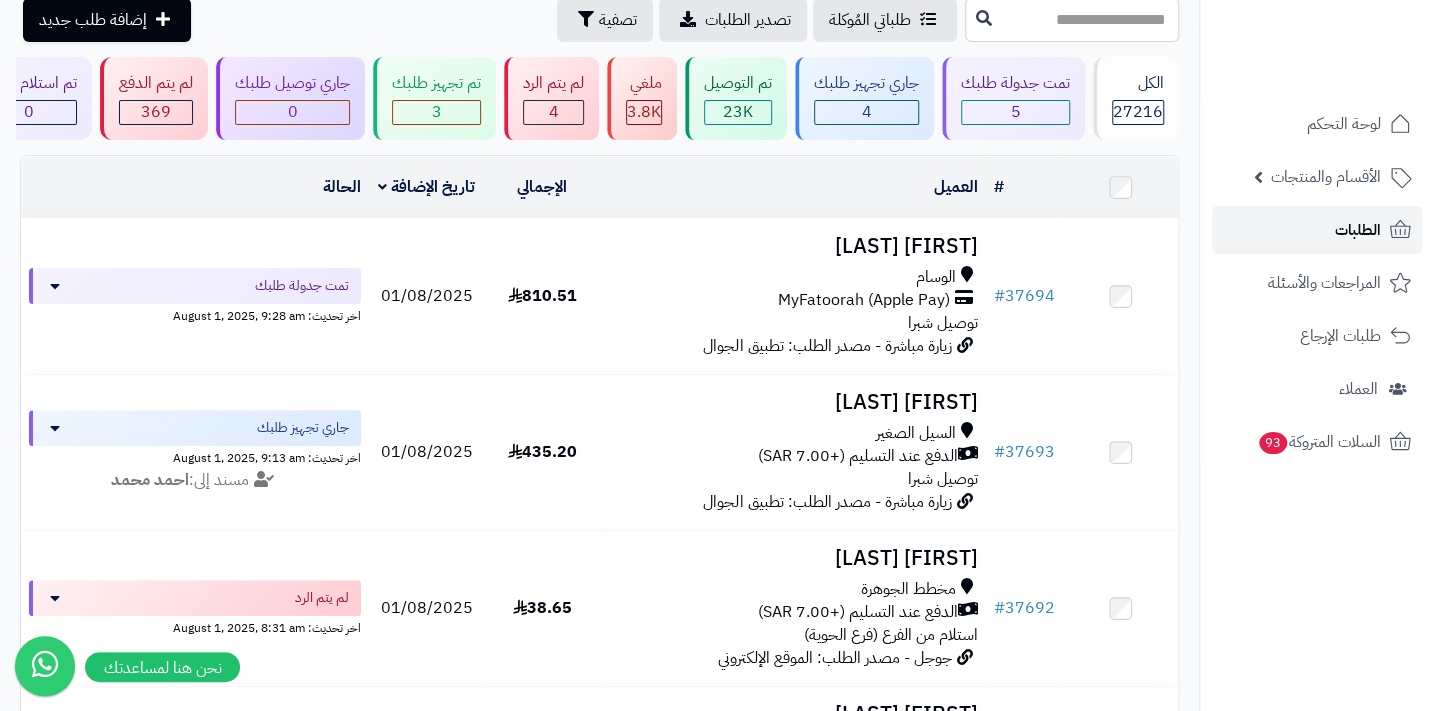 click on "الطلبات" at bounding box center [1358, 230] 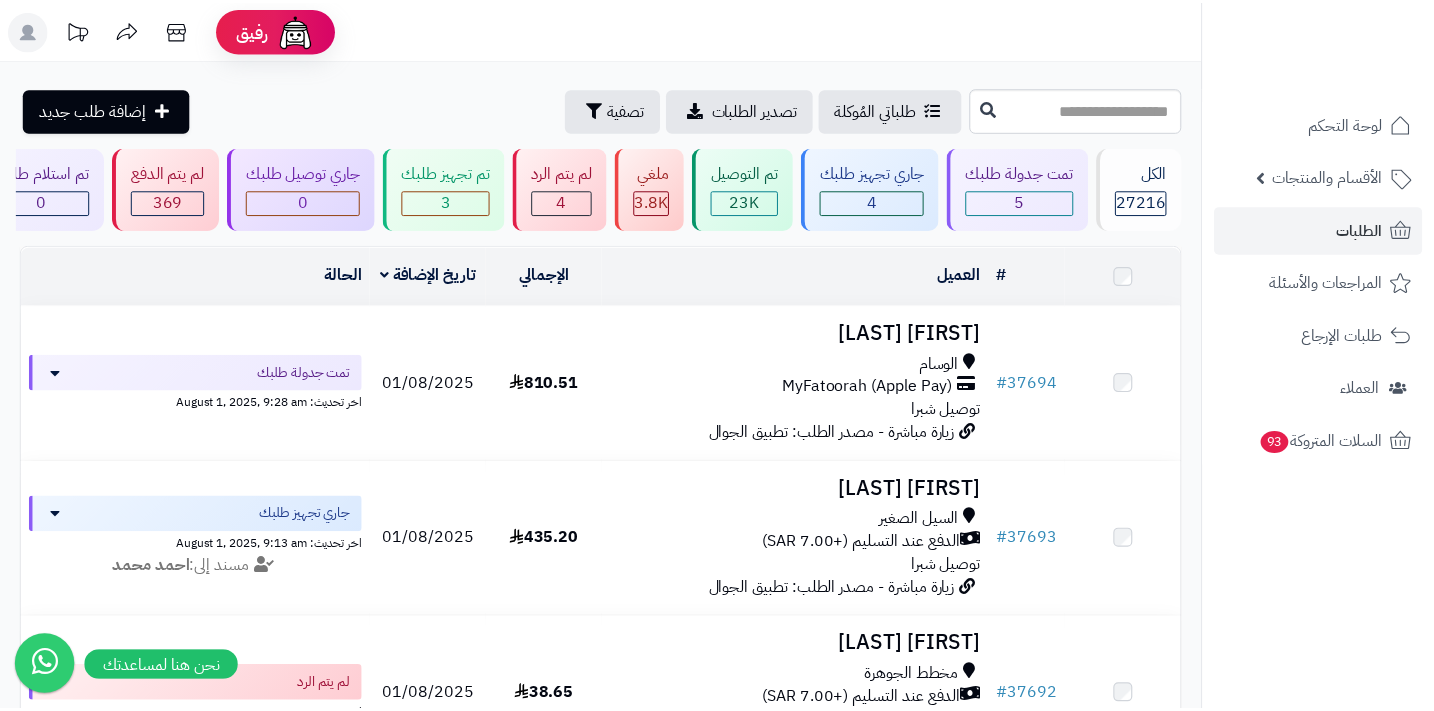 scroll, scrollTop: 0, scrollLeft: 0, axis: both 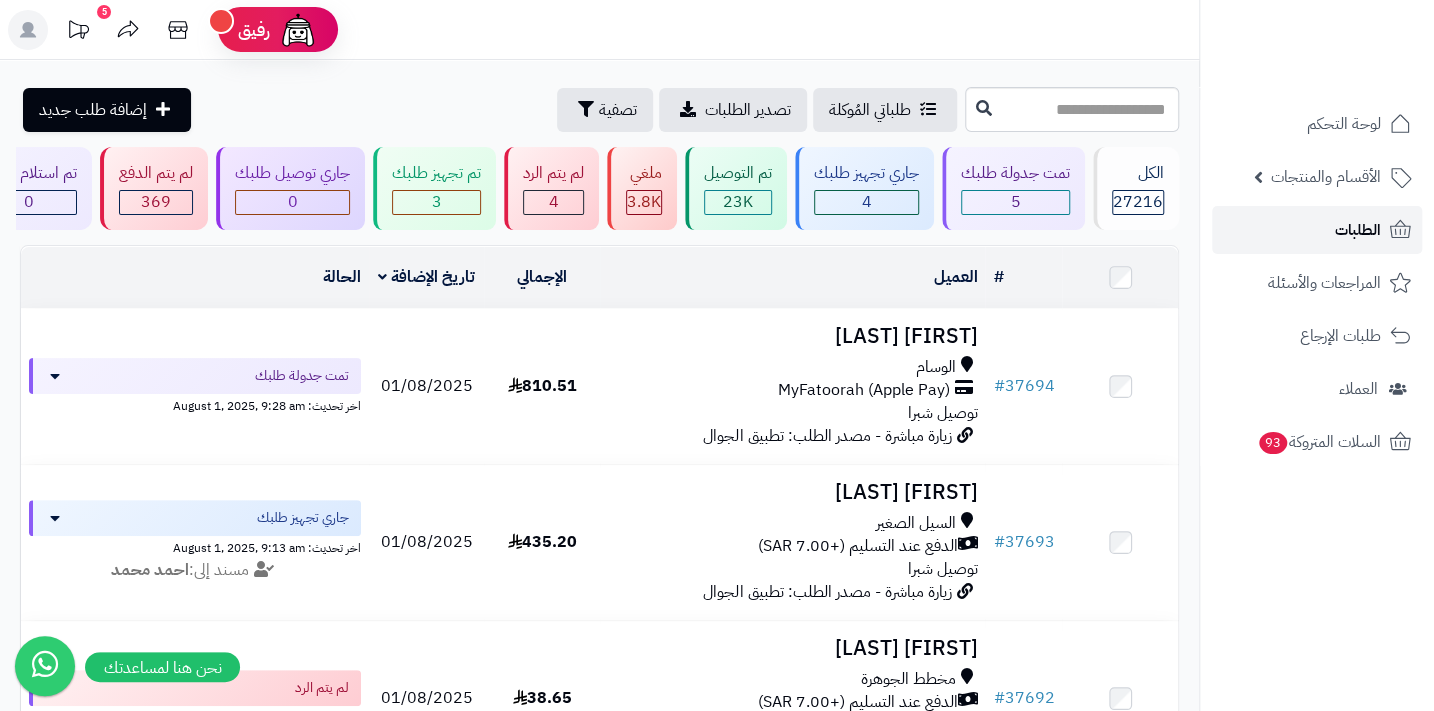click on "الطلبات" at bounding box center [1317, 230] 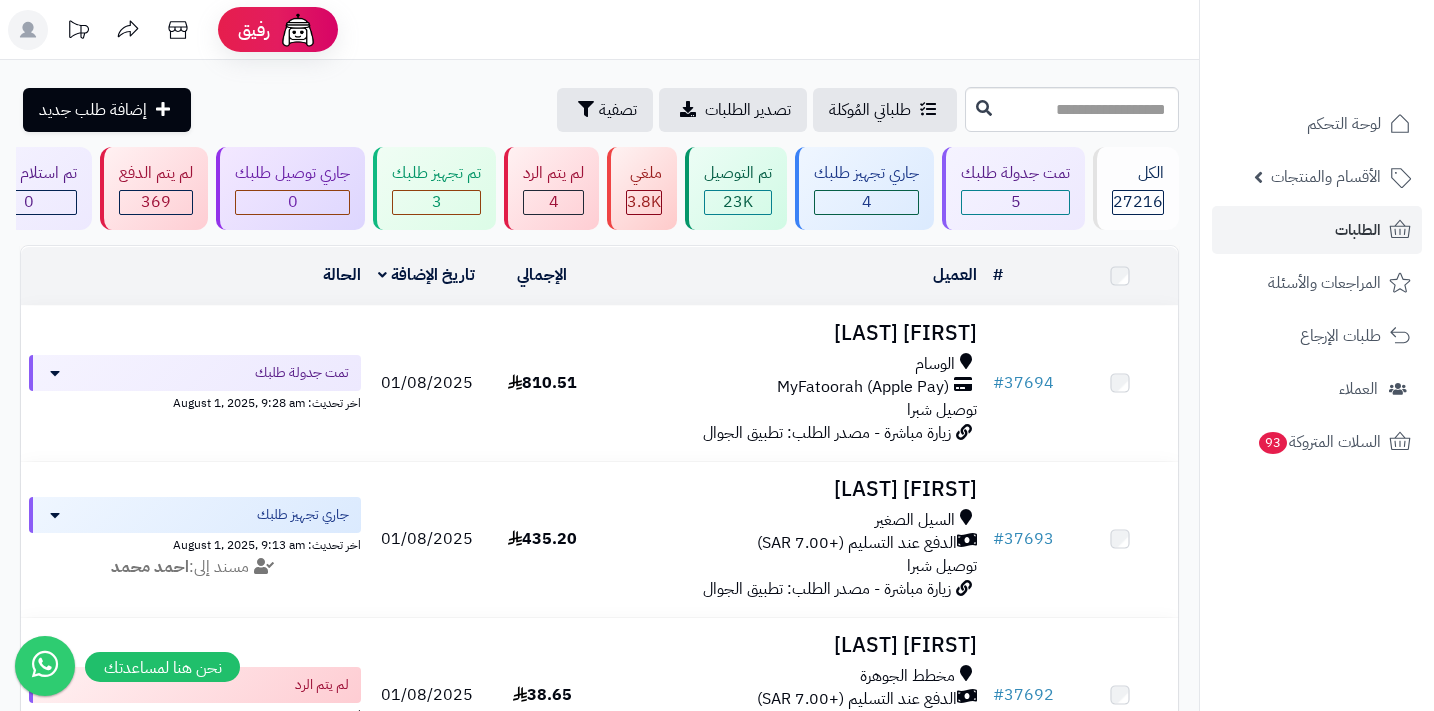 scroll, scrollTop: 0, scrollLeft: 0, axis: both 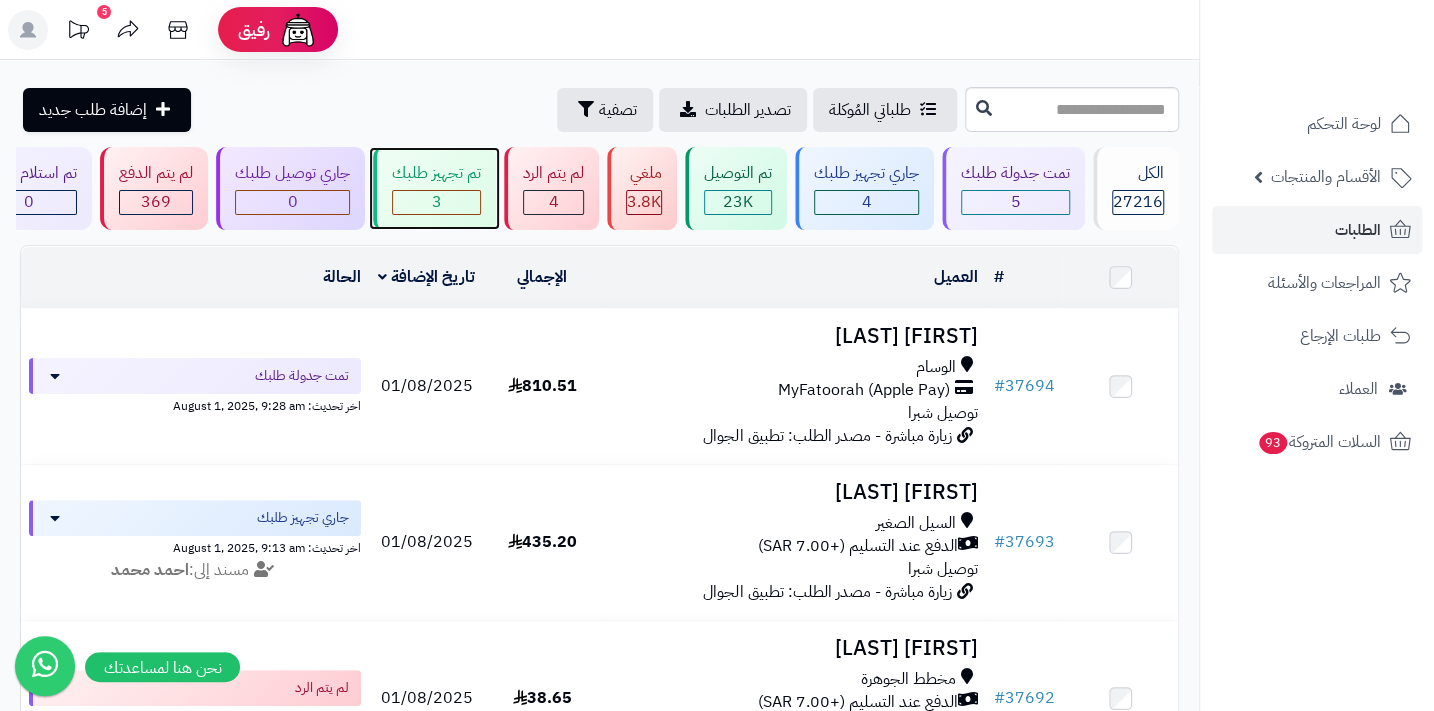 click on "3" at bounding box center [436, 202] 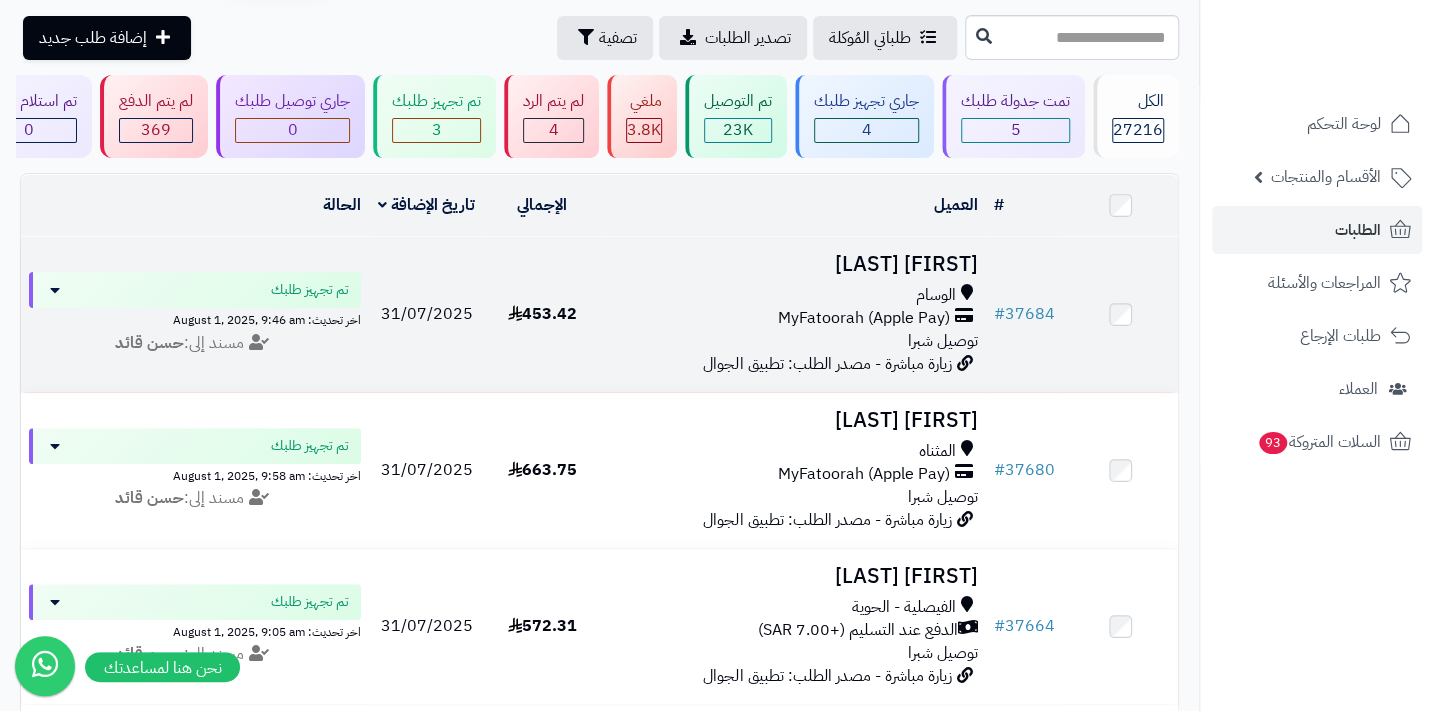 scroll, scrollTop: 181, scrollLeft: 0, axis: vertical 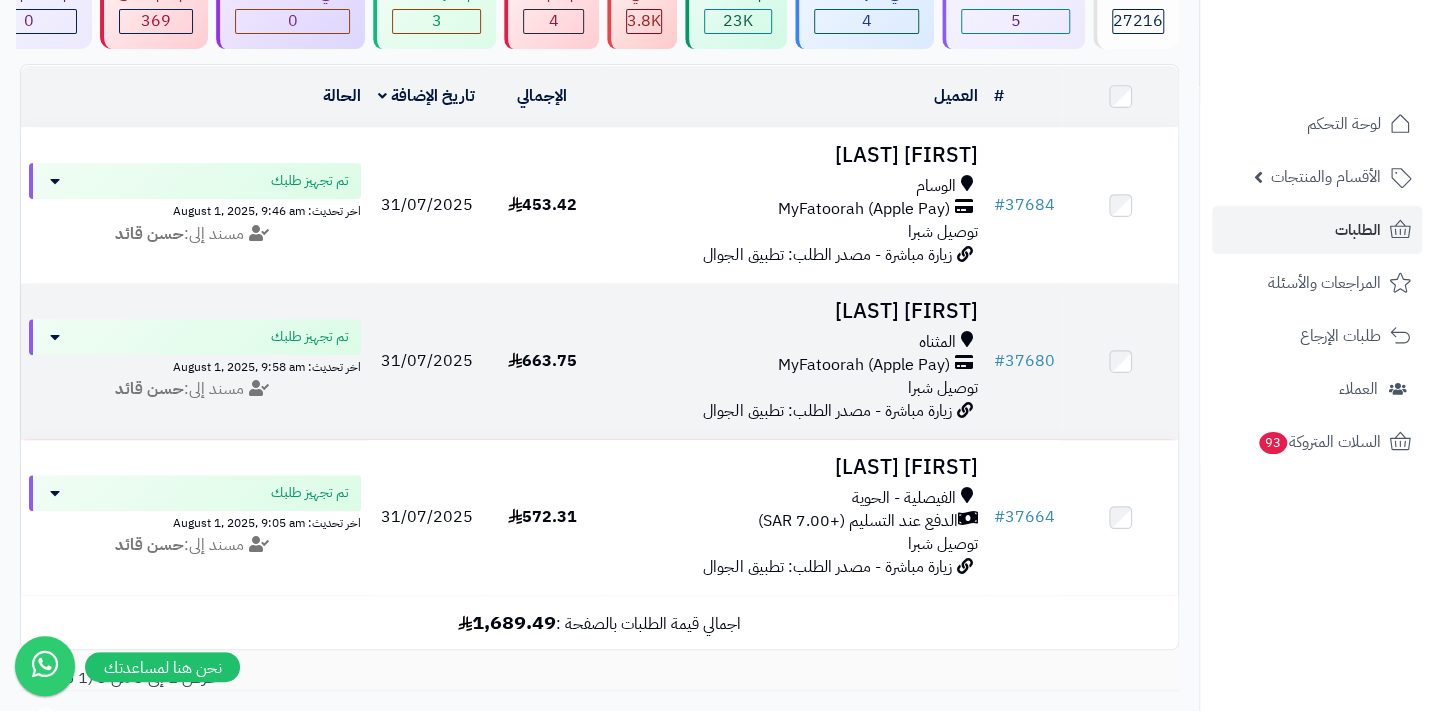 click on "MyFatoorah (Apple Pay)" at bounding box center (863, 365) 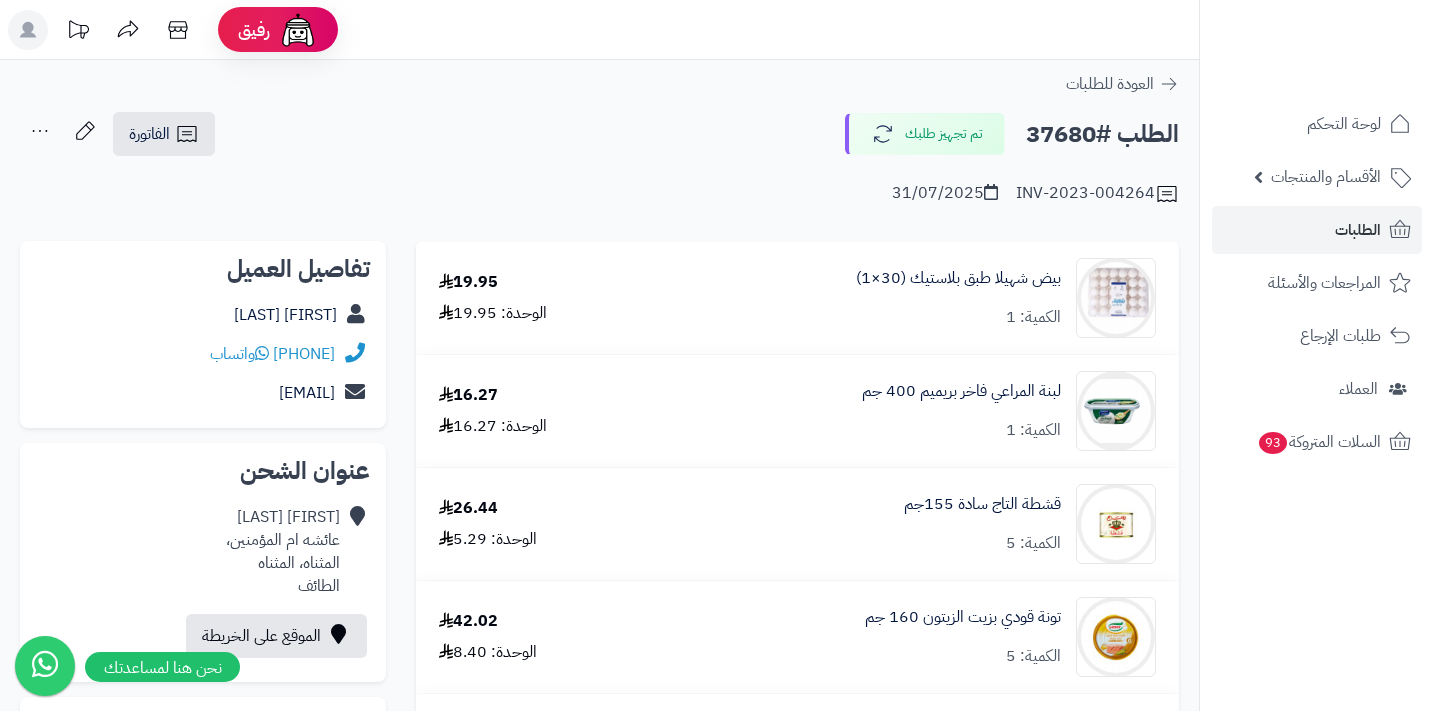 scroll, scrollTop: 0, scrollLeft: 0, axis: both 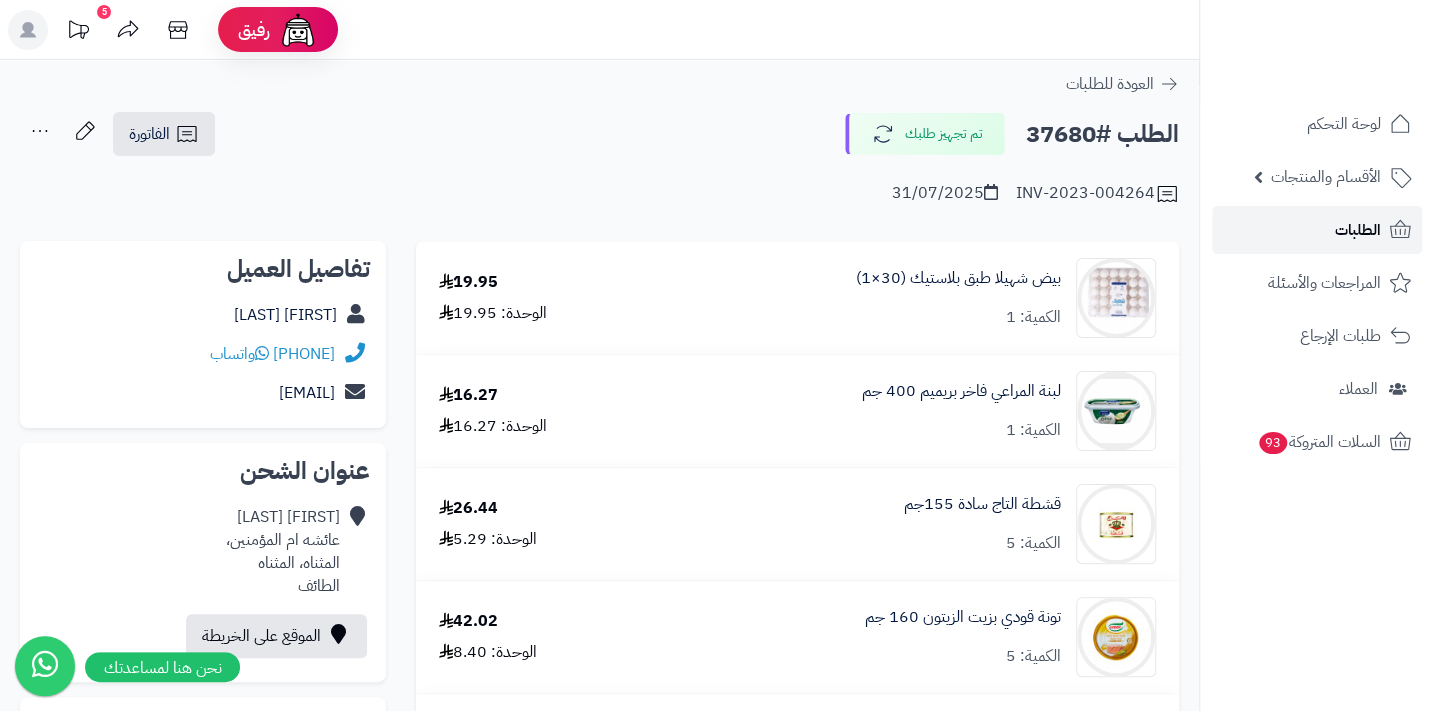 click 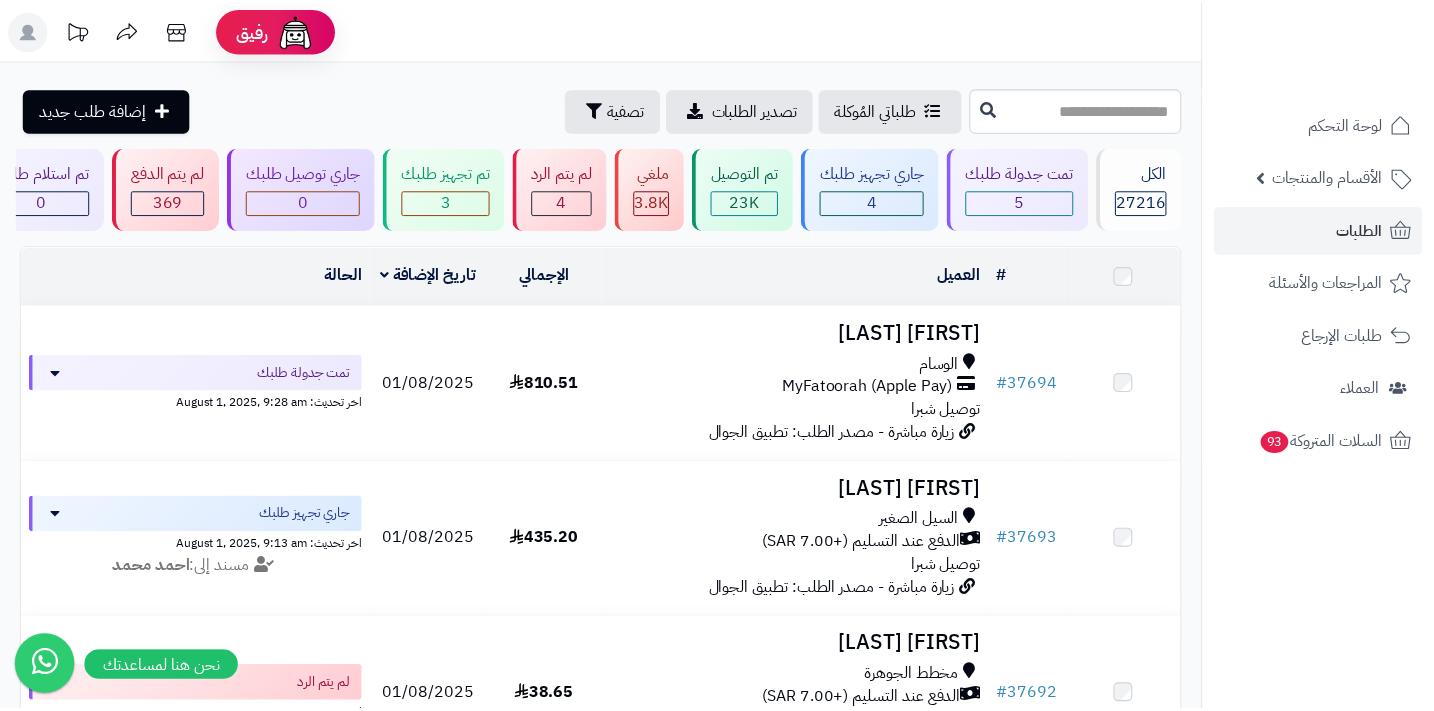 scroll, scrollTop: 0, scrollLeft: 0, axis: both 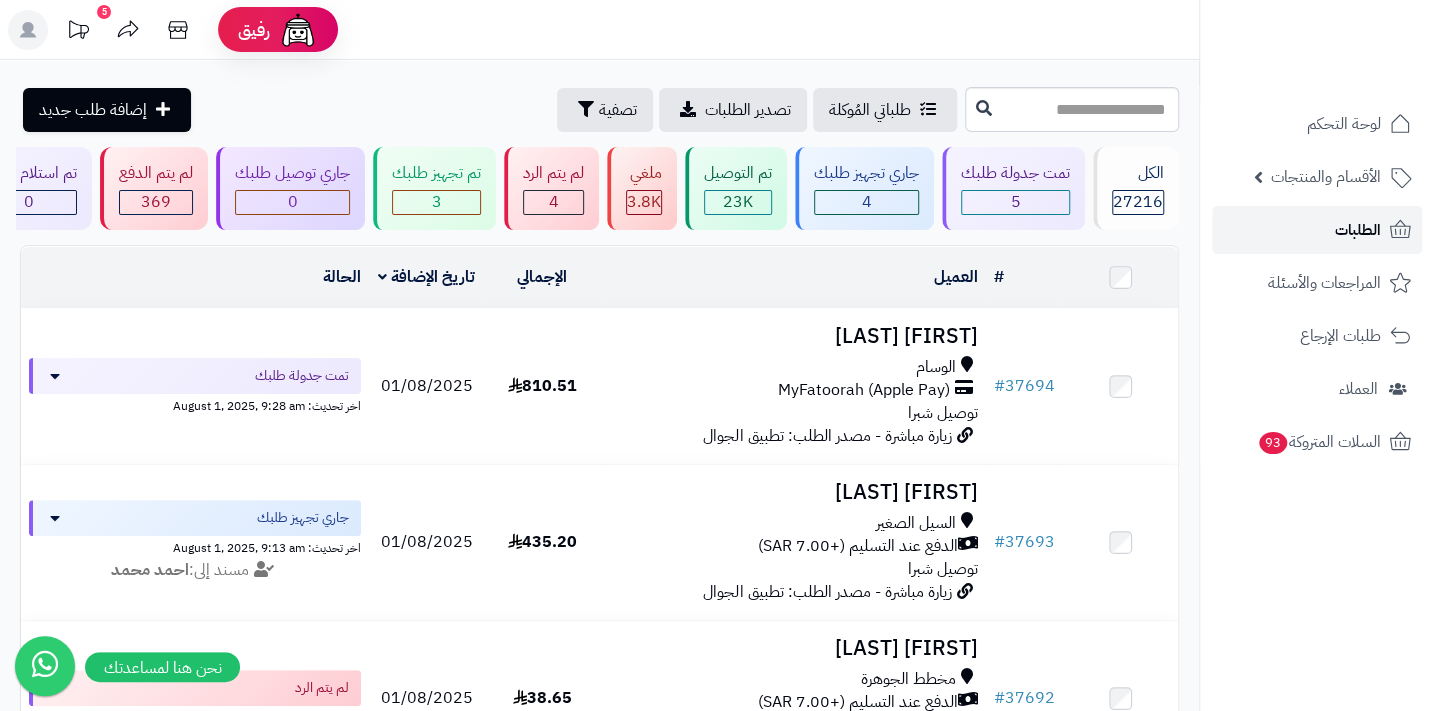 click on "الطلبات" at bounding box center (1358, 230) 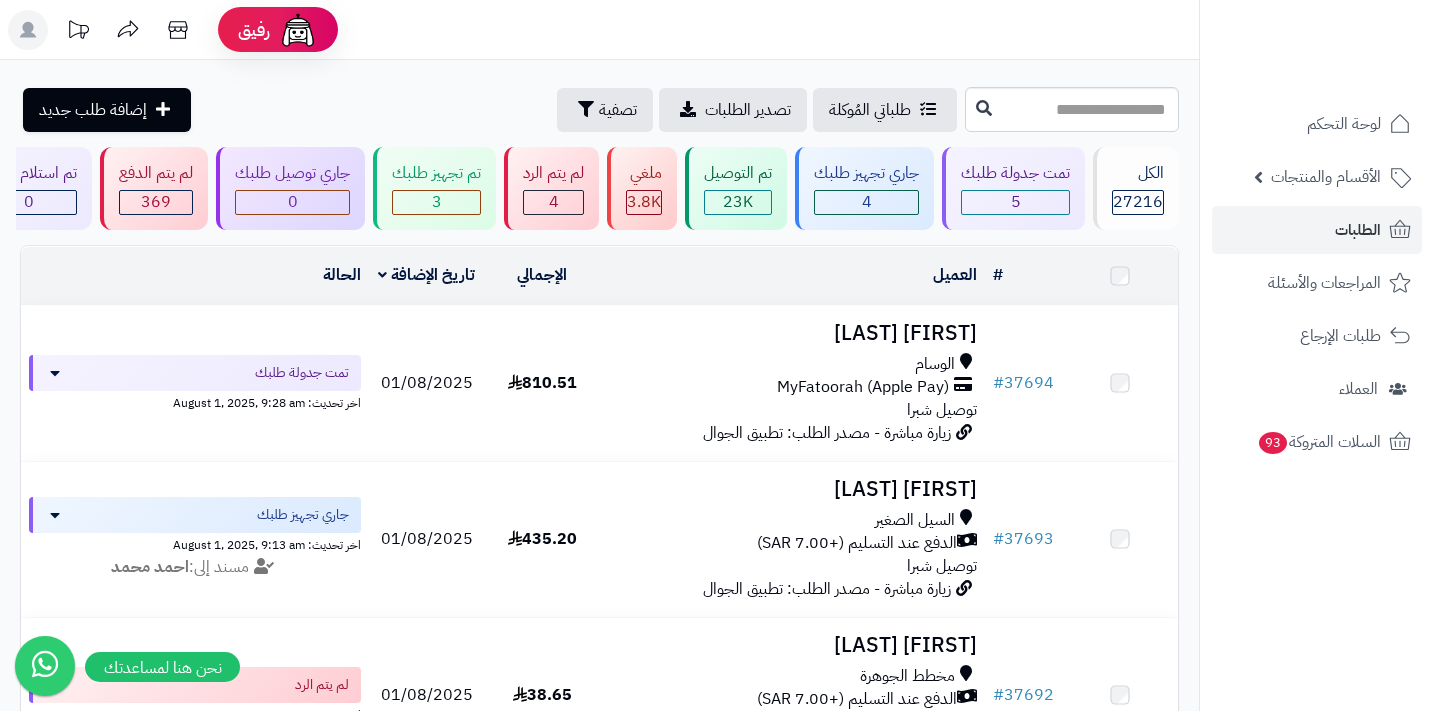 scroll, scrollTop: 0, scrollLeft: 0, axis: both 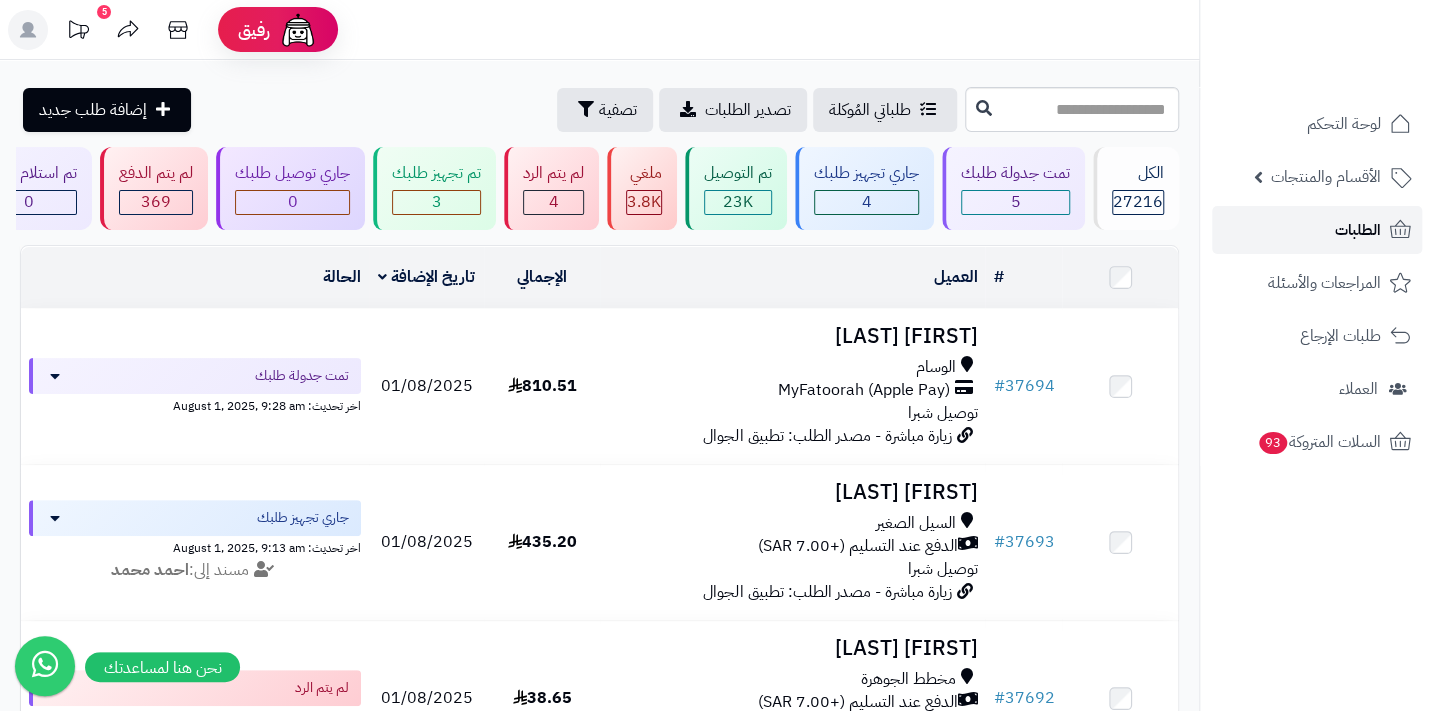 click on "الطلبات" at bounding box center (1358, 230) 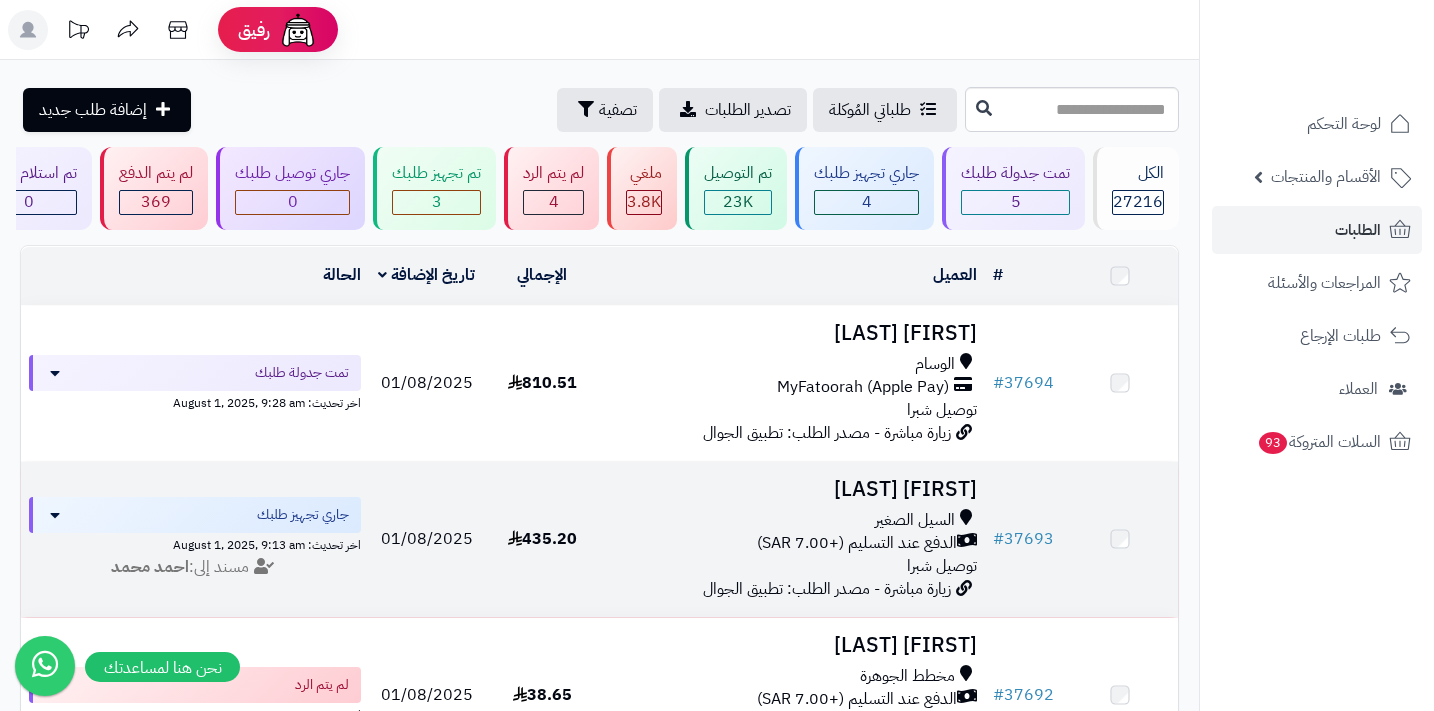 scroll, scrollTop: 0, scrollLeft: 0, axis: both 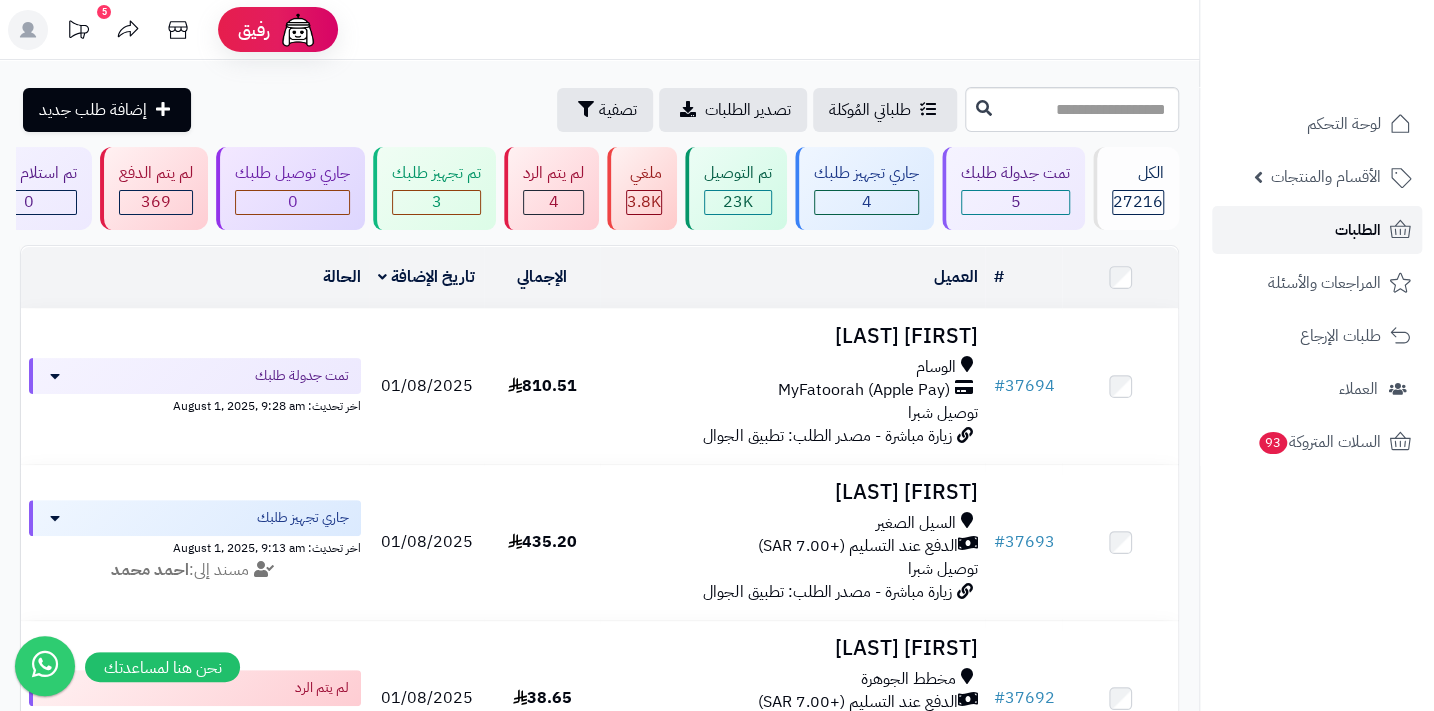 click on "الطلبات" at bounding box center (1317, 230) 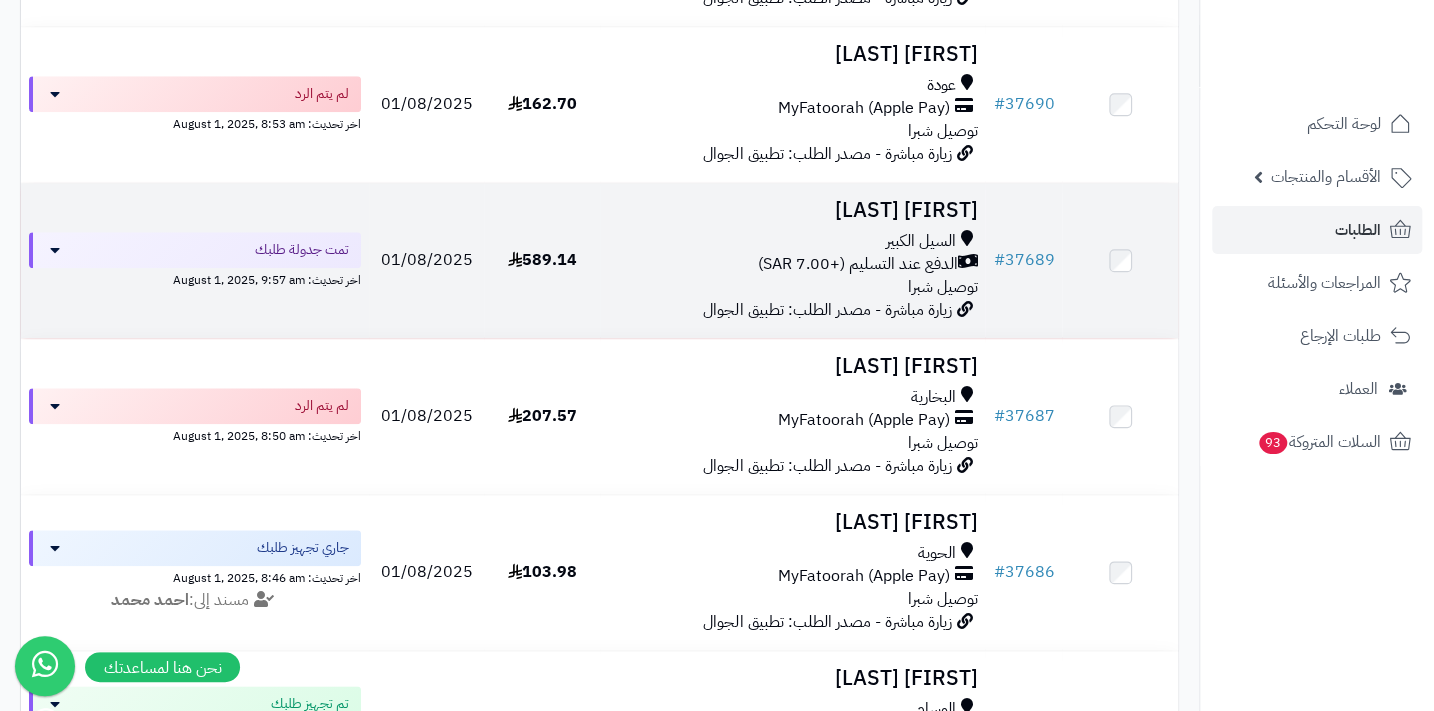 scroll, scrollTop: 909, scrollLeft: 0, axis: vertical 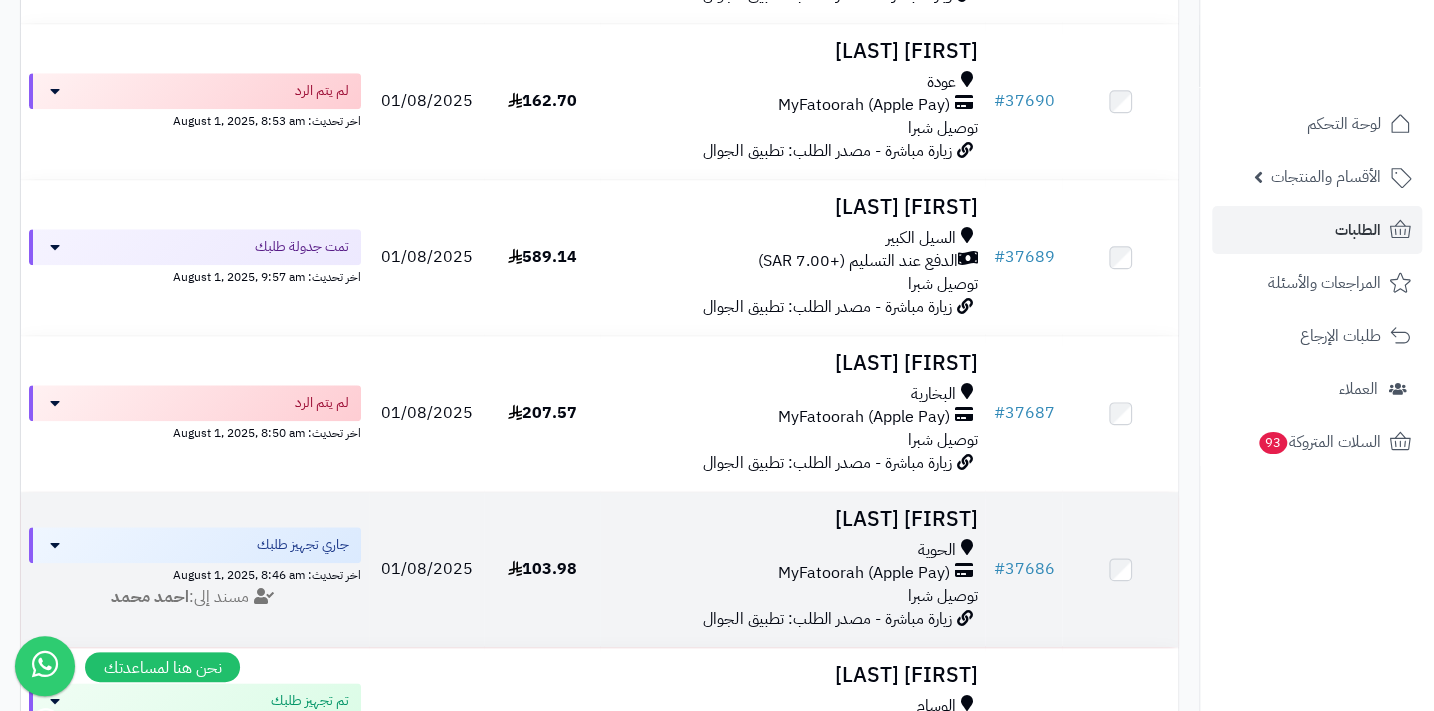 click on "الحوية" at bounding box center [792, 550] 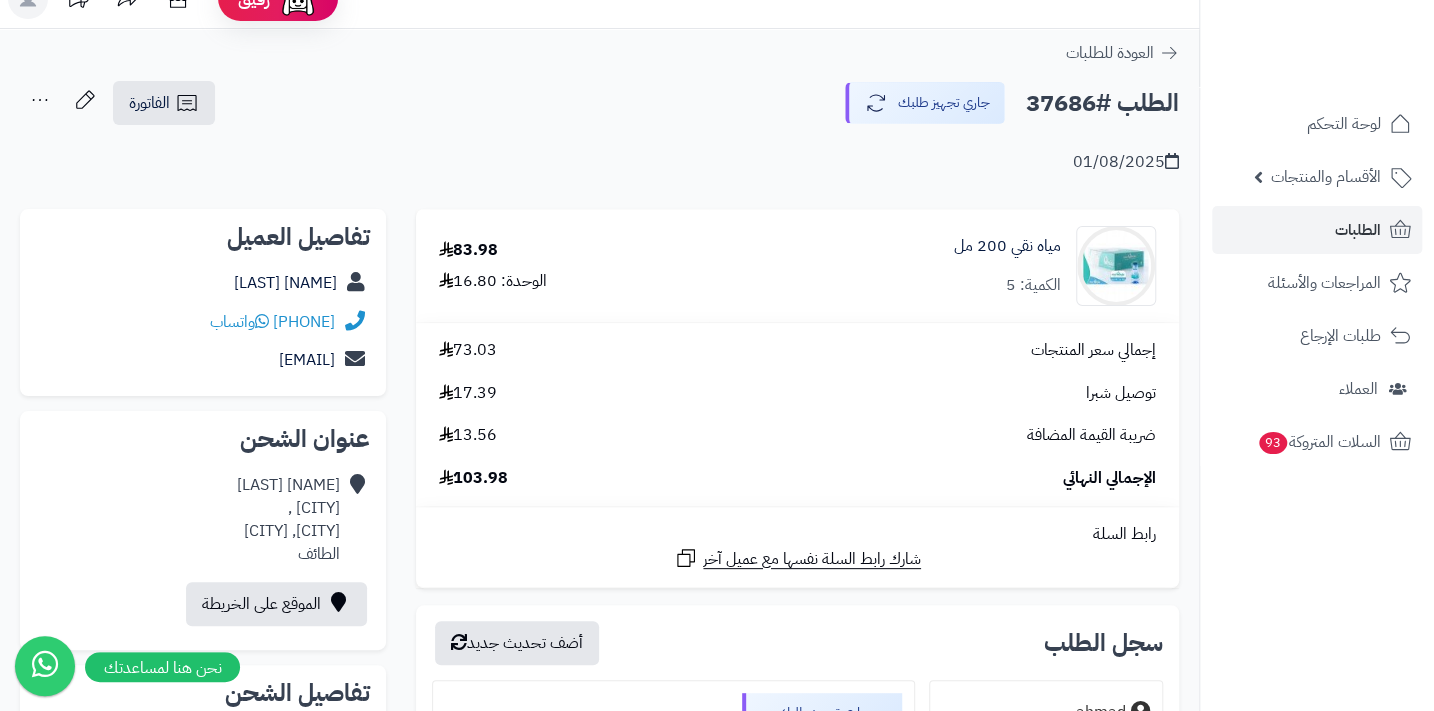 scroll, scrollTop: 0, scrollLeft: 0, axis: both 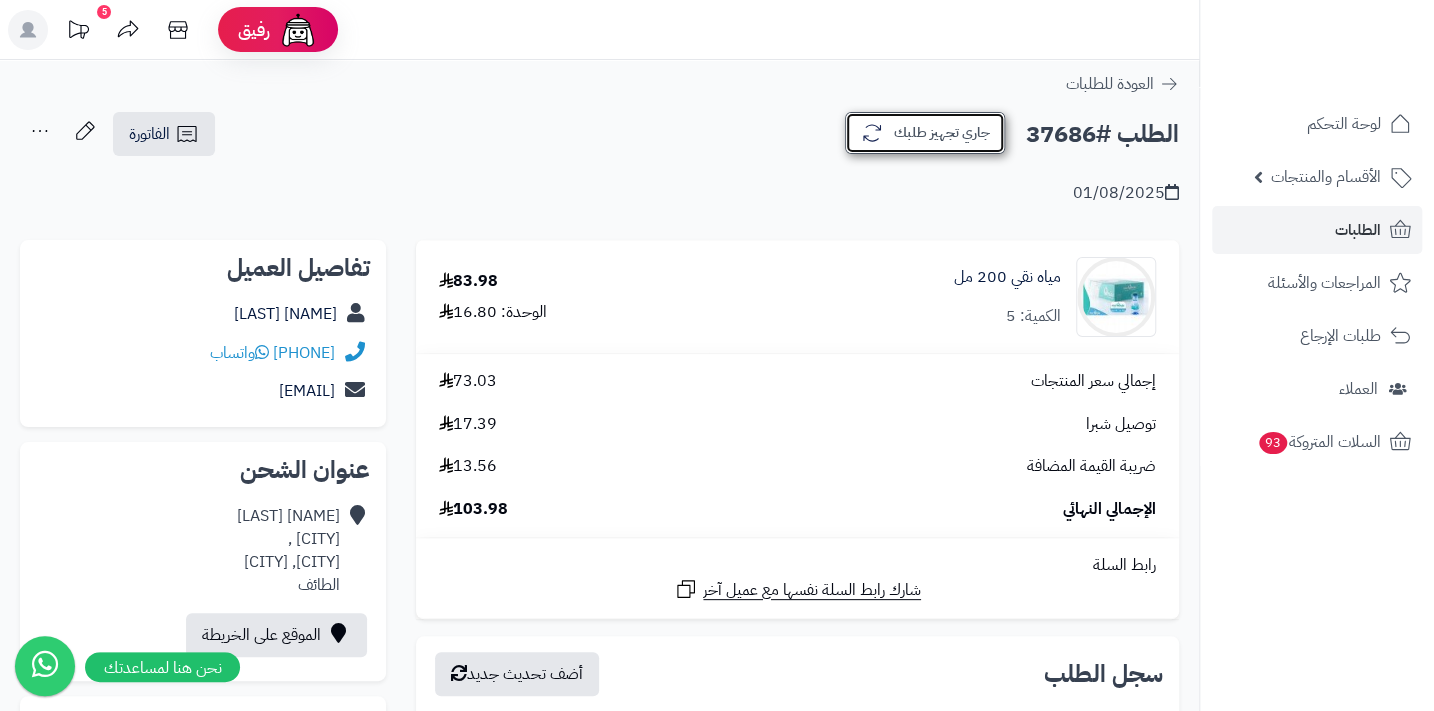 click on "جاري تجهيز طلبك" at bounding box center (925, 133) 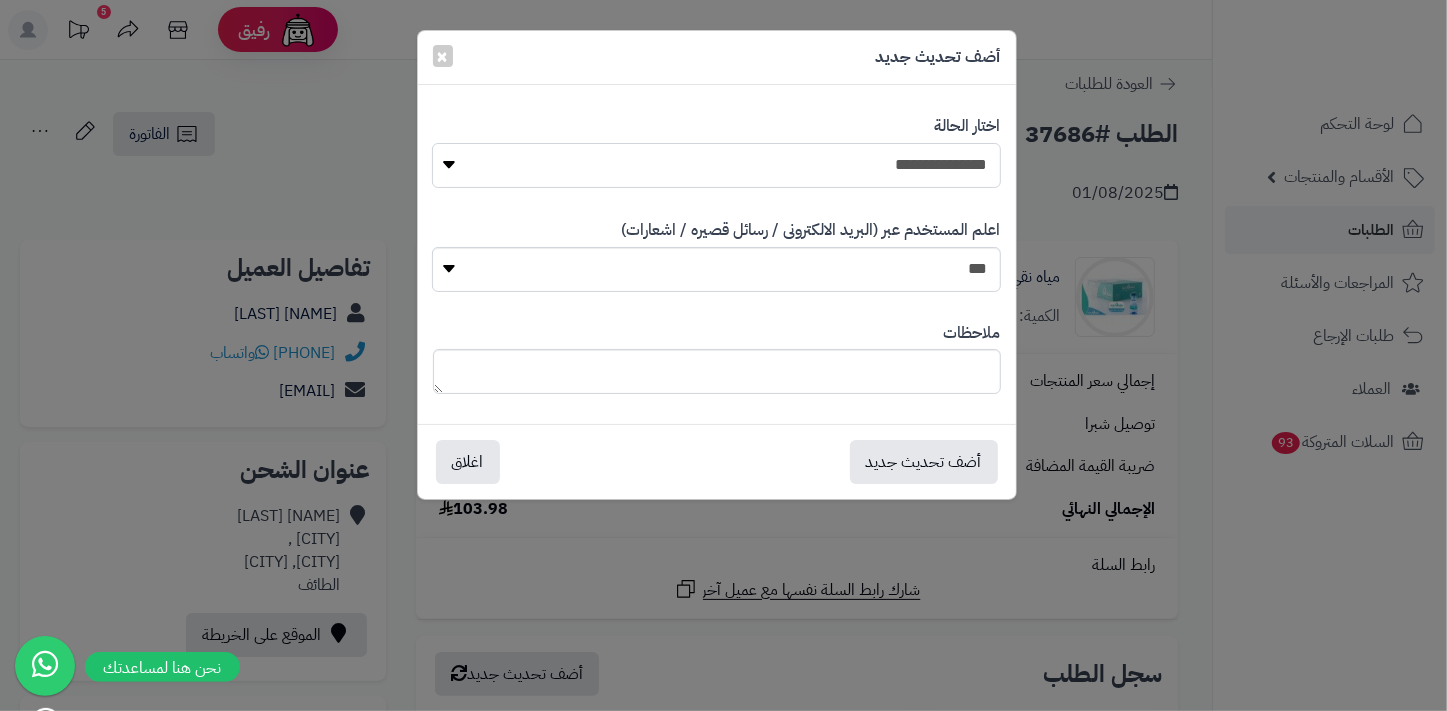 click on "**********" at bounding box center (716, 165) 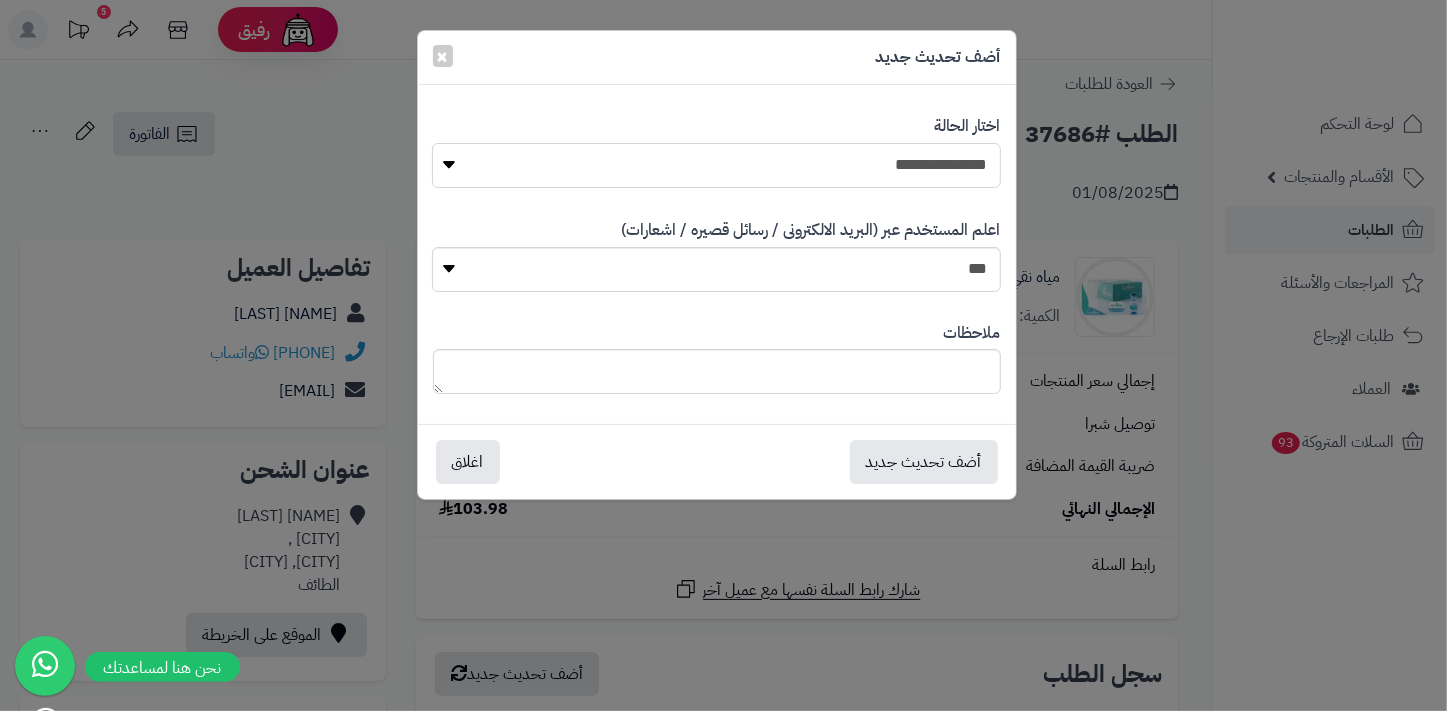 select on "*" 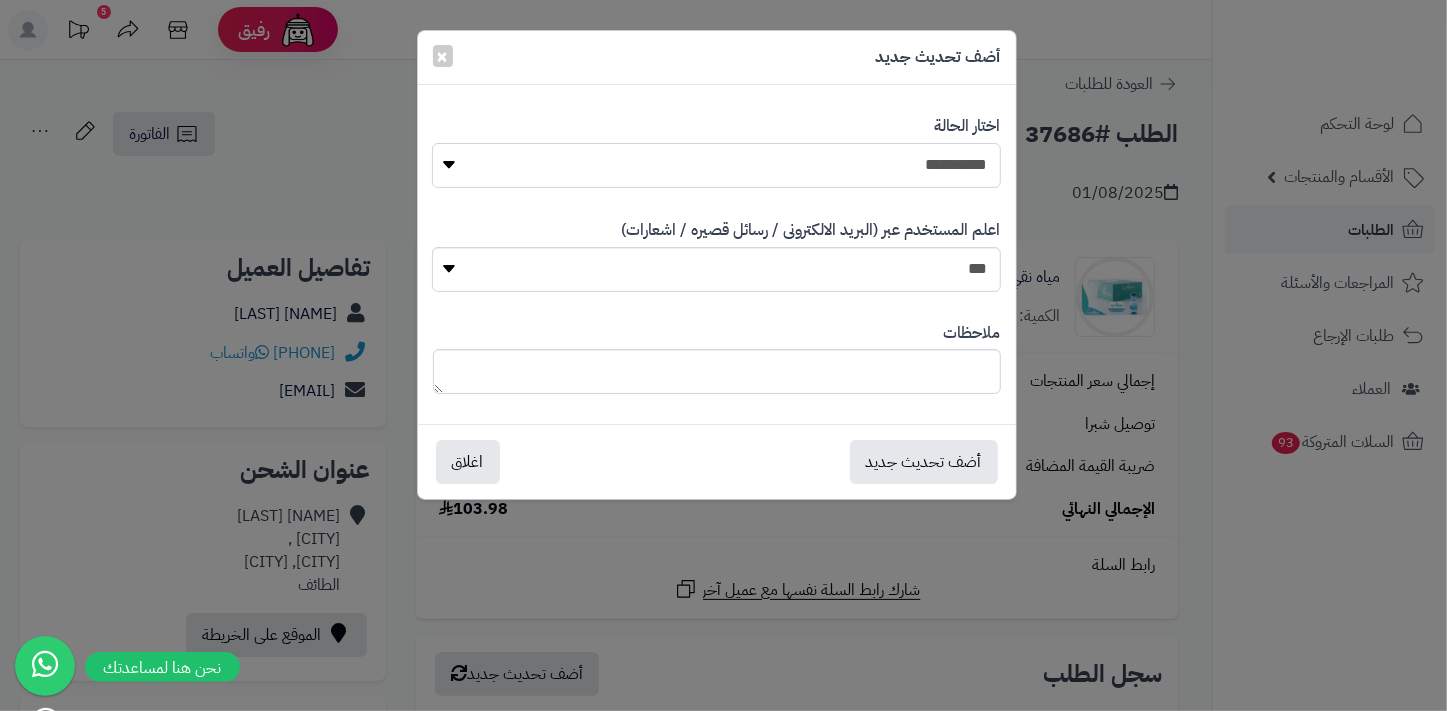 click on "**********" at bounding box center (716, 165) 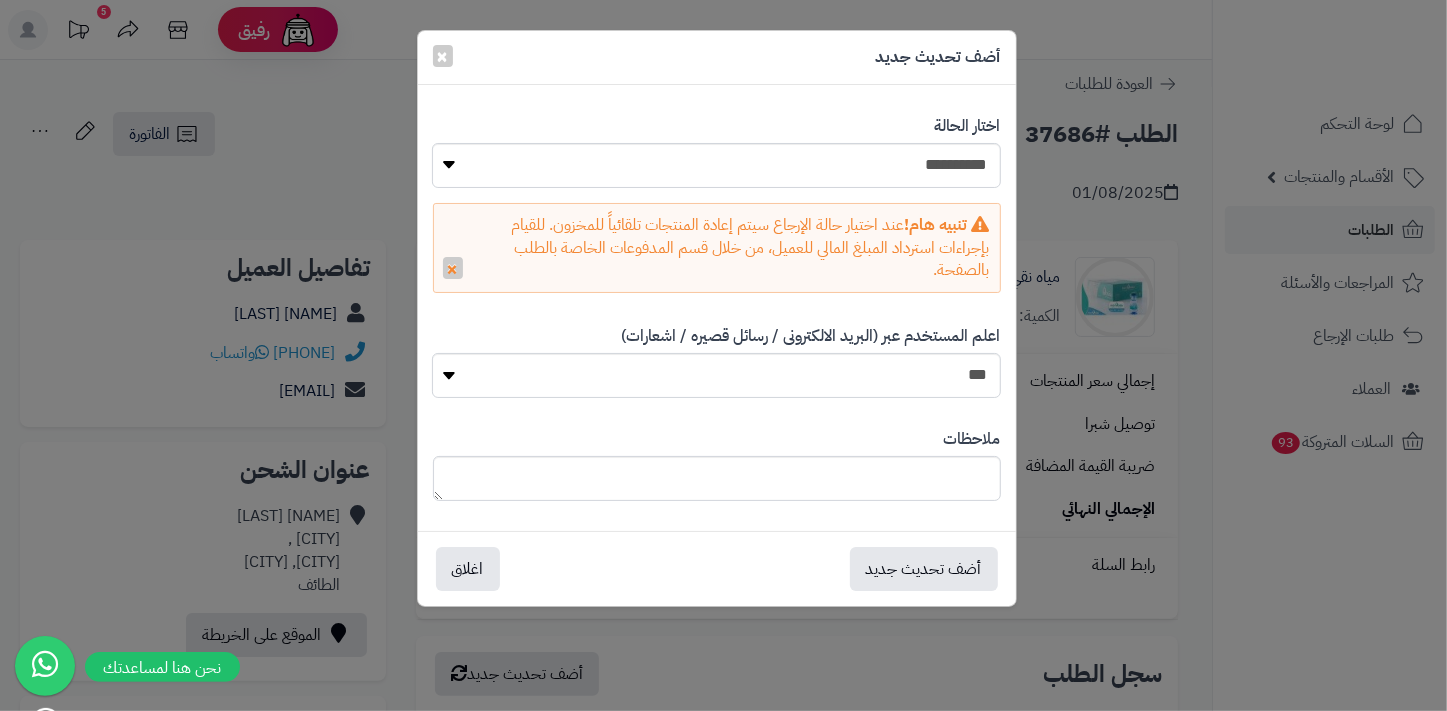 click on "ملاحظات" at bounding box center (717, 464) 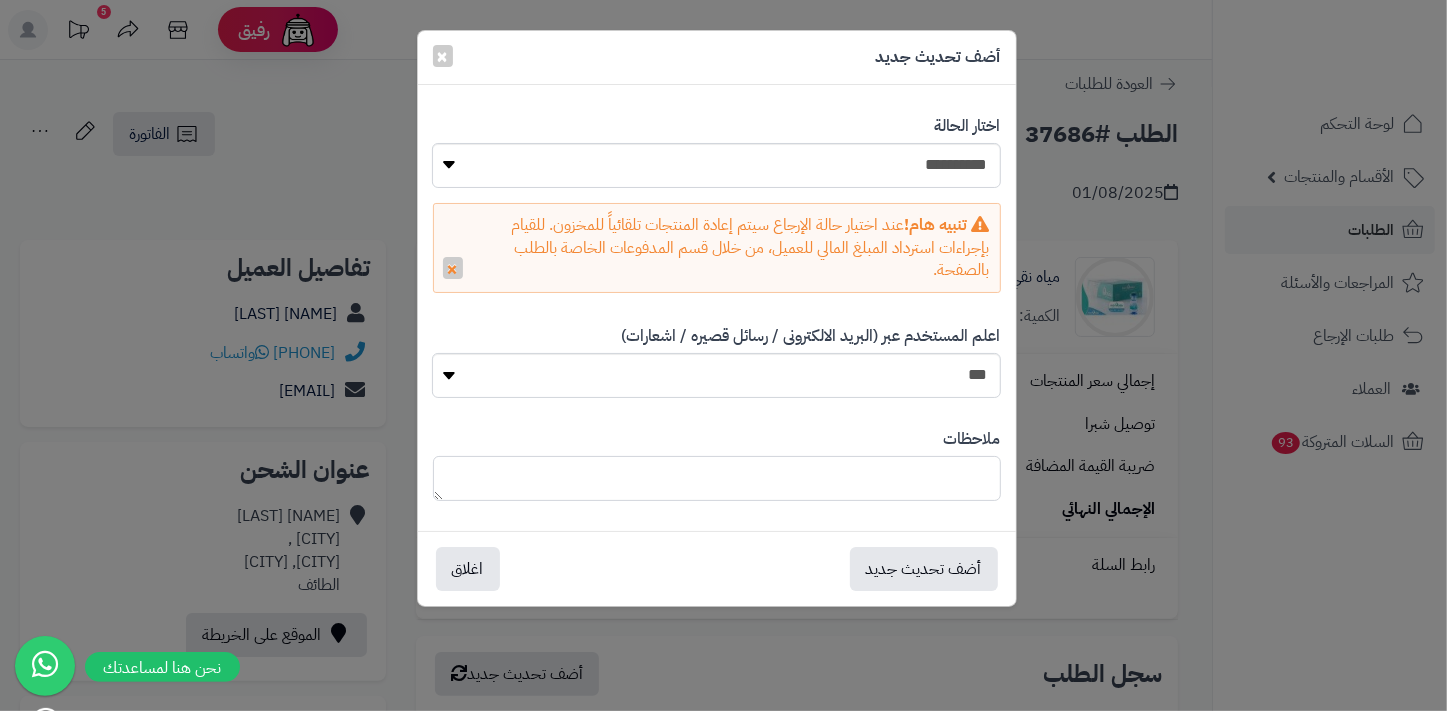 click at bounding box center (717, 478) 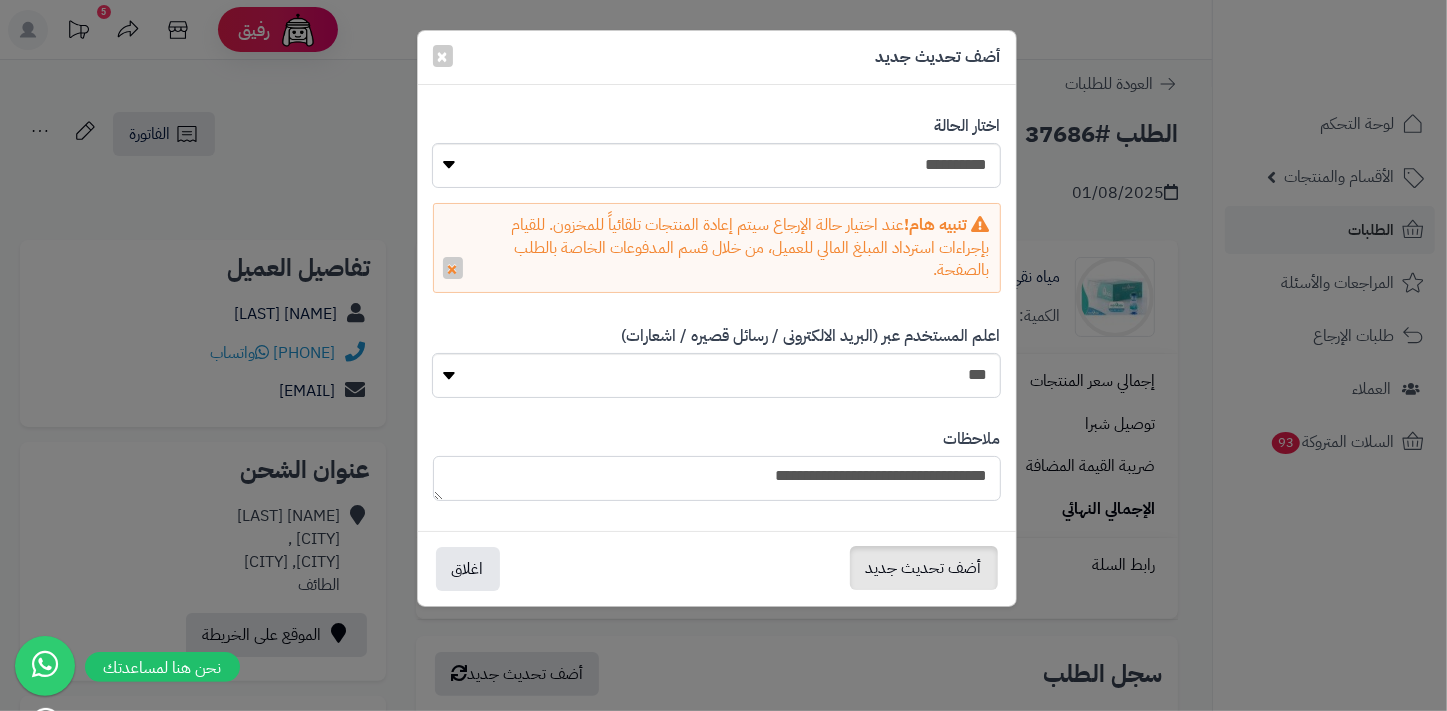 type on "**********" 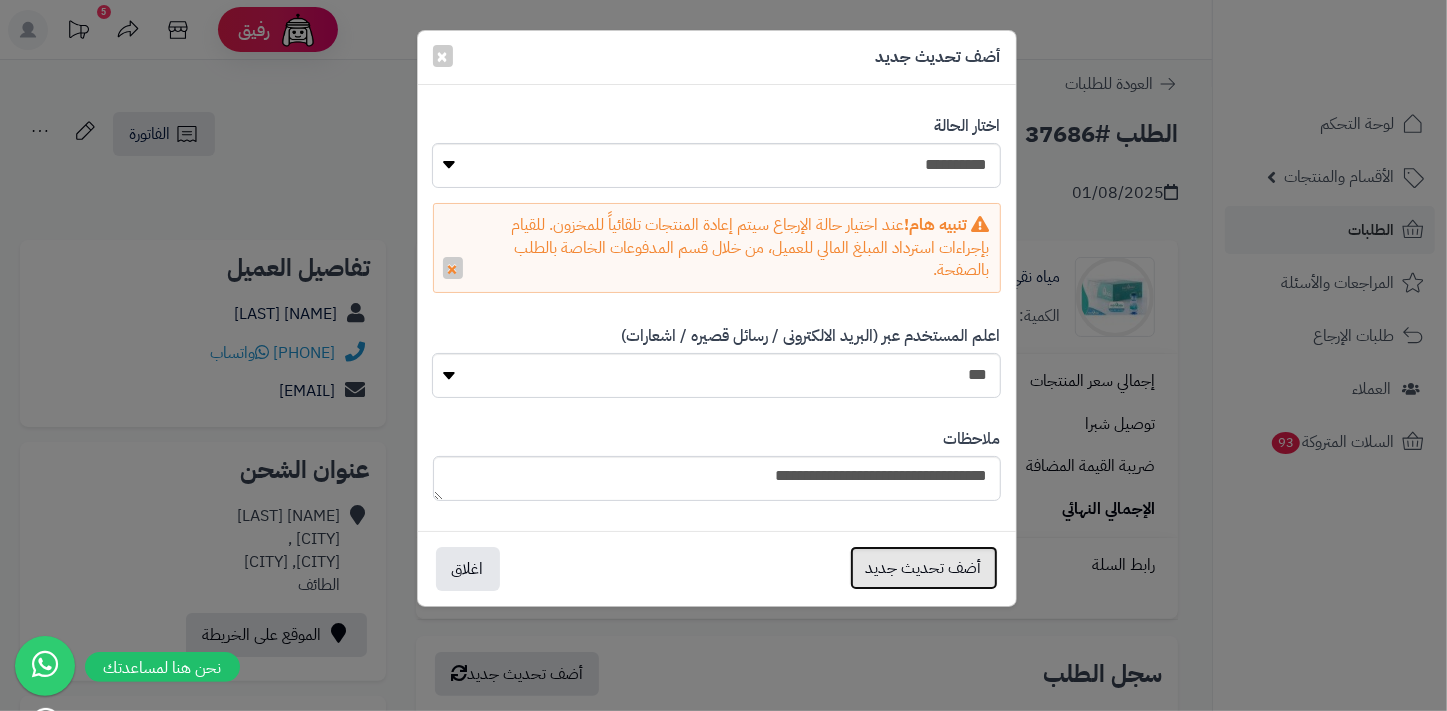 click on "أضف تحديث جديد" at bounding box center [924, 568] 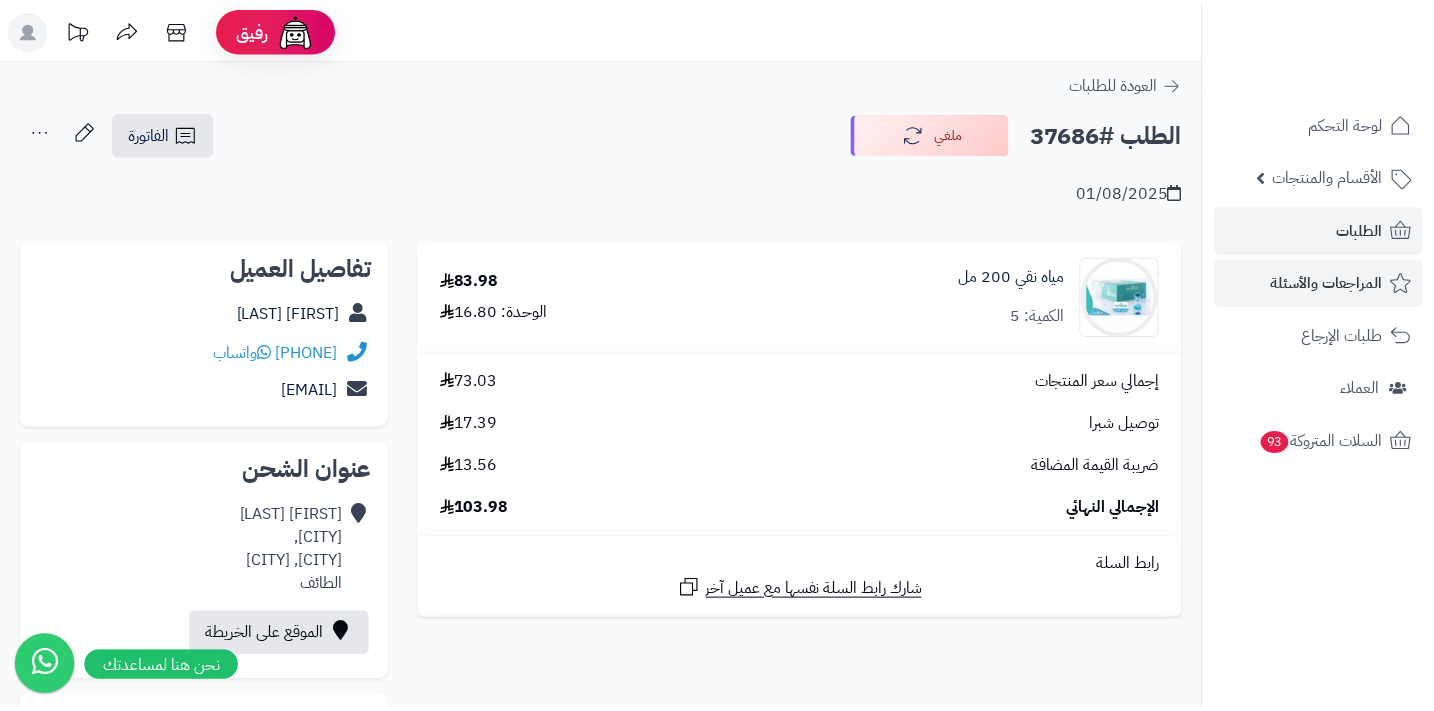 scroll, scrollTop: 0, scrollLeft: 0, axis: both 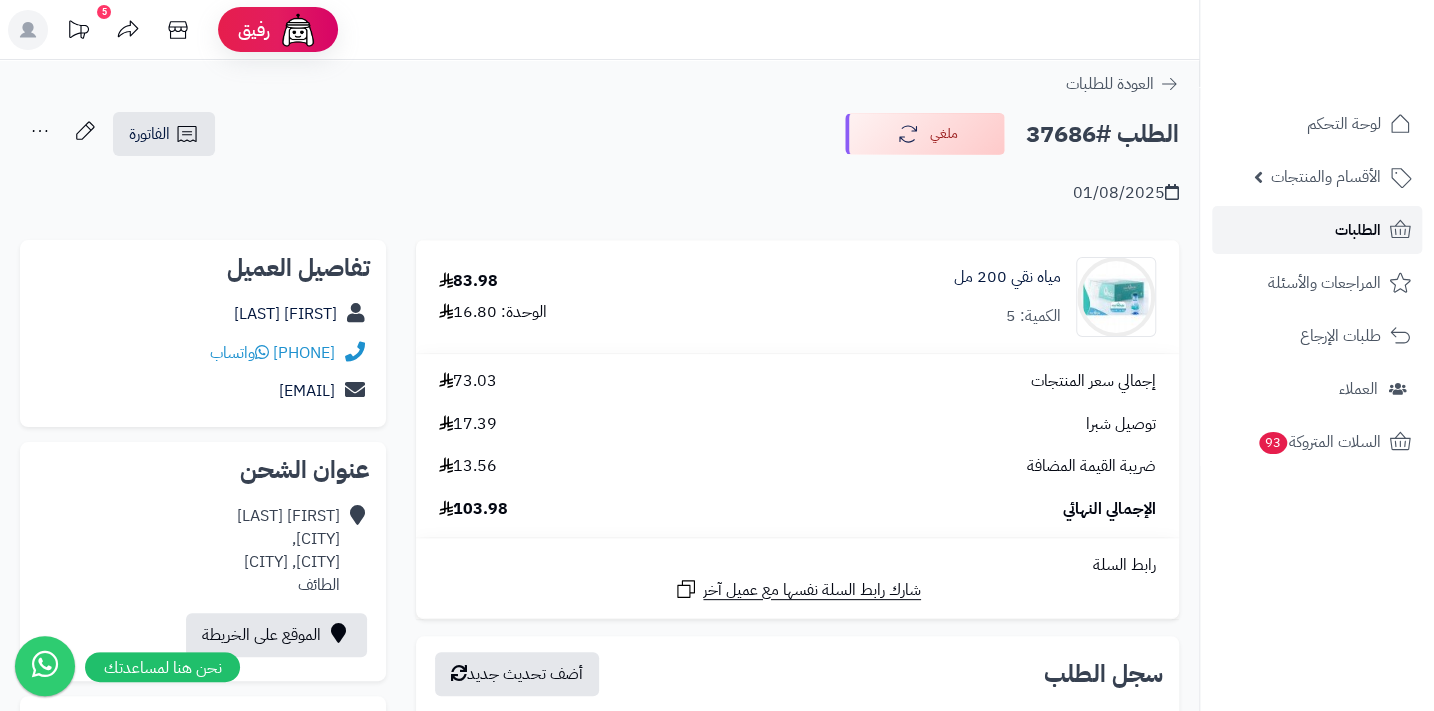 click on "الطلبات" at bounding box center [1358, 230] 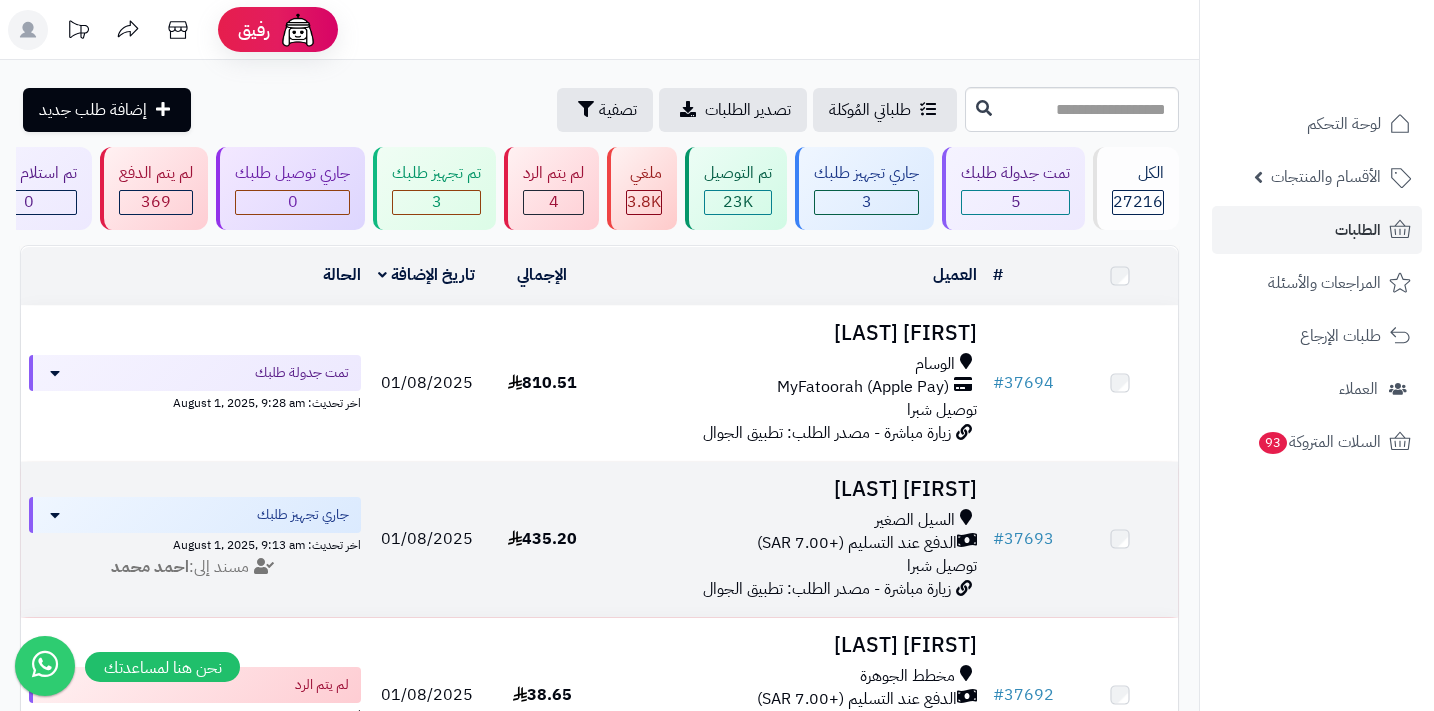 scroll, scrollTop: 0, scrollLeft: 0, axis: both 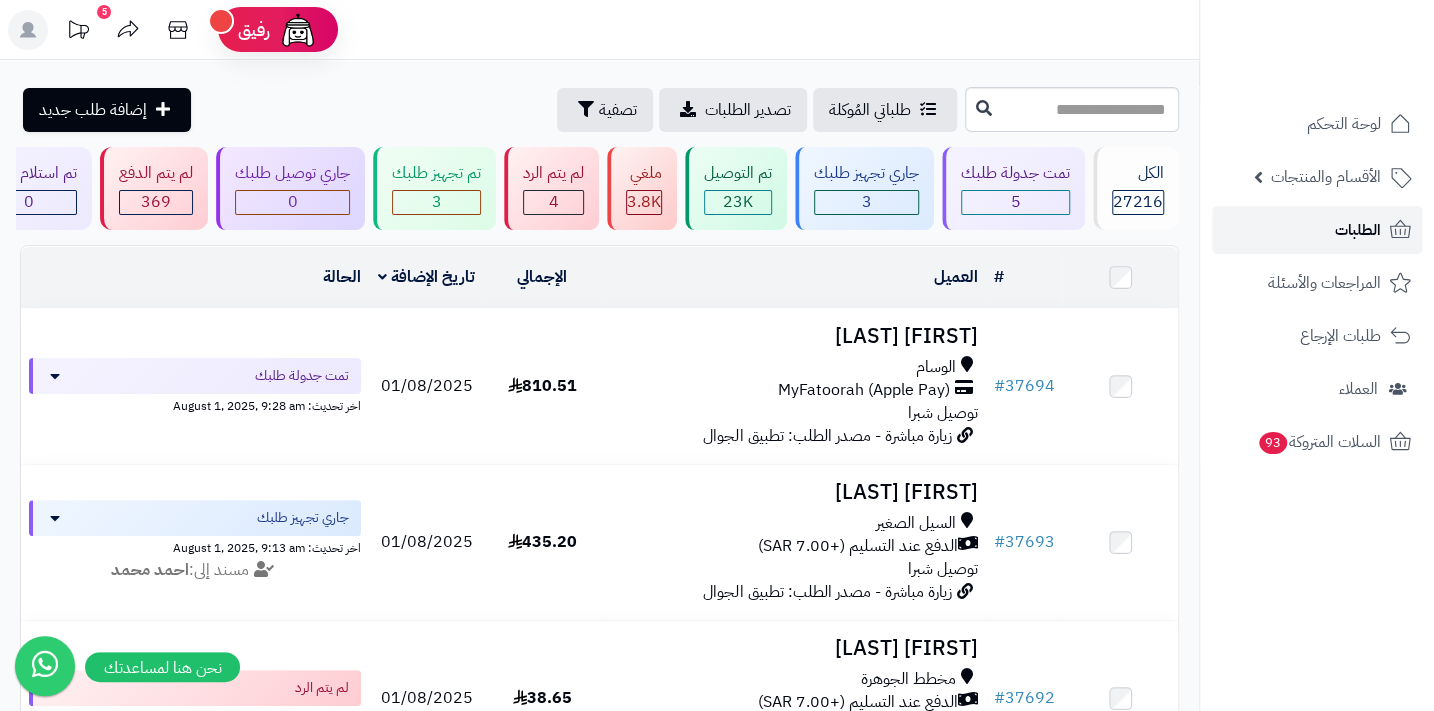 click on "الطلبات" at bounding box center (1317, 230) 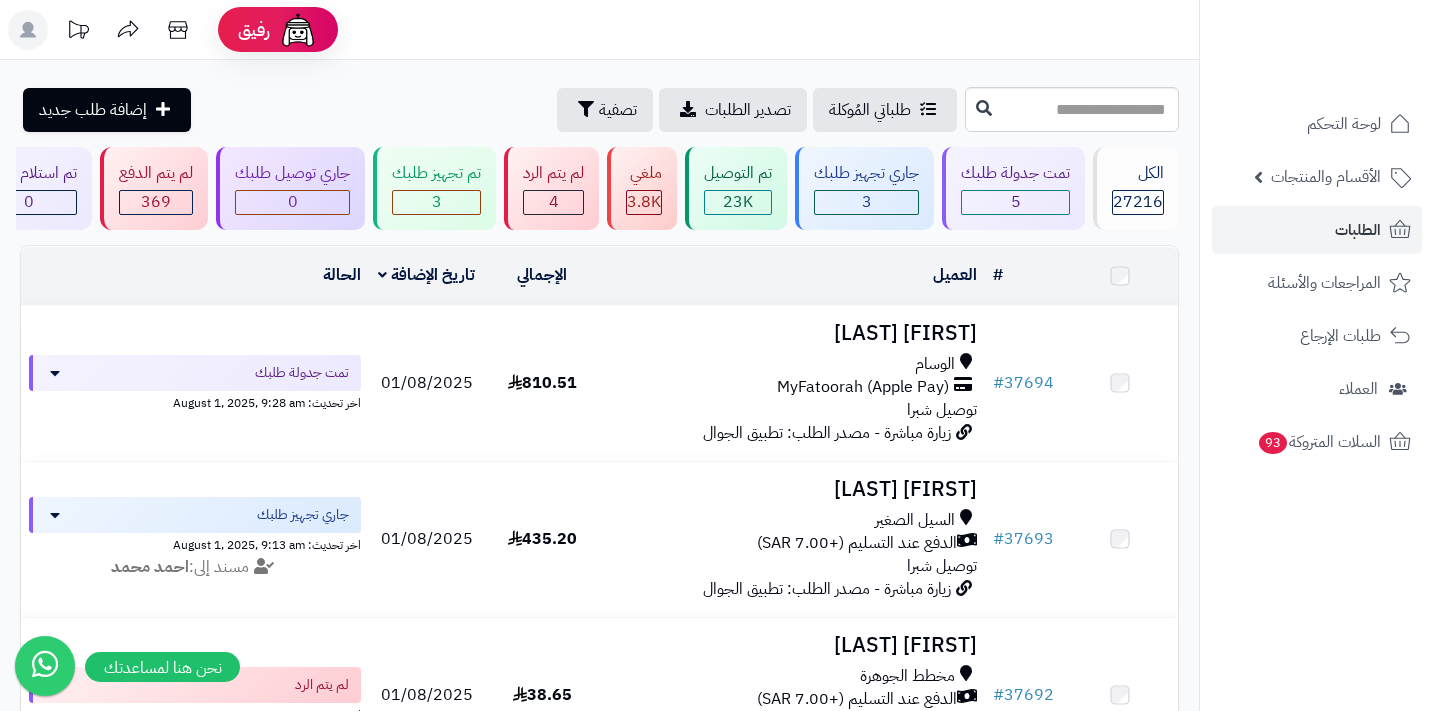 scroll, scrollTop: 0, scrollLeft: 0, axis: both 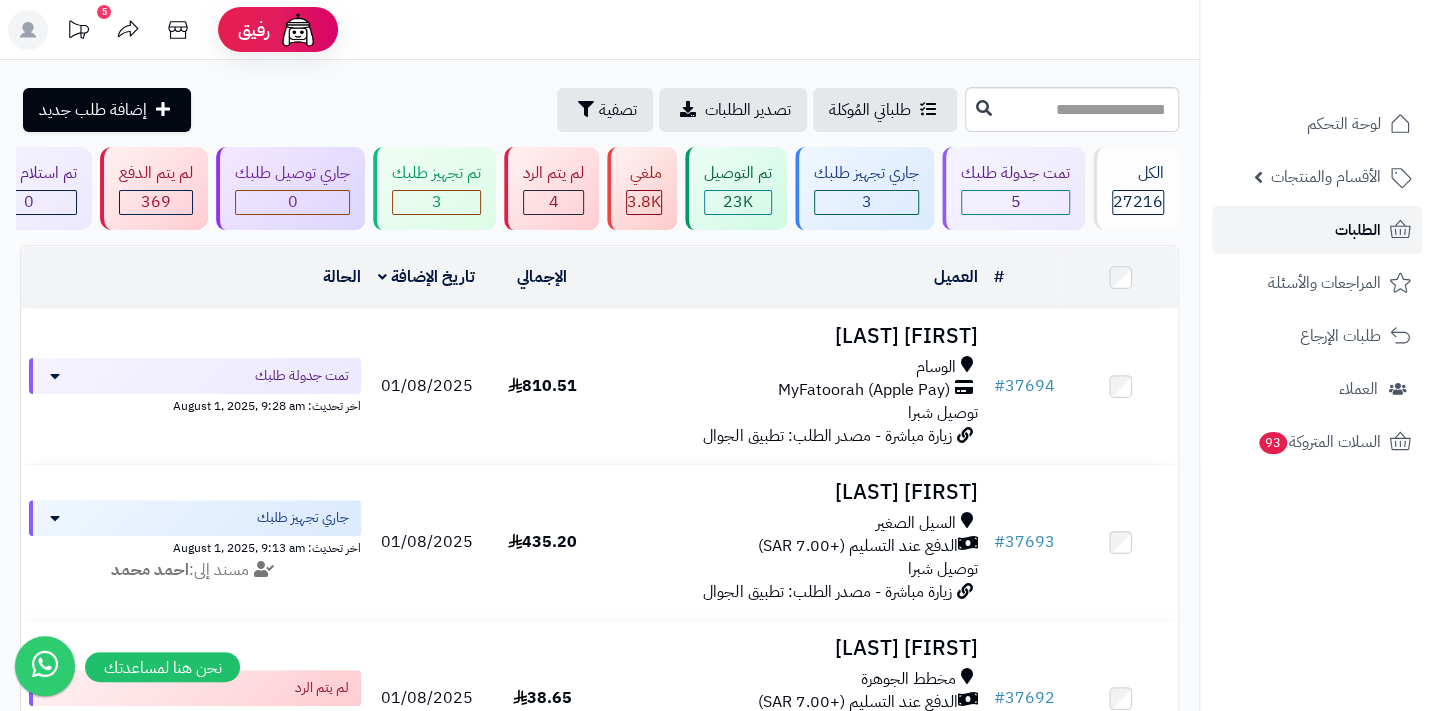 click on "الطلبات" at bounding box center [1358, 230] 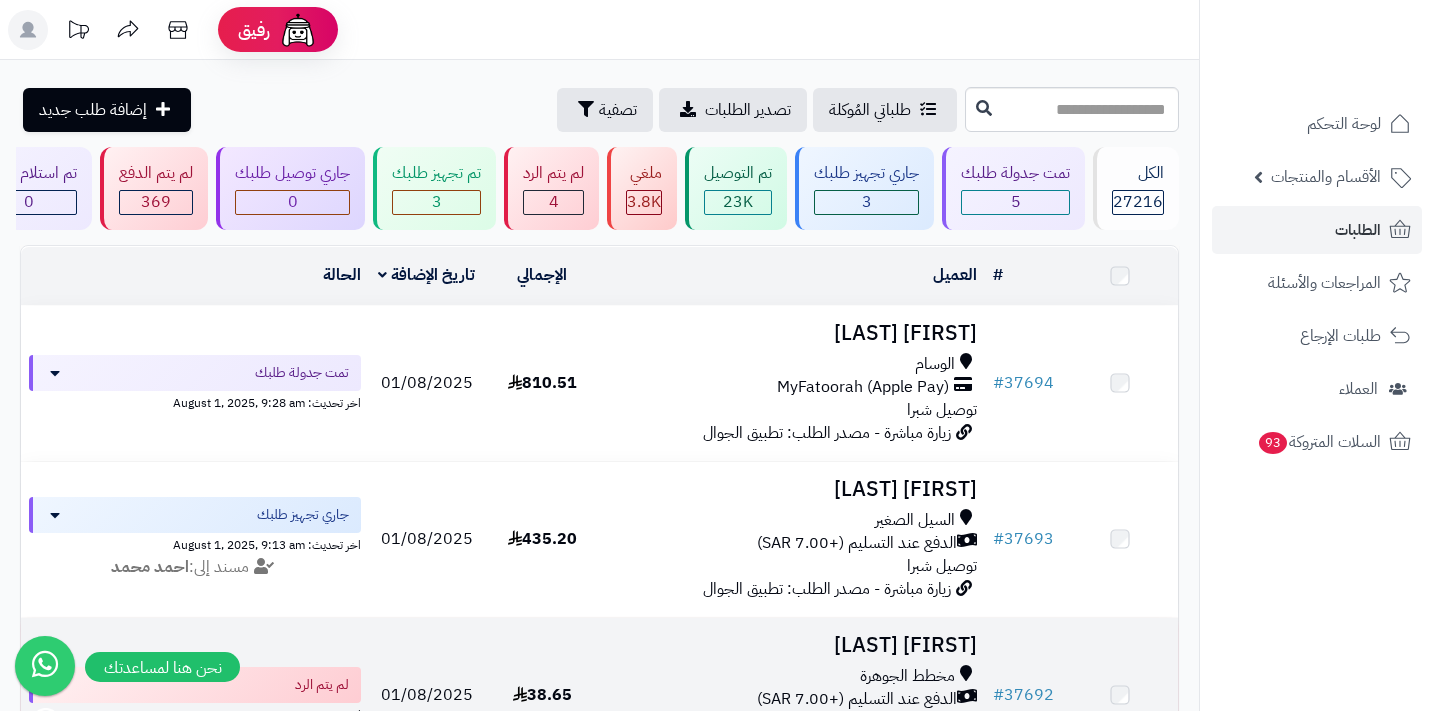 scroll, scrollTop: 0, scrollLeft: 0, axis: both 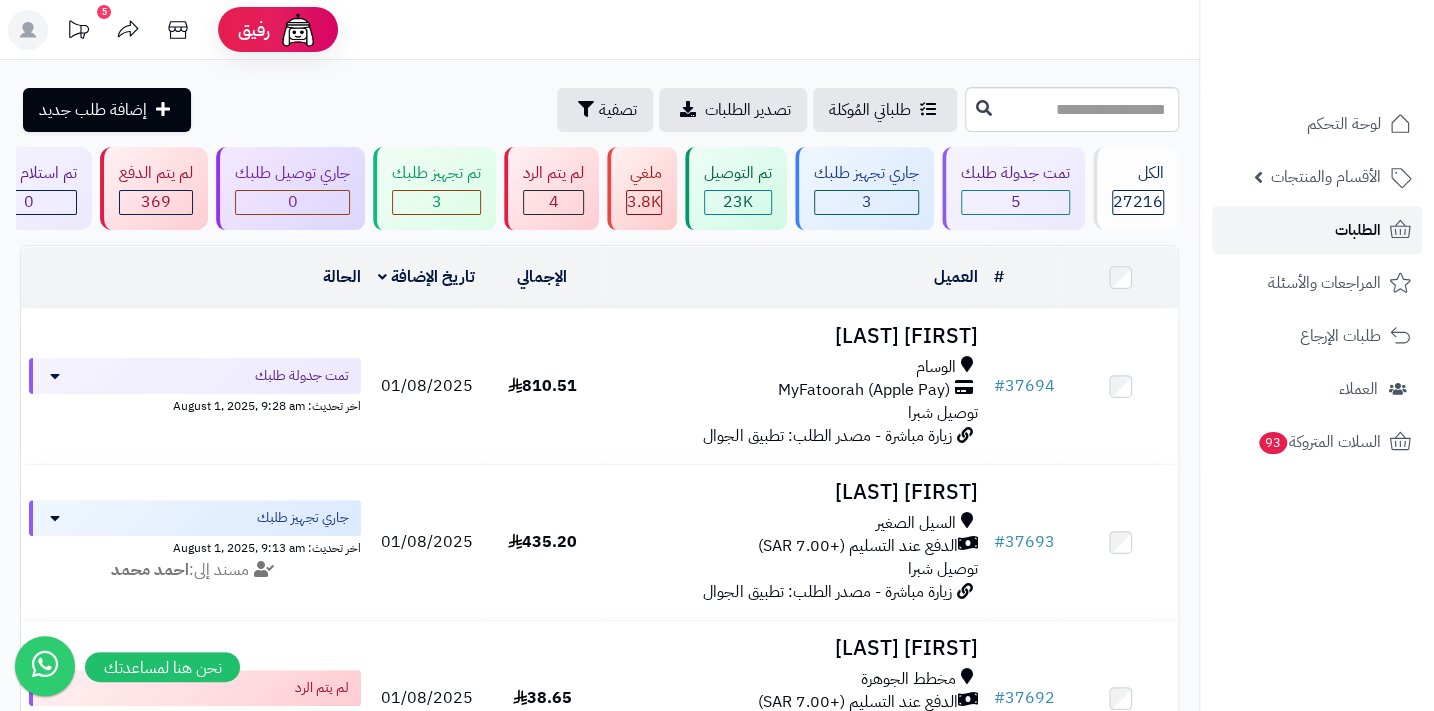 click on "الطلبات" at bounding box center (1358, 230) 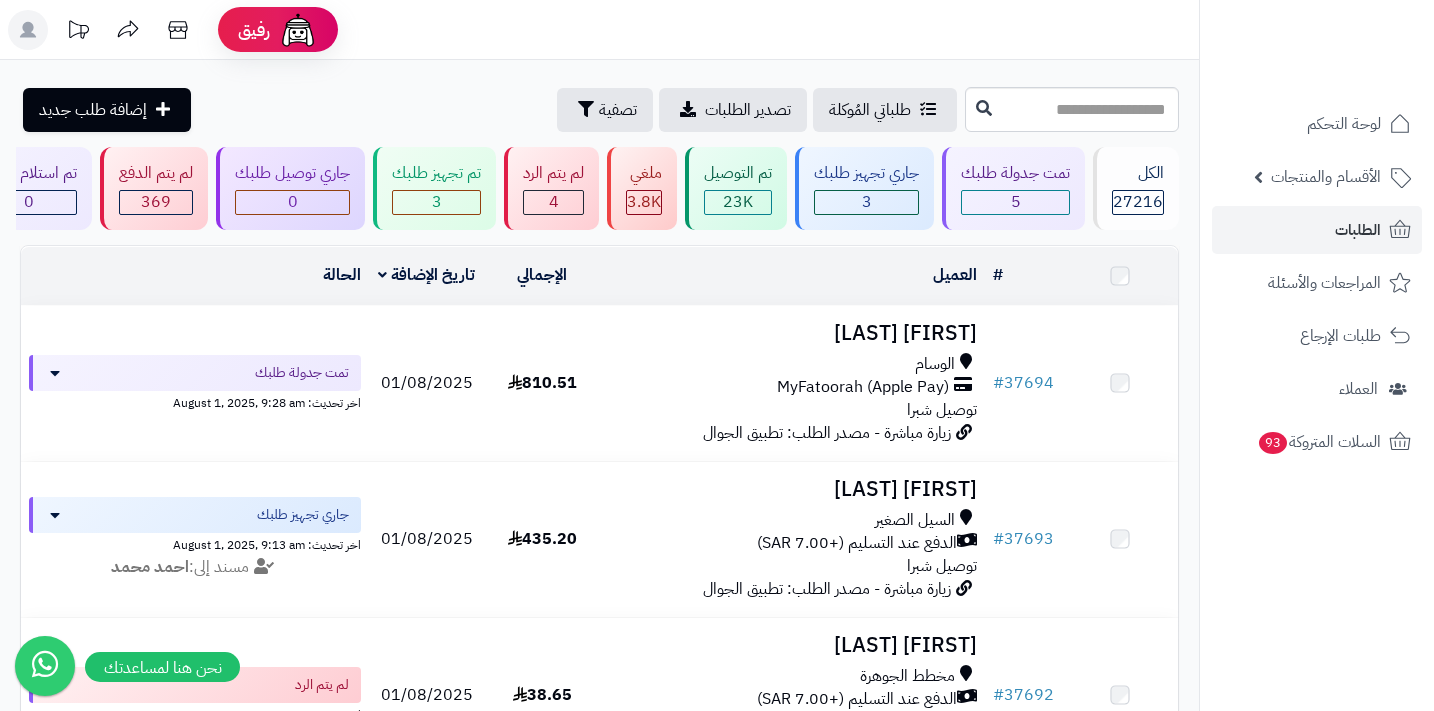 scroll, scrollTop: 0, scrollLeft: 0, axis: both 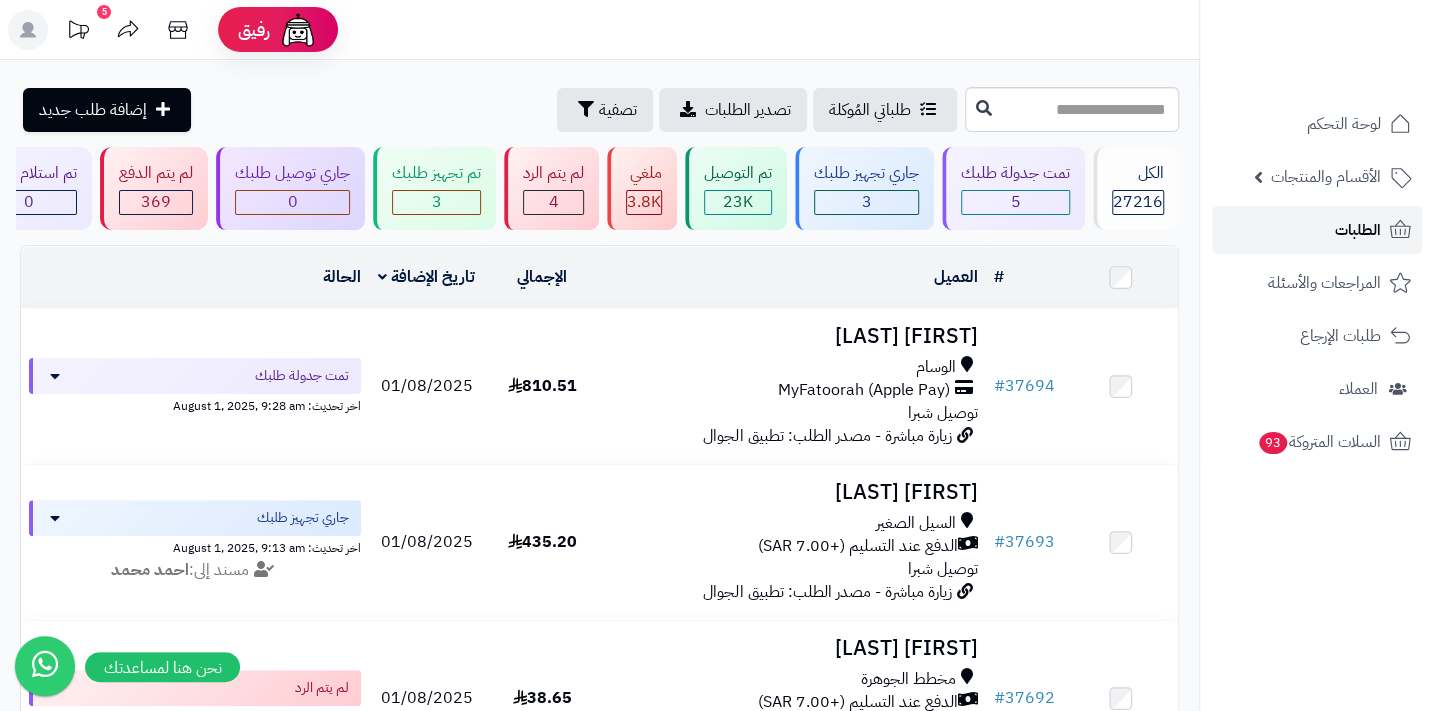 click on "الطلبات" at bounding box center (1358, 230) 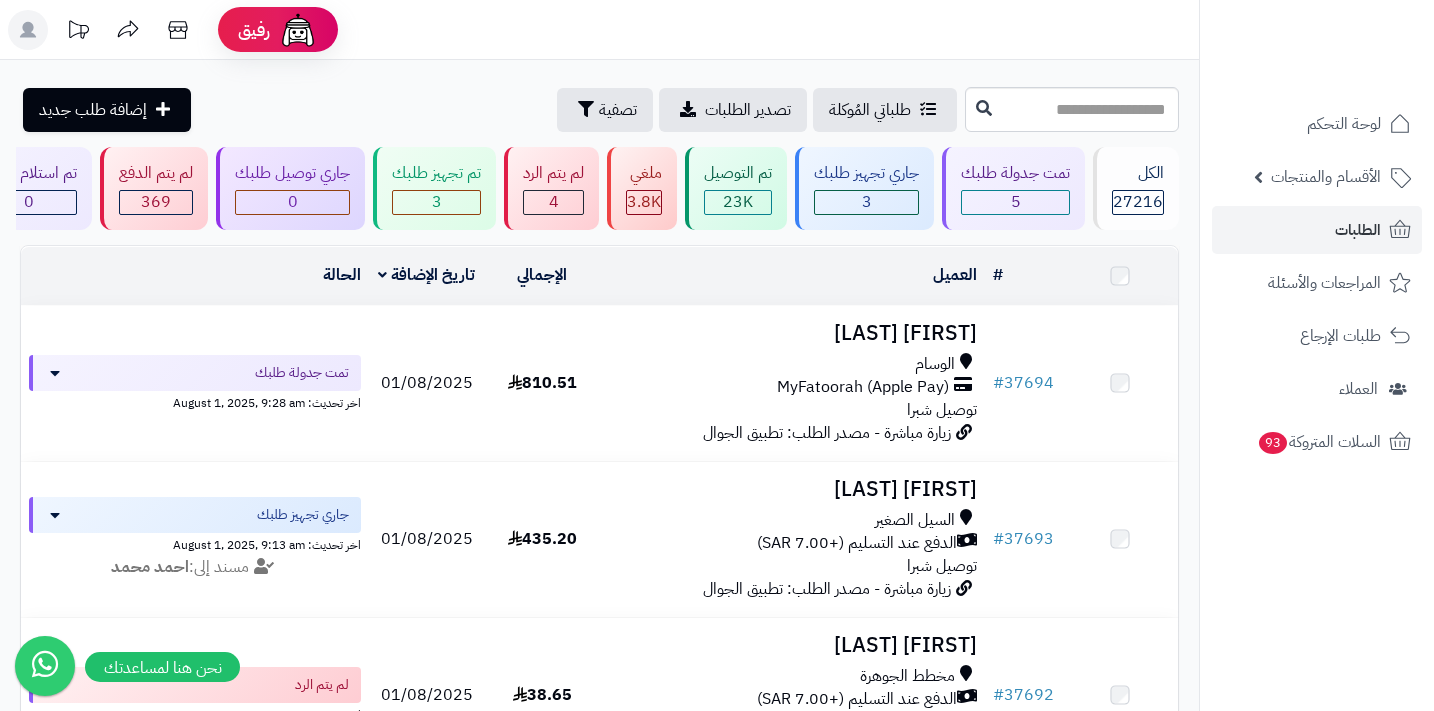 scroll, scrollTop: 0, scrollLeft: 0, axis: both 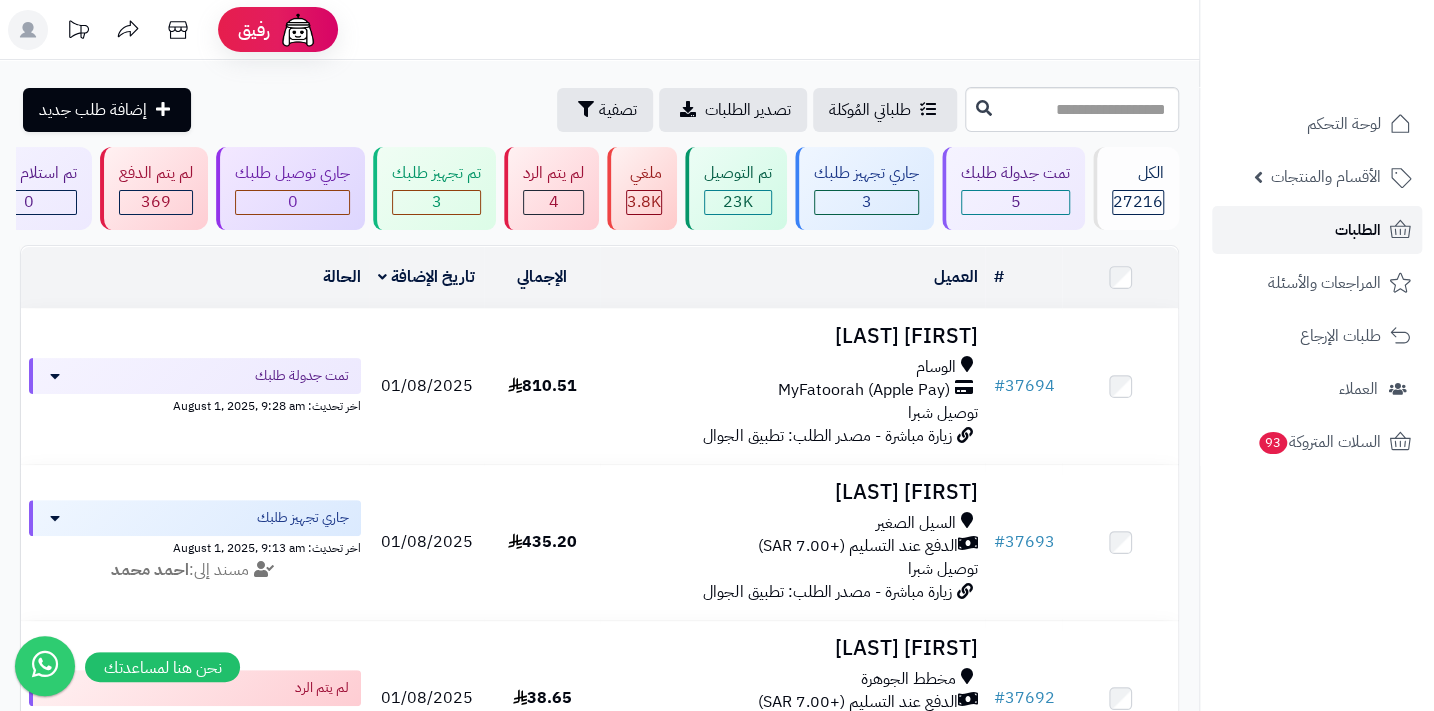 click on "الطلبات" at bounding box center [1358, 230] 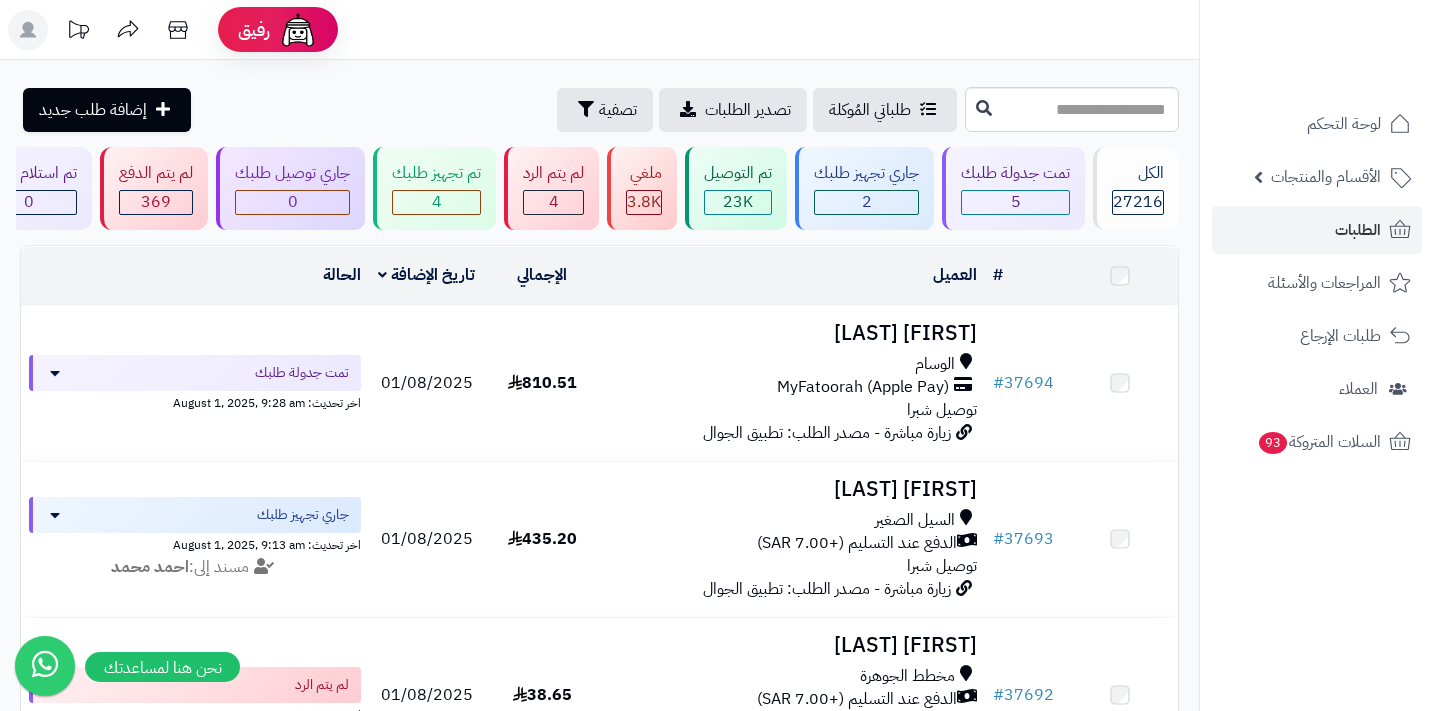 scroll, scrollTop: 0, scrollLeft: 0, axis: both 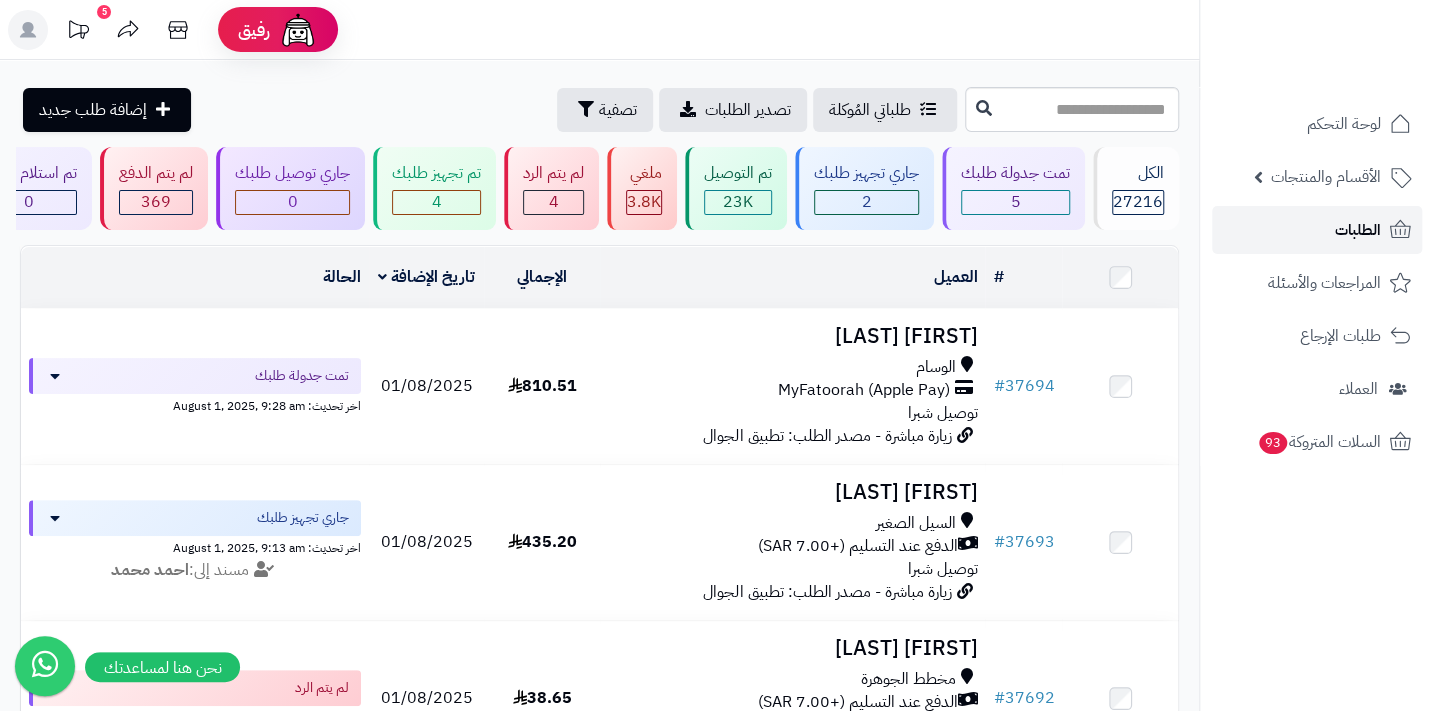 click on "الطلبات" at bounding box center [1317, 230] 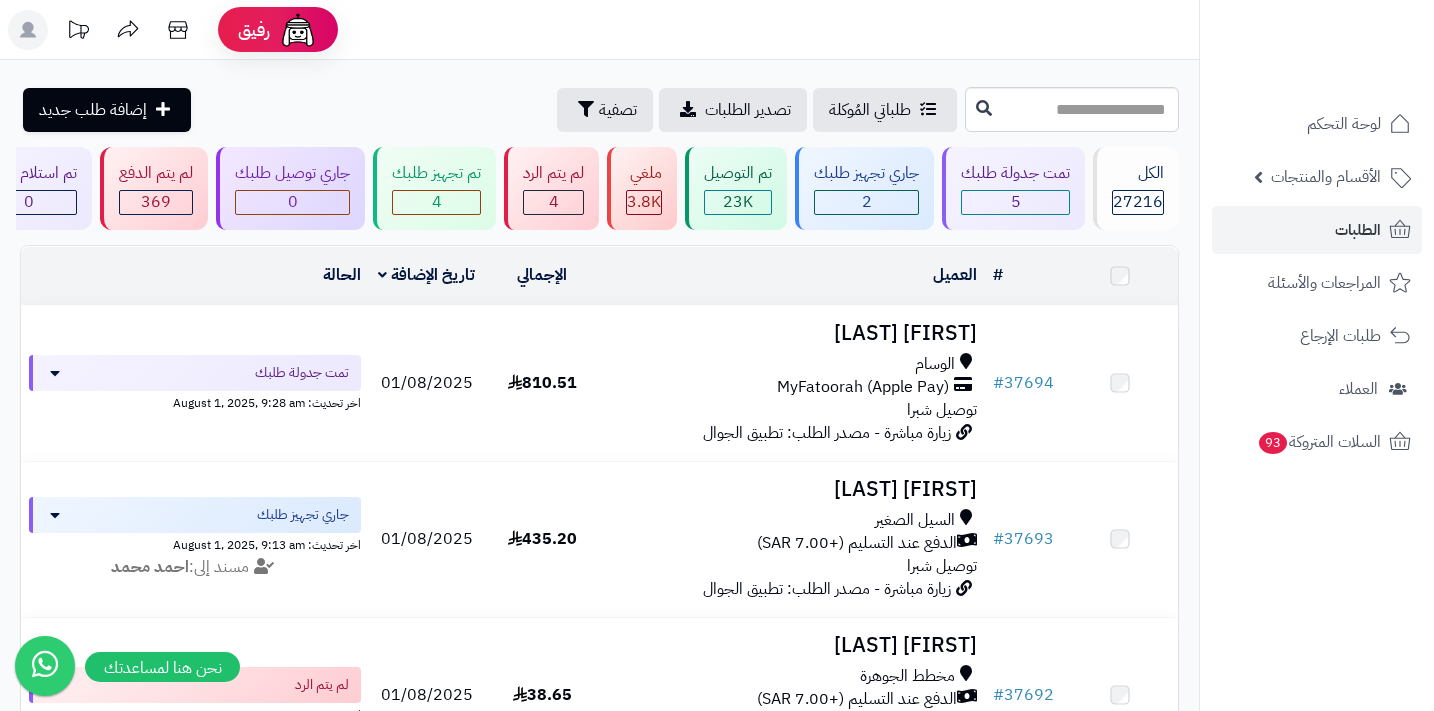 scroll, scrollTop: 0, scrollLeft: 0, axis: both 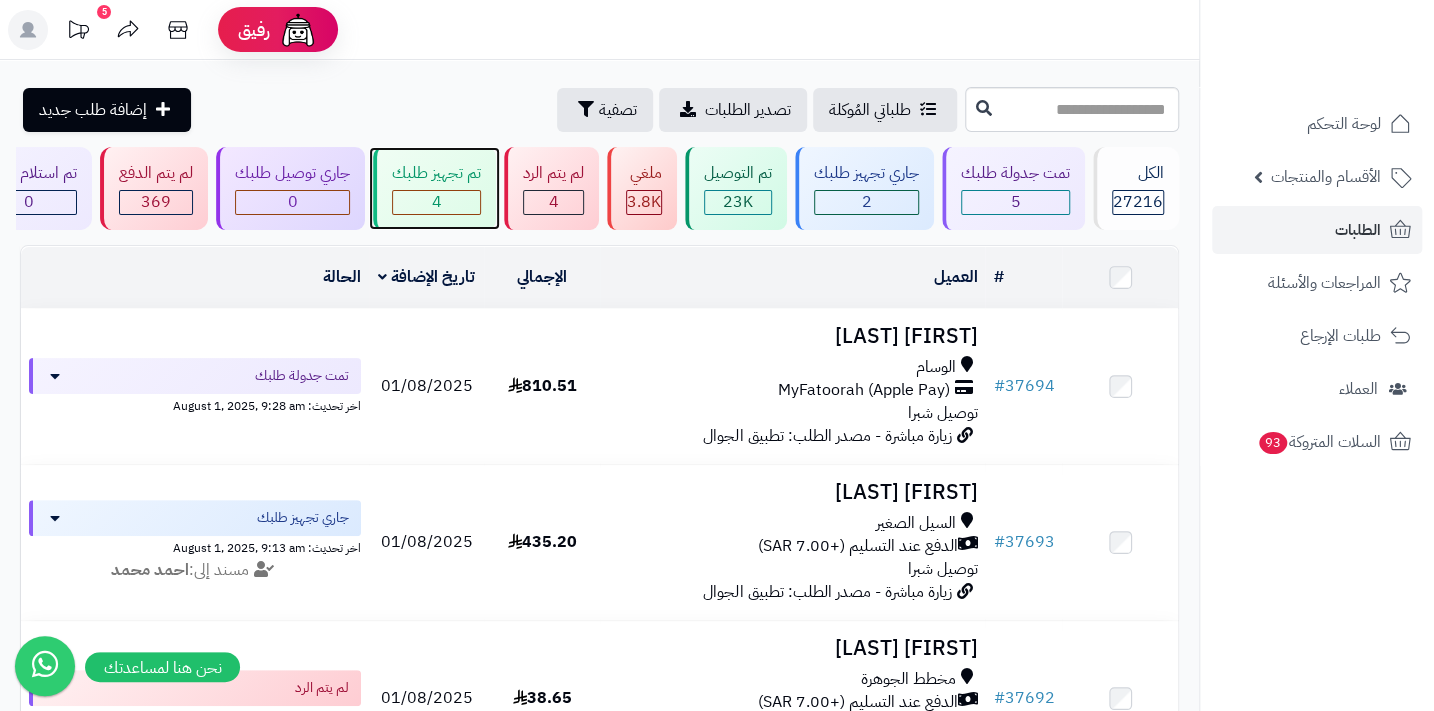 click on "4" at bounding box center (436, 202) 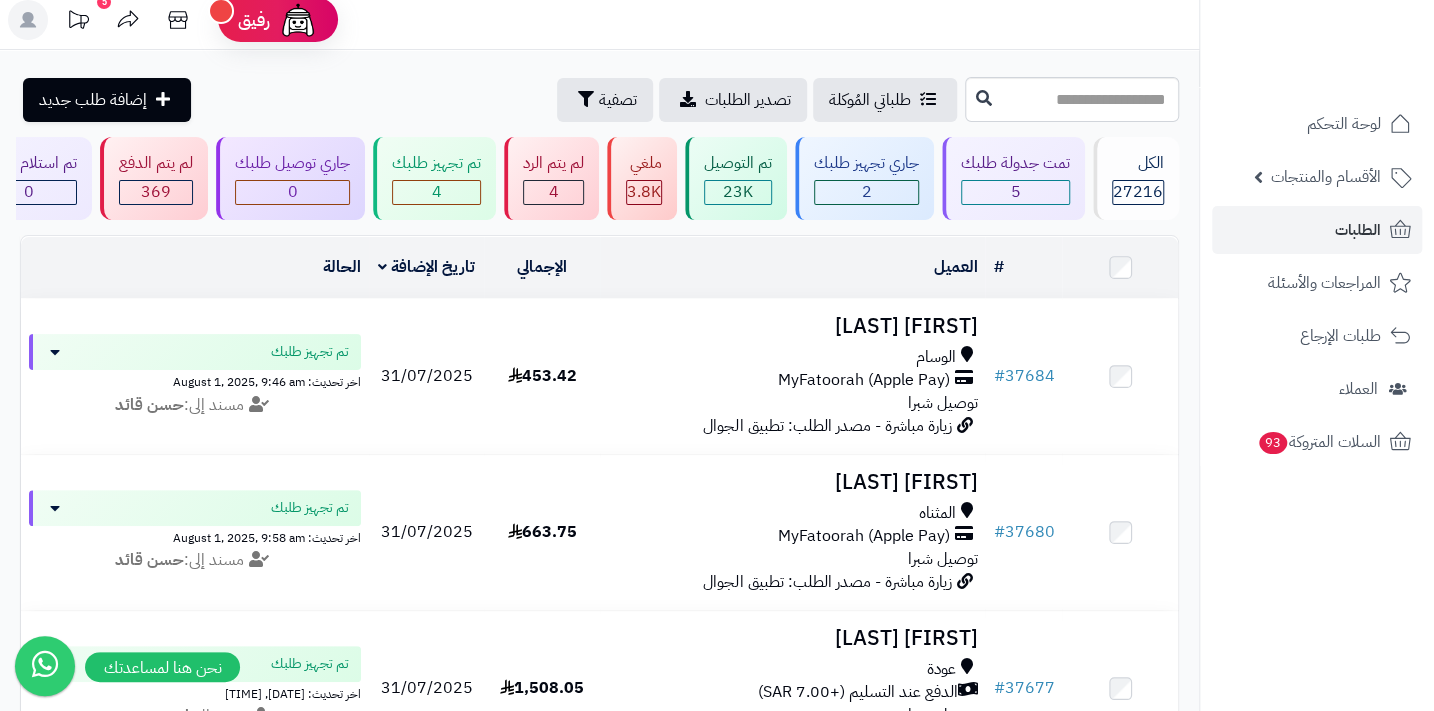 scroll, scrollTop: 0, scrollLeft: 0, axis: both 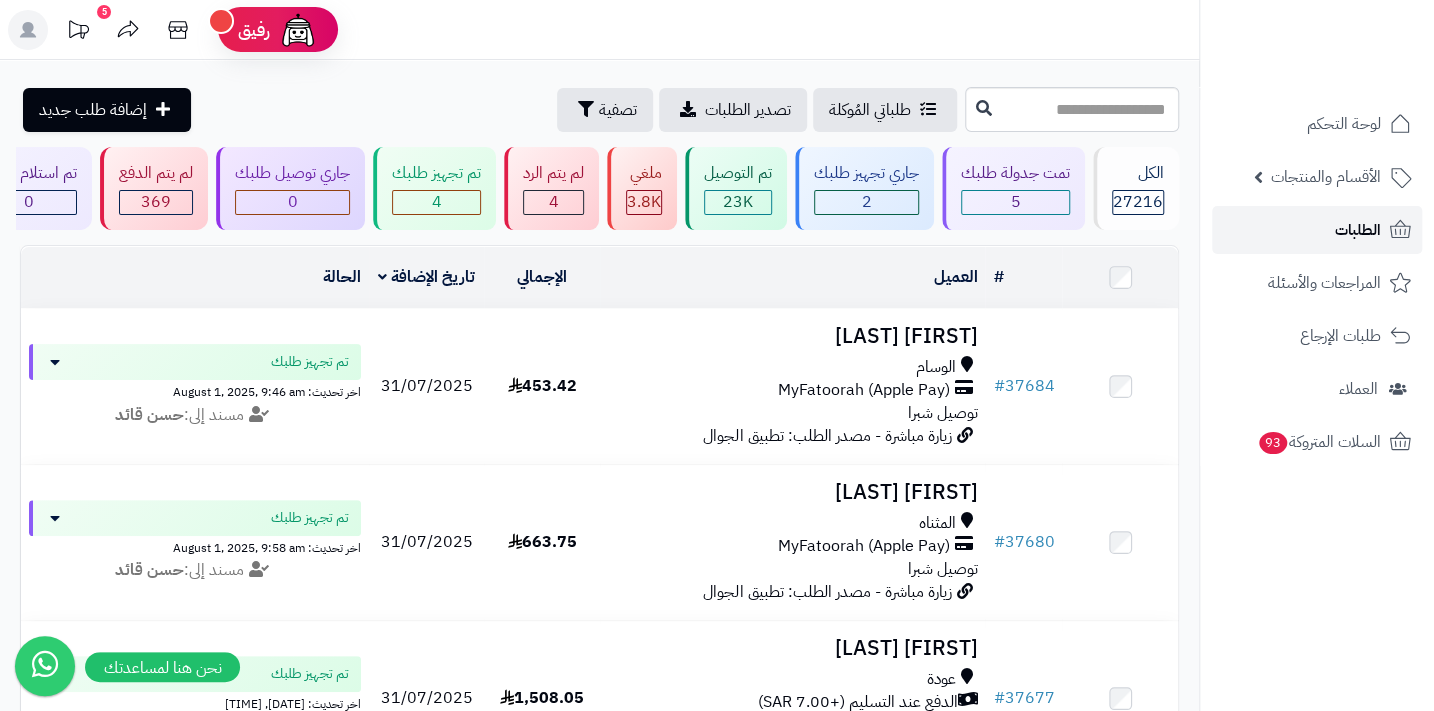 click on "الطلبات" at bounding box center (1358, 230) 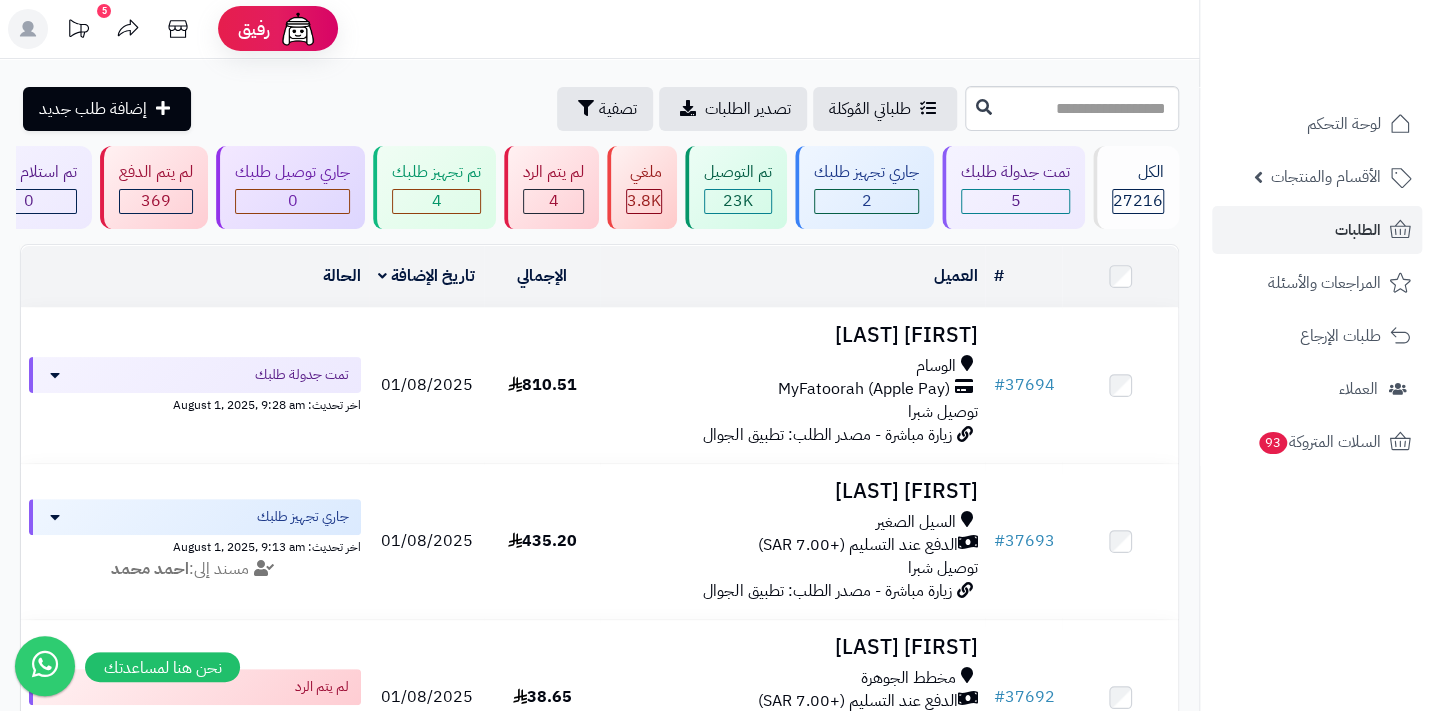 scroll, scrollTop: 0, scrollLeft: 0, axis: both 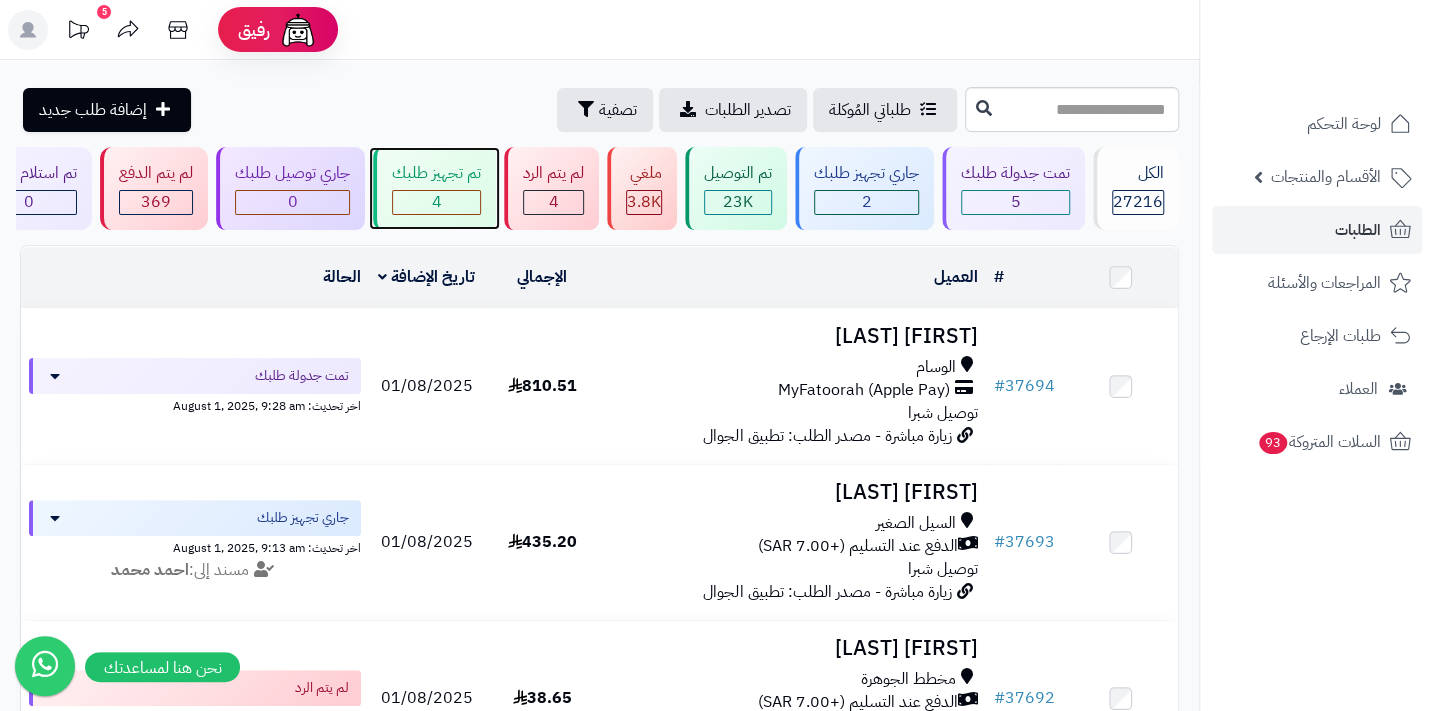 click on "4" at bounding box center (436, 202) 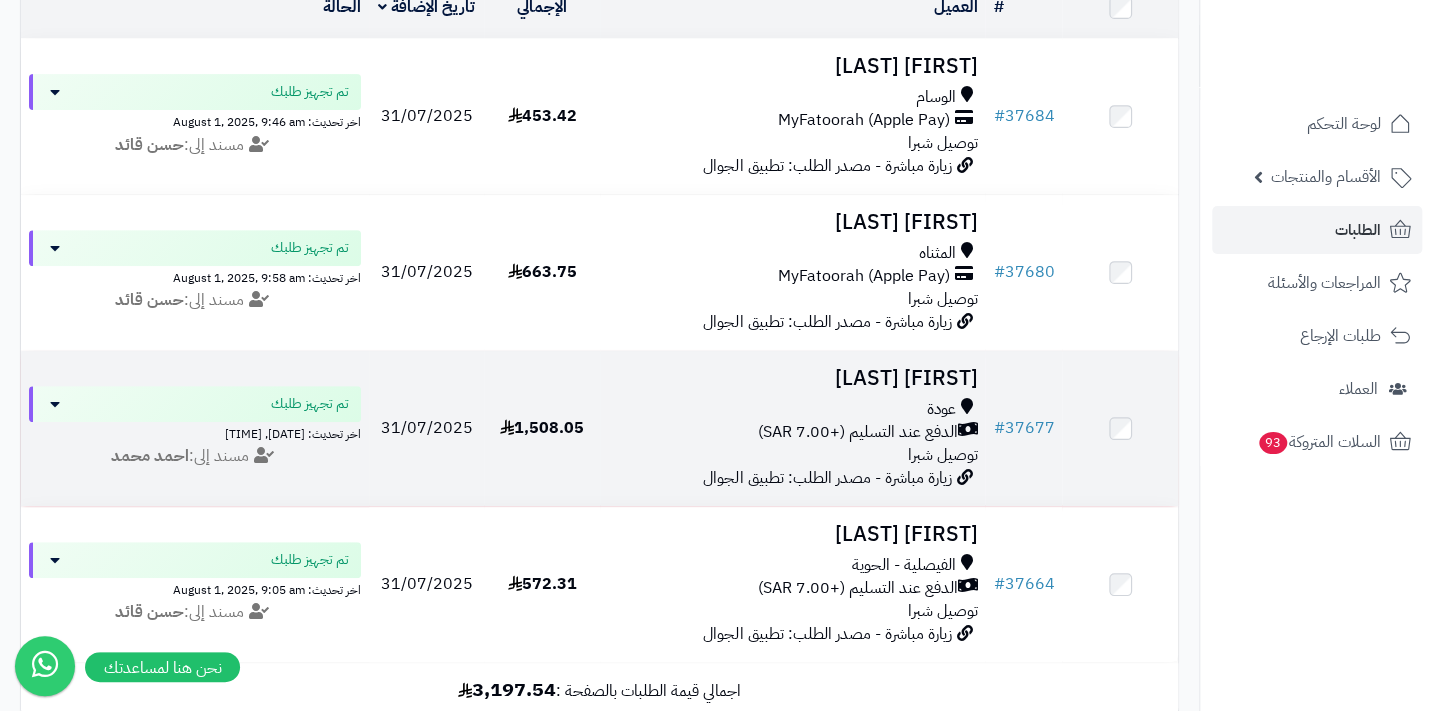 scroll, scrollTop: 454, scrollLeft: 0, axis: vertical 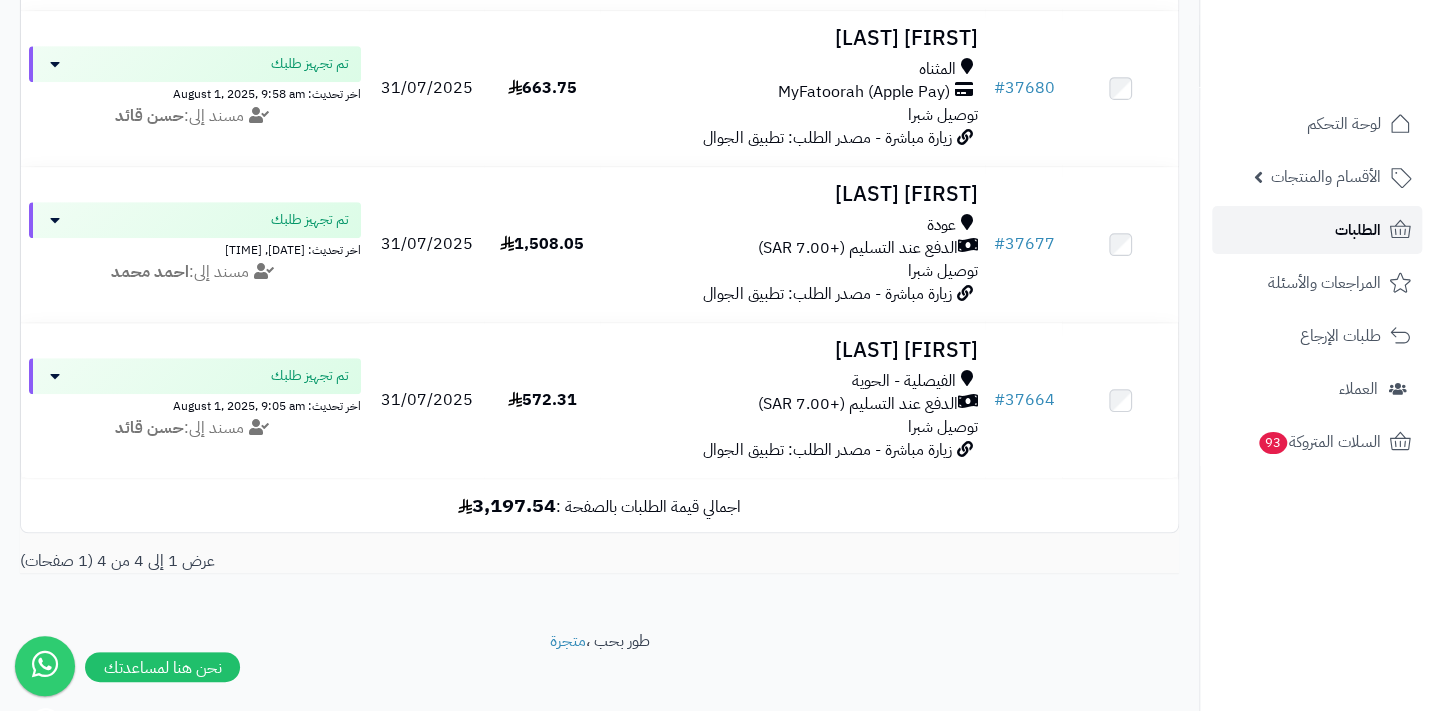 click on "الطلبات" at bounding box center [1358, 230] 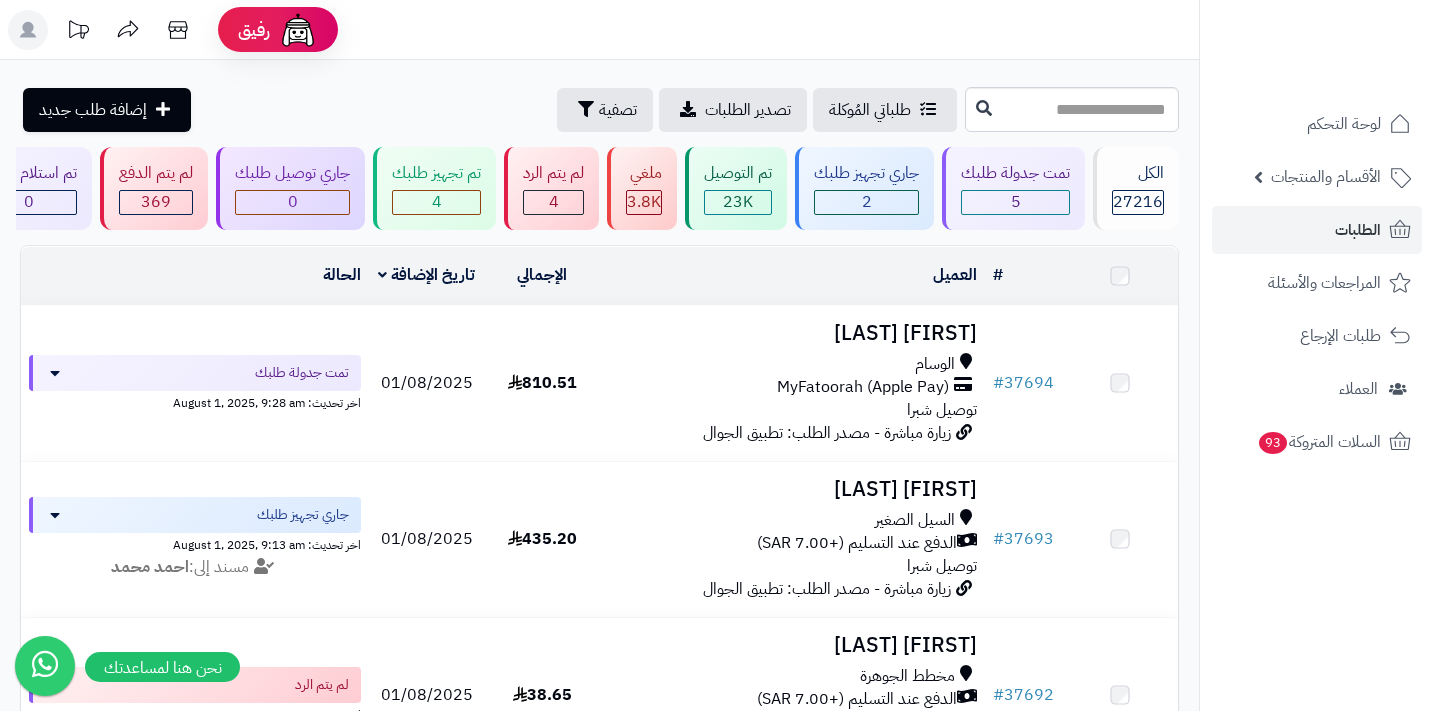 scroll, scrollTop: 0, scrollLeft: 0, axis: both 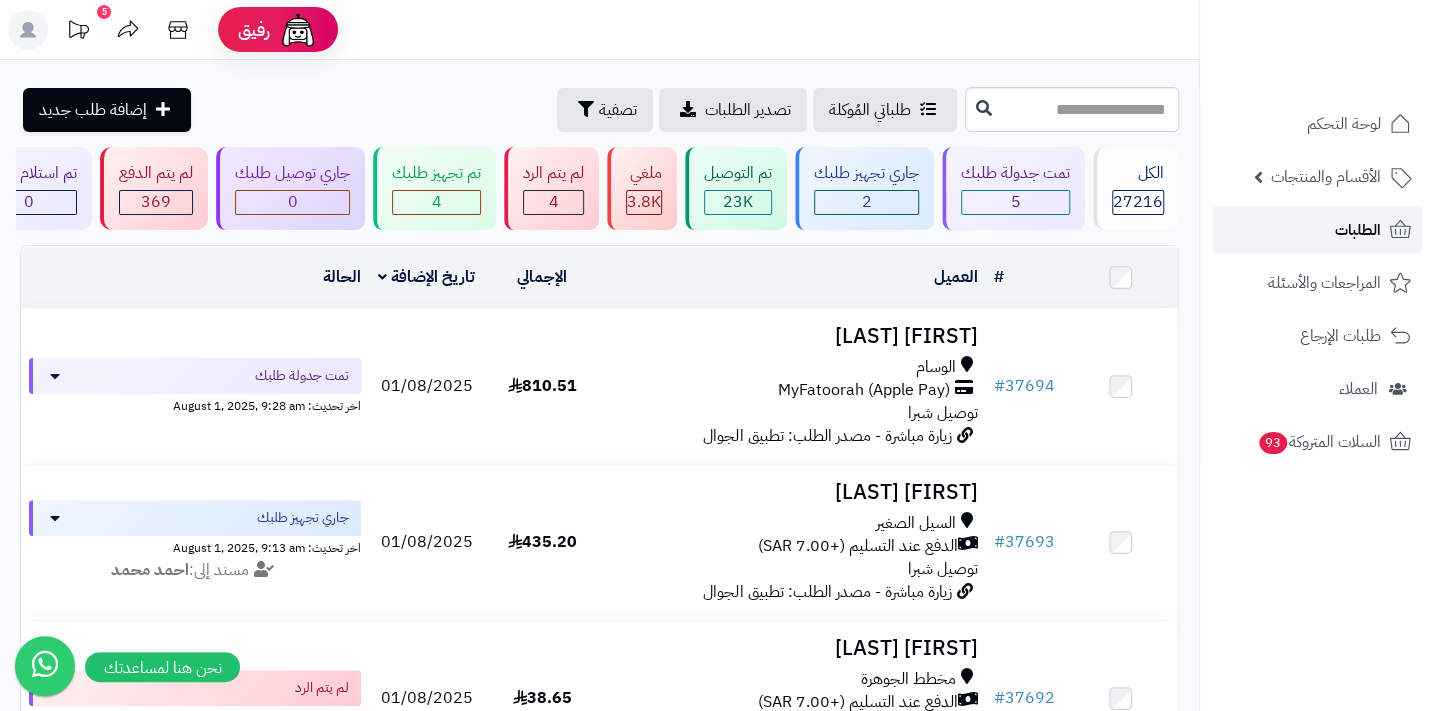 click on "الطلبات" at bounding box center (1358, 230) 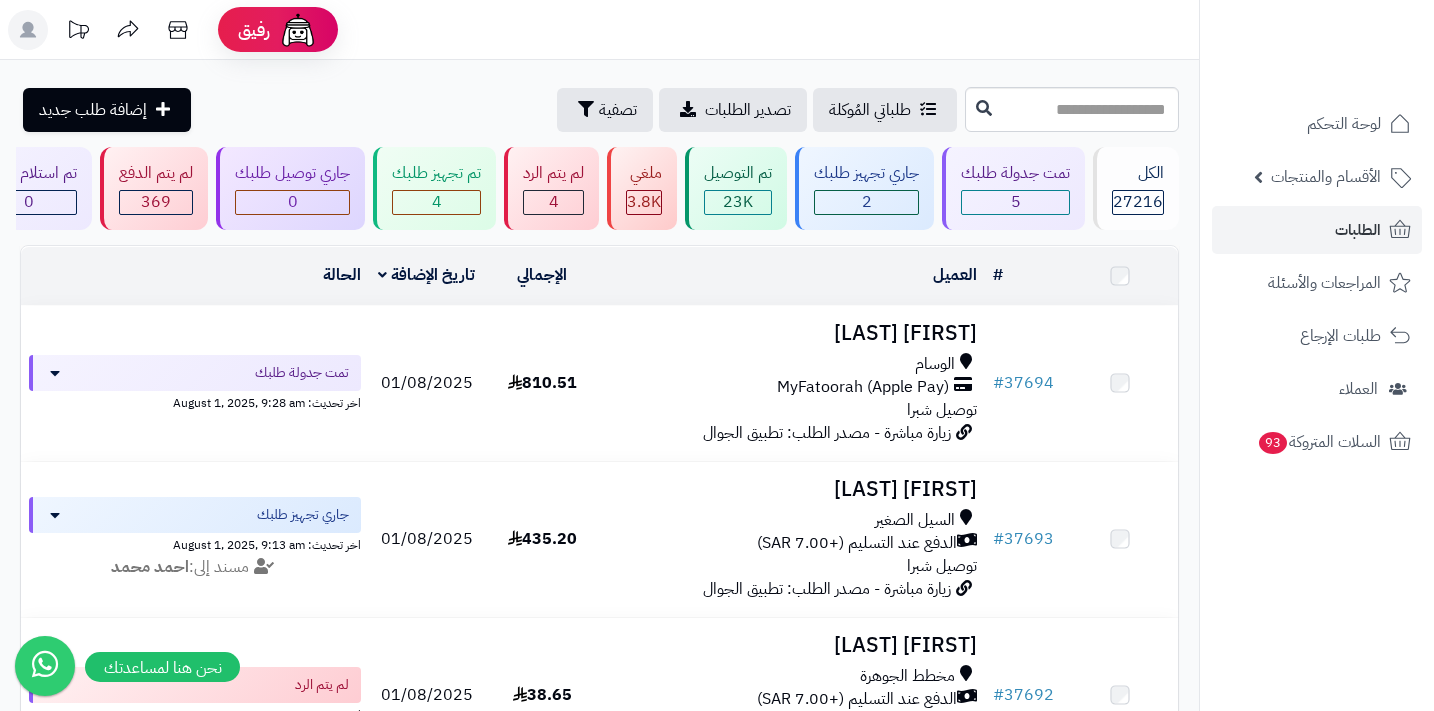 scroll, scrollTop: 0, scrollLeft: 0, axis: both 